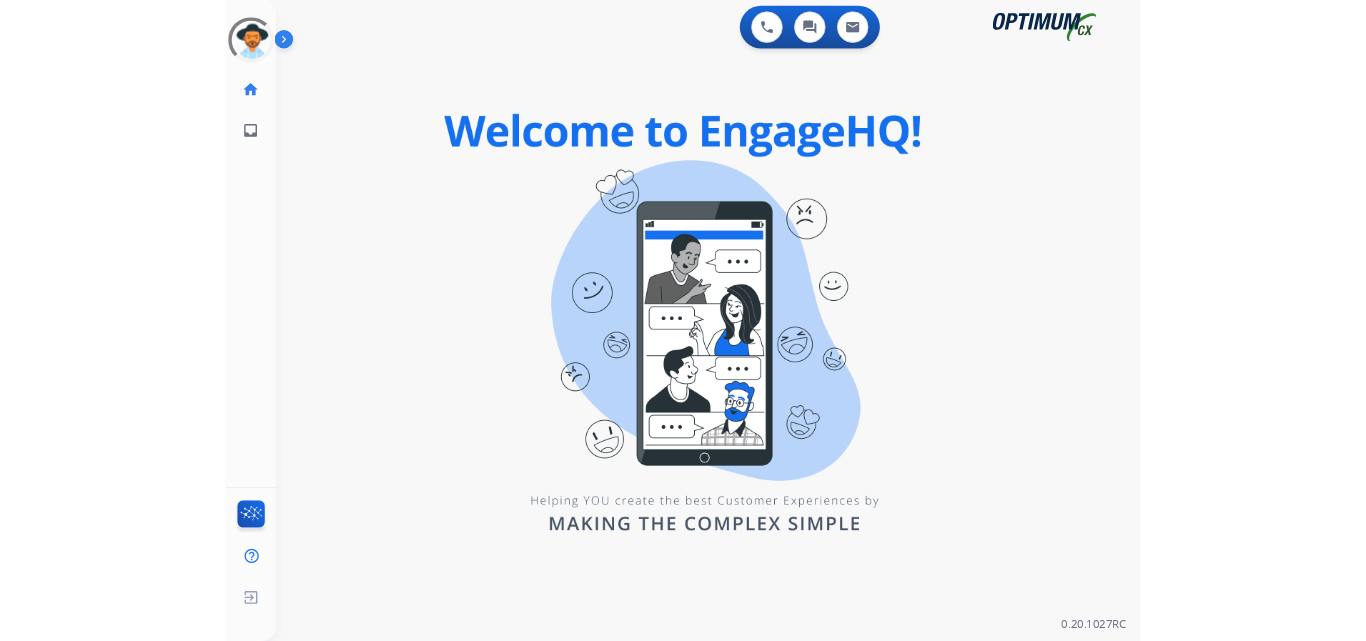scroll, scrollTop: 0, scrollLeft: 0, axis: both 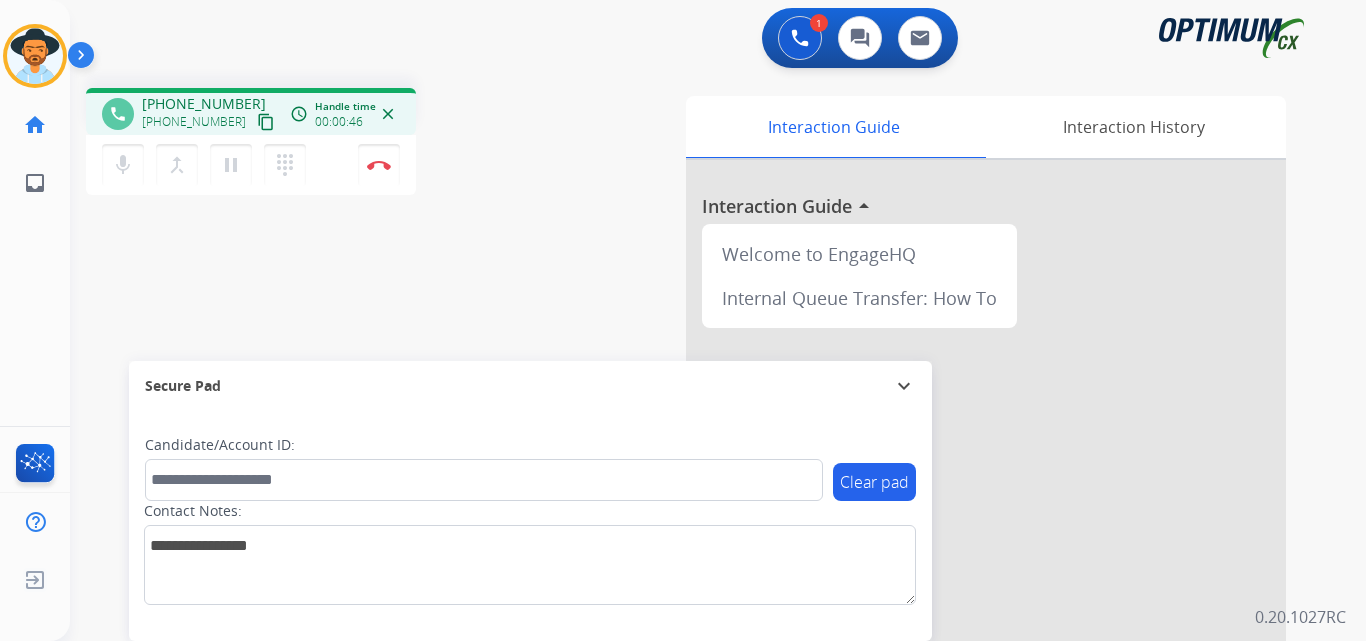 click on "+19735083333" at bounding box center [204, 104] 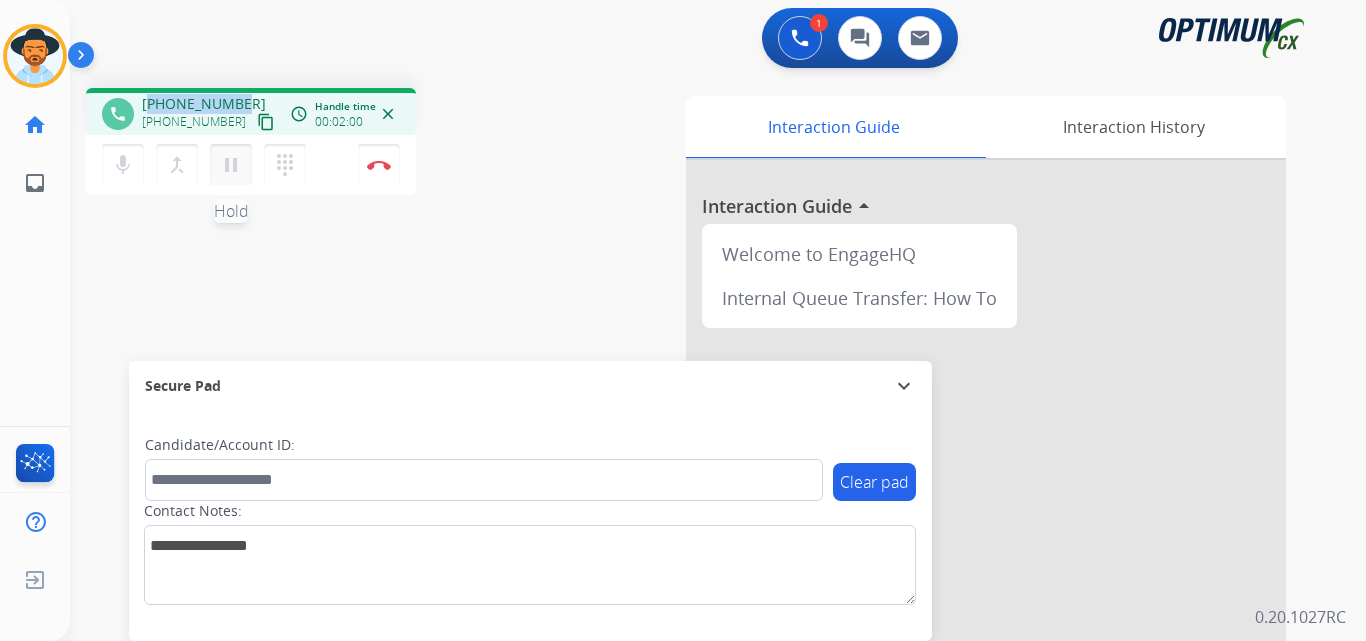 click on "pause" at bounding box center [231, 165] 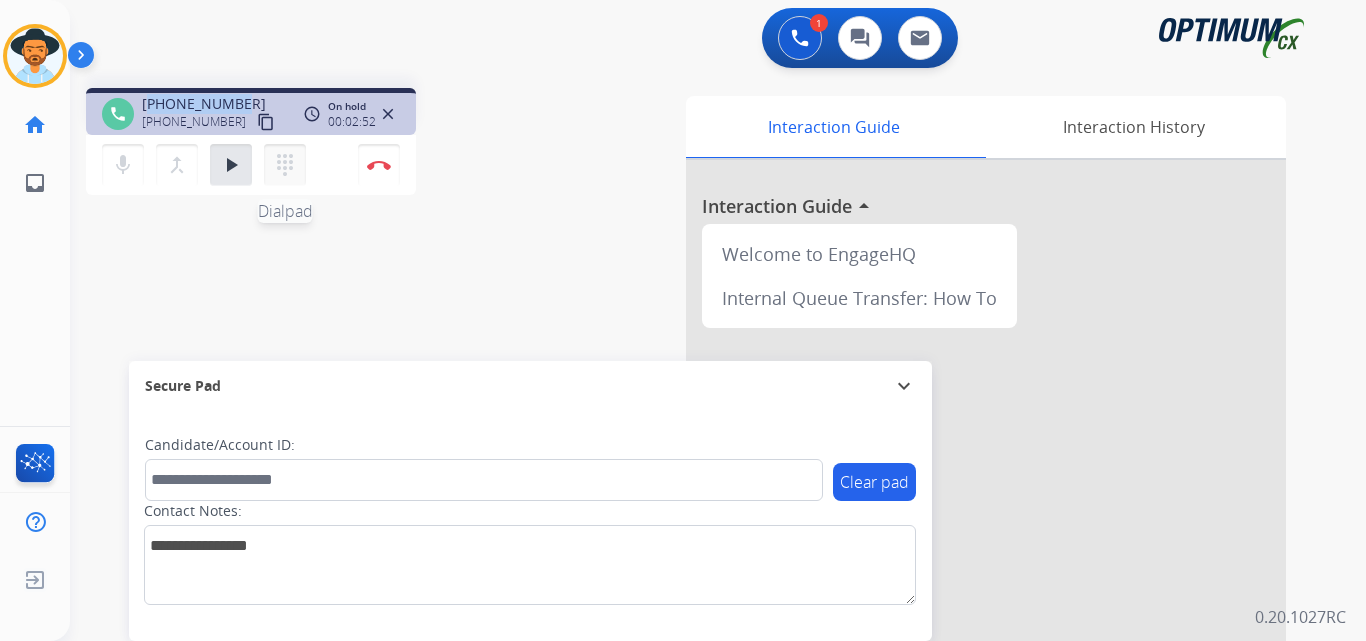click on "play_arrow" at bounding box center (231, 165) 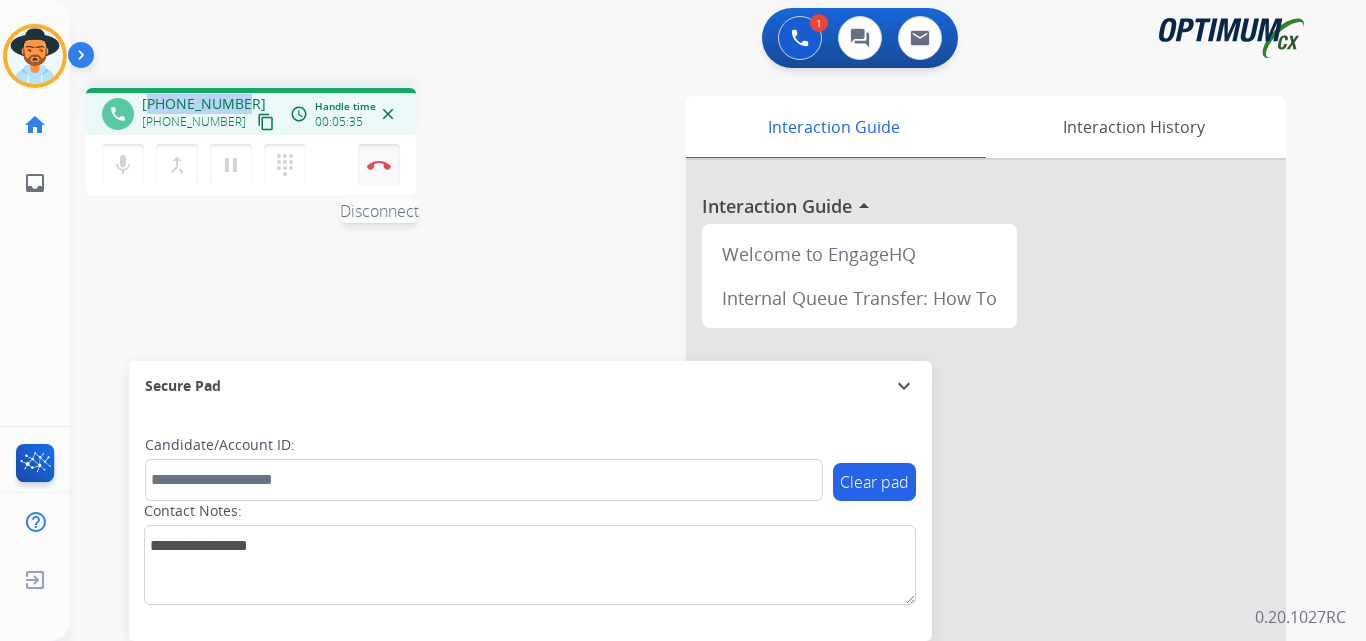 click at bounding box center (379, 165) 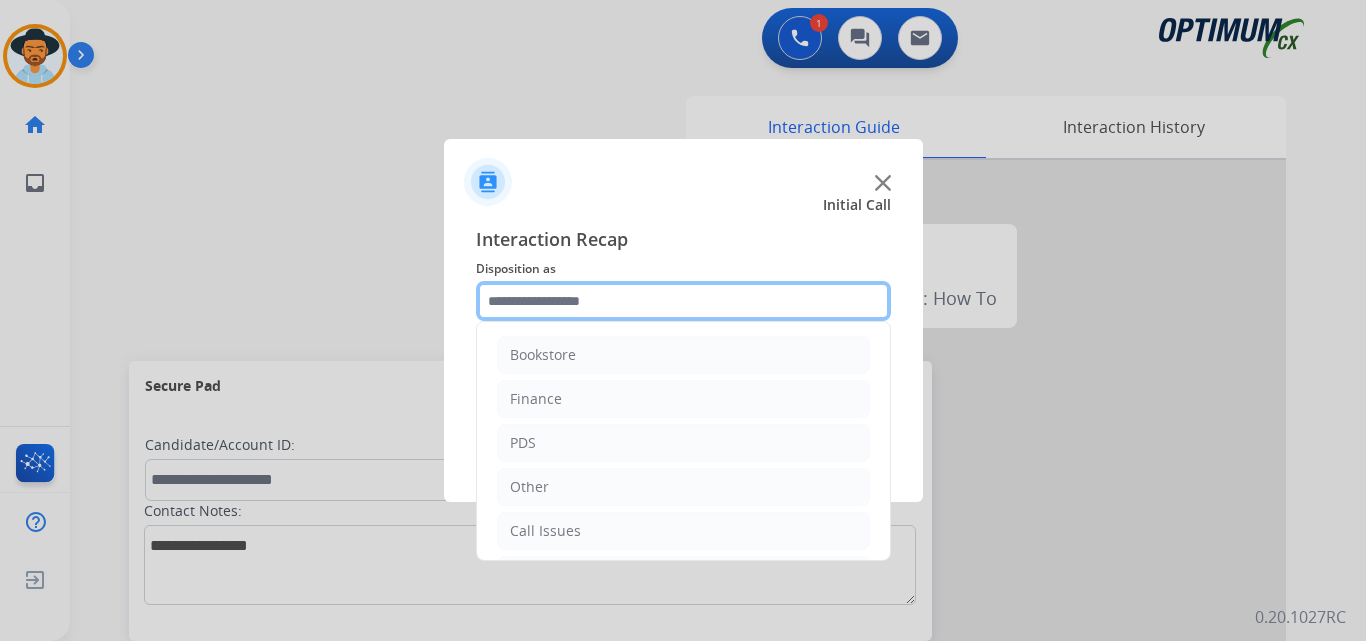 click 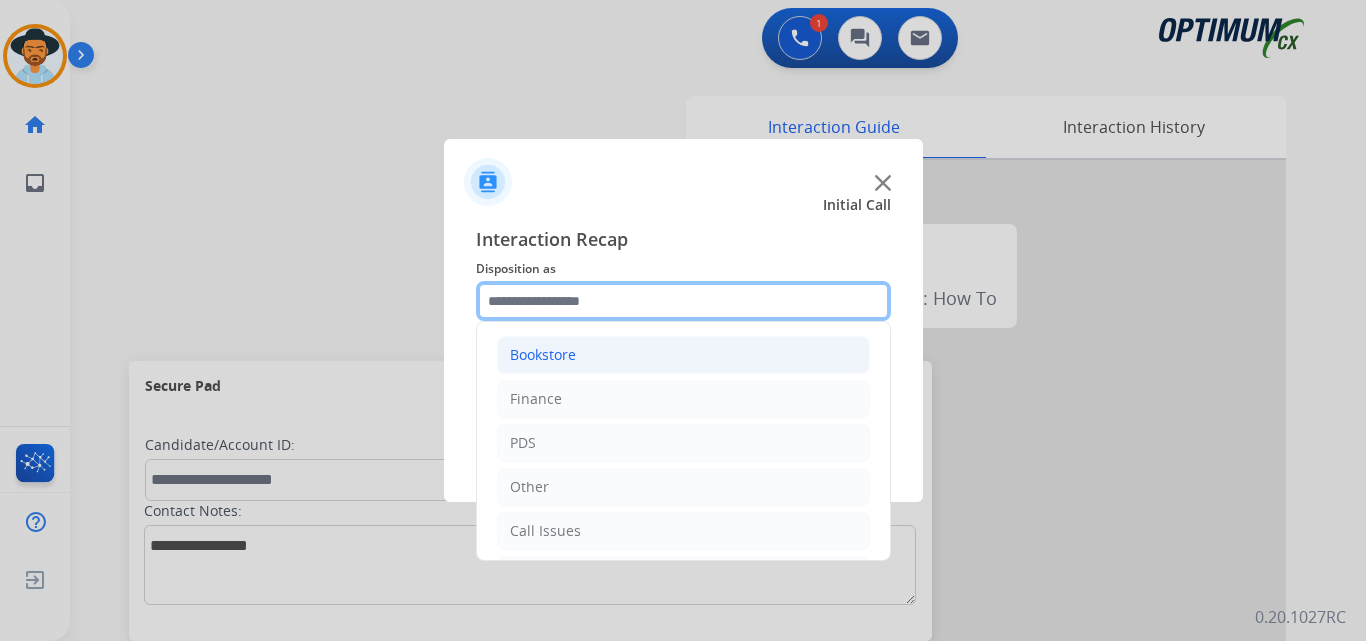 scroll, scrollTop: 136, scrollLeft: 0, axis: vertical 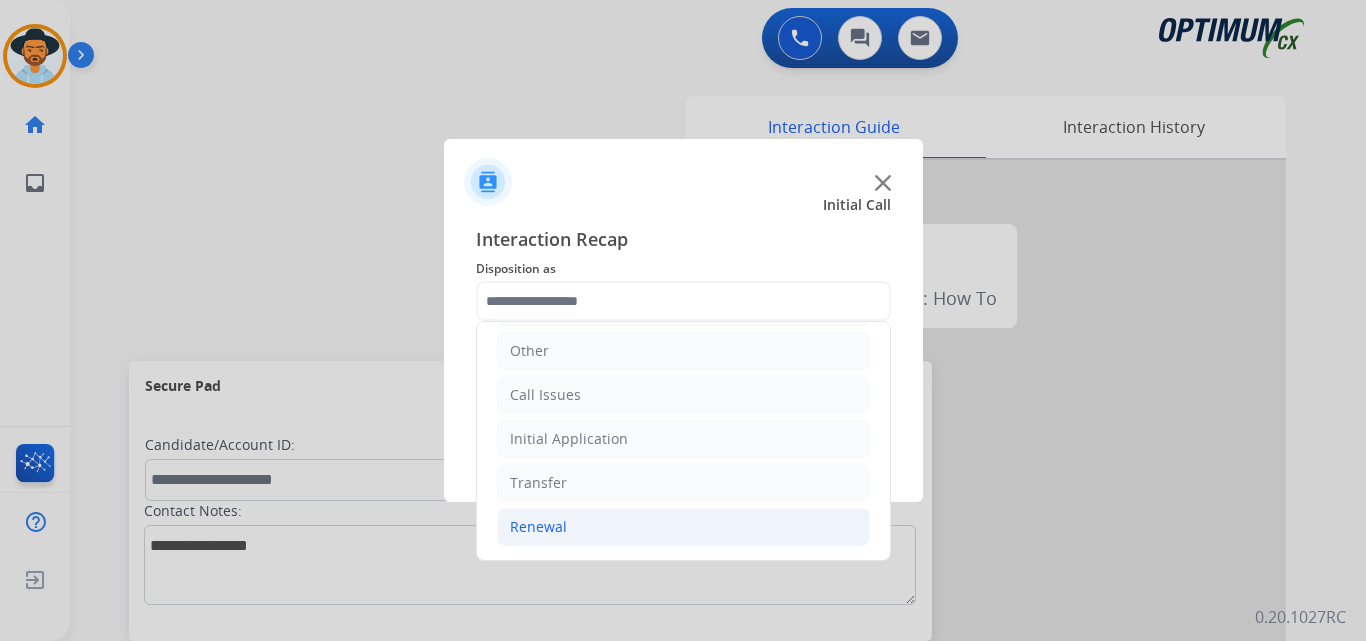 click on "Renewal" 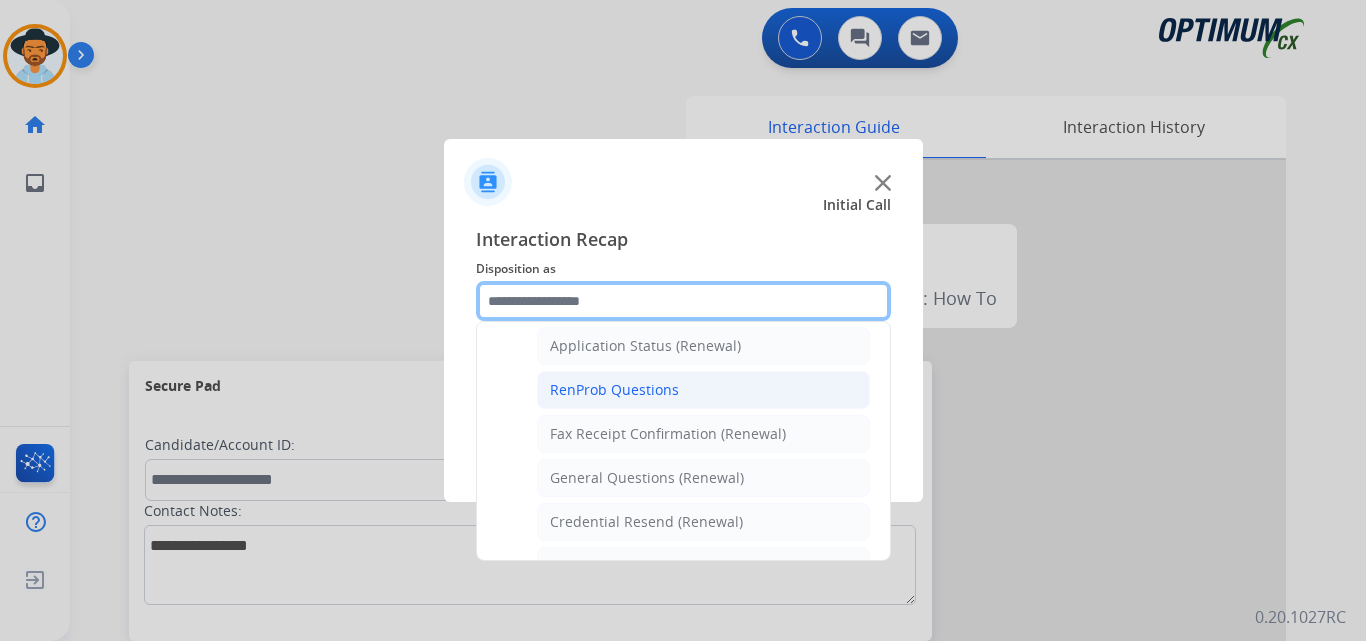 scroll, scrollTop: 636, scrollLeft: 0, axis: vertical 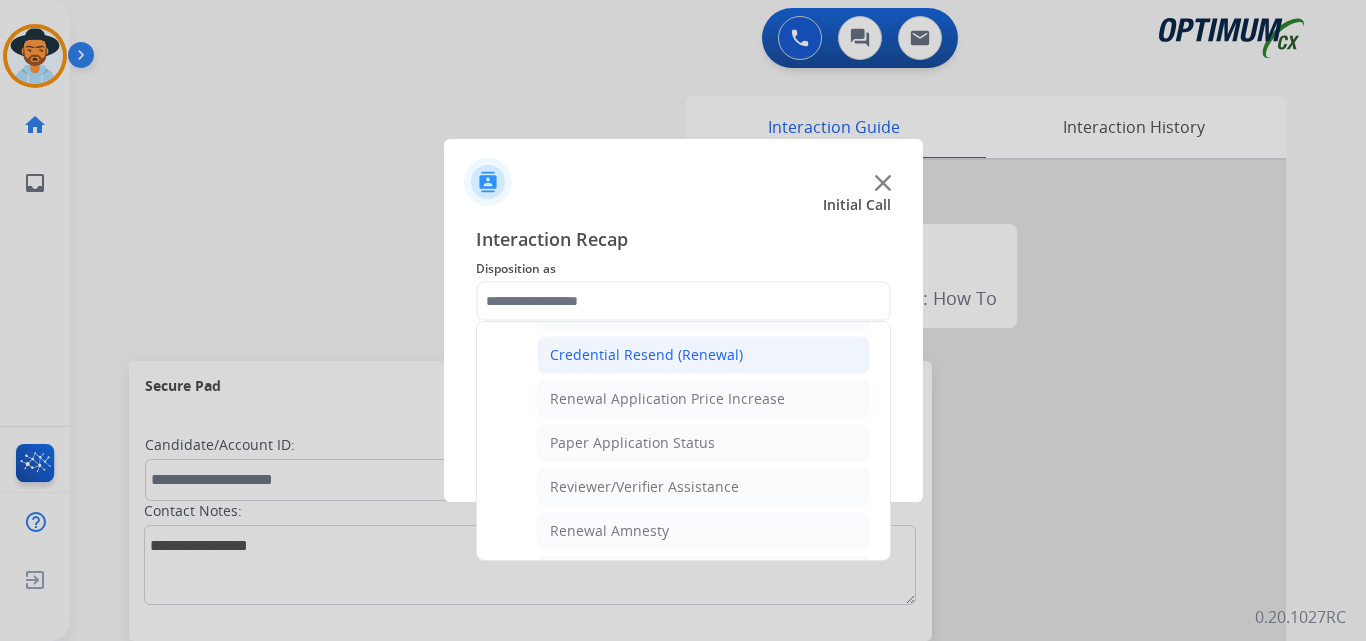 click on "Credential Resend (Renewal)" 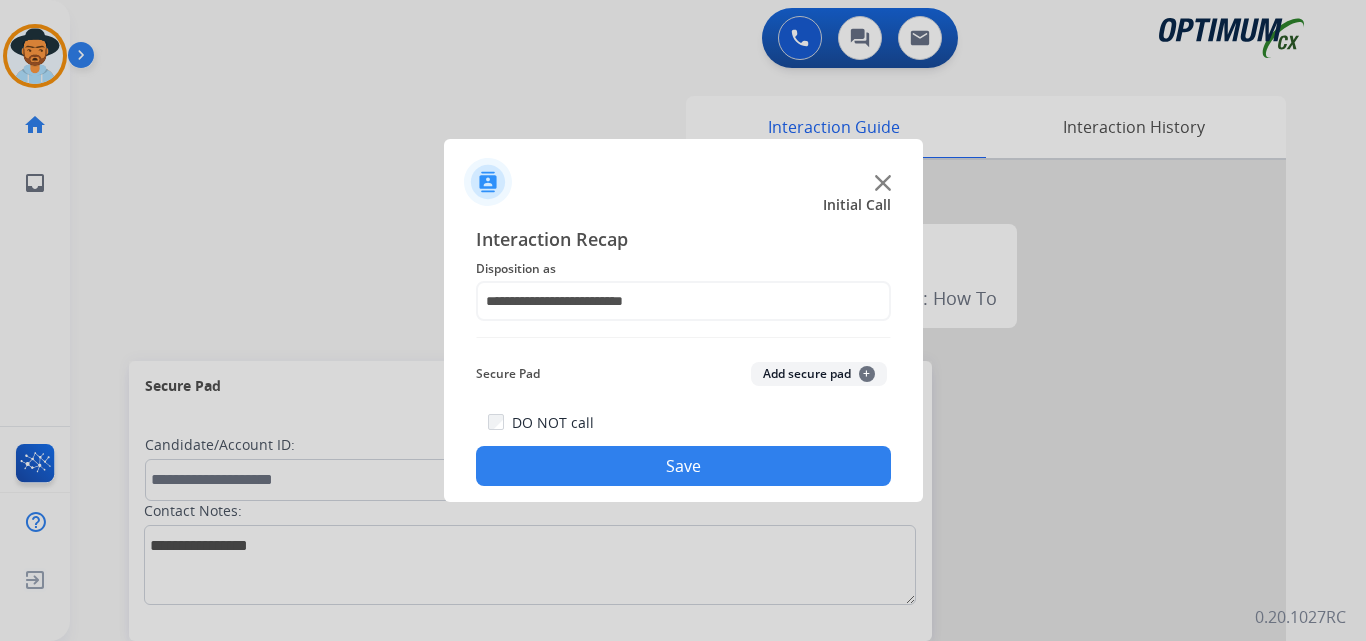 click on "Save" 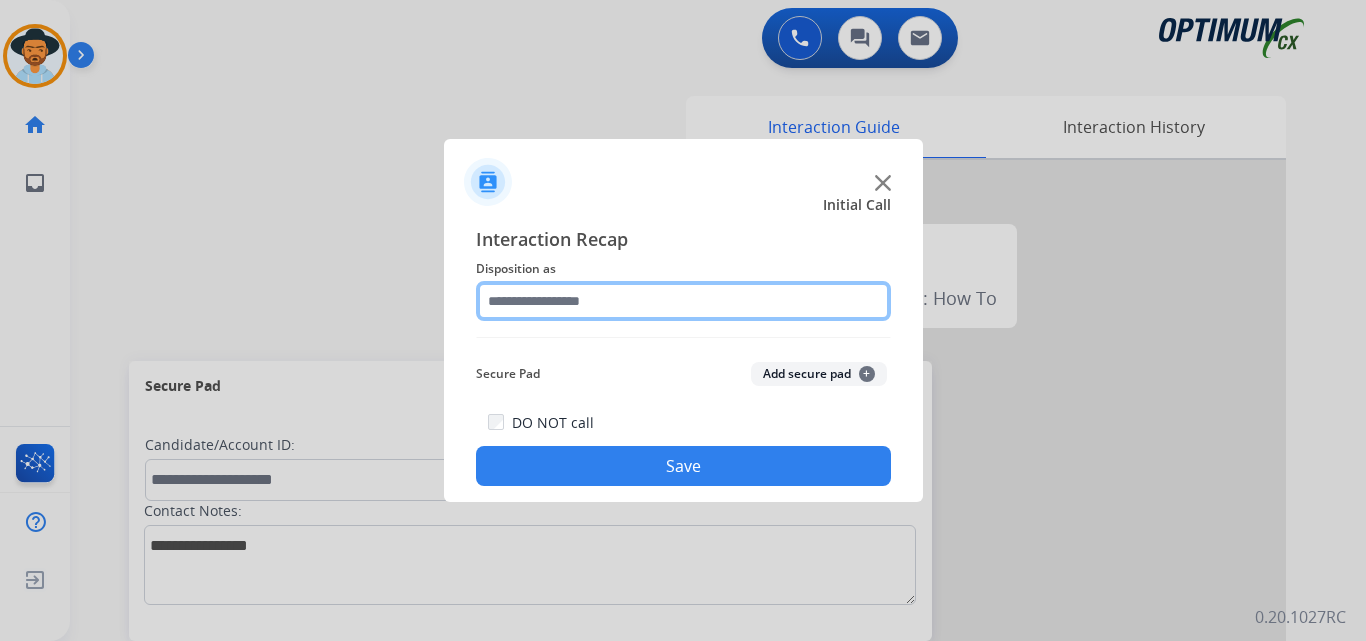 click 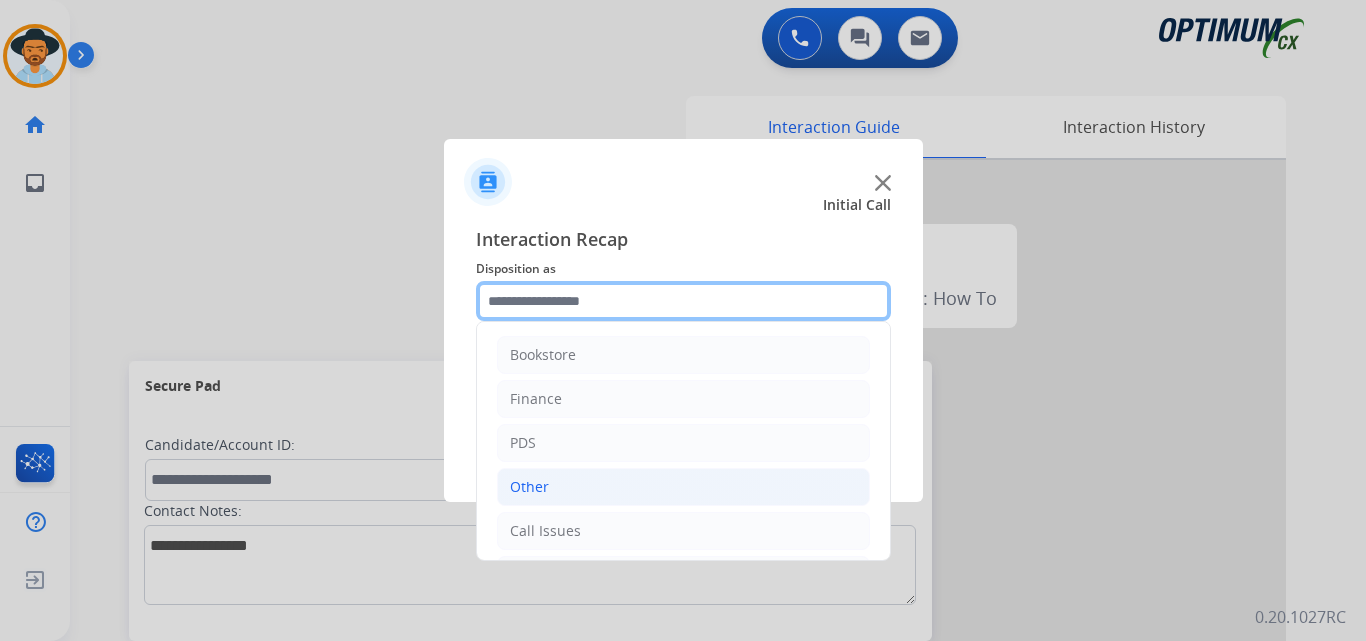 scroll, scrollTop: 136, scrollLeft: 0, axis: vertical 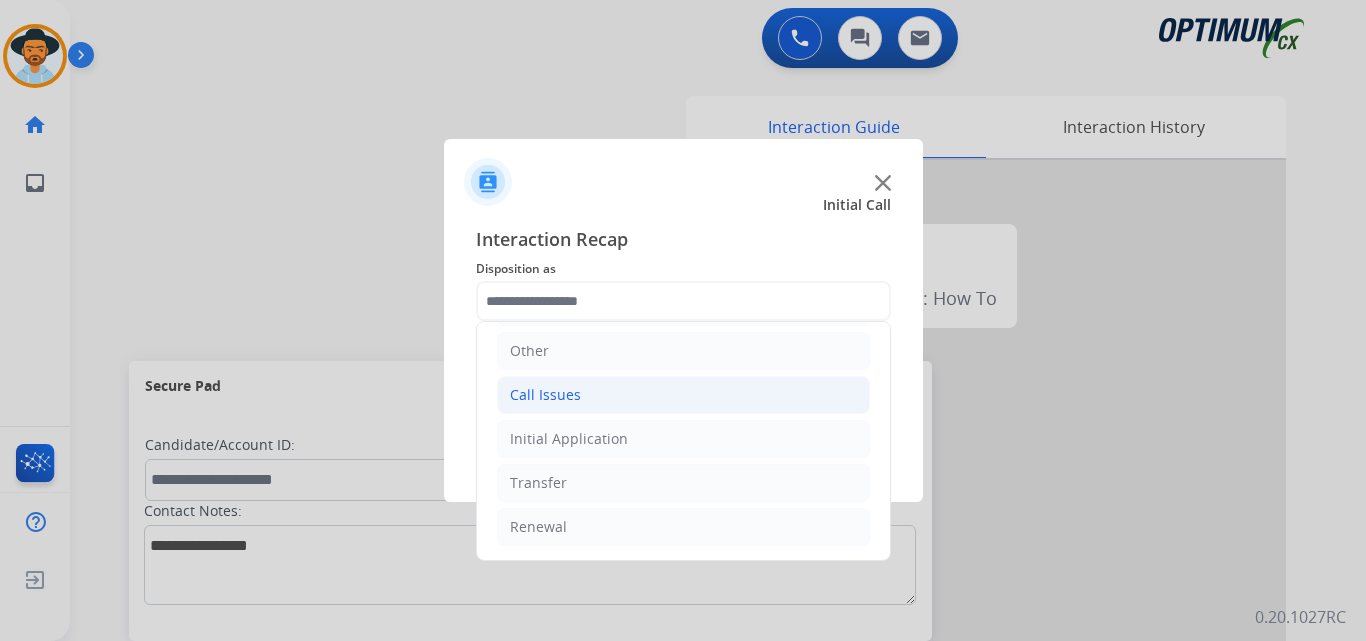 click on "Call Issues" 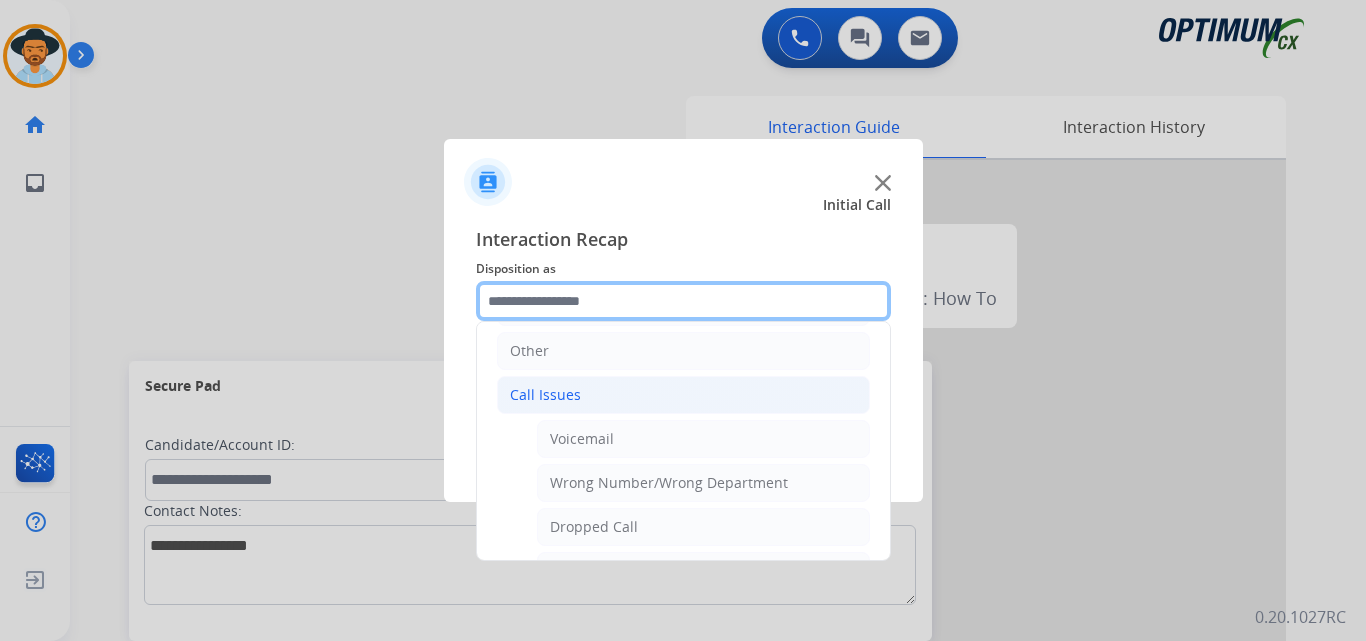 scroll, scrollTop: 356, scrollLeft: 0, axis: vertical 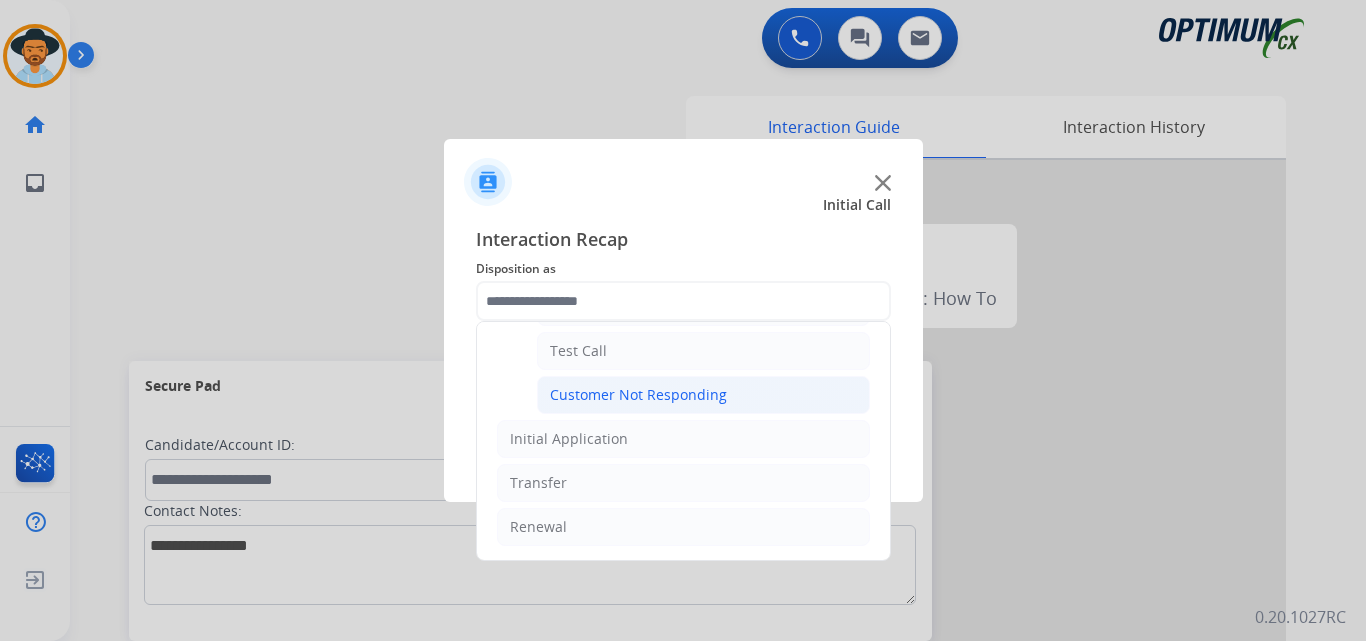 click on "Customer Not Responding" 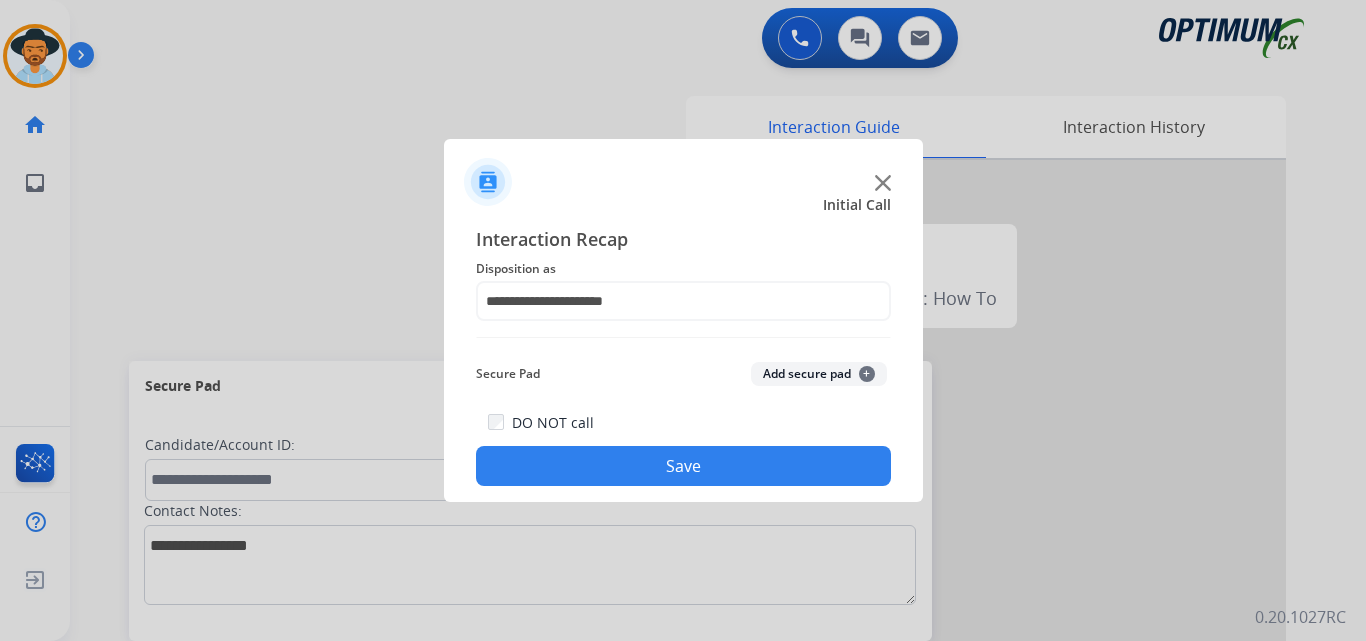 click on "Save" 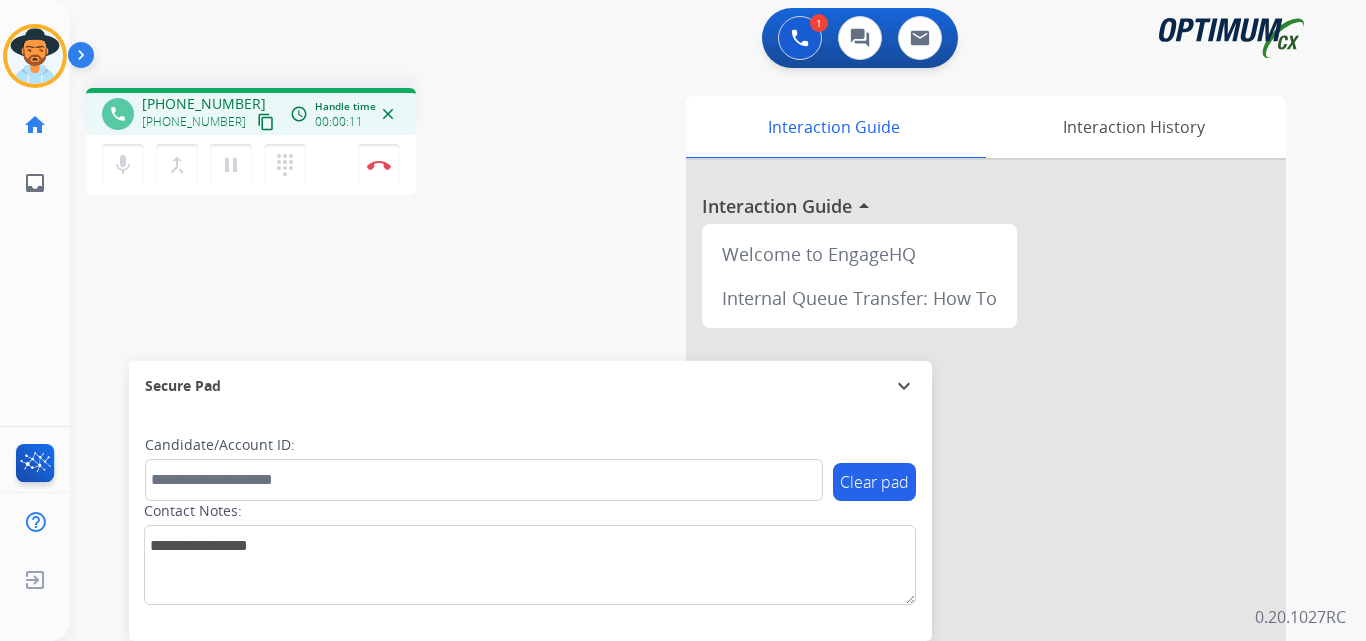 click on "+19899066435" at bounding box center [204, 104] 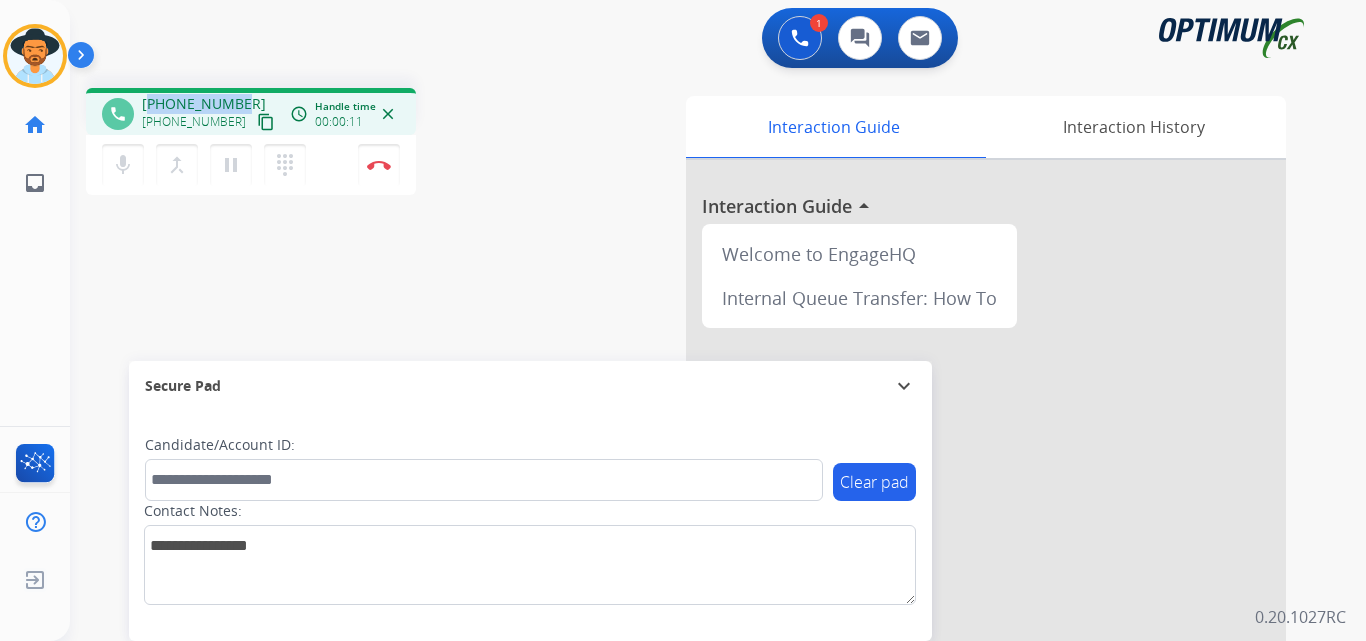 click on "+19899066435" at bounding box center (204, 104) 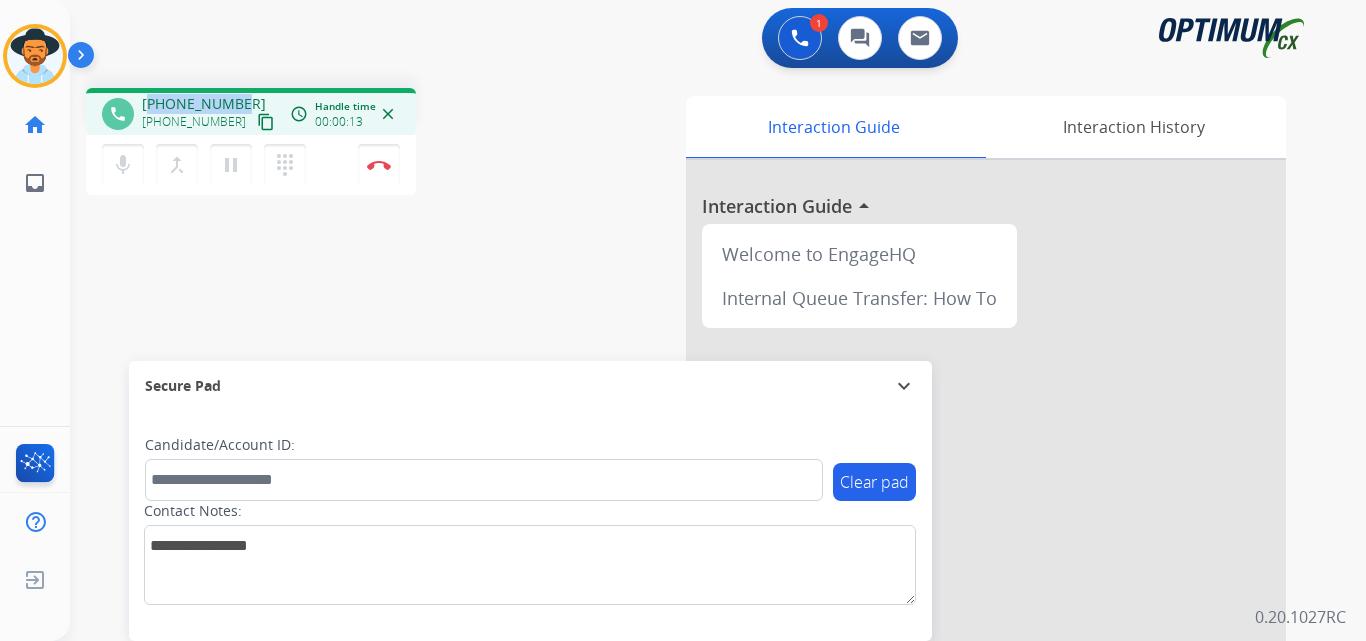 copy on "19899066435" 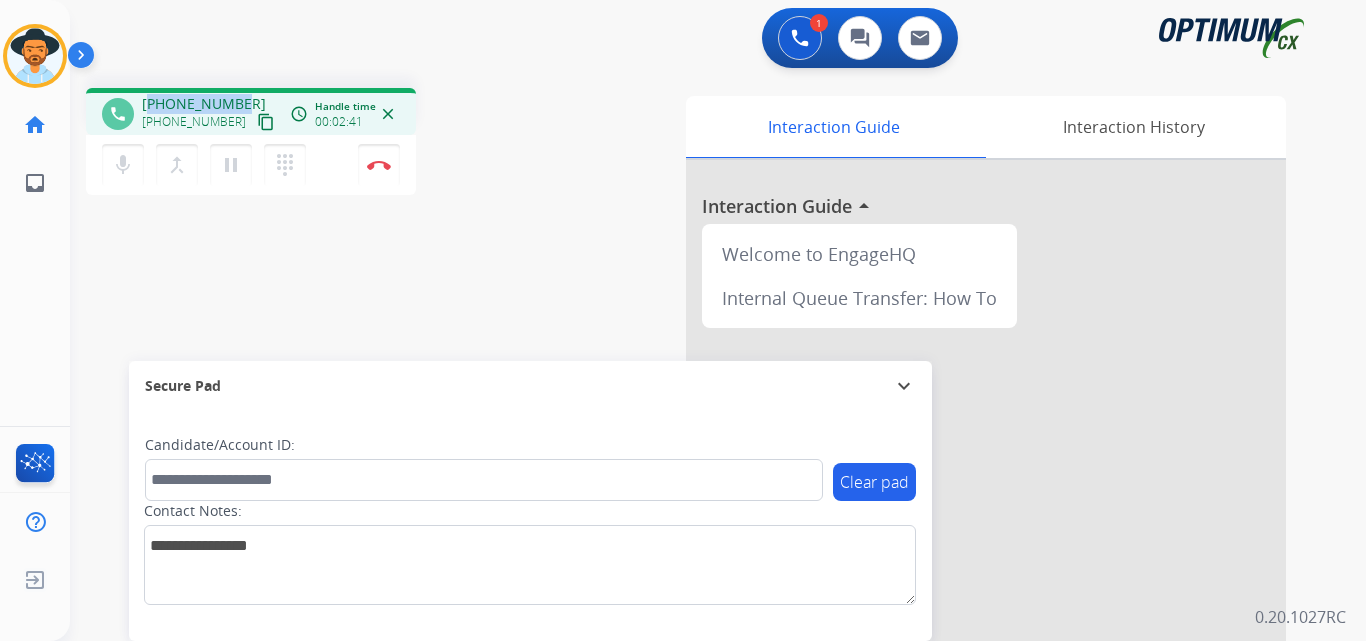 click on "+19899066435" at bounding box center (204, 104) 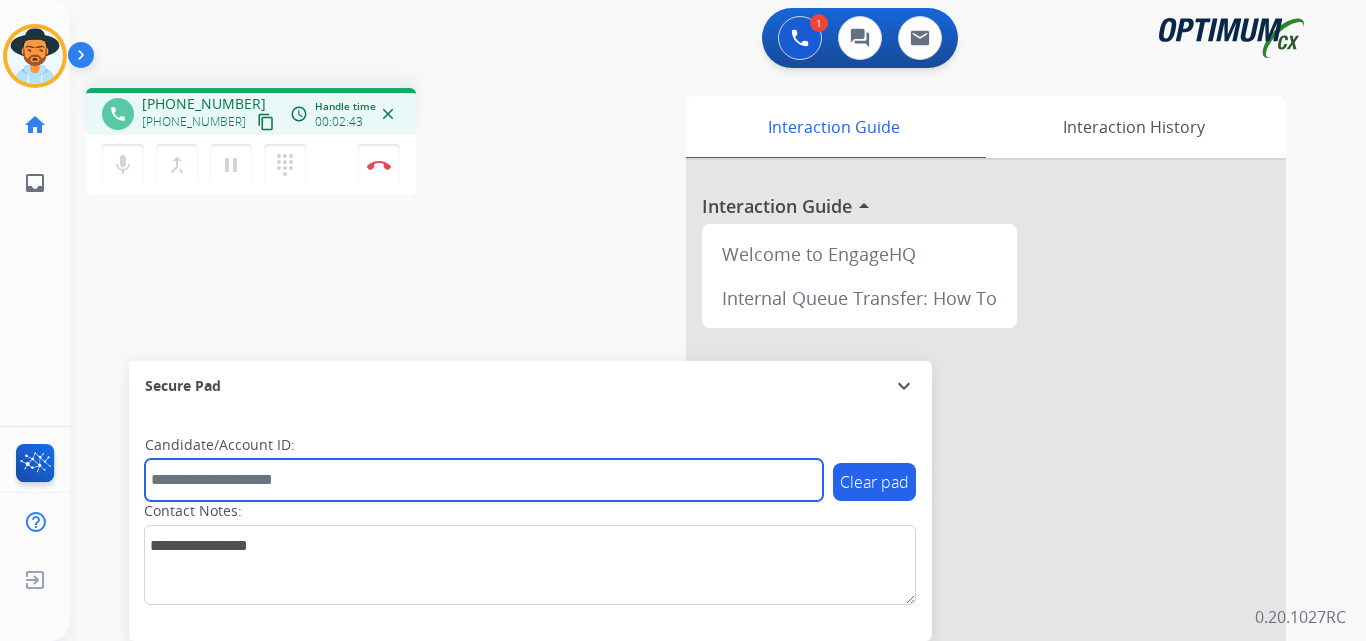 click at bounding box center (484, 480) 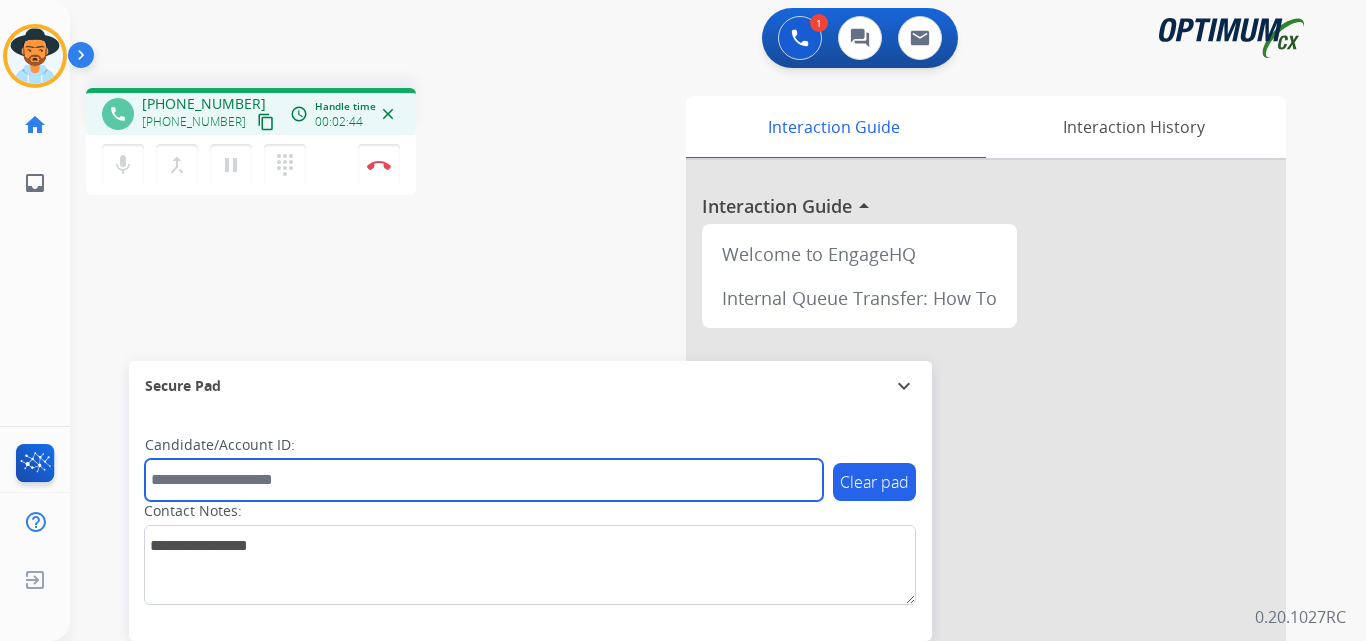 paste on "**********" 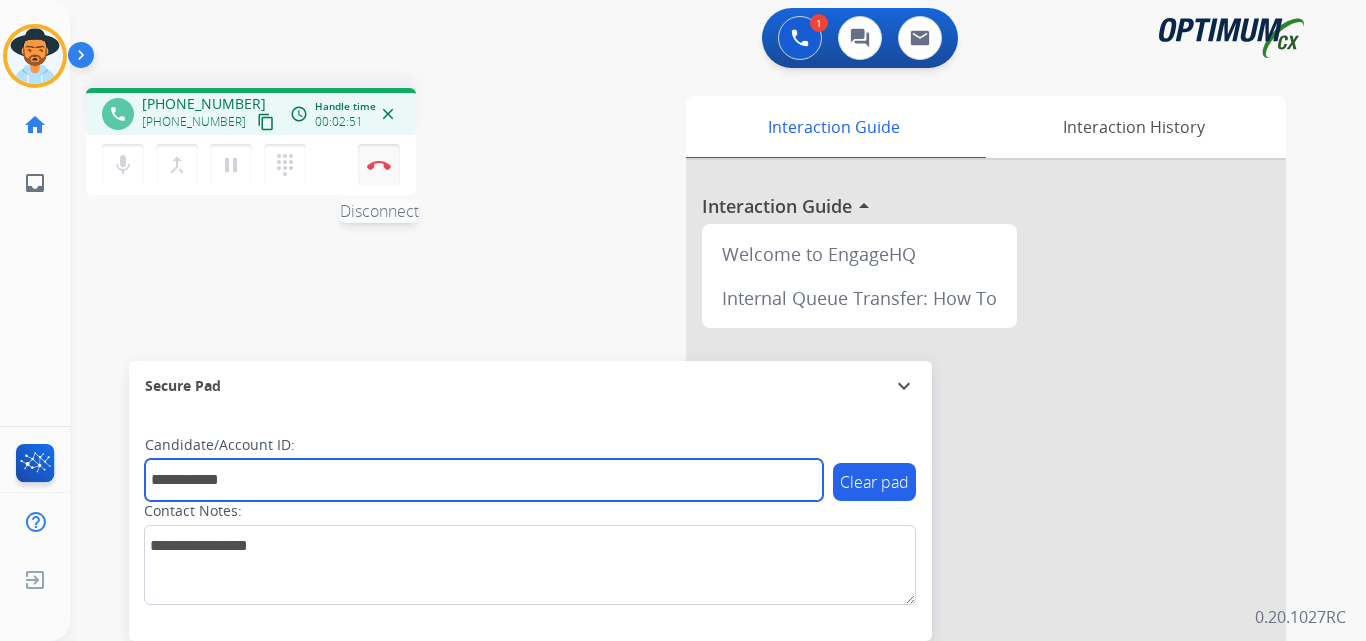 type on "**********" 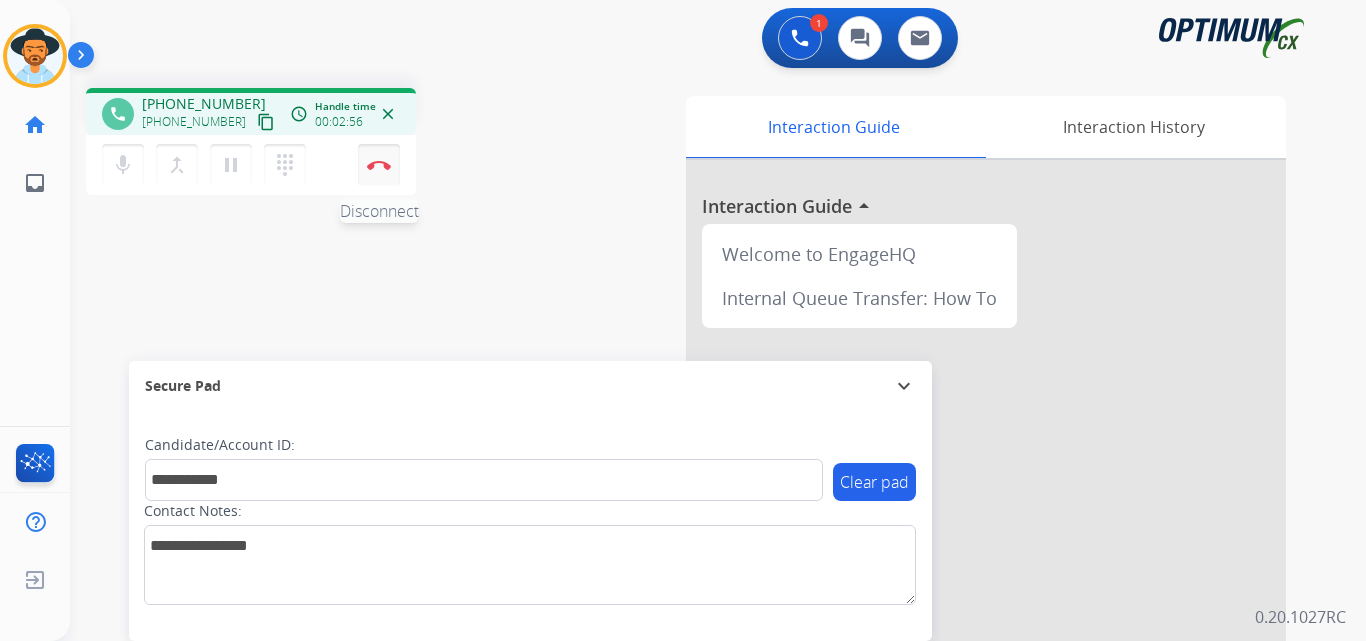 click at bounding box center [379, 165] 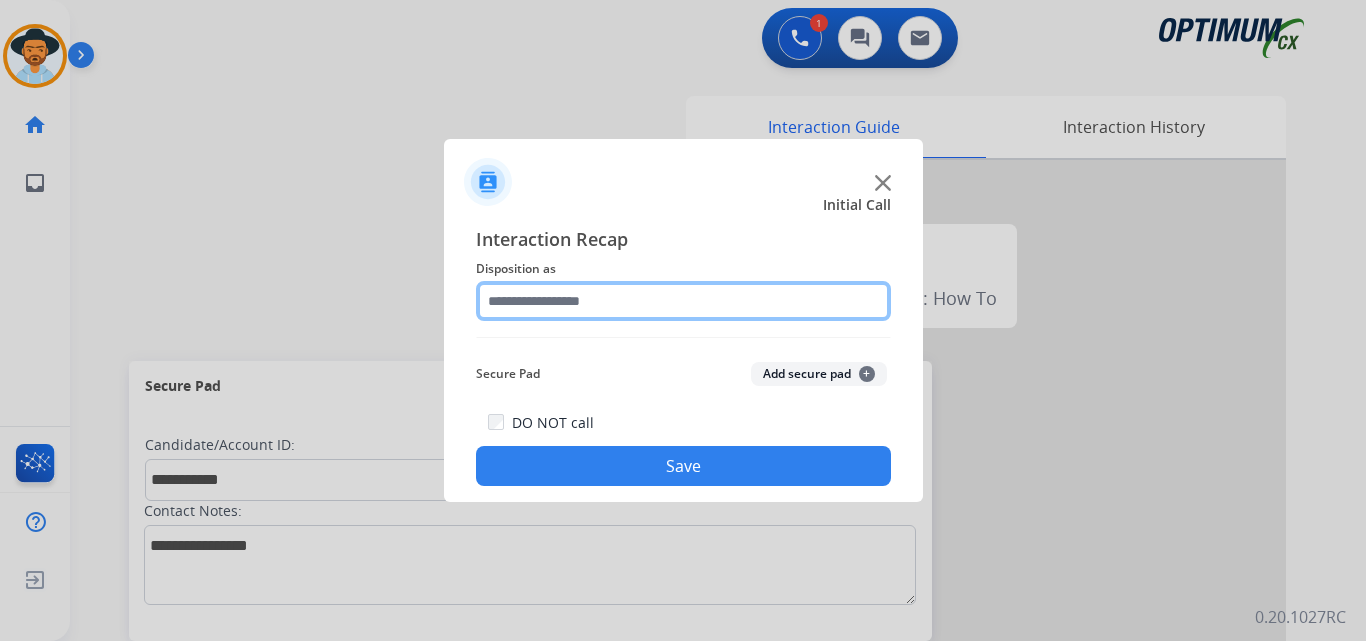 click 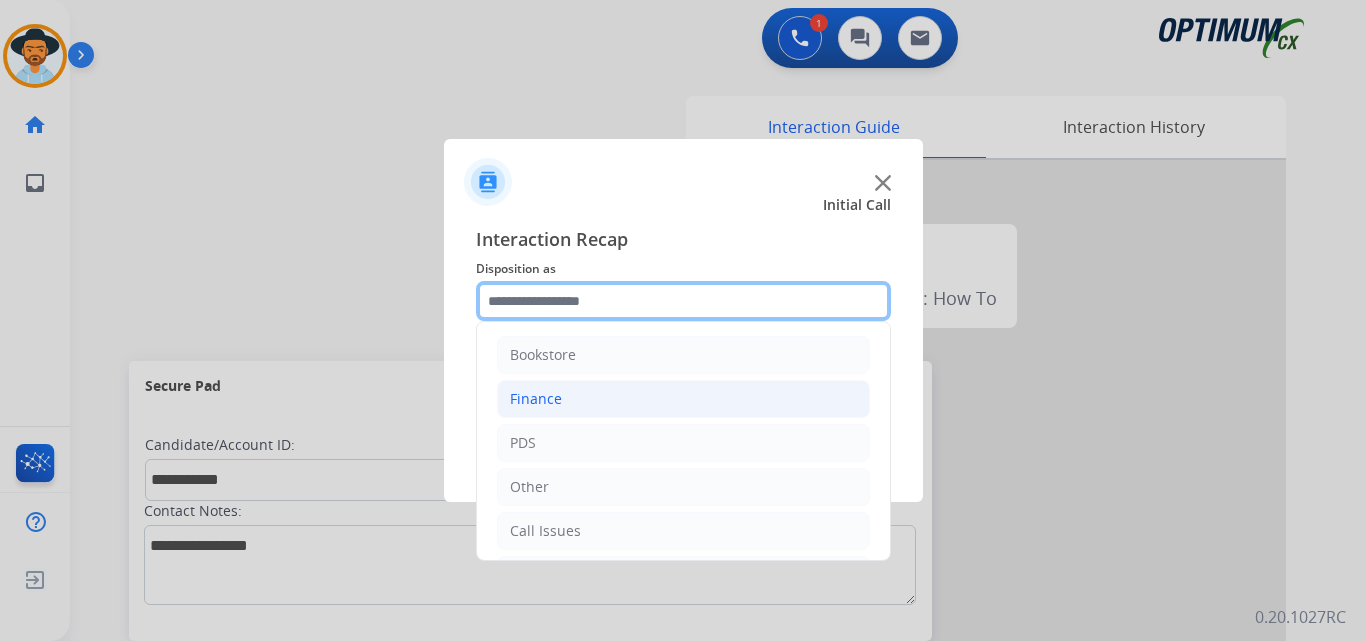 scroll, scrollTop: 136, scrollLeft: 0, axis: vertical 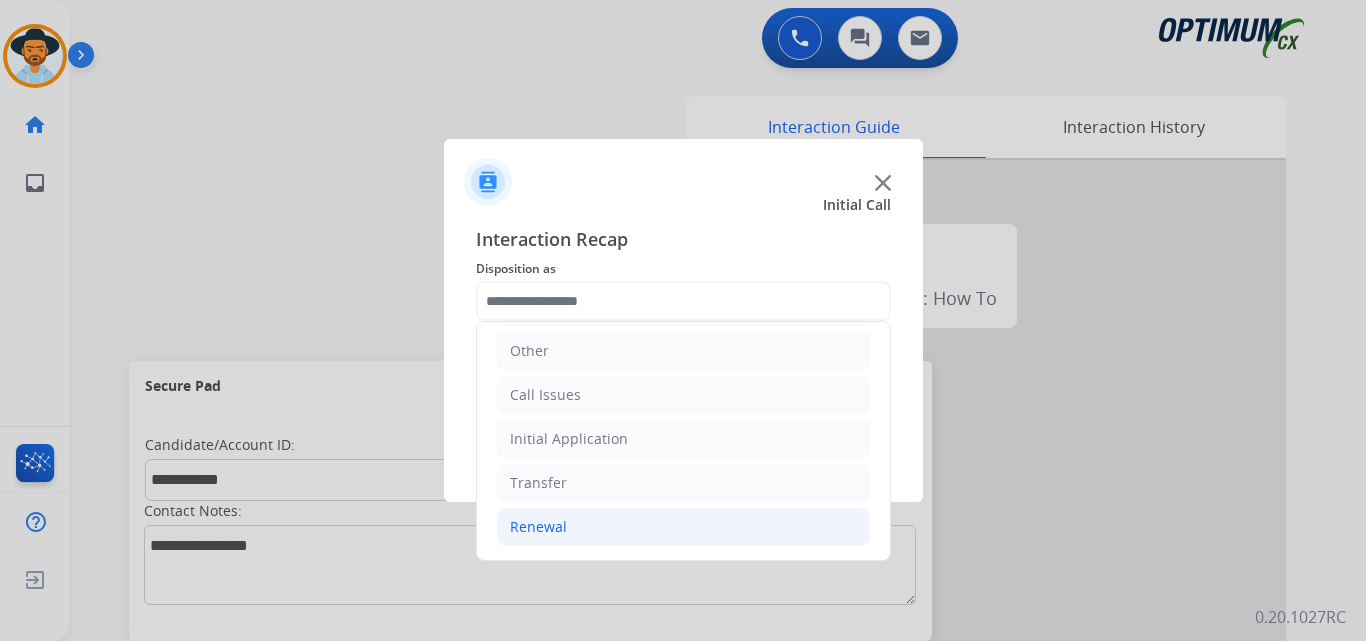 click on "Renewal" 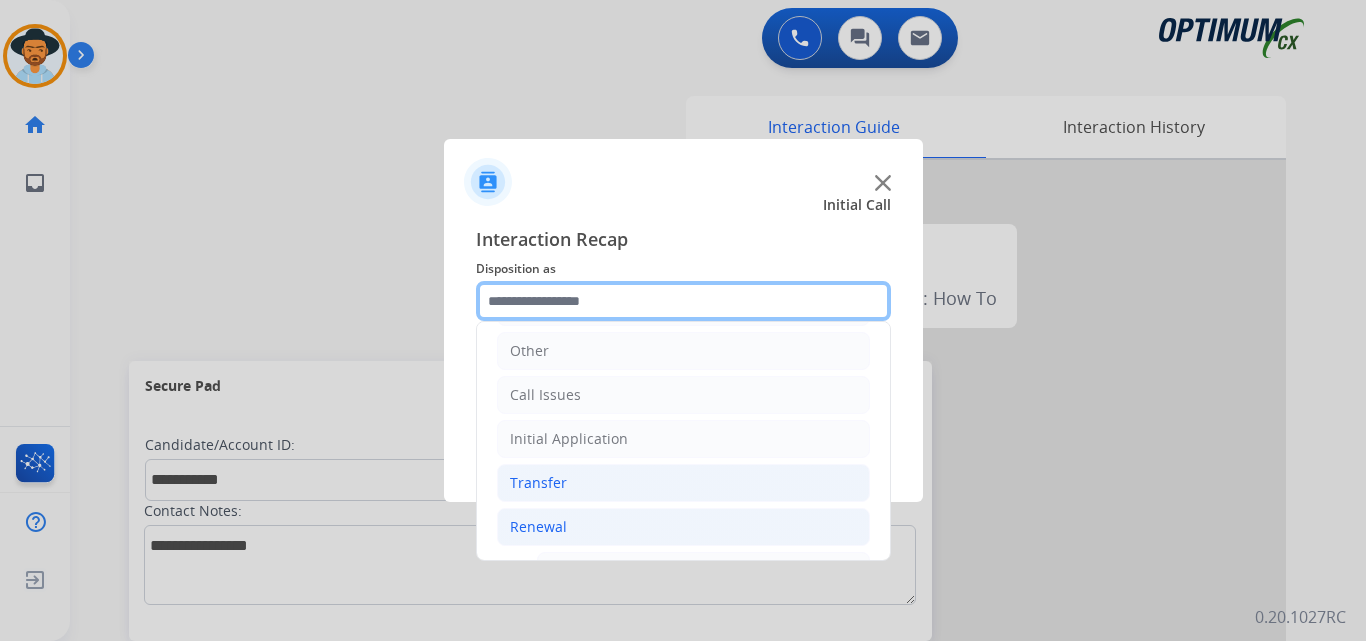 scroll, scrollTop: 469, scrollLeft: 0, axis: vertical 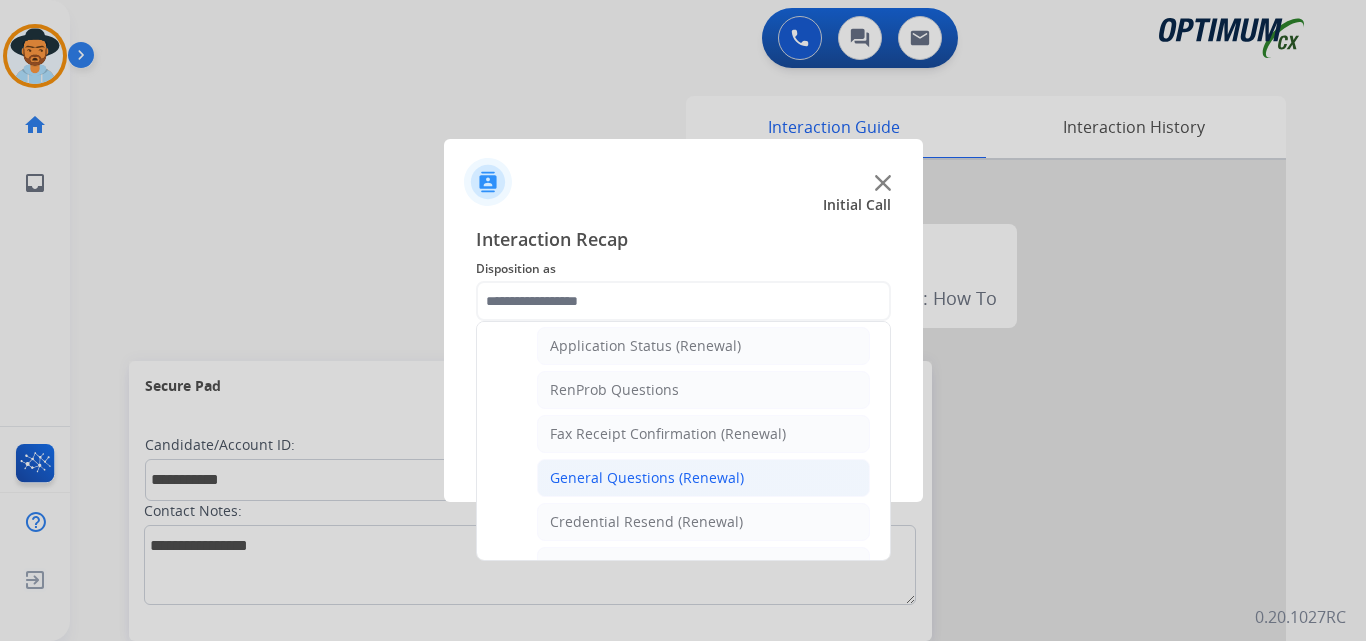 click on "General Questions (Renewal)" 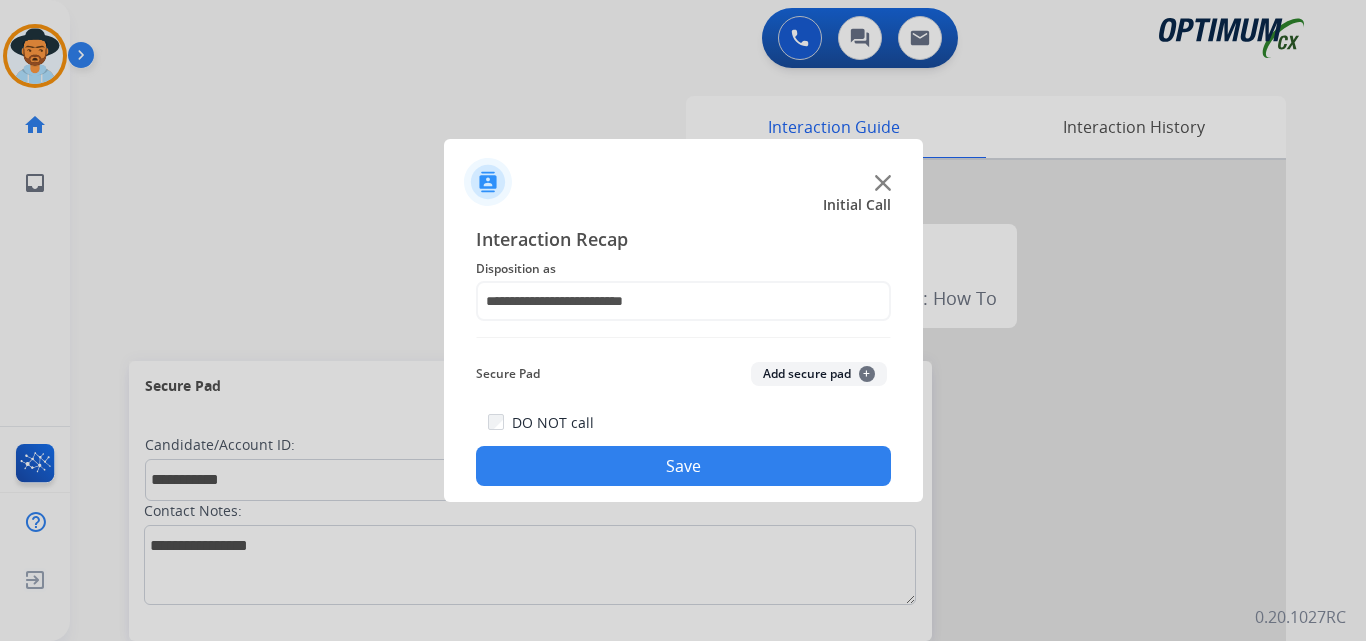 click on "Save" 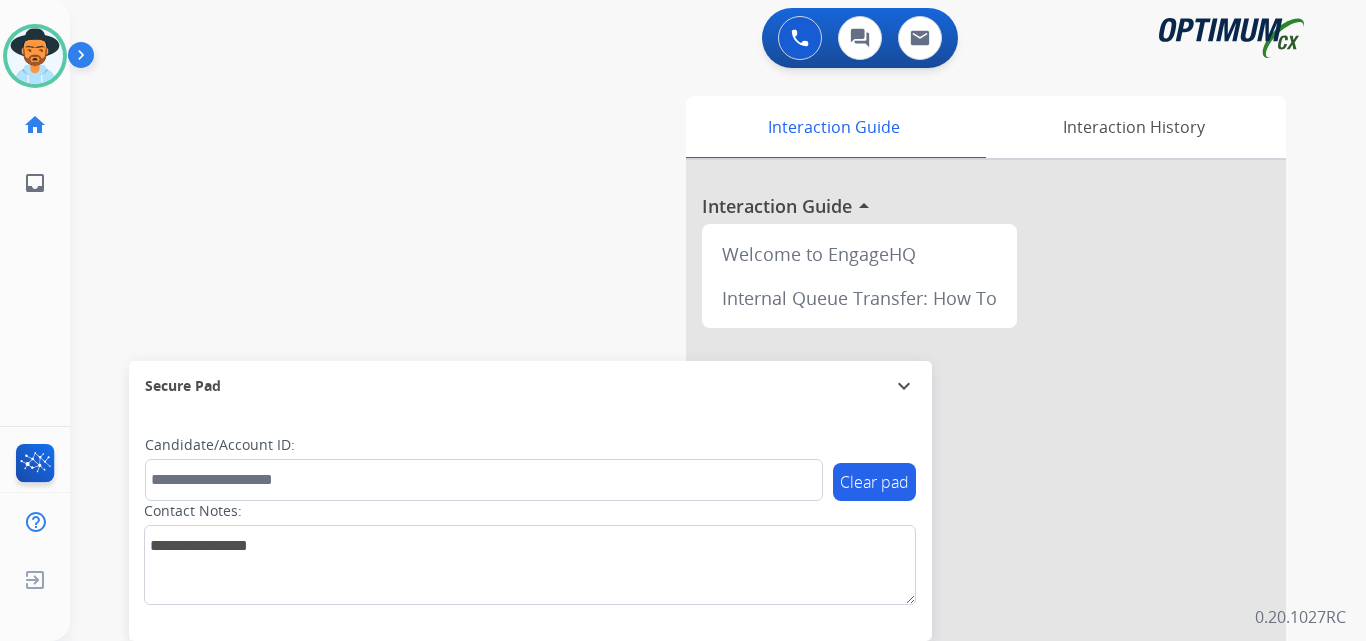 click on "swap_horiz Break voice bridge close_fullscreen Connect 3-Way Call merge_type Separate 3-Way Call  Interaction Guide   Interaction History  Interaction Guide arrow_drop_up  Welcome to EngageHQ   Internal Queue Transfer: How To  Secure Pad expand_more Clear pad Candidate/Account ID: Contact Notes:" at bounding box center (694, 489) 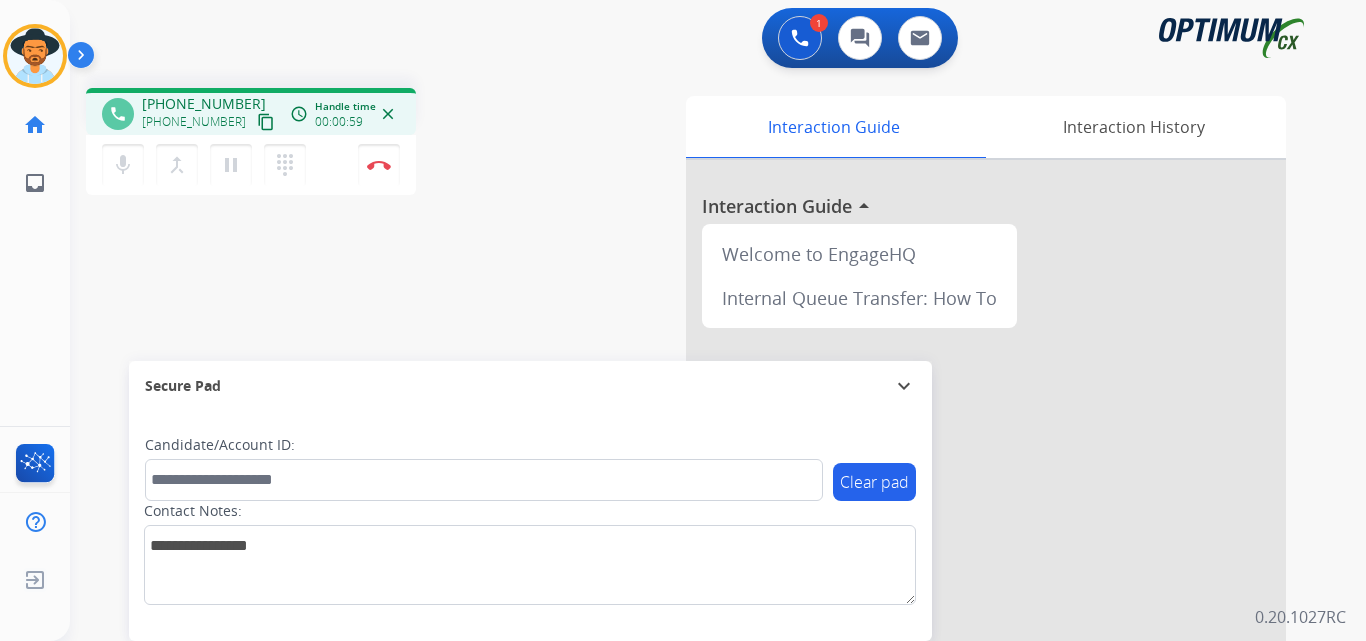 click on "+19394089930" at bounding box center (204, 104) 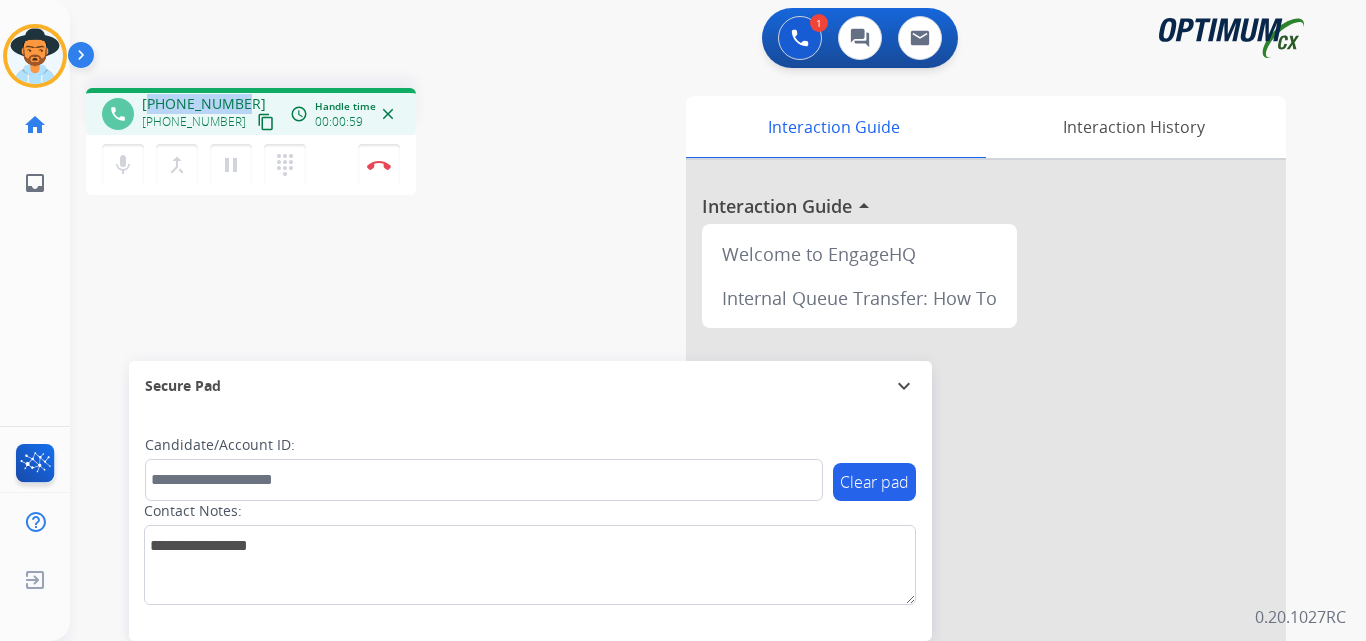 click on "+19394089930" at bounding box center (204, 104) 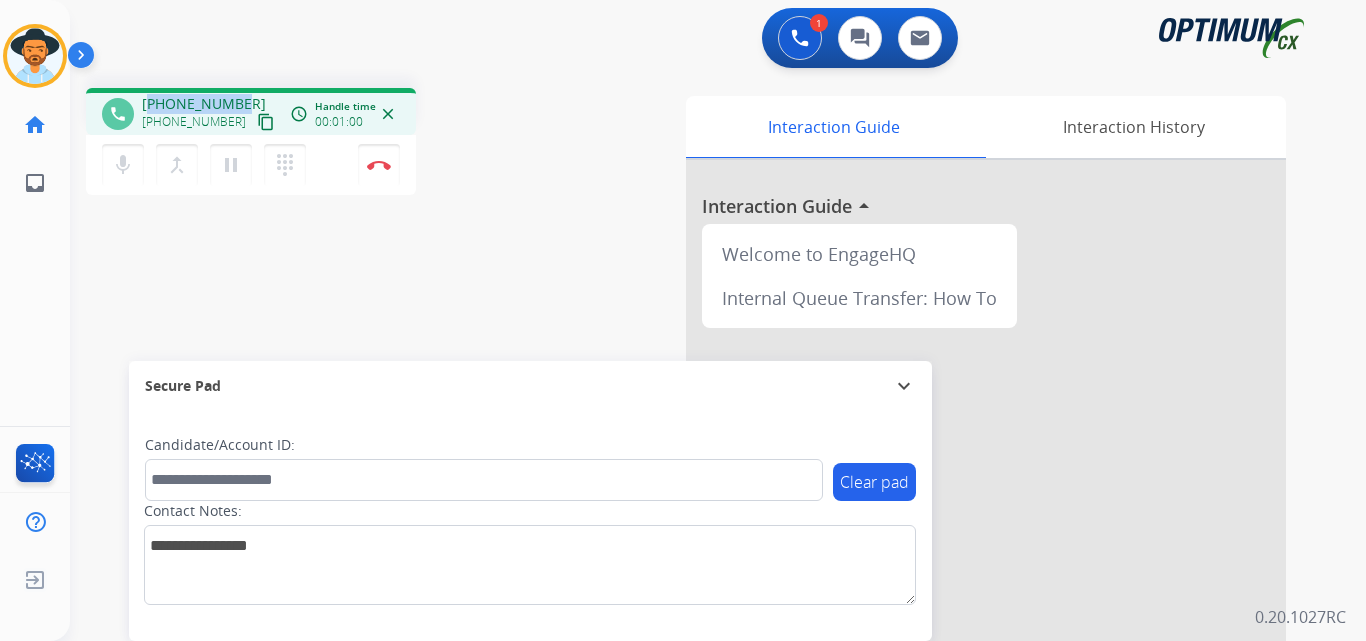 copy on "19394089930" 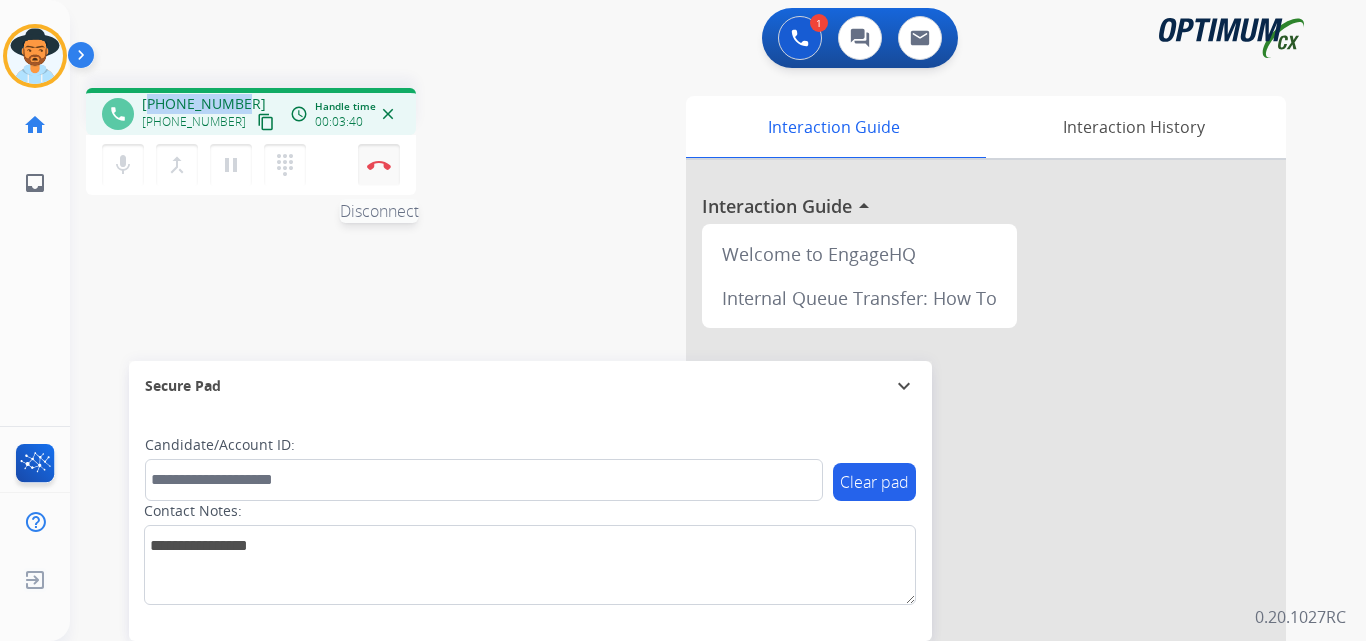 click at bounding box center (379, 165) 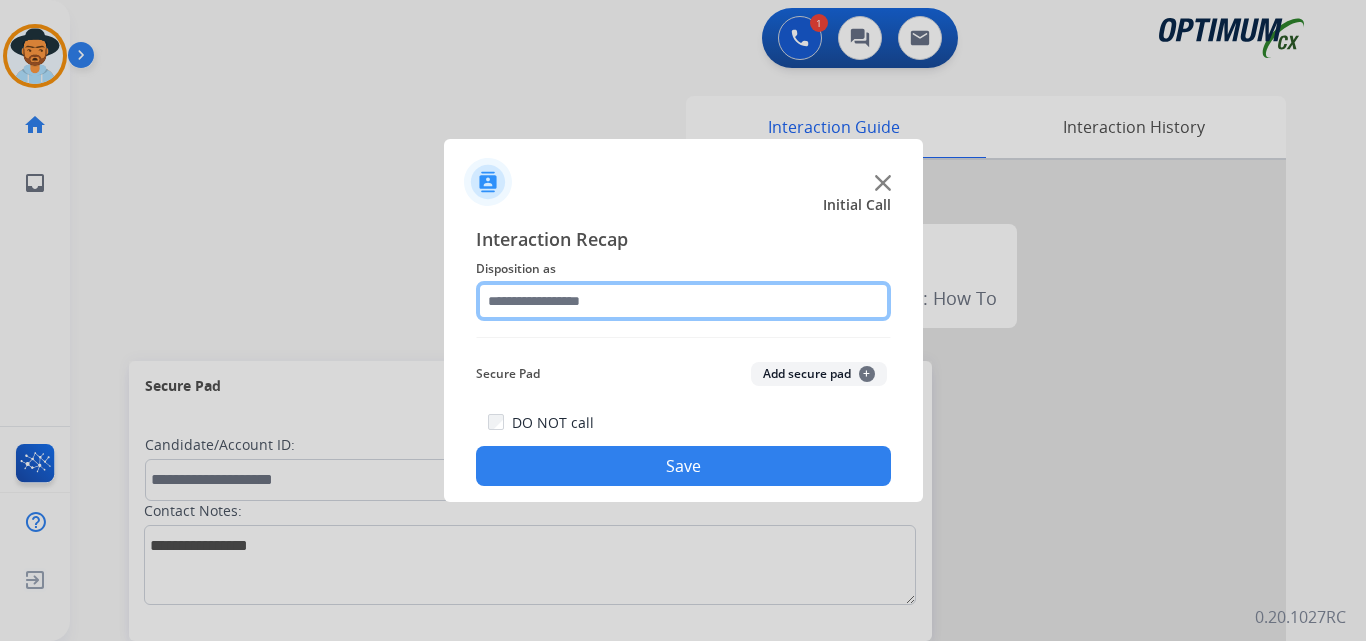 click 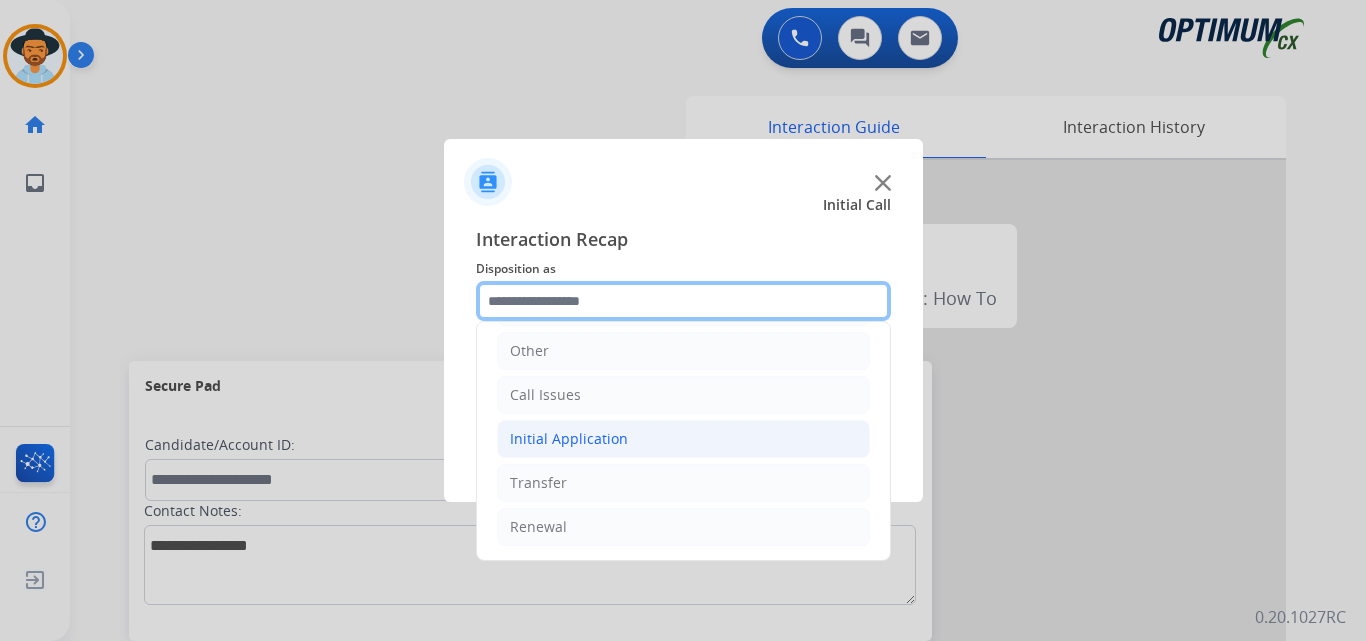 scroll, scrollTop: 0, scrollLeft: 0, axis: both 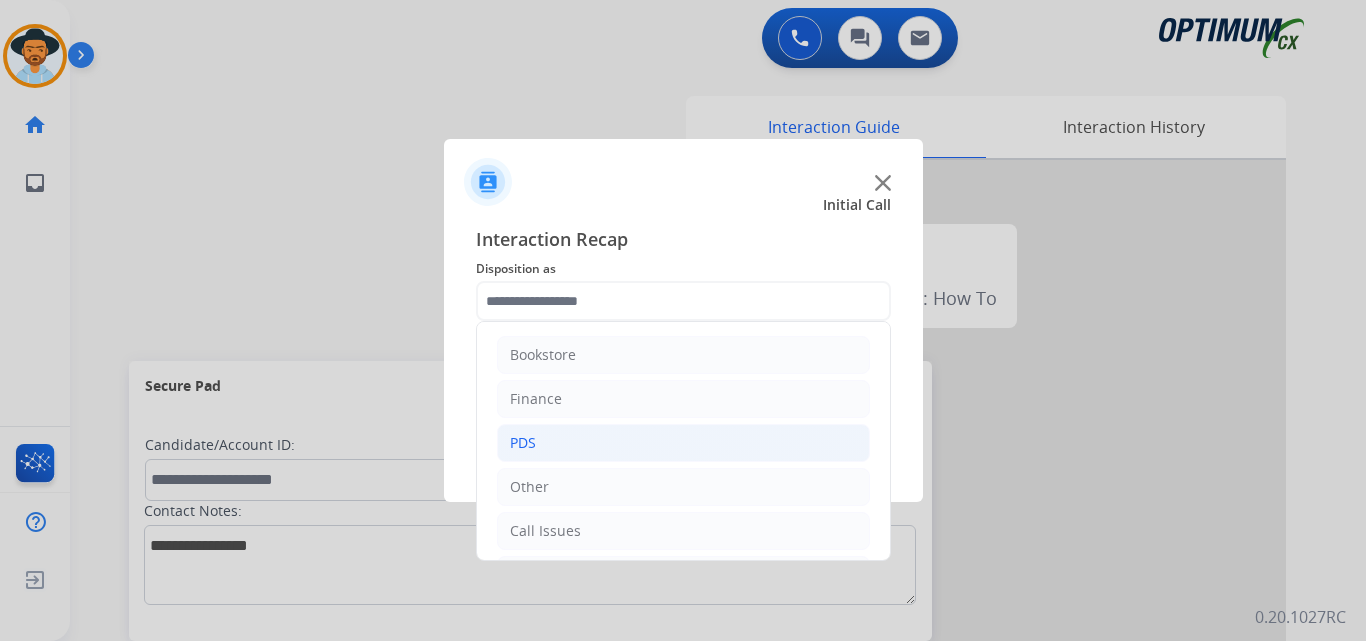 click on "PDS" 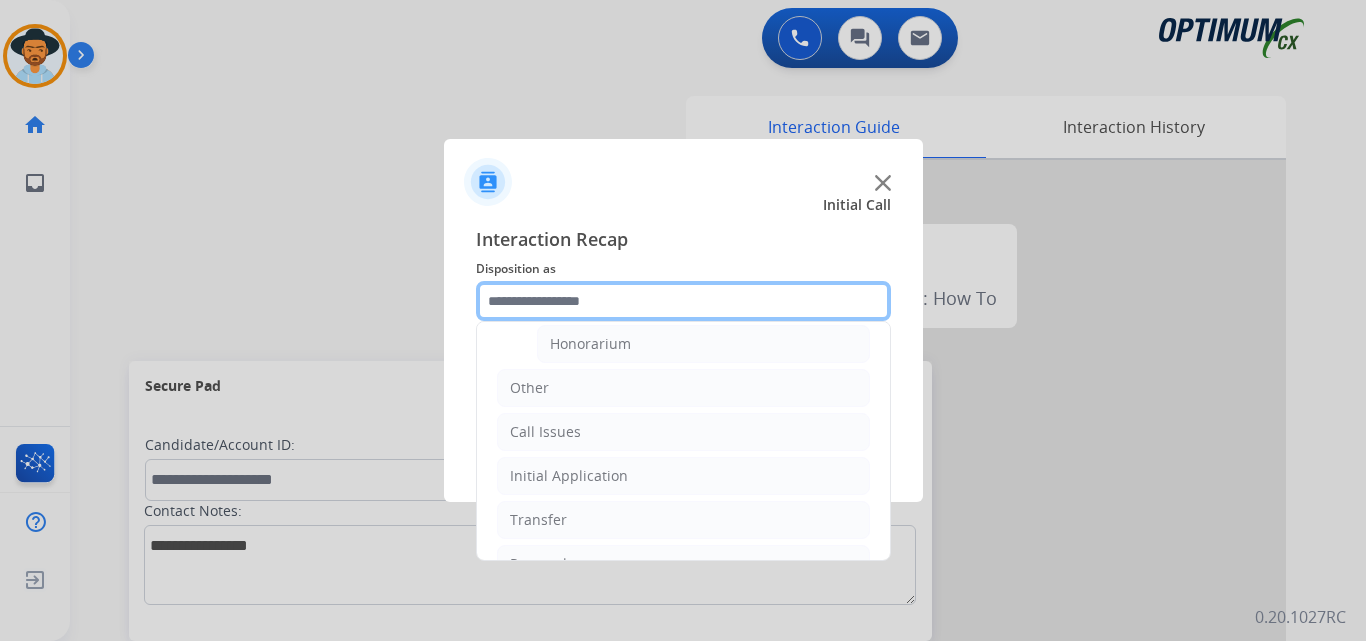 scroll, scrollTop: 500, scrollLeft: 0, axis: vertical 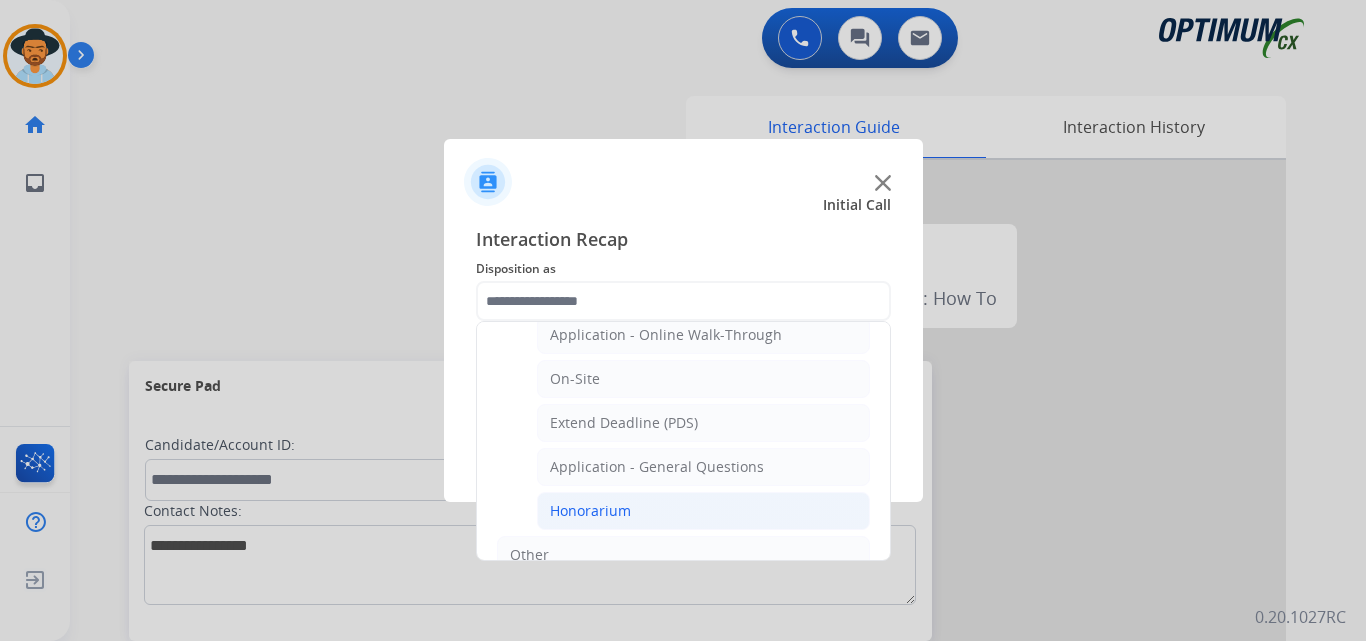 click on "Honorarium" 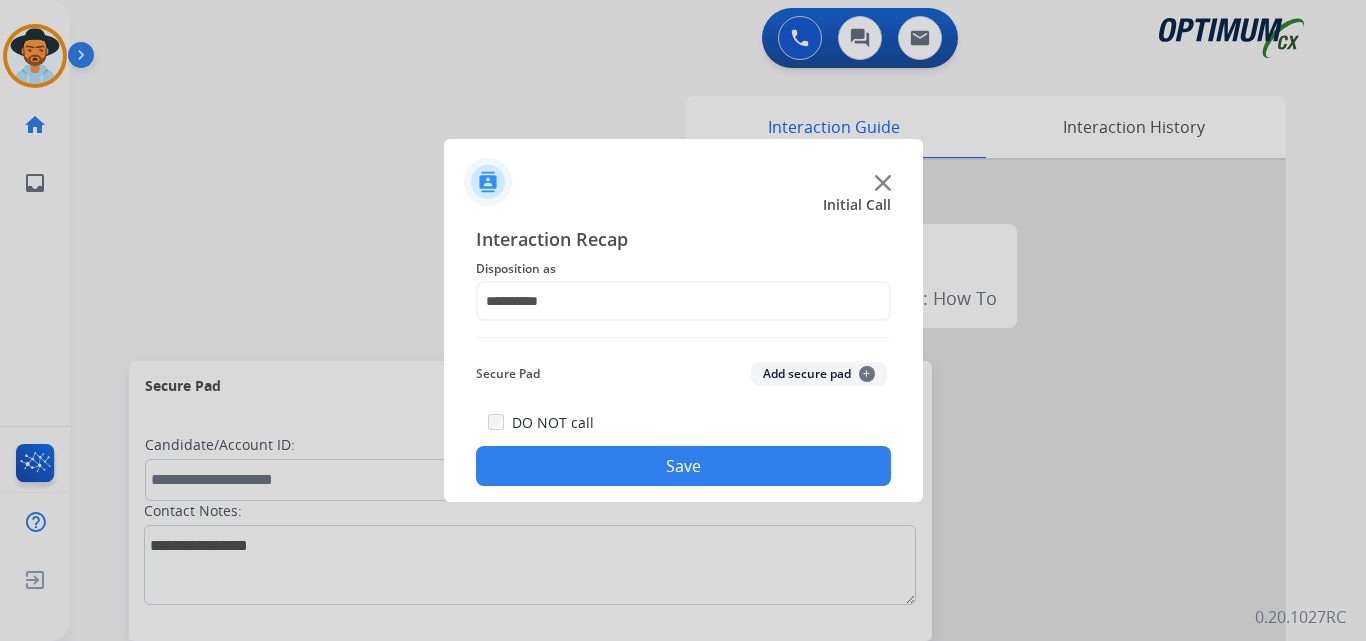 click on "Save" 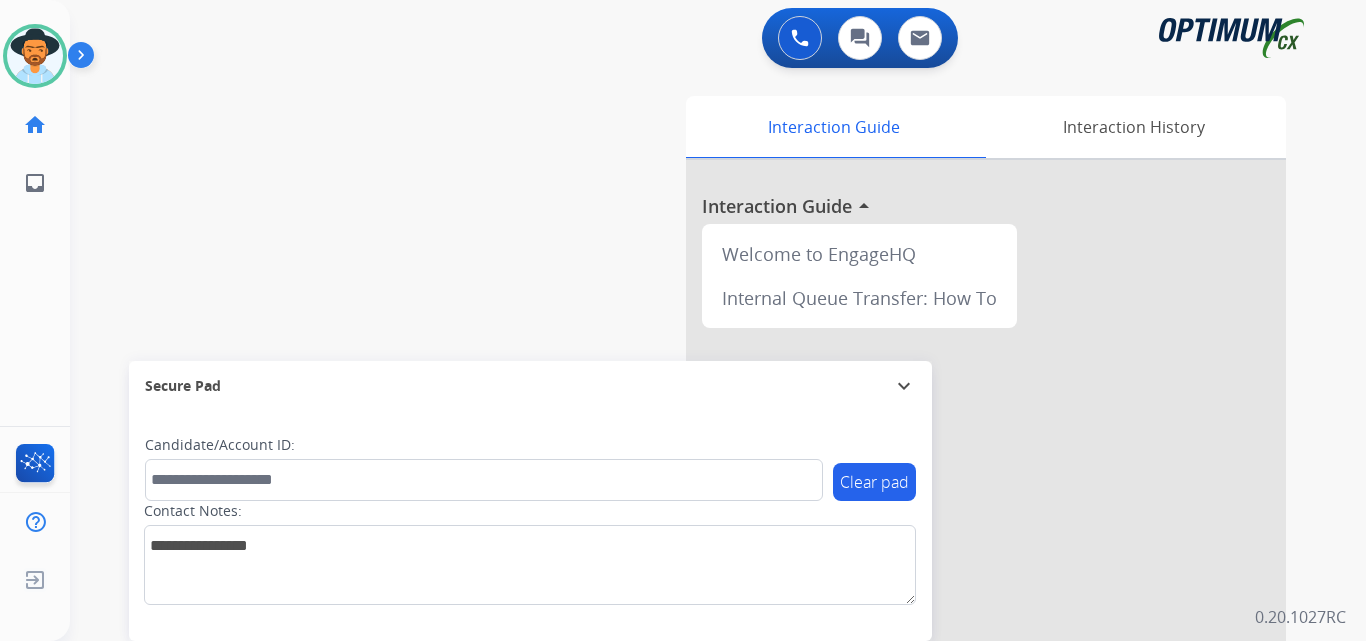 click on "swap_horiz Break voice bridge close_fullscreen Connect 3-Way Call merge_type Separate 3-Way Call  Interaction Guide   Interaction History  Interaction Guide arrow_drop_up  Welcome to EngageHQ   Internal Queue Transfer: How To  Secure Pad expand_more Clear pad Candidate/Account ID: Contact Notes:" at bounding box center [694, 489] 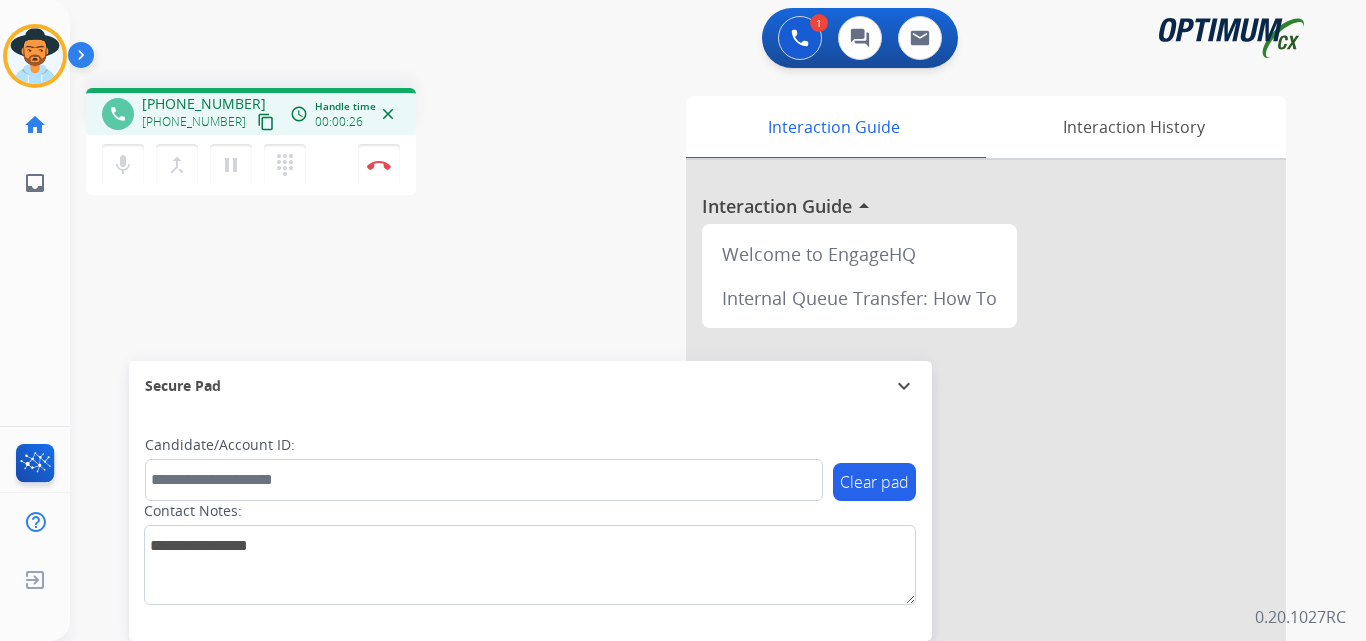 click on "+12162782670" at bounding box center (204, 104) 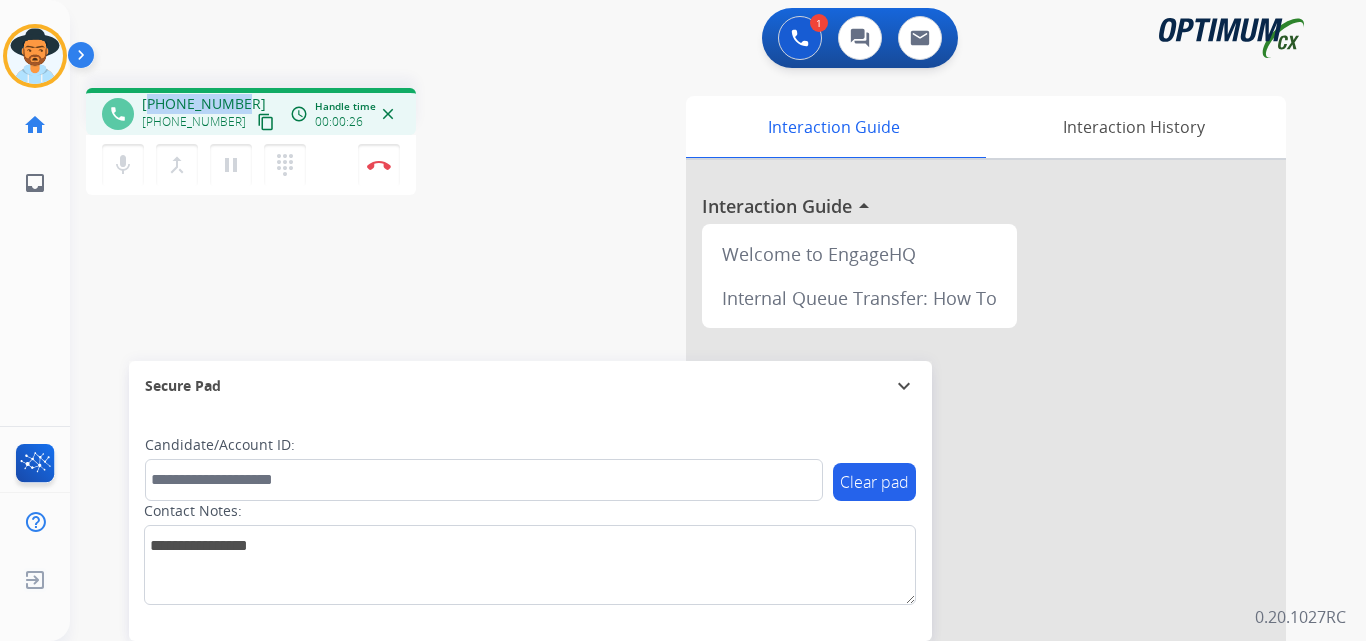 click on "+12162782670" at bounding box center [204, 104] 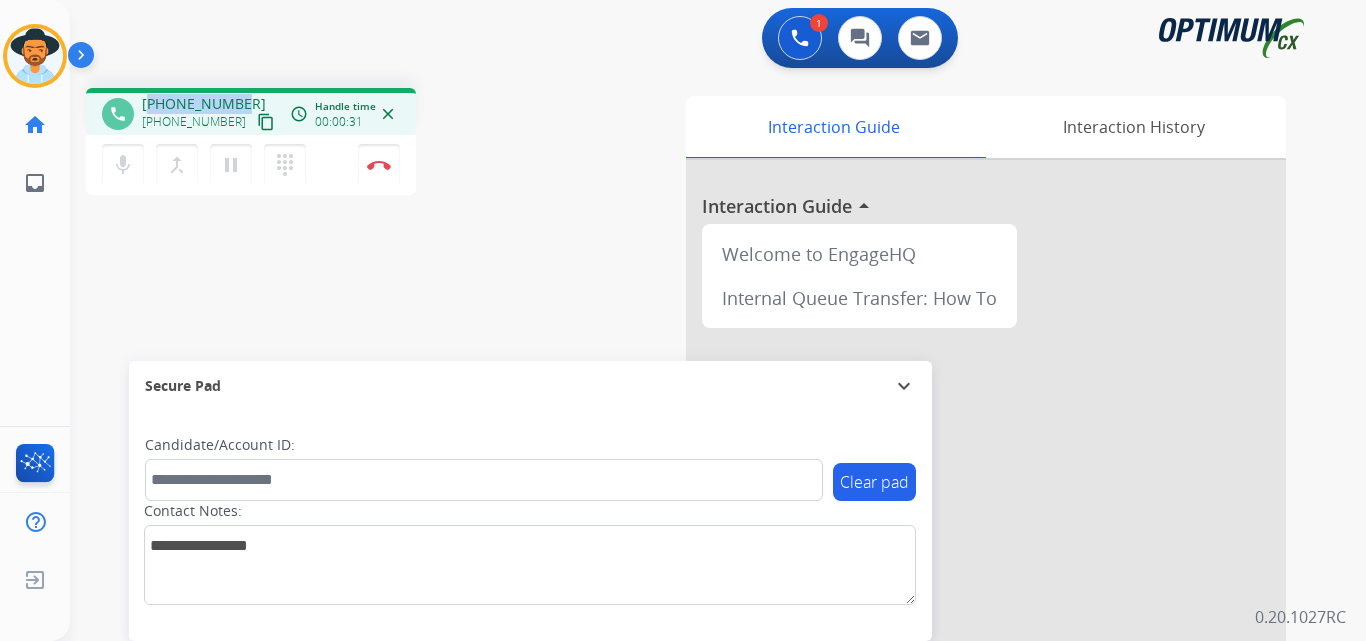 copy on "12162782670" 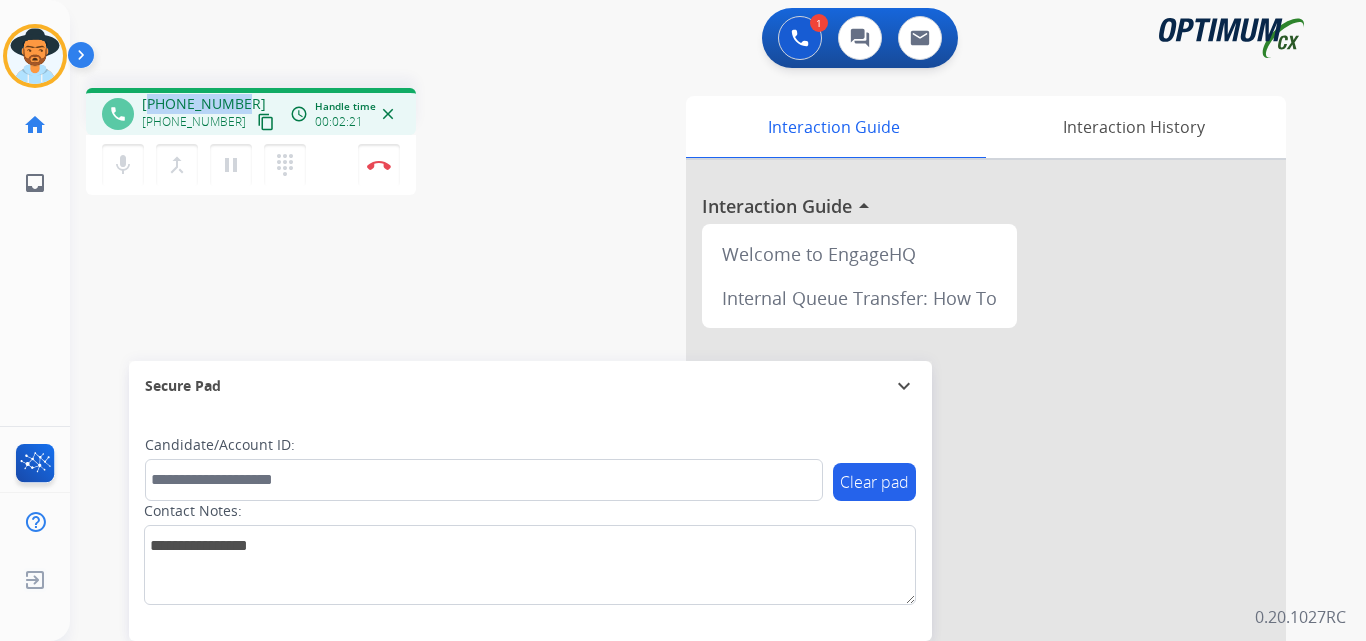 click on "+12162782670" at bounding box center [204, 104] 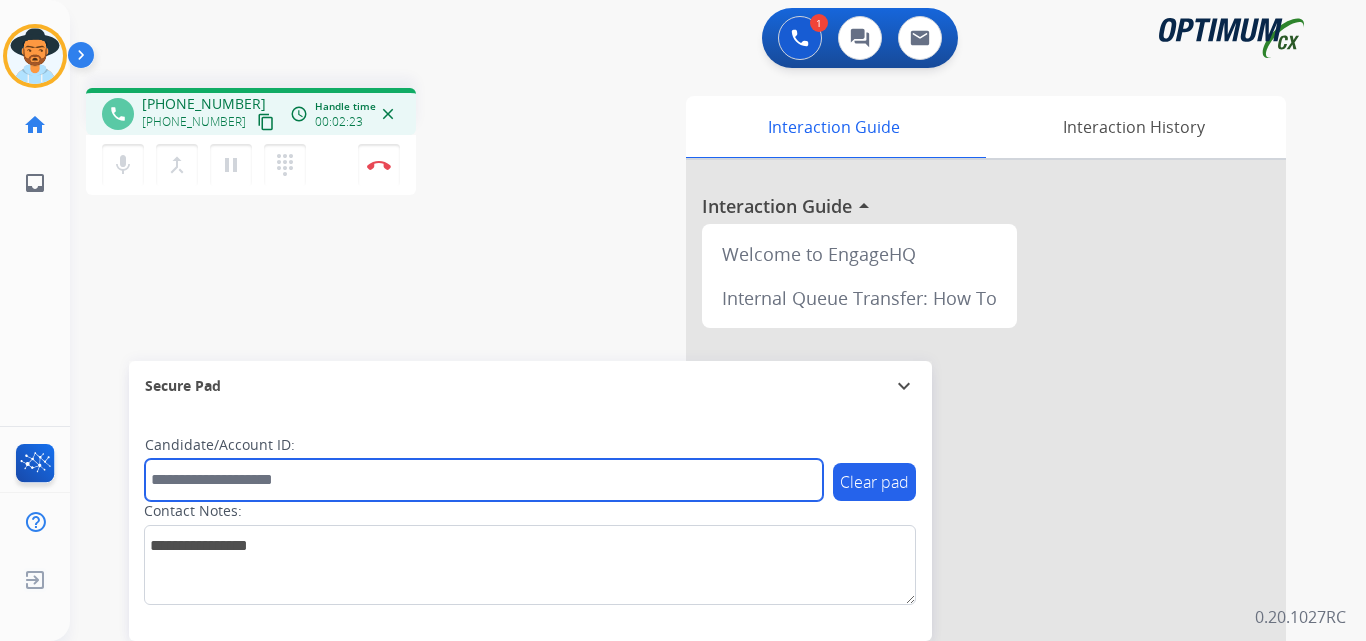 click at bounding box center (484, 480) 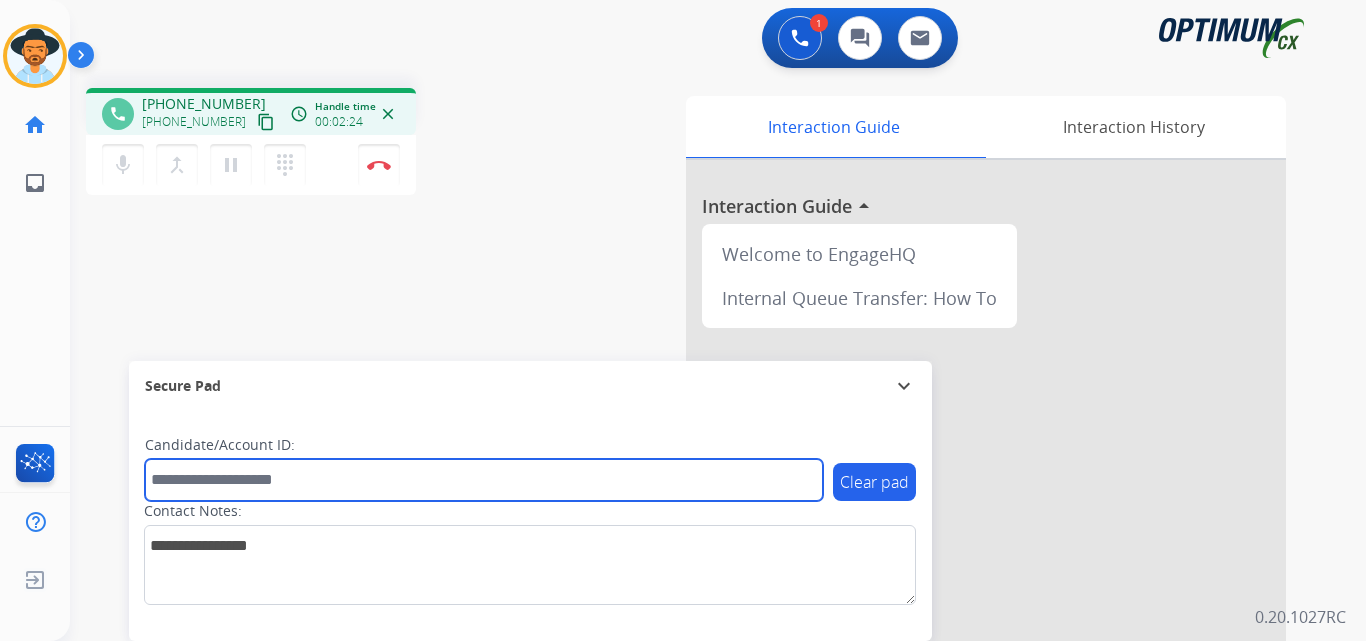 paste on "**********" 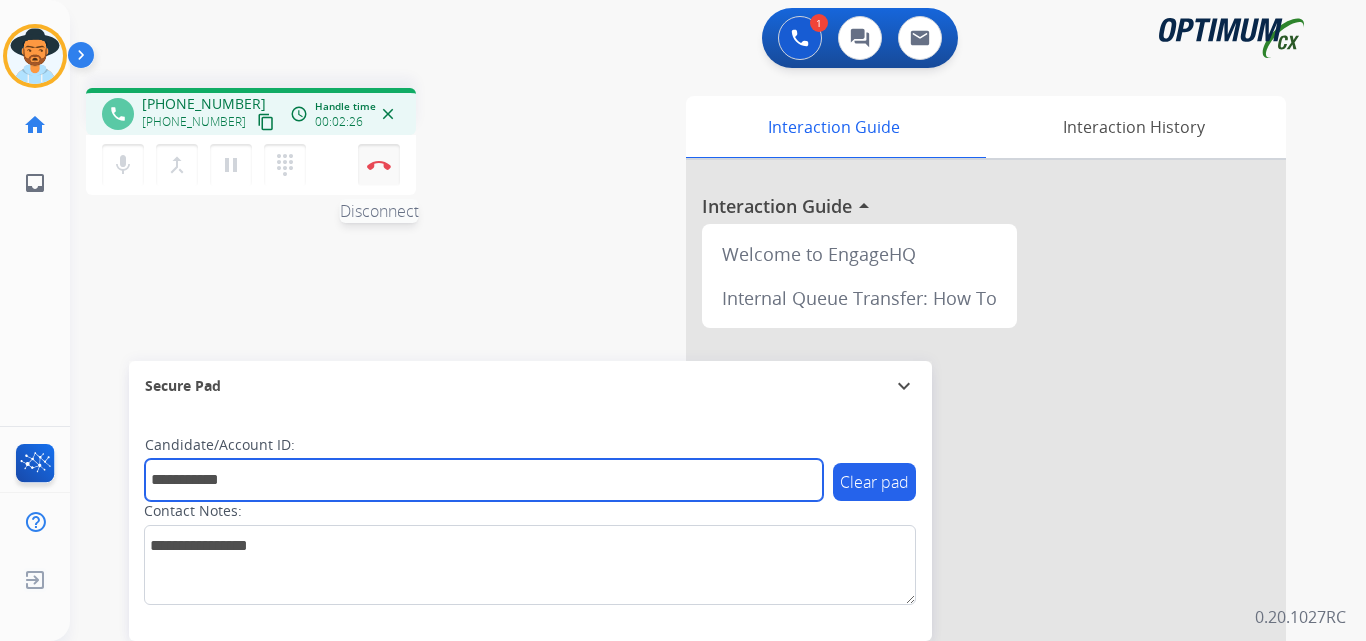 type on "**********" 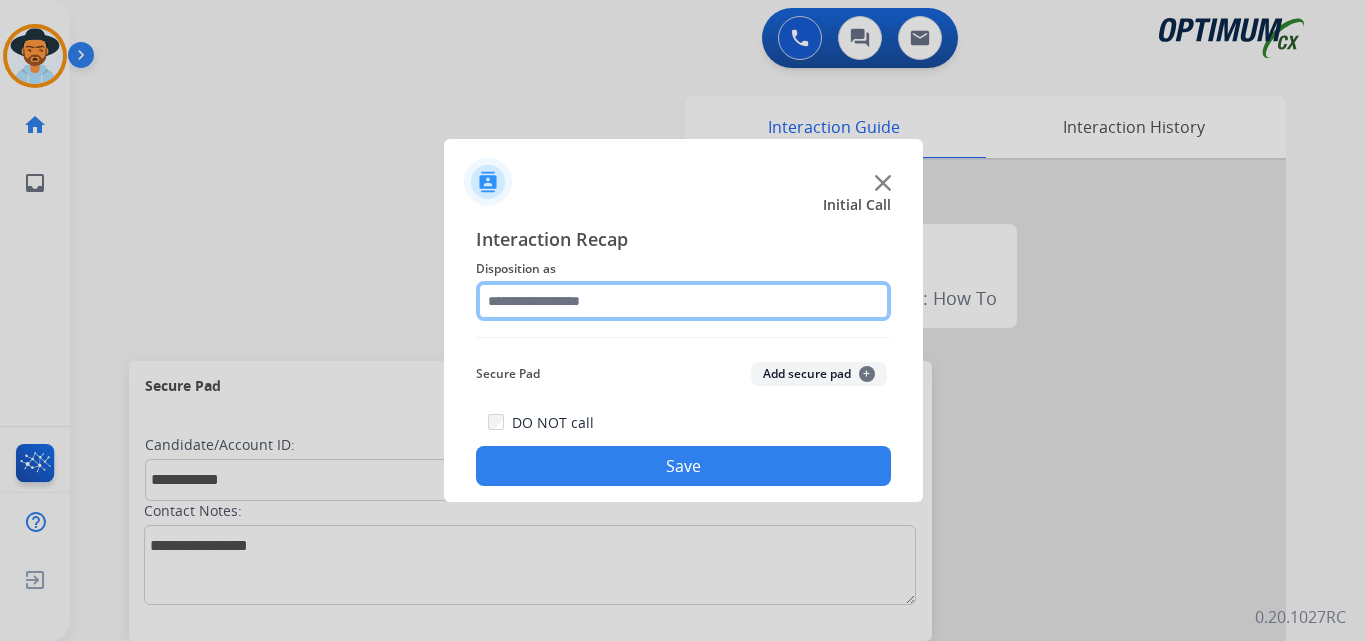 click 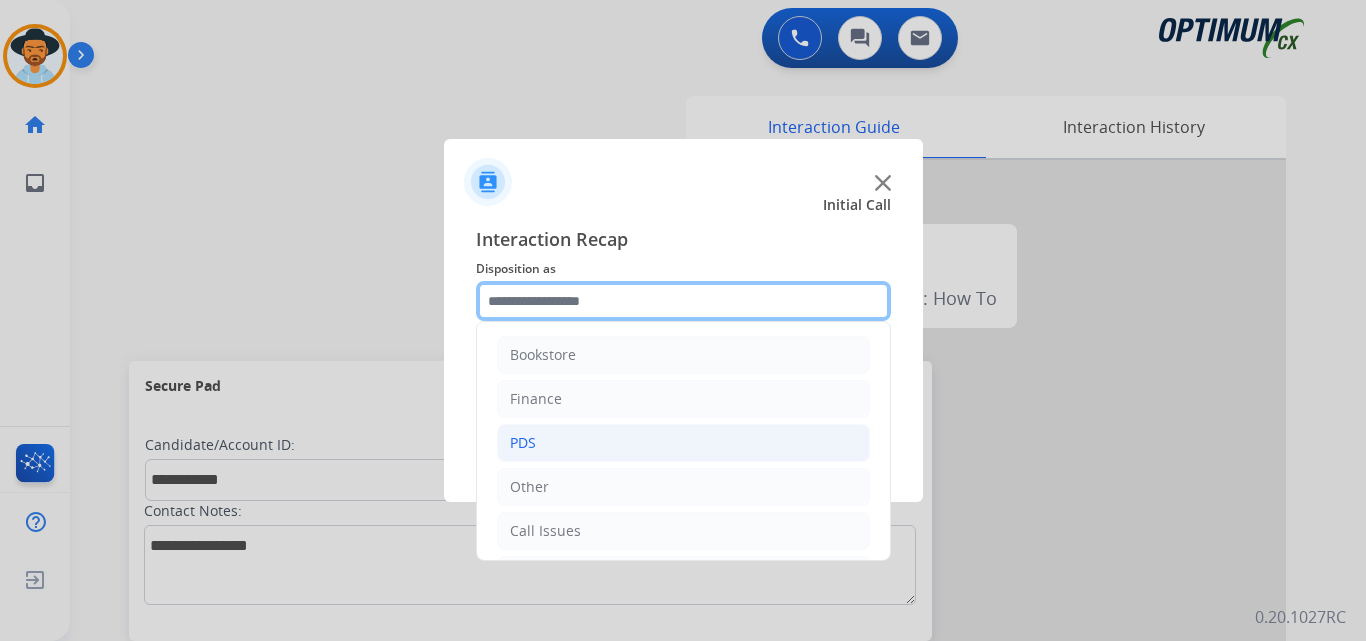 scroll, scrollTop: 136, scrollLeft: 0, axis: vertical 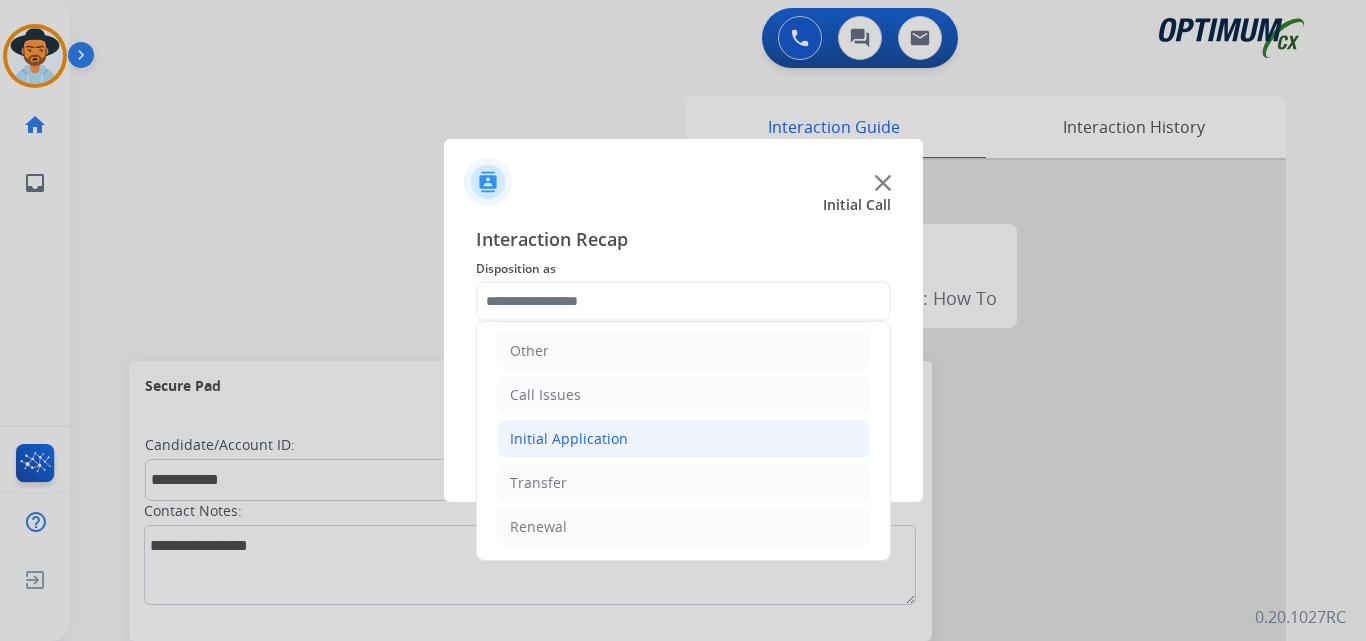 click on "Initial Application" 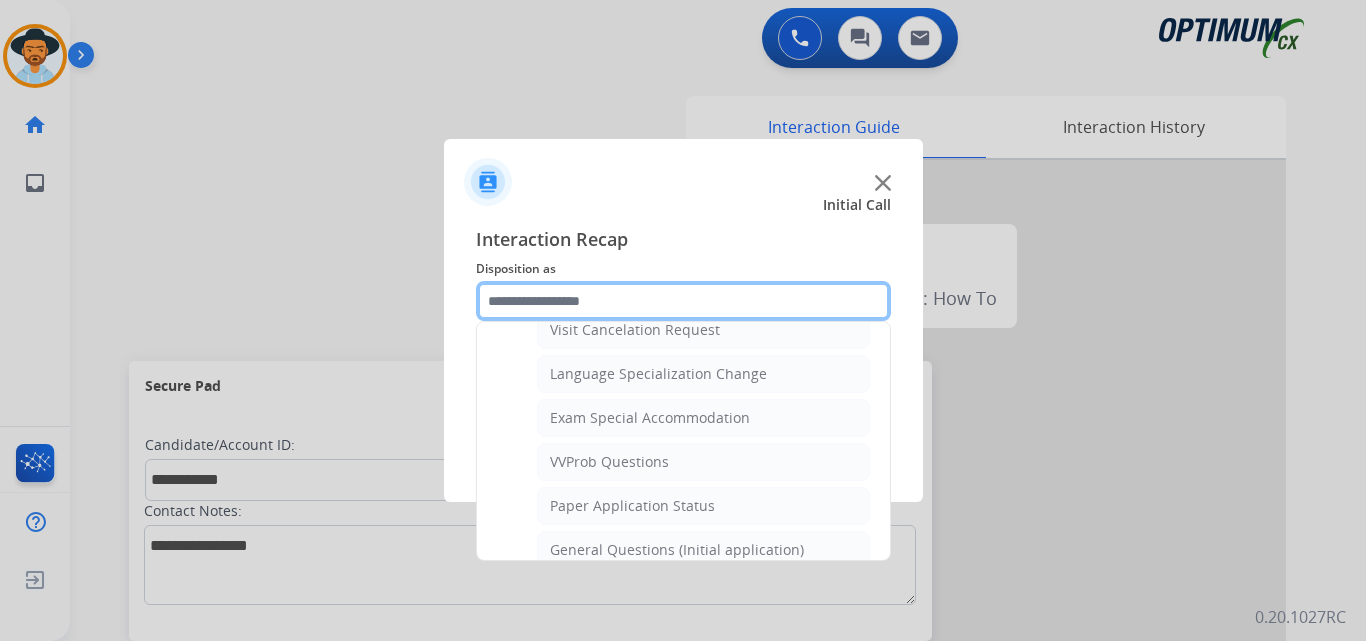 scroll, scrollTop: 1136, scrollLeft: 0, axis: vertical 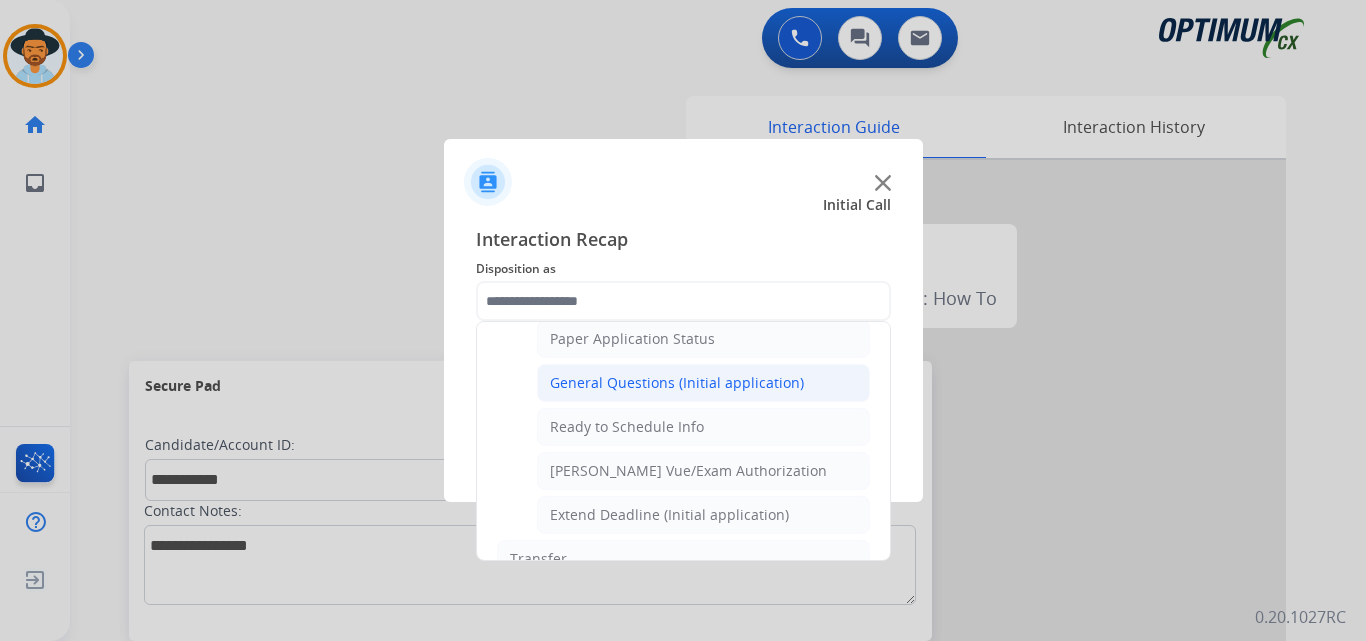 click on "General Questions (Initial application)" 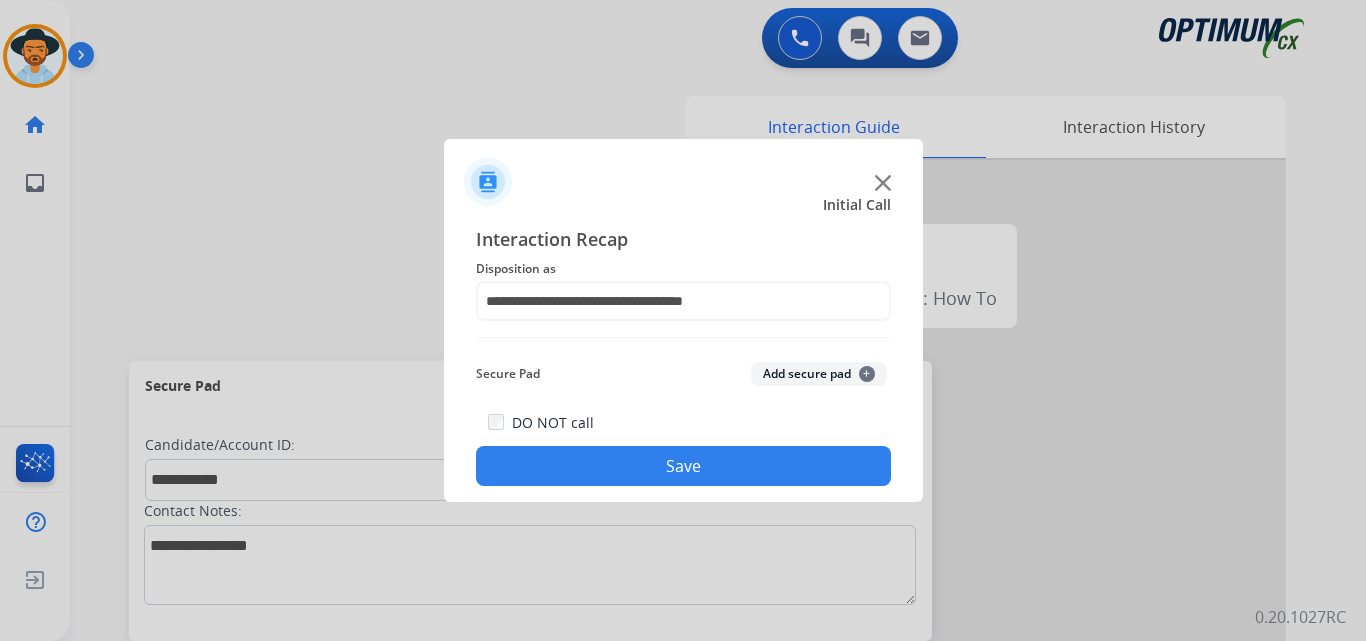 click on "Save" 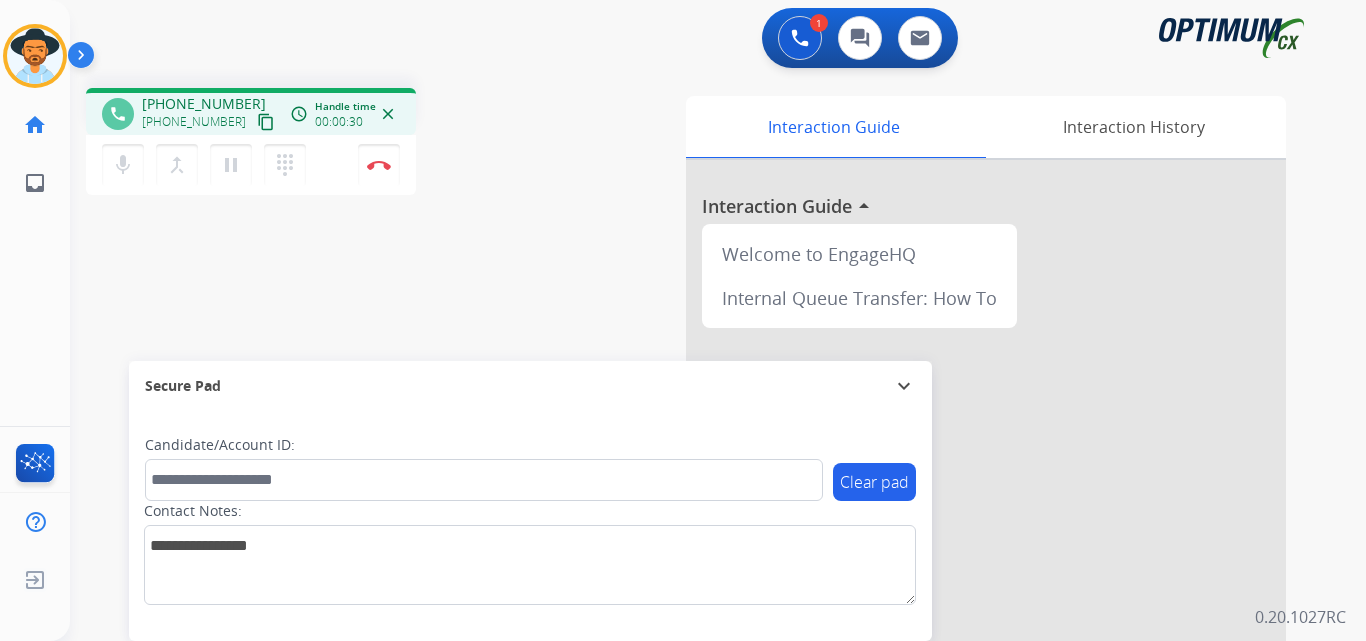 click on "+16824770089" at bounding box center (204, 104) 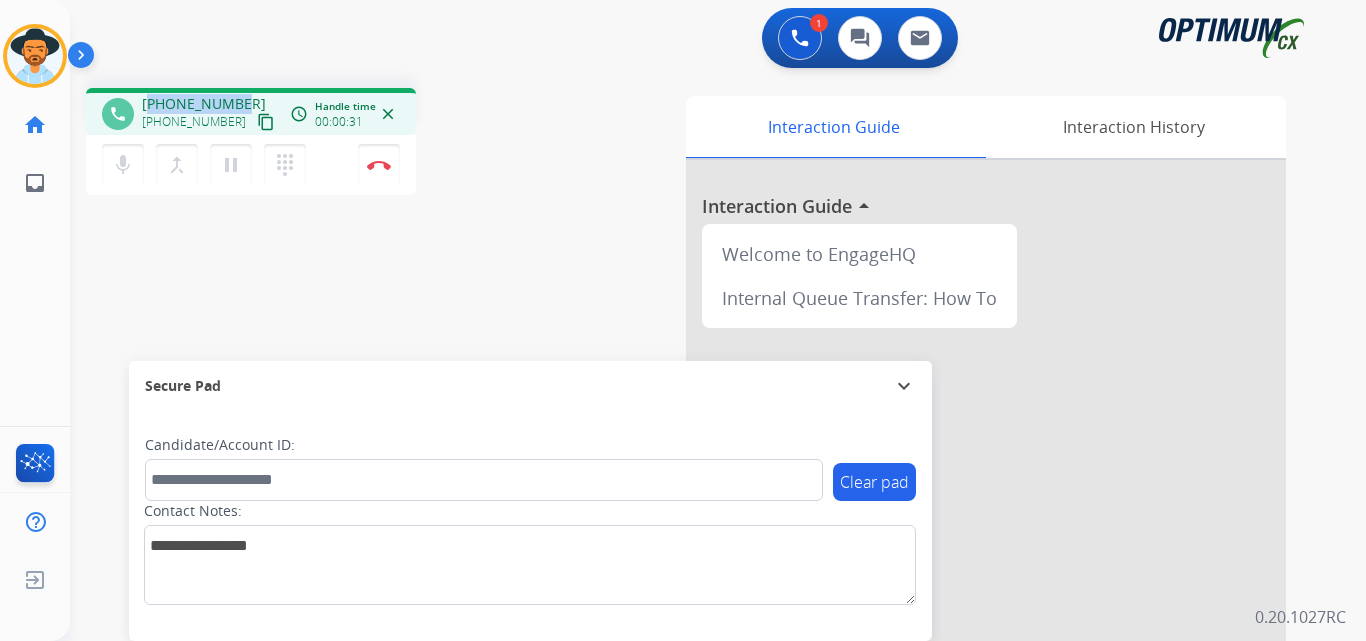 click on "+16824770089" at bounding box center (204, 104) 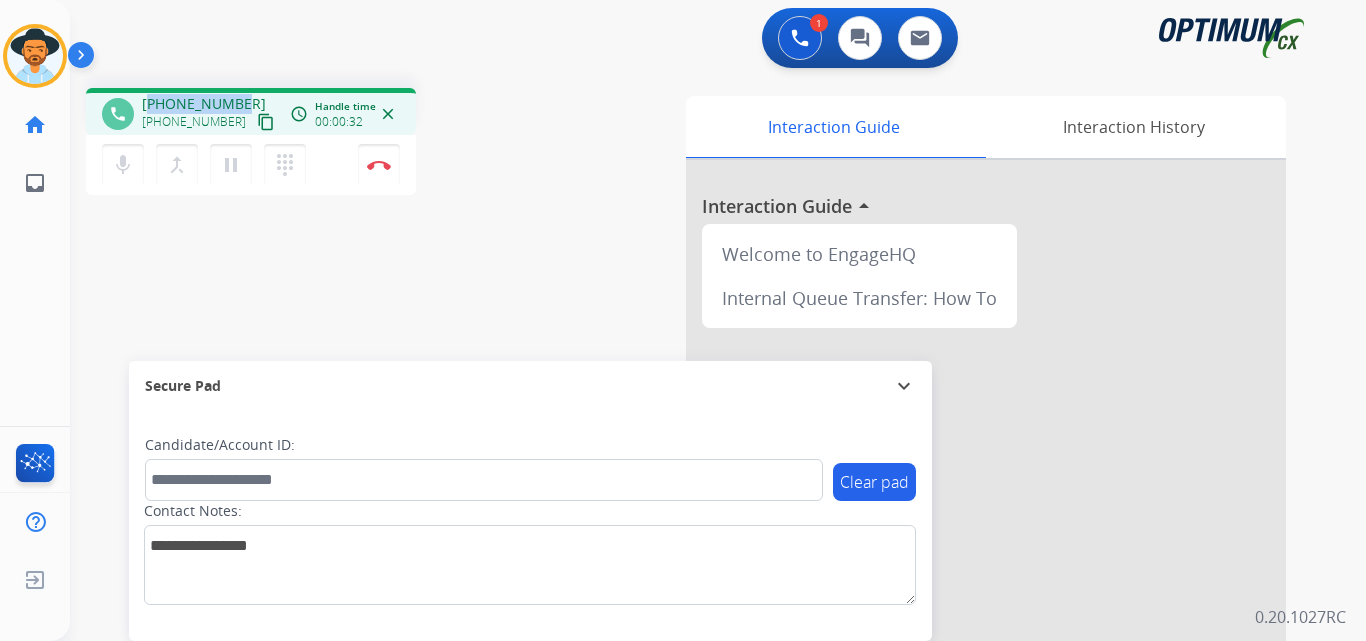copy on "16824770089" 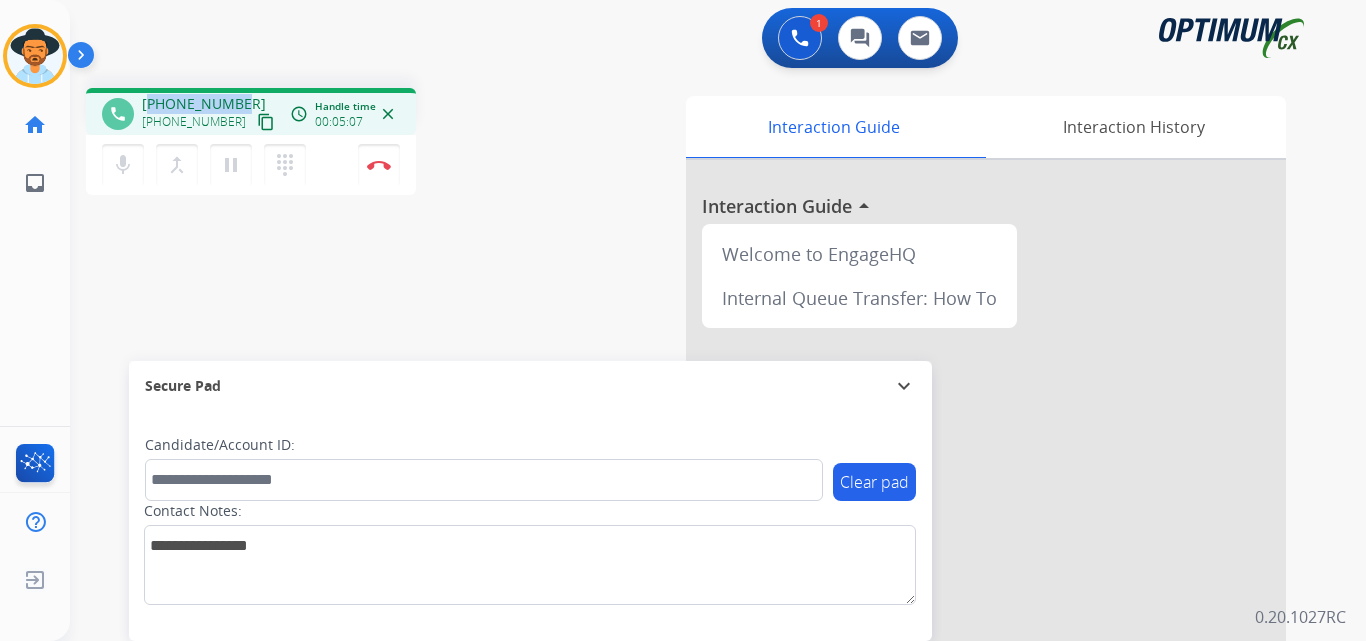 click on "+16824770089" at bounding box center (204, 104) 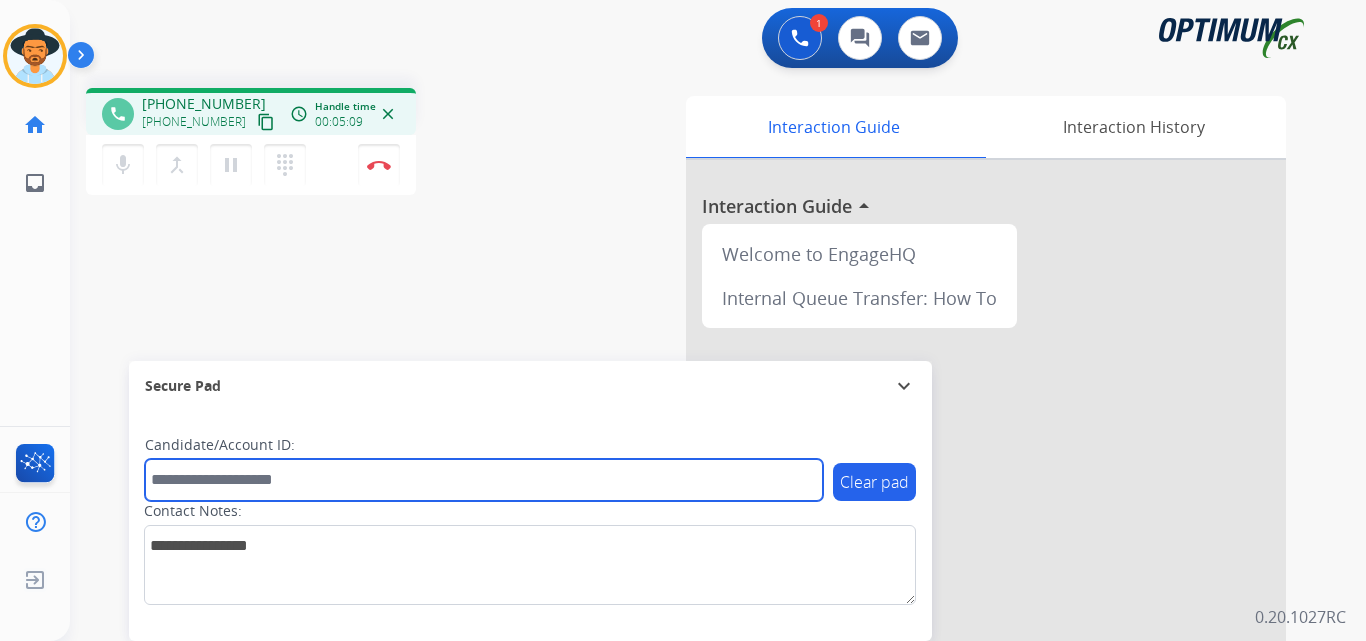 click at bounding box center [484, 480] 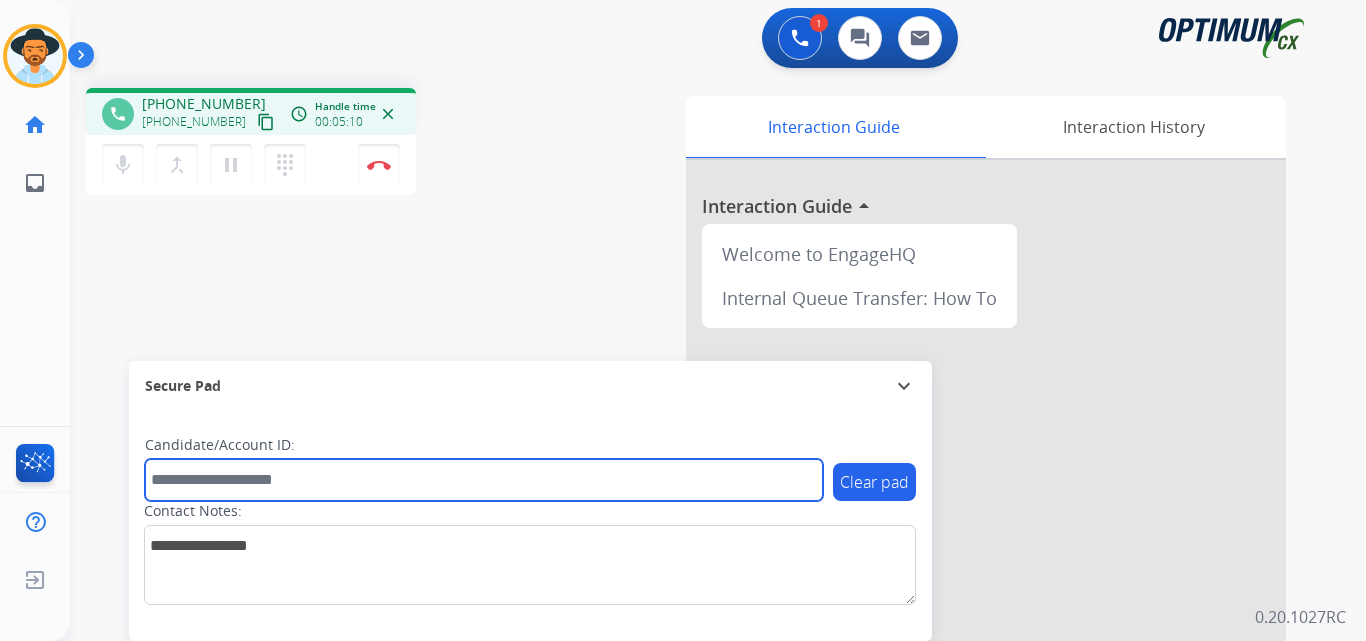paste on "**********" 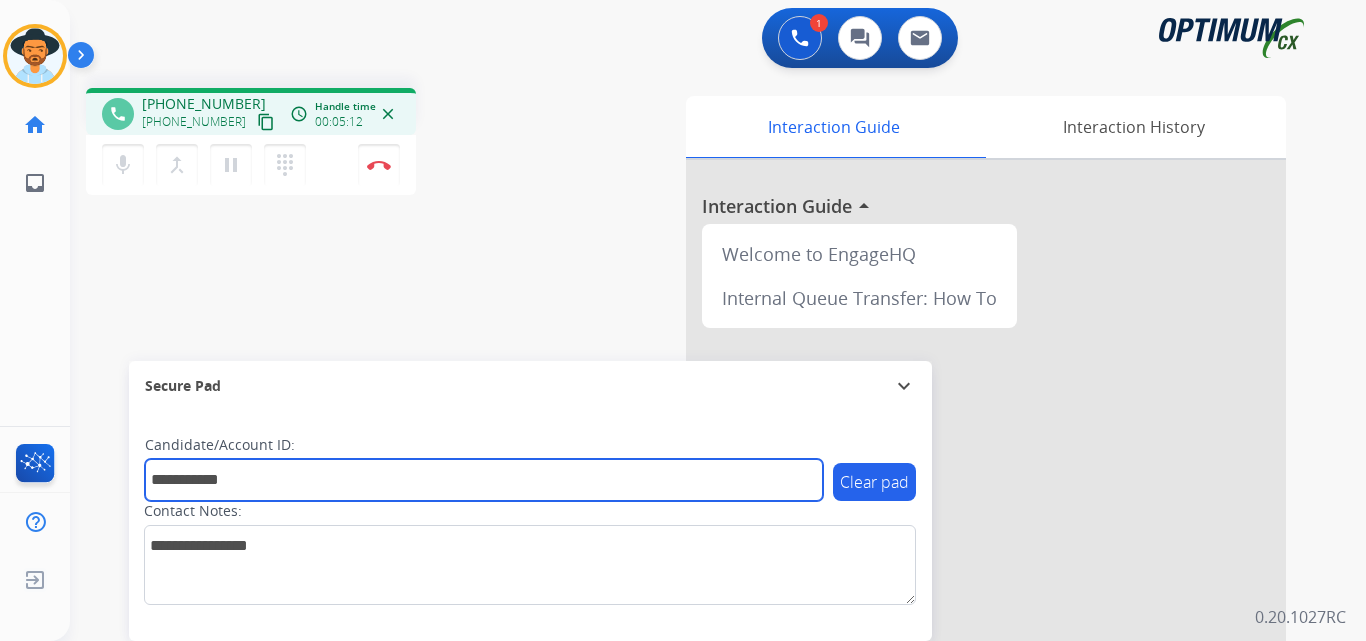 click on "**********" at bounding box center [484, 480] 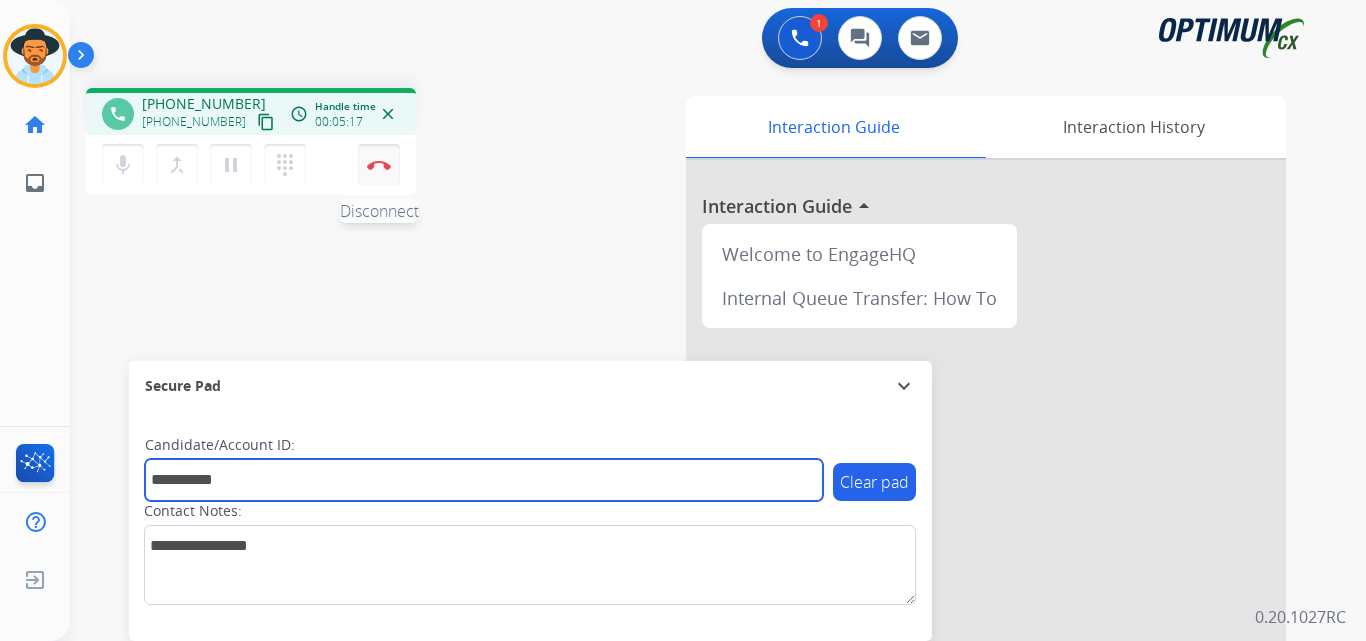 type on "**********" 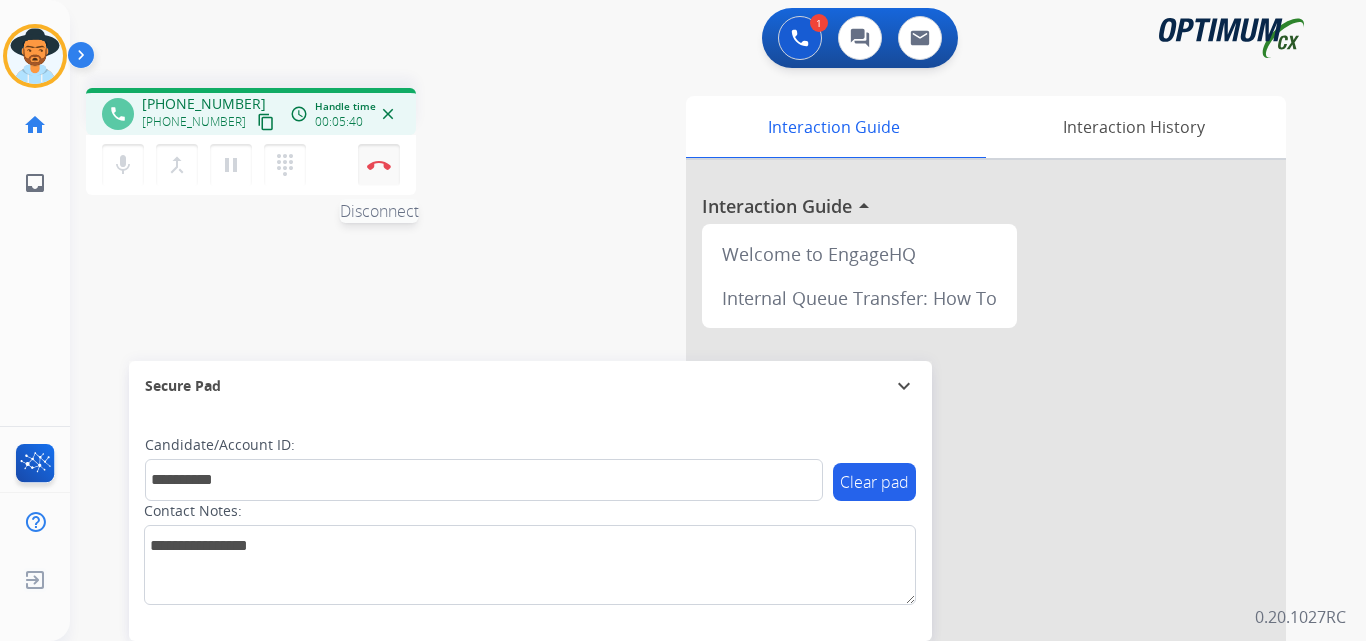 click on "Disconnect" at bounding box center (379, 165) 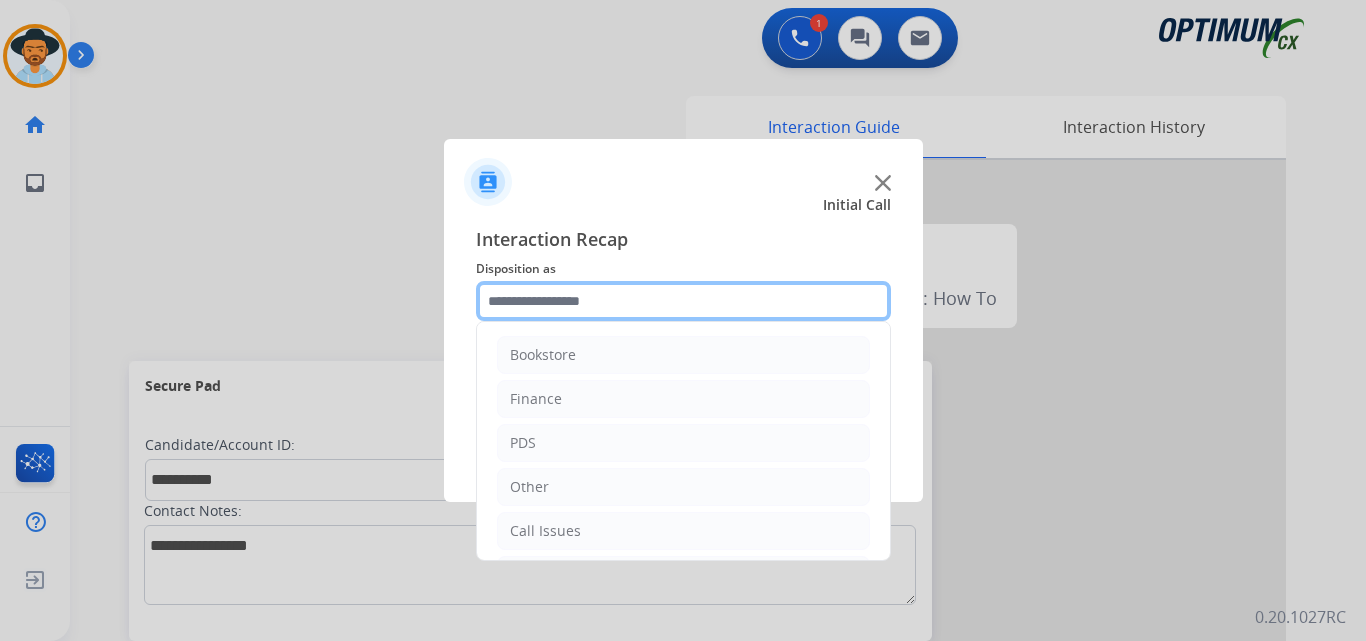 click 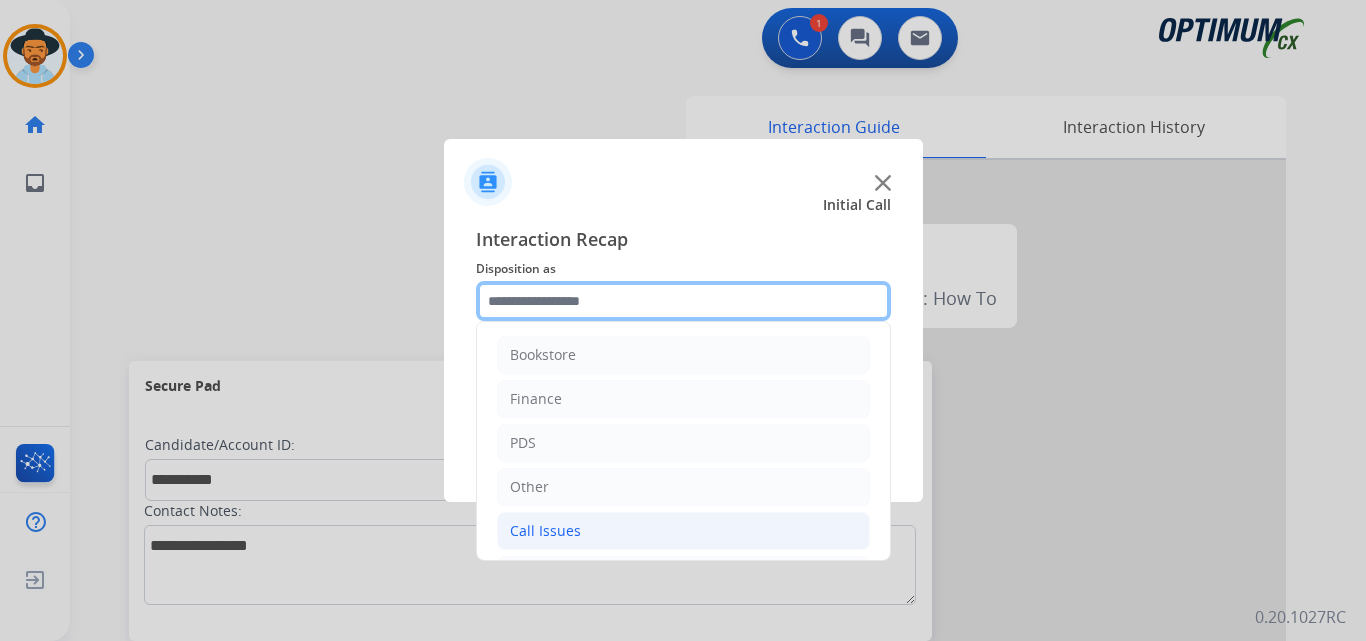 scroll, scrollTop: 136, scrollLeft: 0, axis: vertical 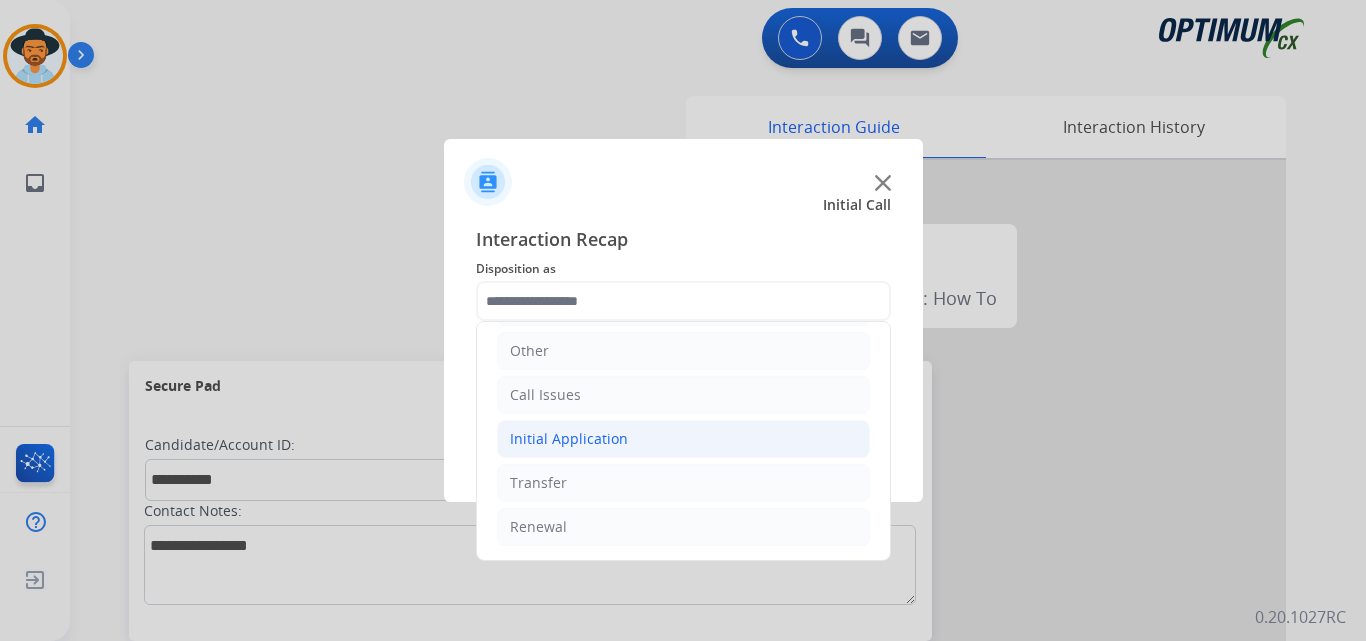 click on "Initial Application" 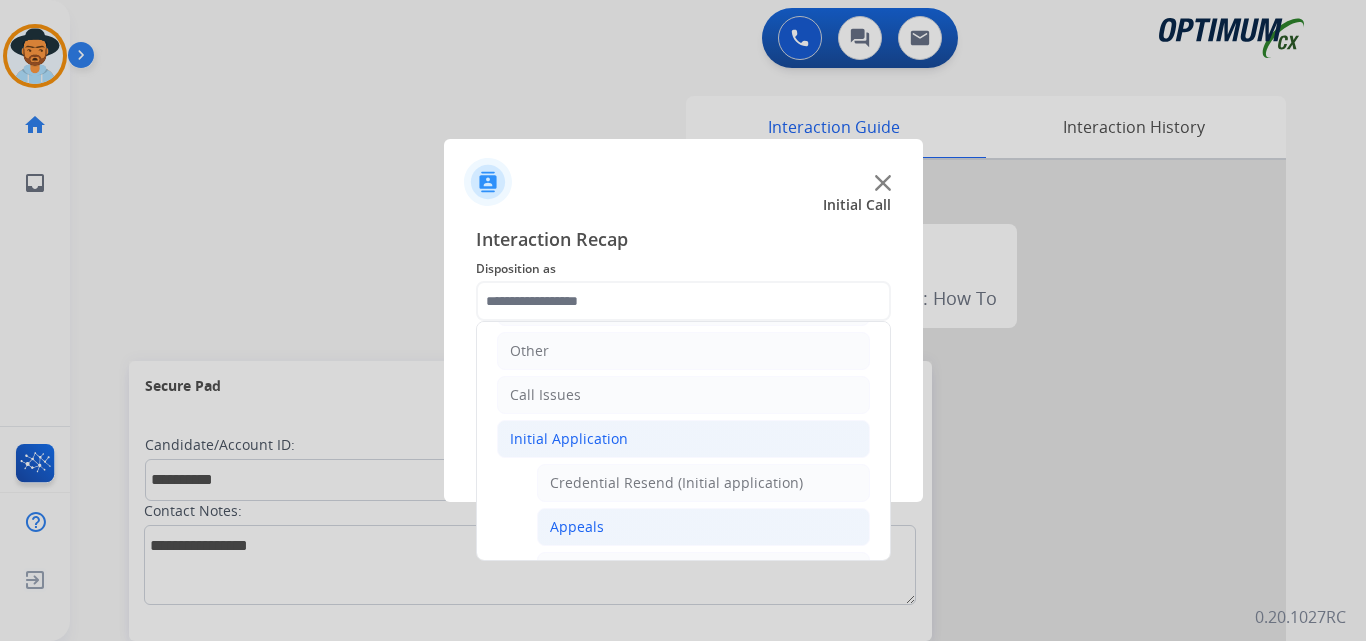 click on "Appeals" 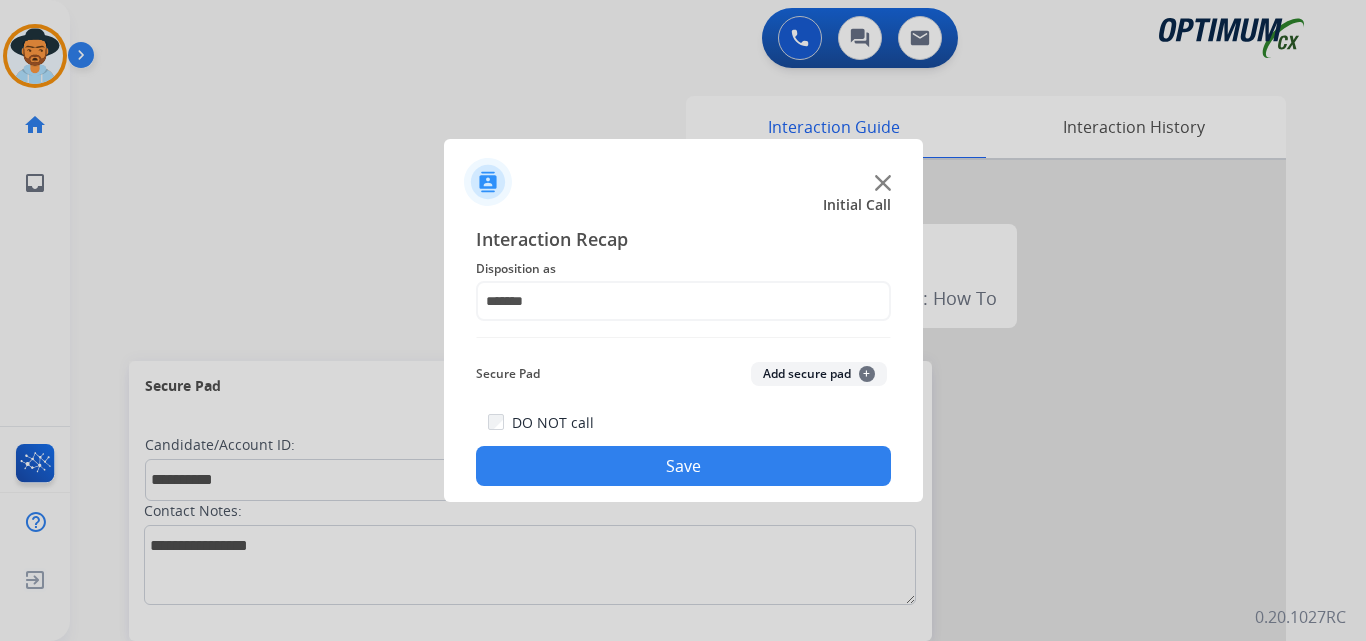 click on "Save" 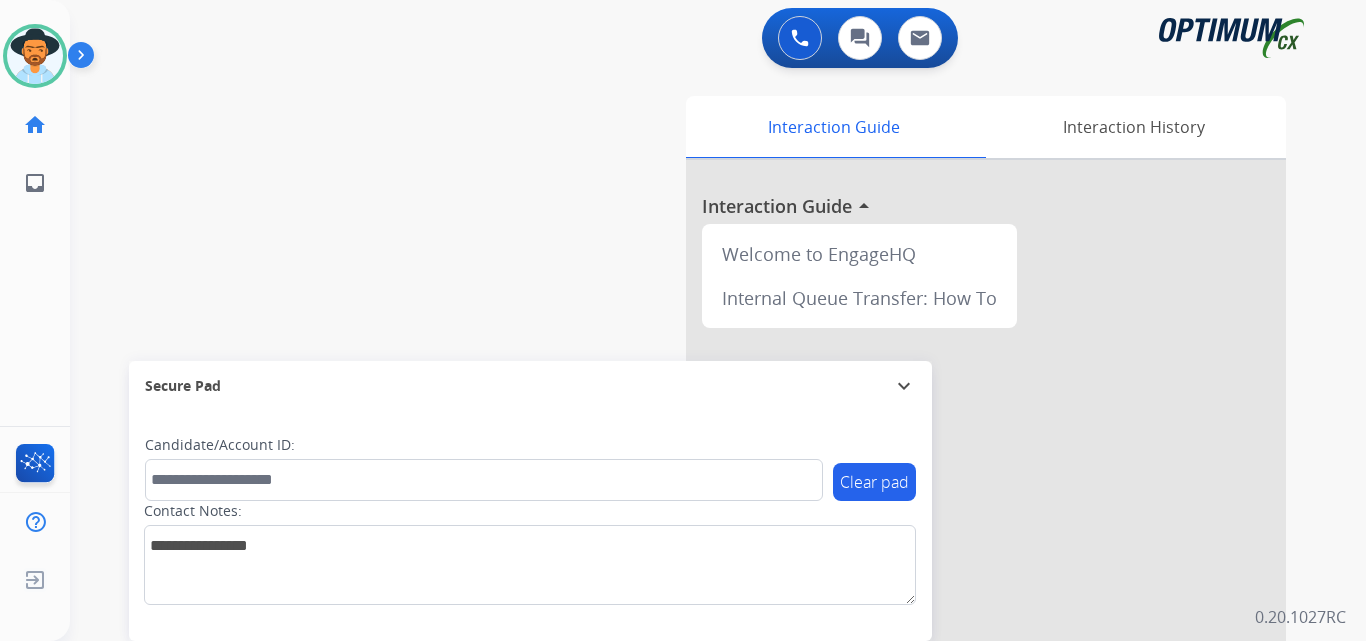 click on "swap_horiz Break voice bridge close_fullscreen Connect 3-Way Call merge_type Separate 3-Way Call  Interaction Guide   Interaction History  Interaction Guide arrow_drop_up  Welcome to EngageHQ   Internal Queue Transfer: How To  Secure Pad expand_more Clear pad Candidate/Account ID: Contact Notes:" at bounding box center [694, 489] 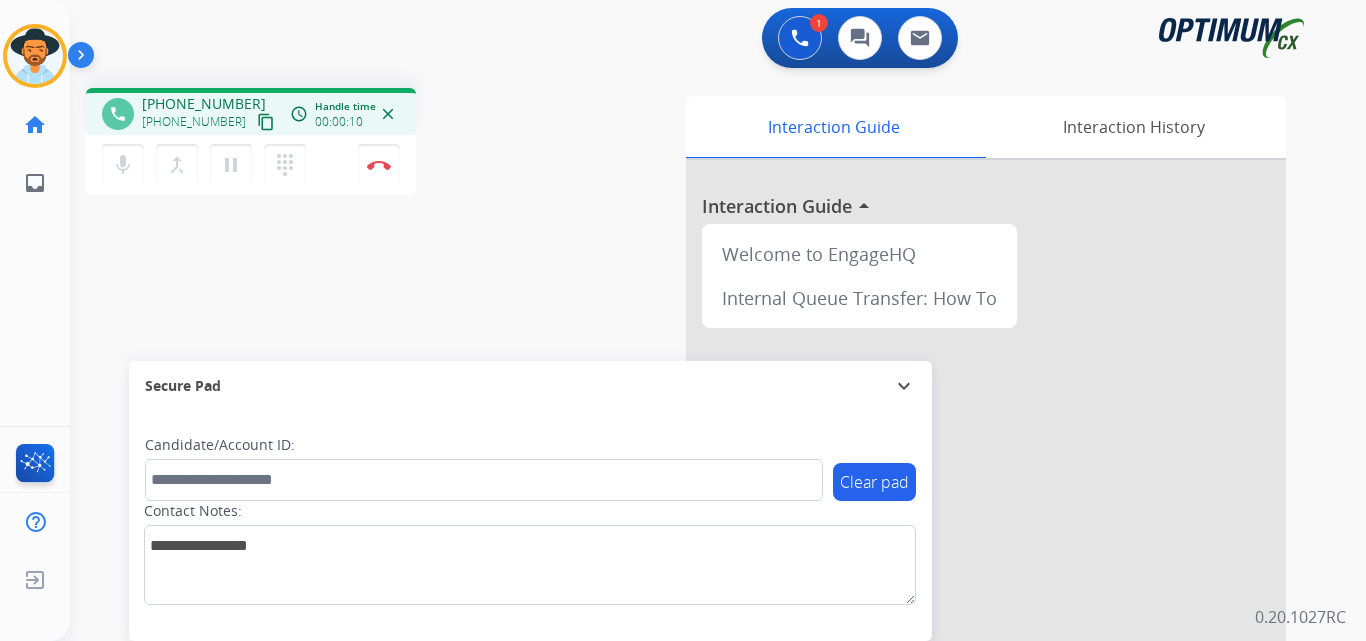 click on "+13152832626" at bounding box center [204, 104] 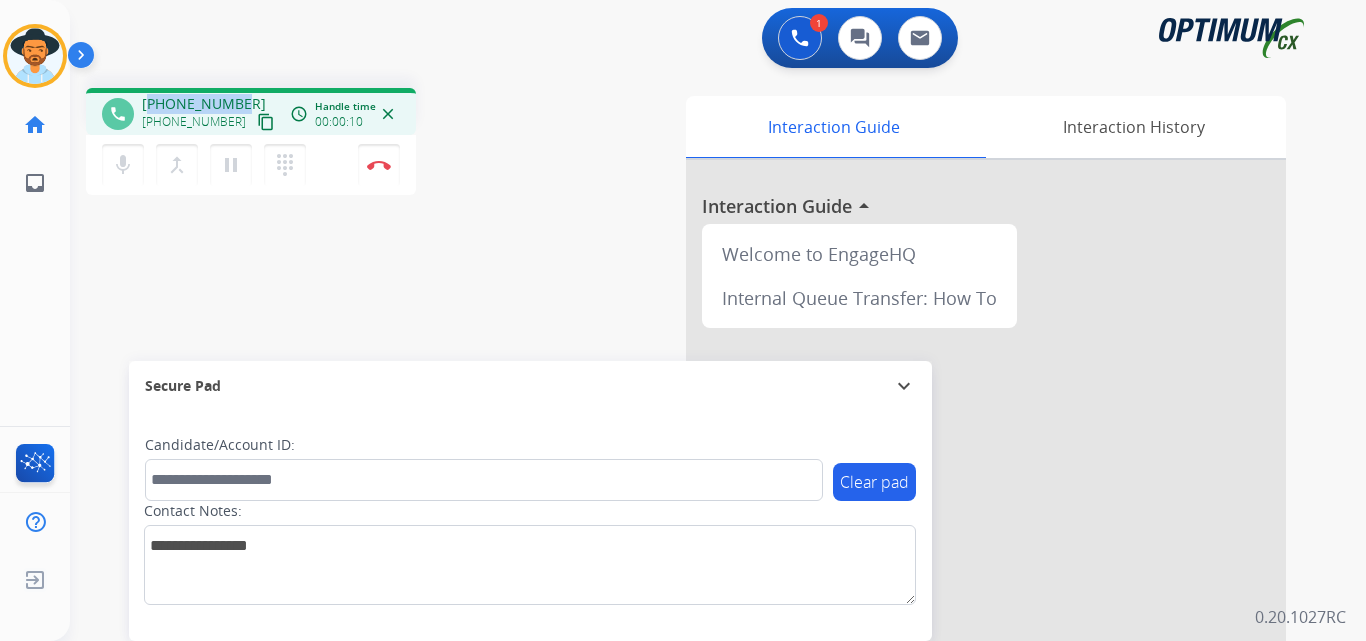 click on "+13152832626" at bounding box center (204, 104) 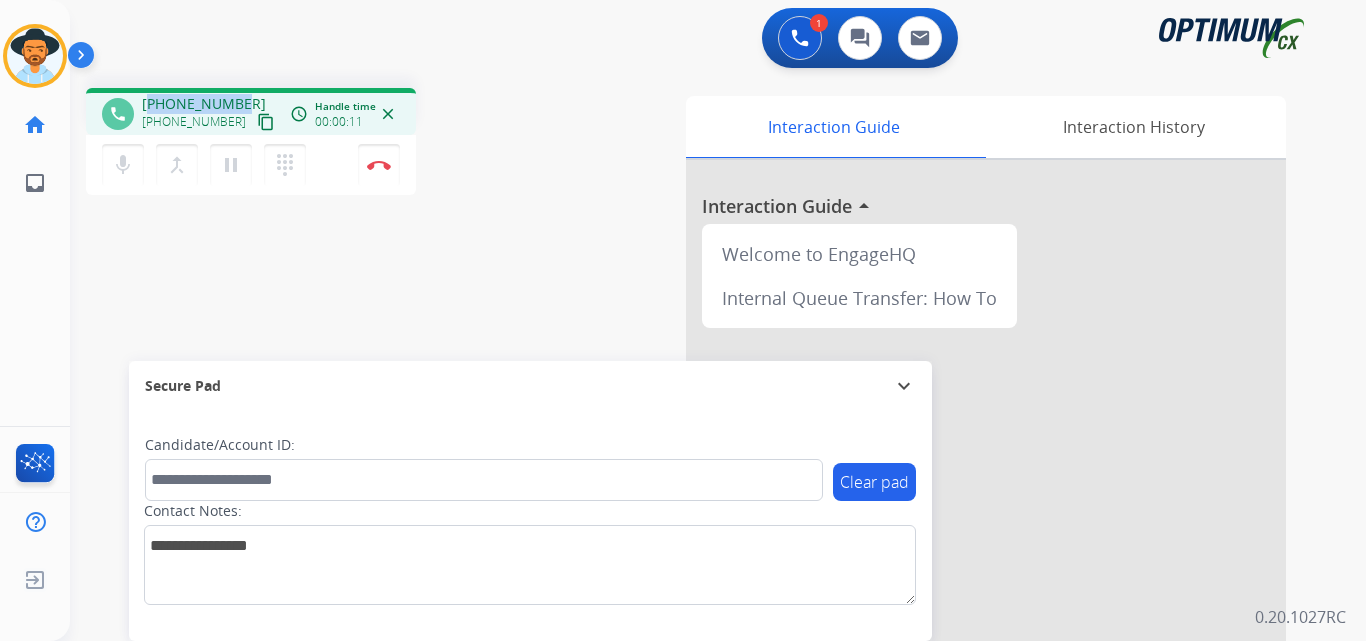 copy on "13152832626" 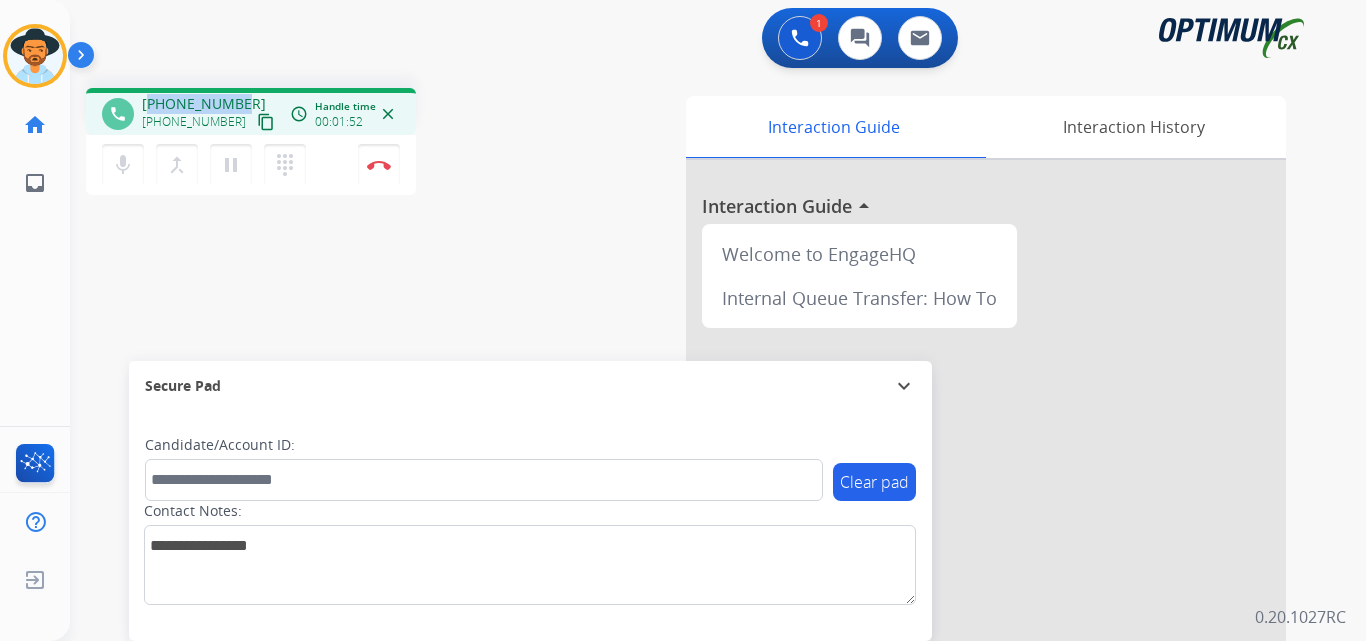 click on "+13152832626" at bounding box center (204, 104) 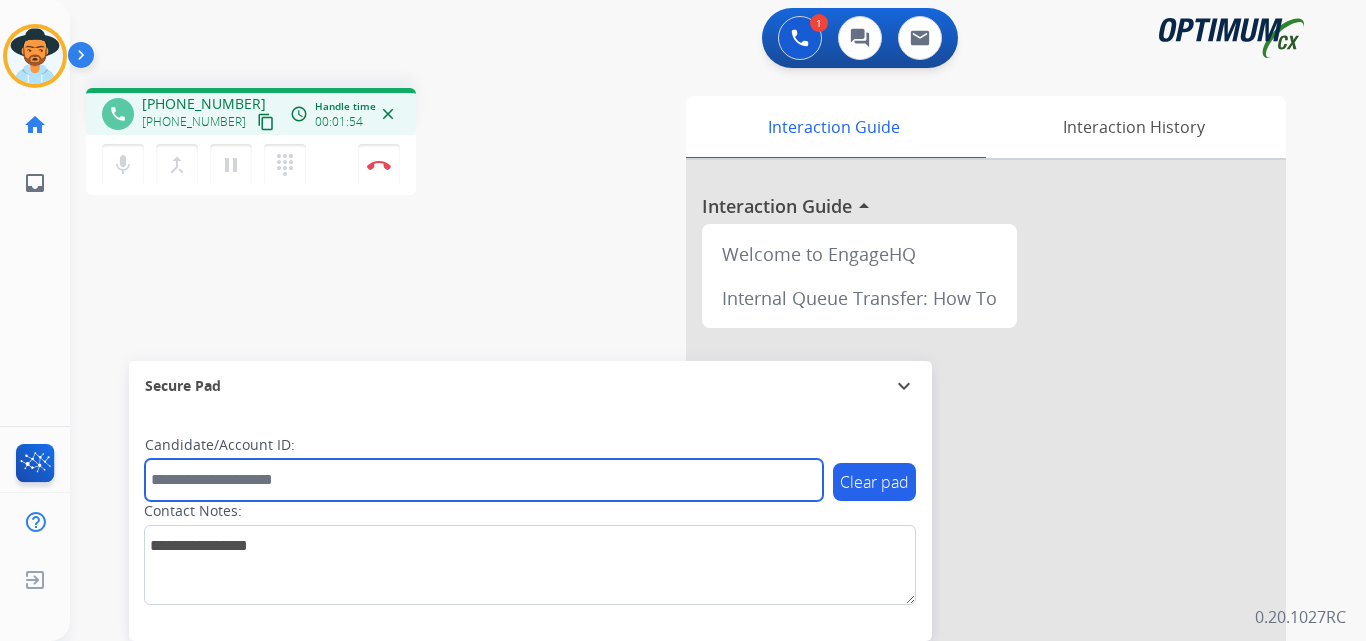 click at bounding box center (484, 480) 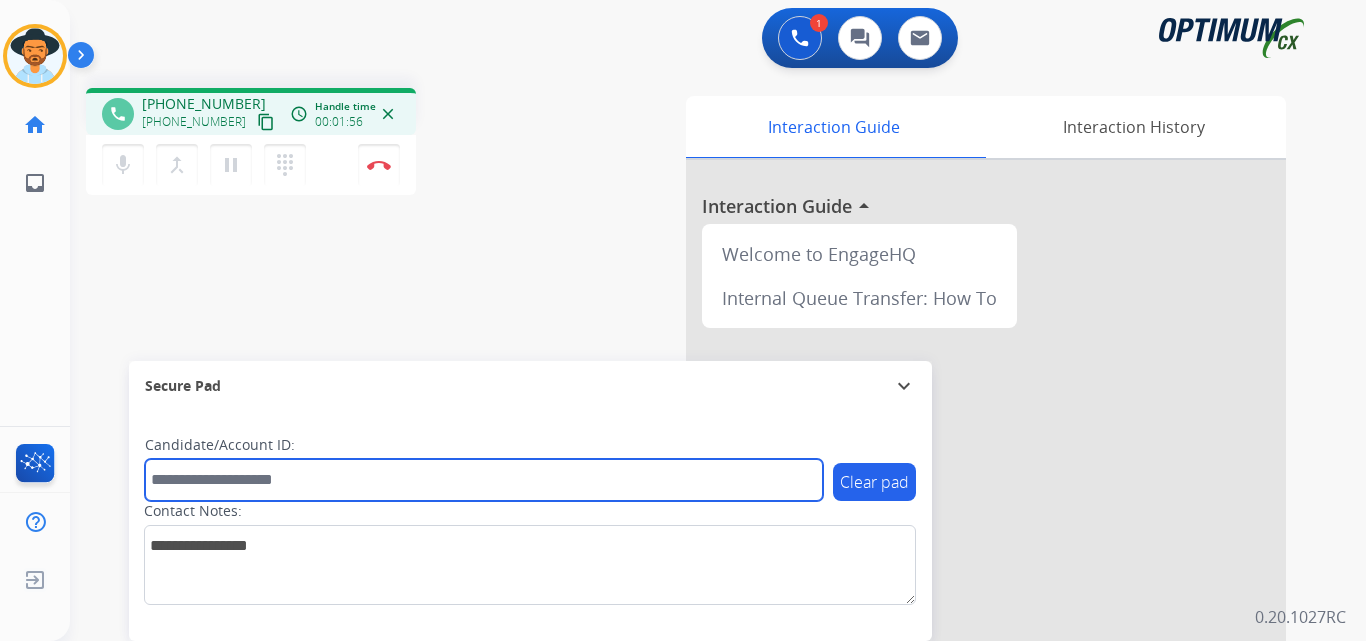 paste on "**********" 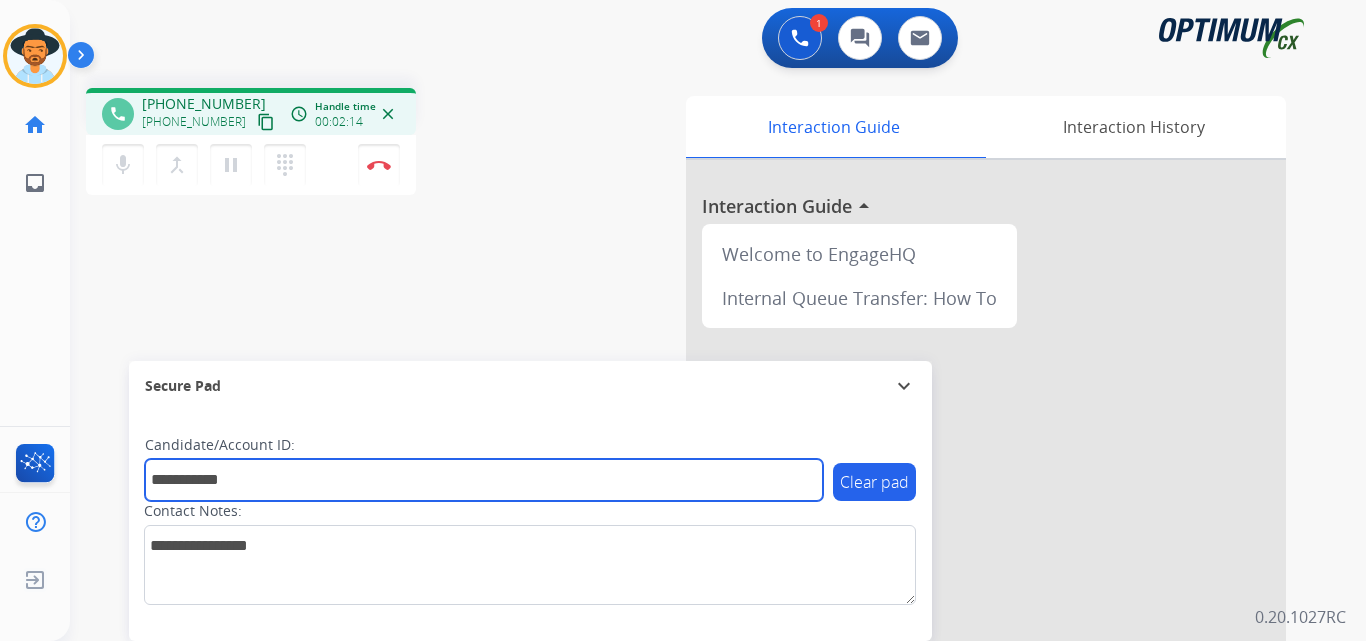 type on "**********" 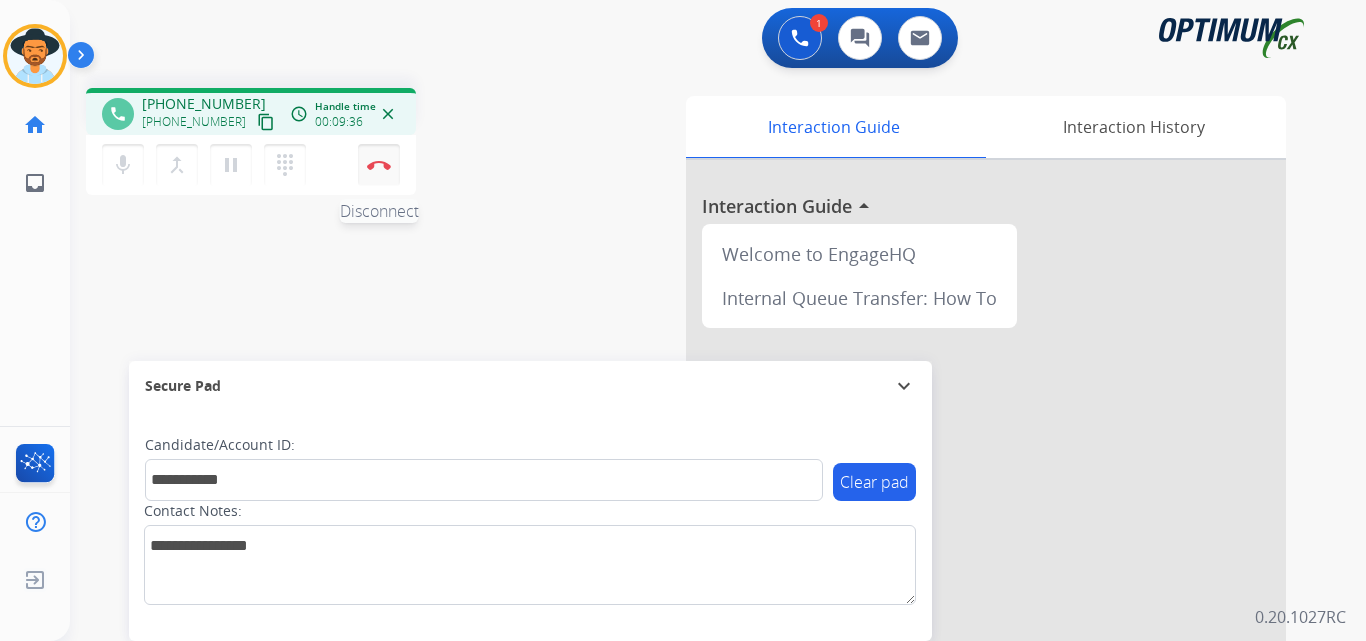 click on "Disconnect" at bounding box center (379, 165) 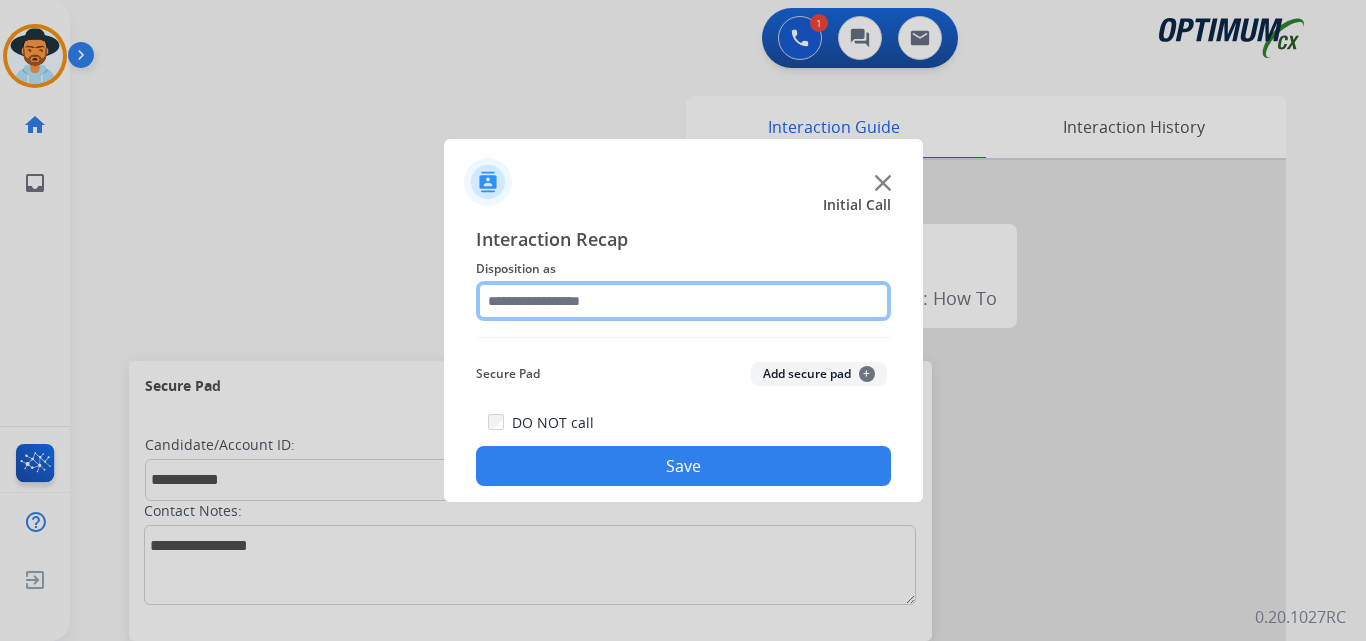click 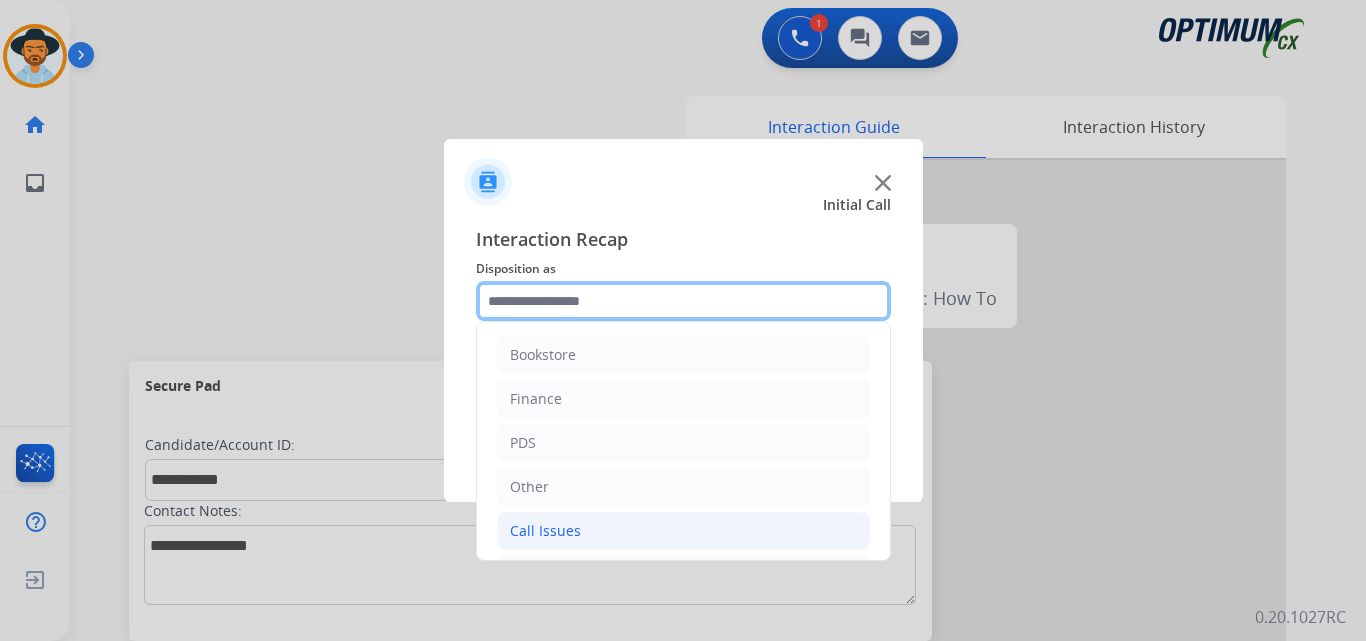scroll, scrollTop: 136, scrollLeft: 0, axis: vertical 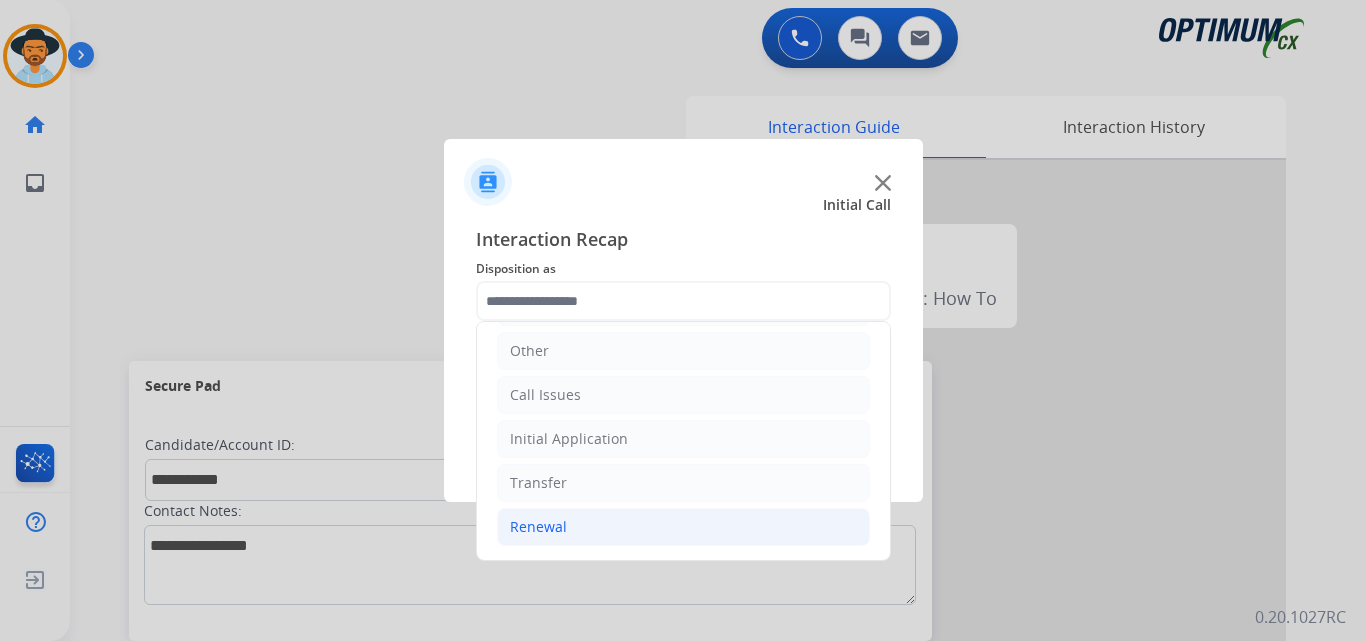 click on "Renewal" 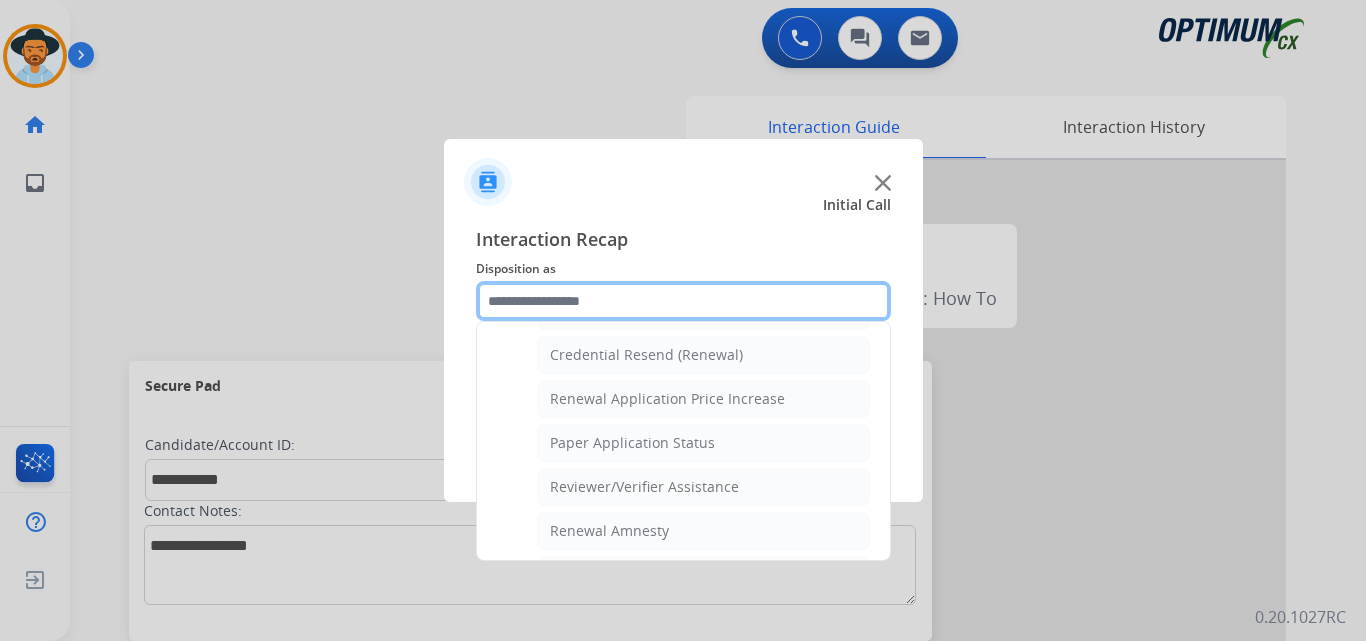 scroll, scrollTop: 772, scrollLeft: 0, axis: vertical 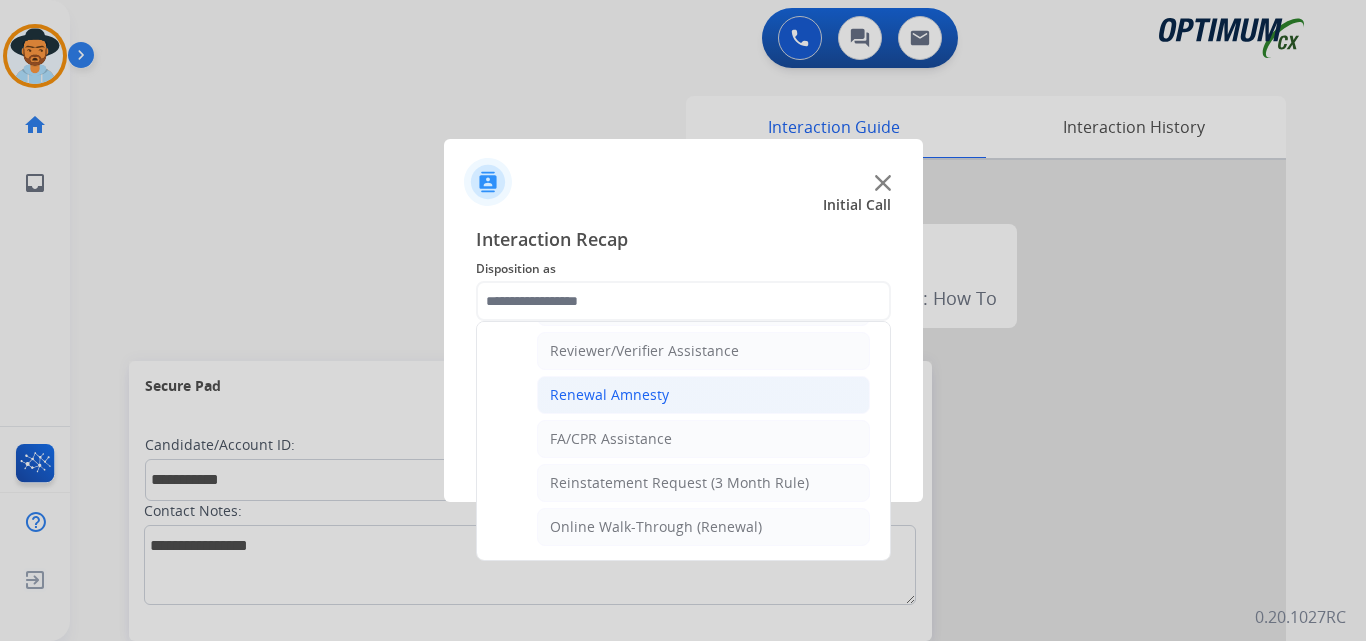 click on "Renewal Amnesty" 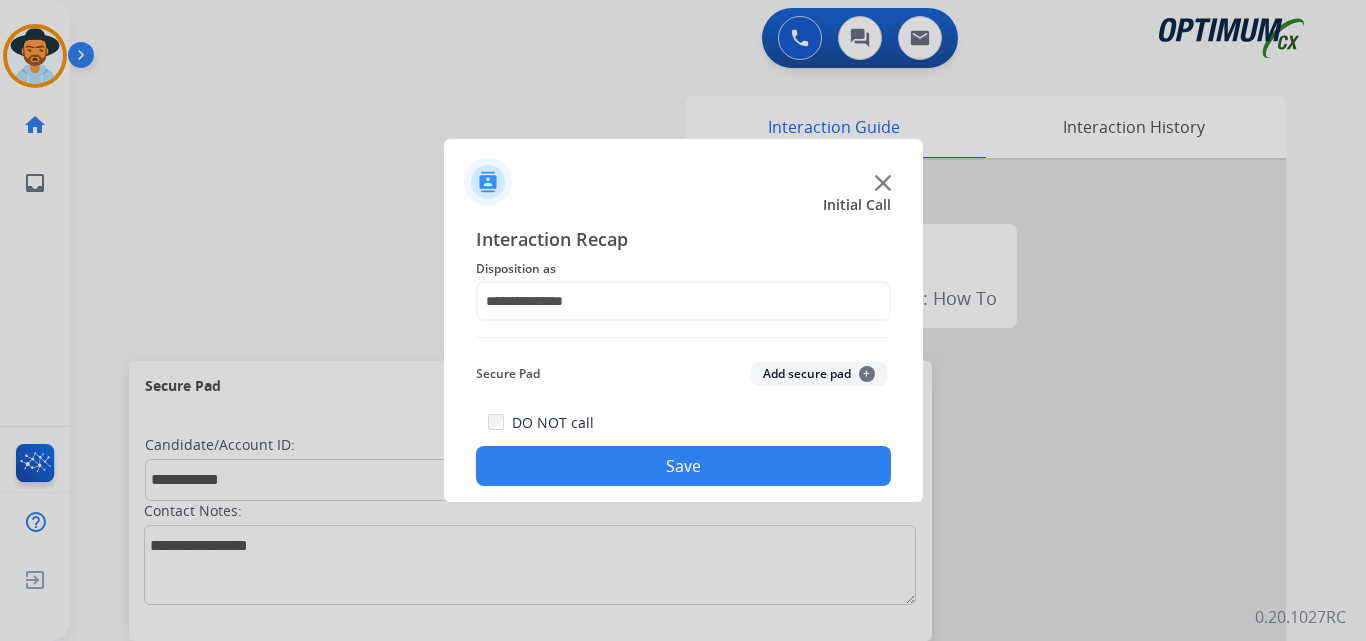 click on "Save" 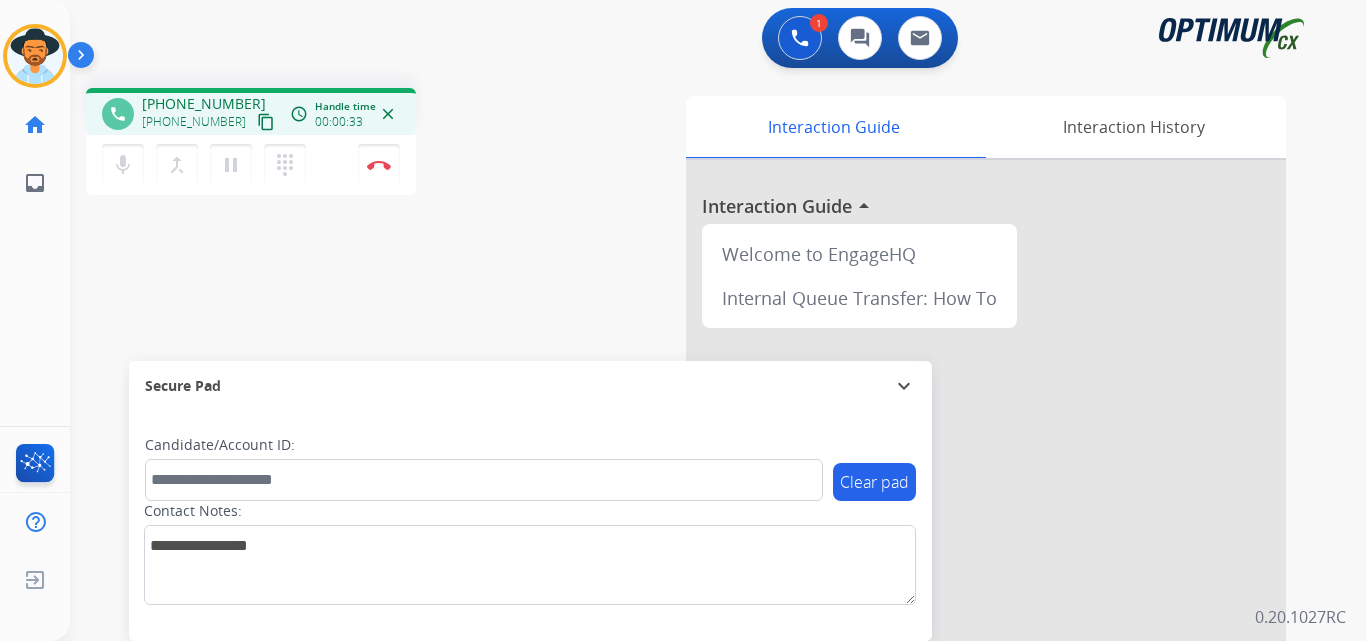 click on "+13019206208" at bounding box center [204, 104] 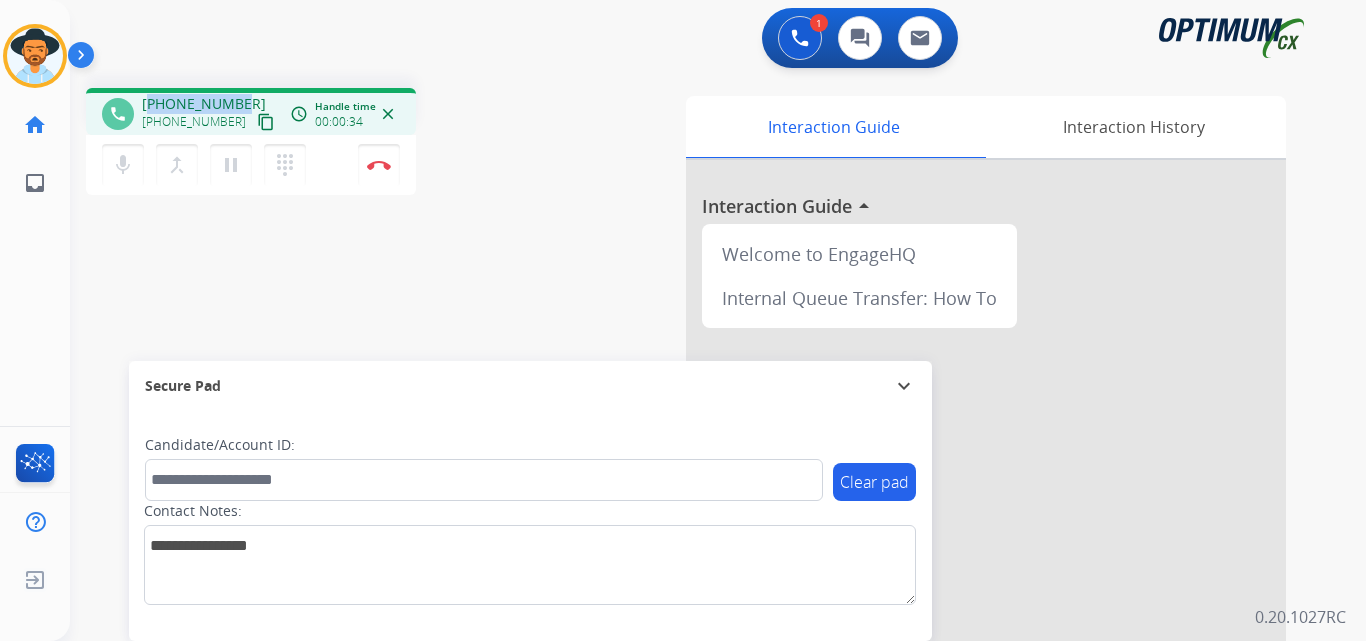click on "+13019206208" at bounding box center [204, 104] 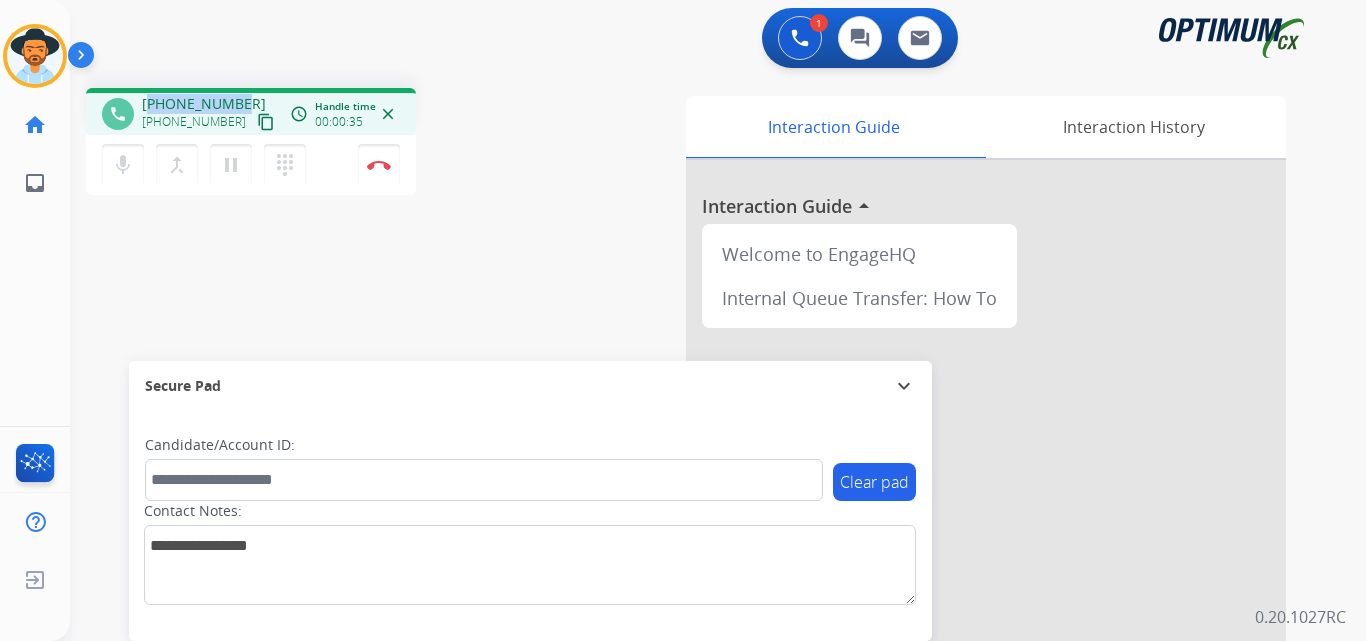 copy on "13019206208" 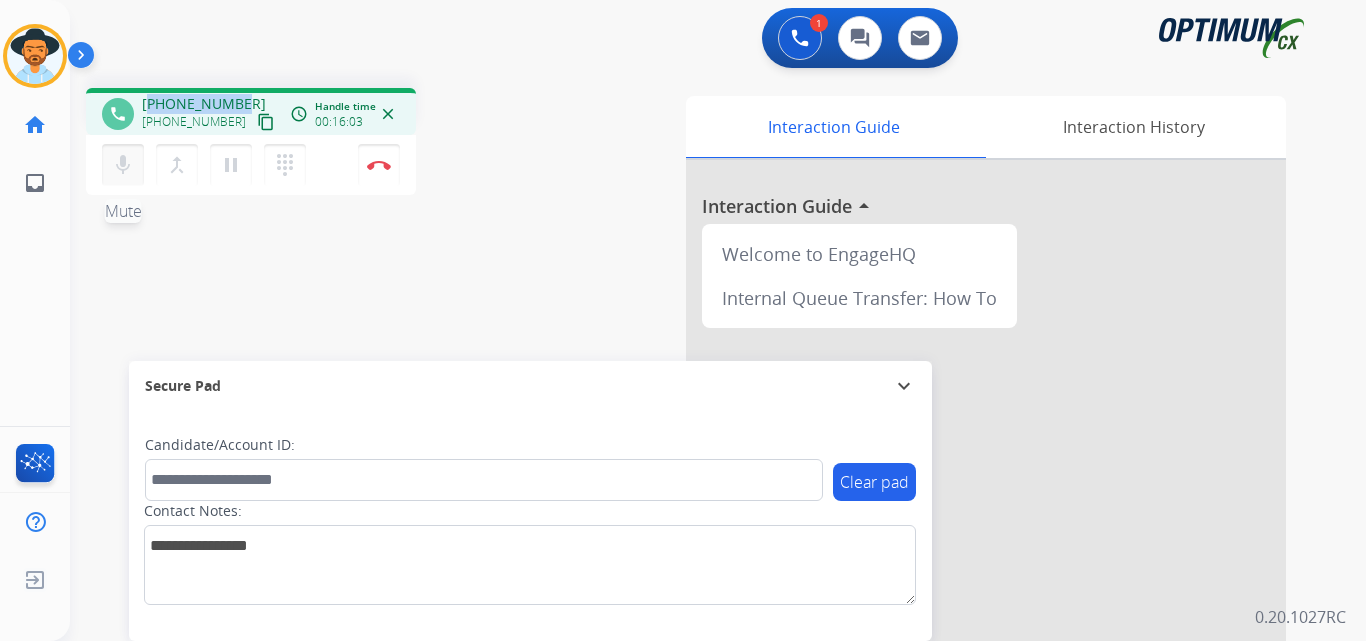 click on "mic" at bounding box center (123, 165) 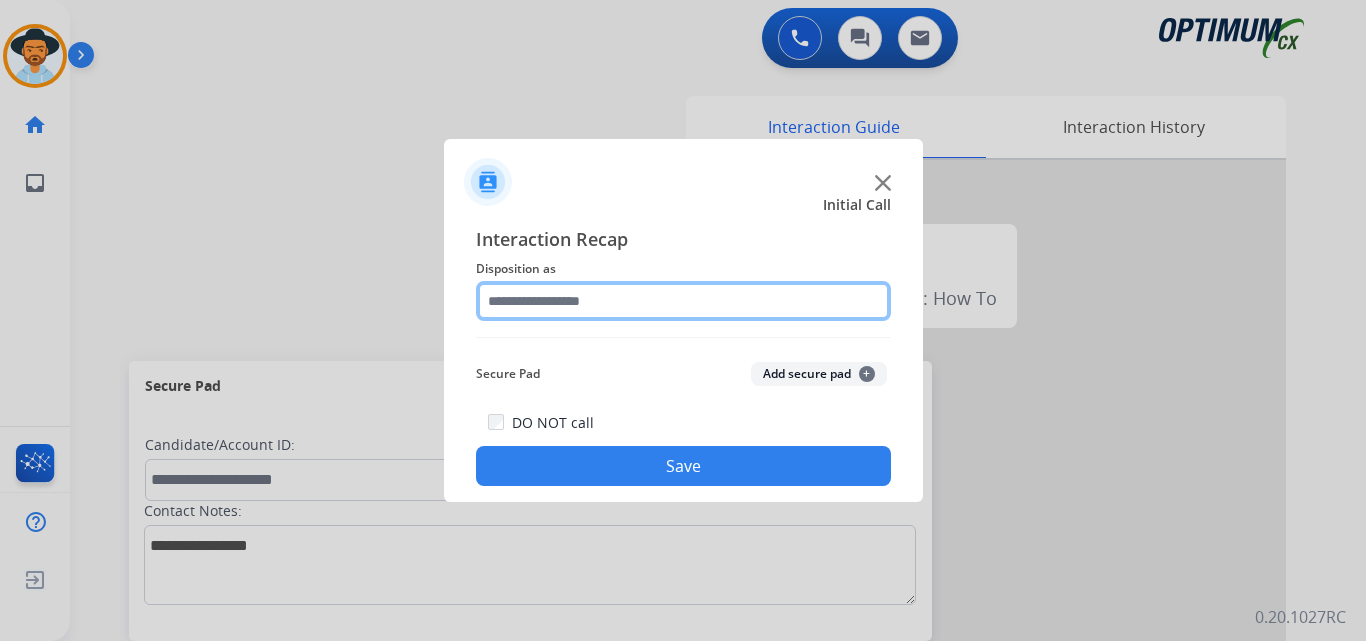drag, startPoint x: 694, startPoint y: 299, endPoint x: 694, endPoint y: 320, distance: 21 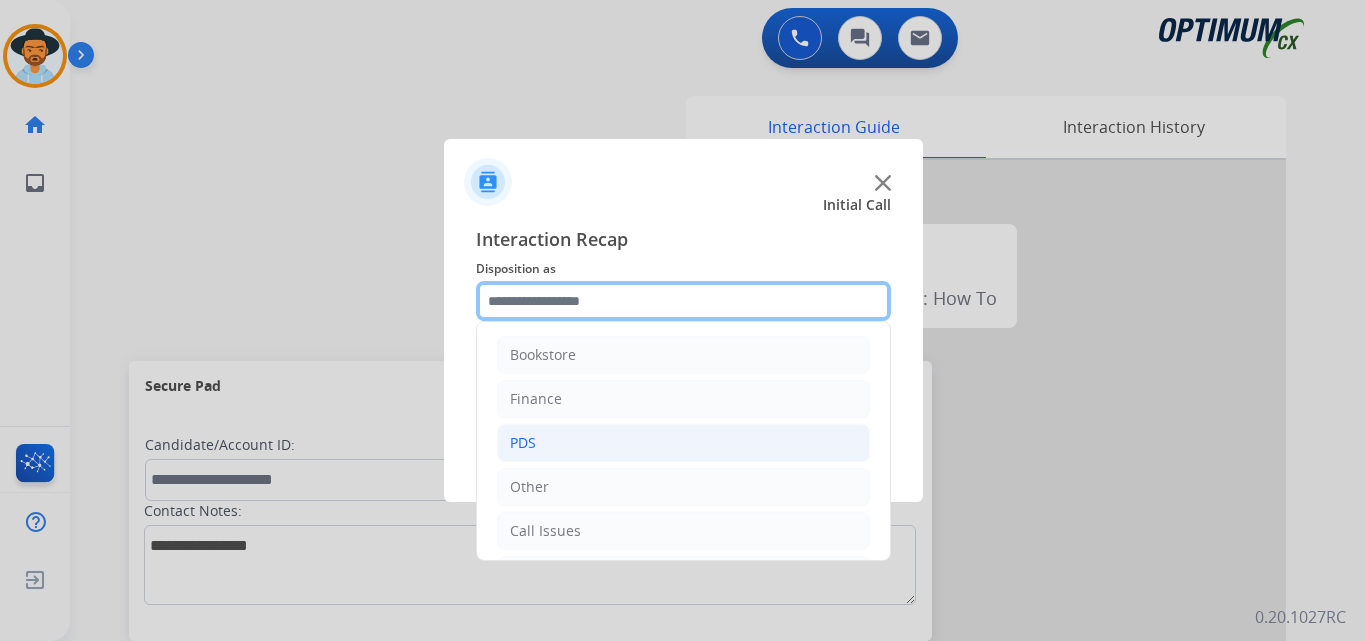 scroll, scrollTop: 136, scrollLeft: 0, axis: vertical 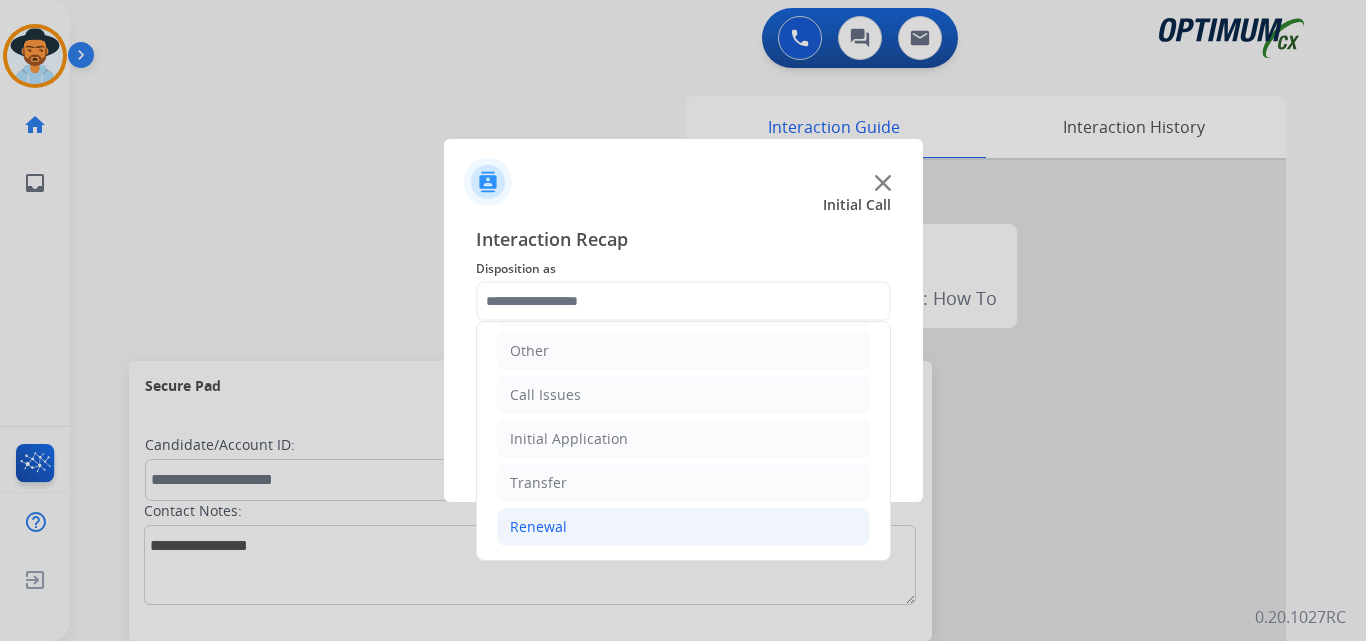 click on "Renewal" 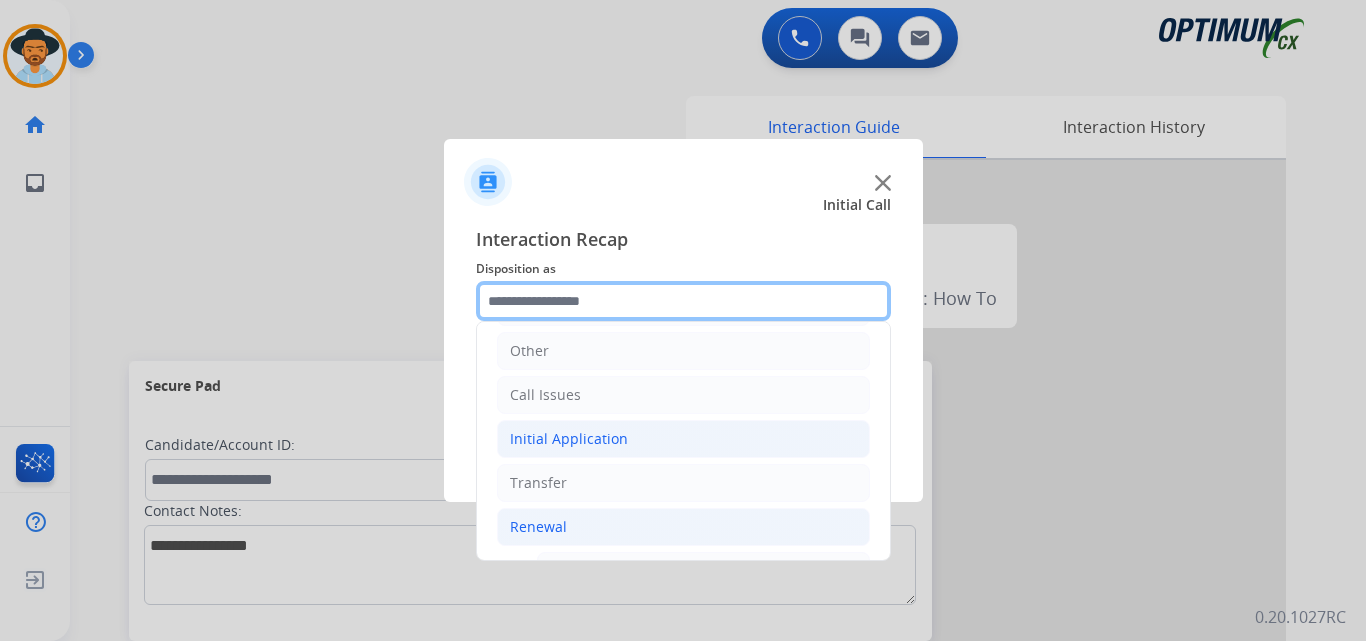 scroll, scrollTop: 469, scrollLeft: 0, axis: vertical 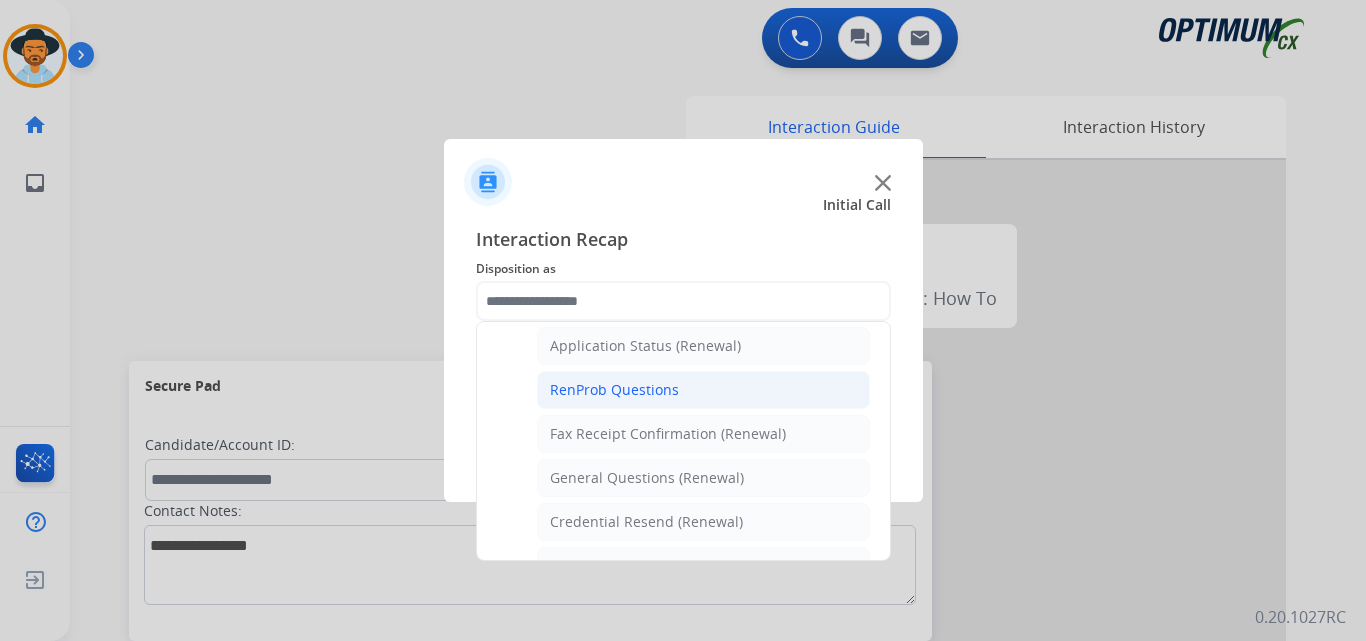 click on "RenProb Questions" 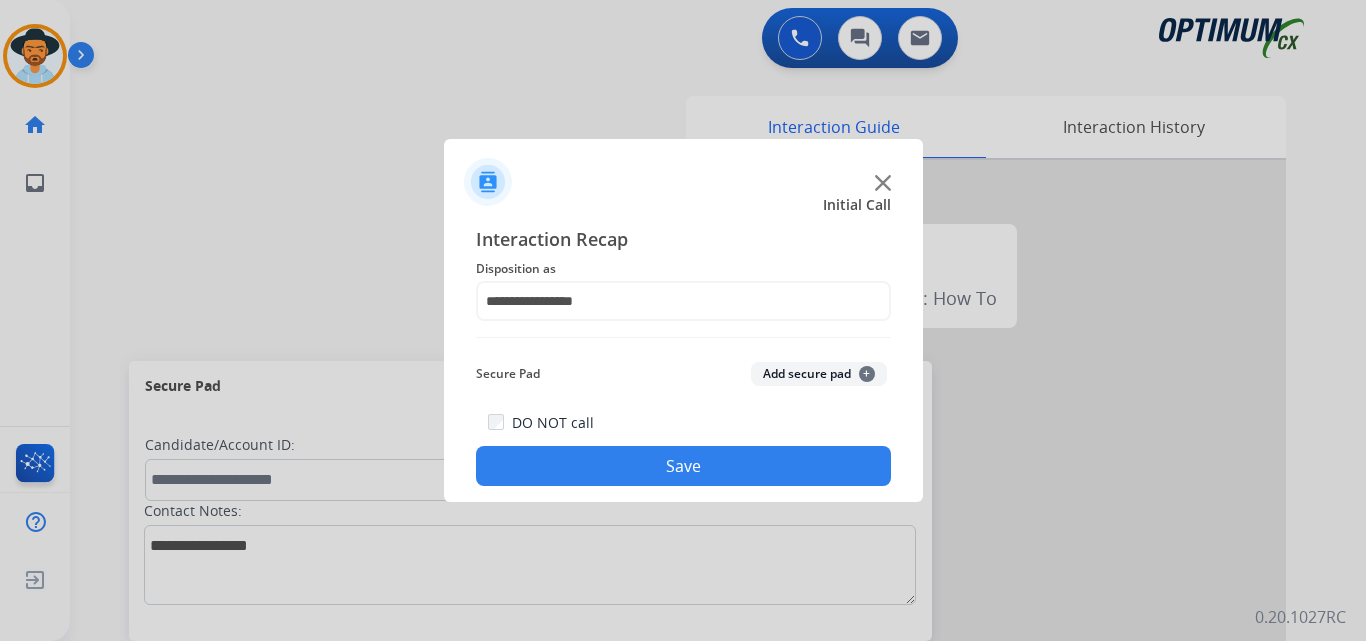 click on "Save" 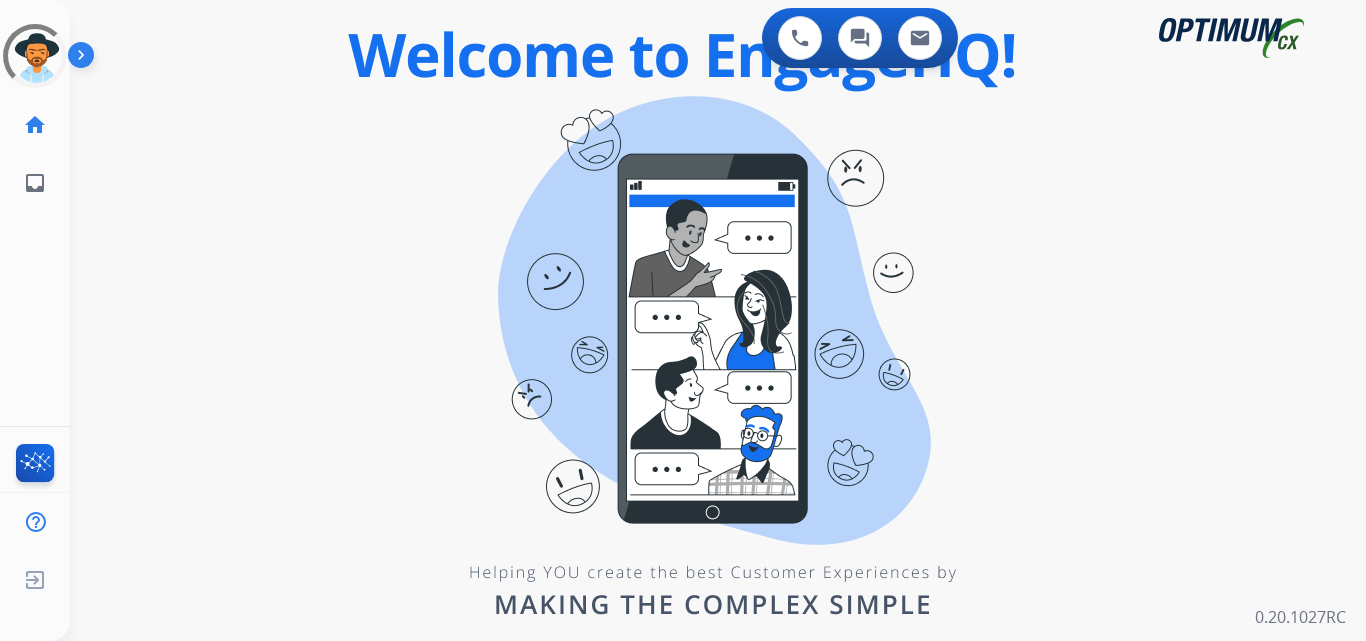 scroll, scrollTop: 0, scrollLeft: 0, axis: both 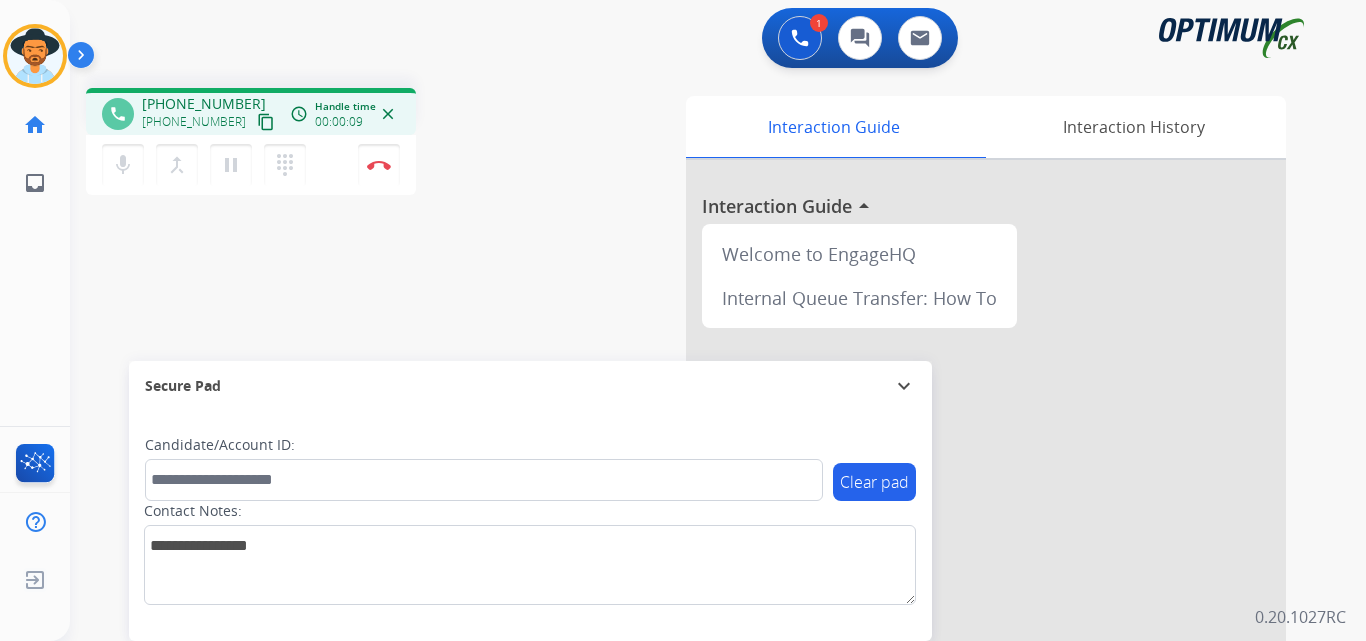 click on "[PHONE_NUMBER]" at bounding box center (204, 104) 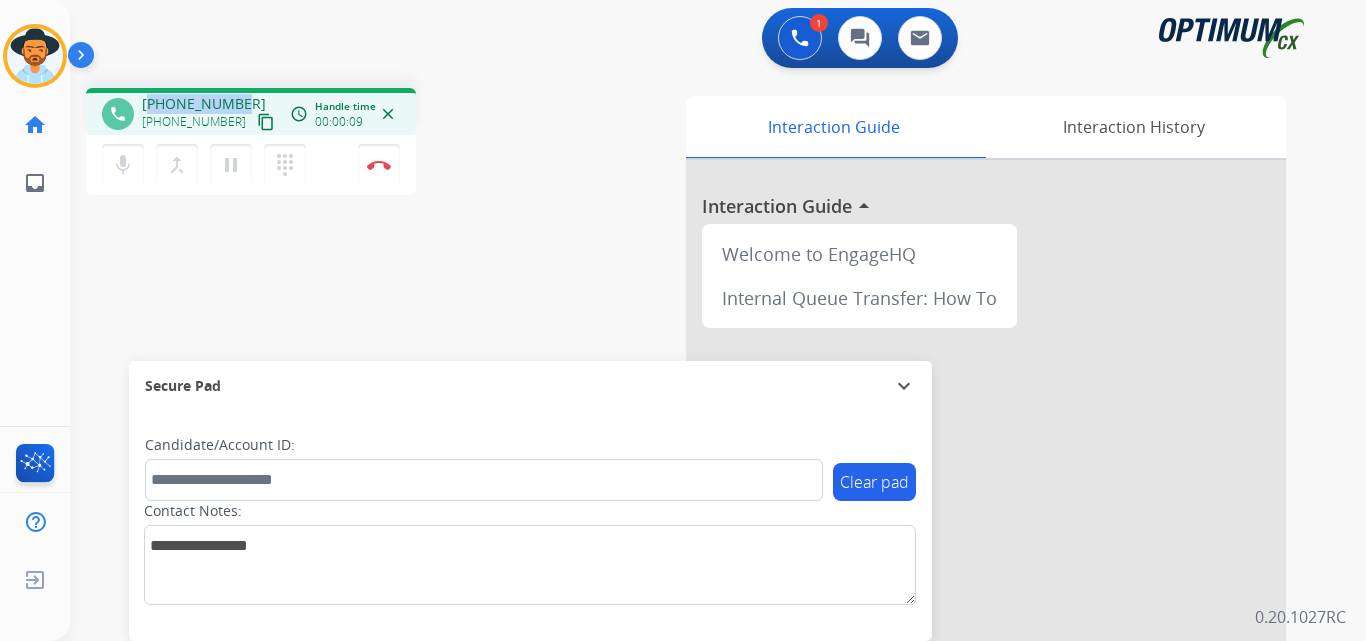 click on "[PHONE_NUMBER]" at bounding box center [204, 104] 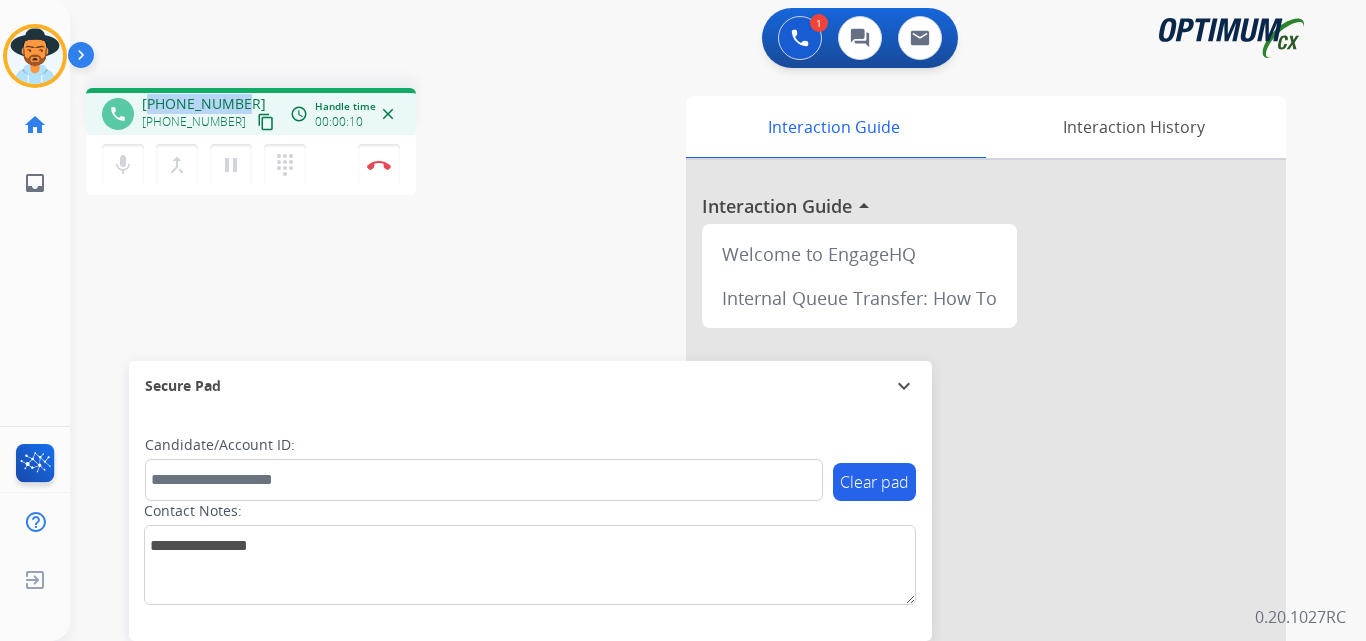 copy on "15179374039" 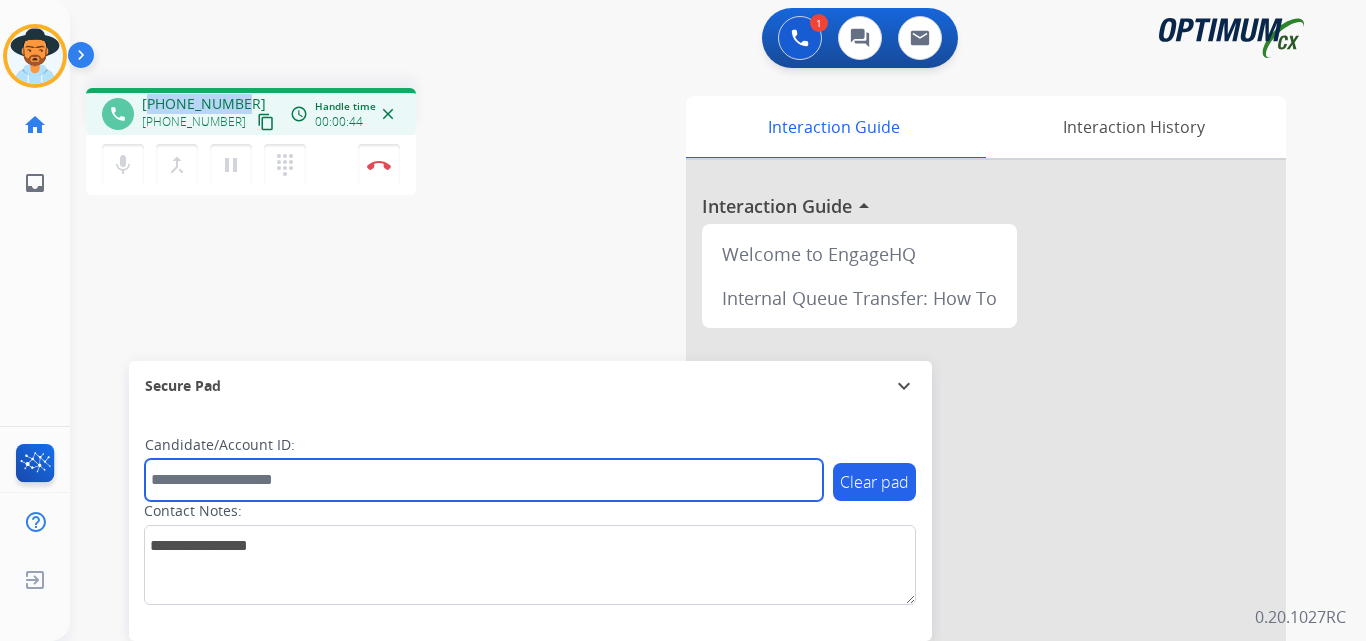 click at bounding box center [484, 480] 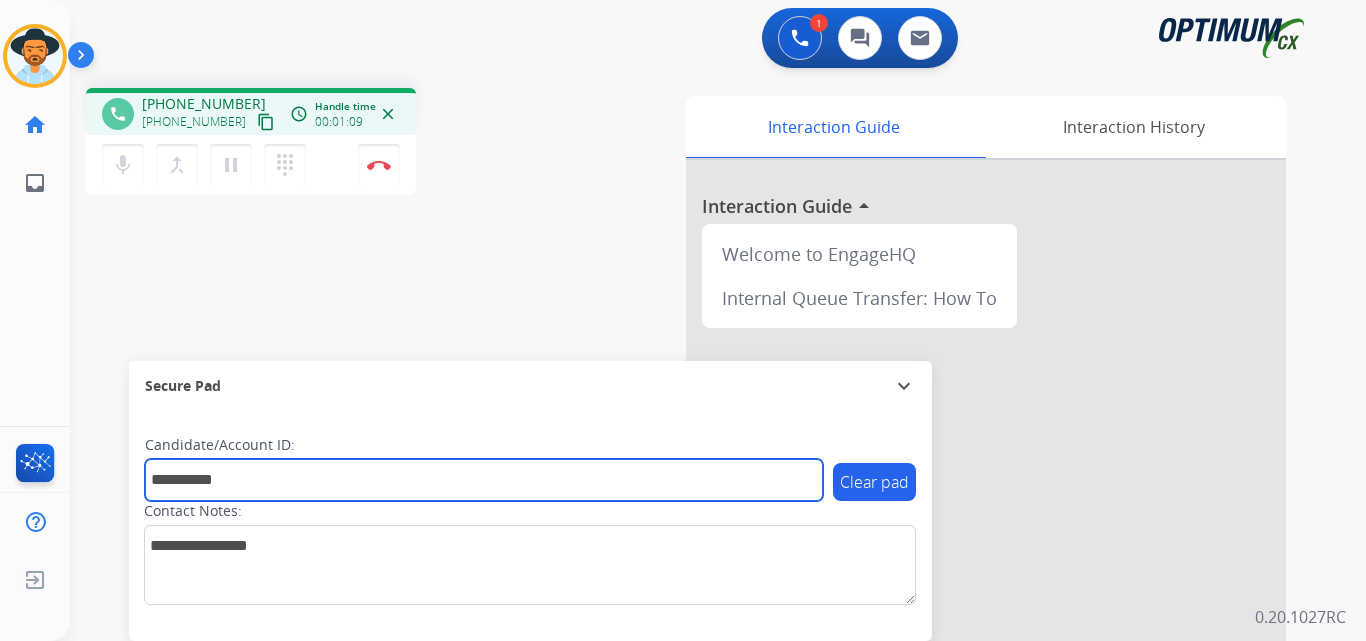 type on "**********" 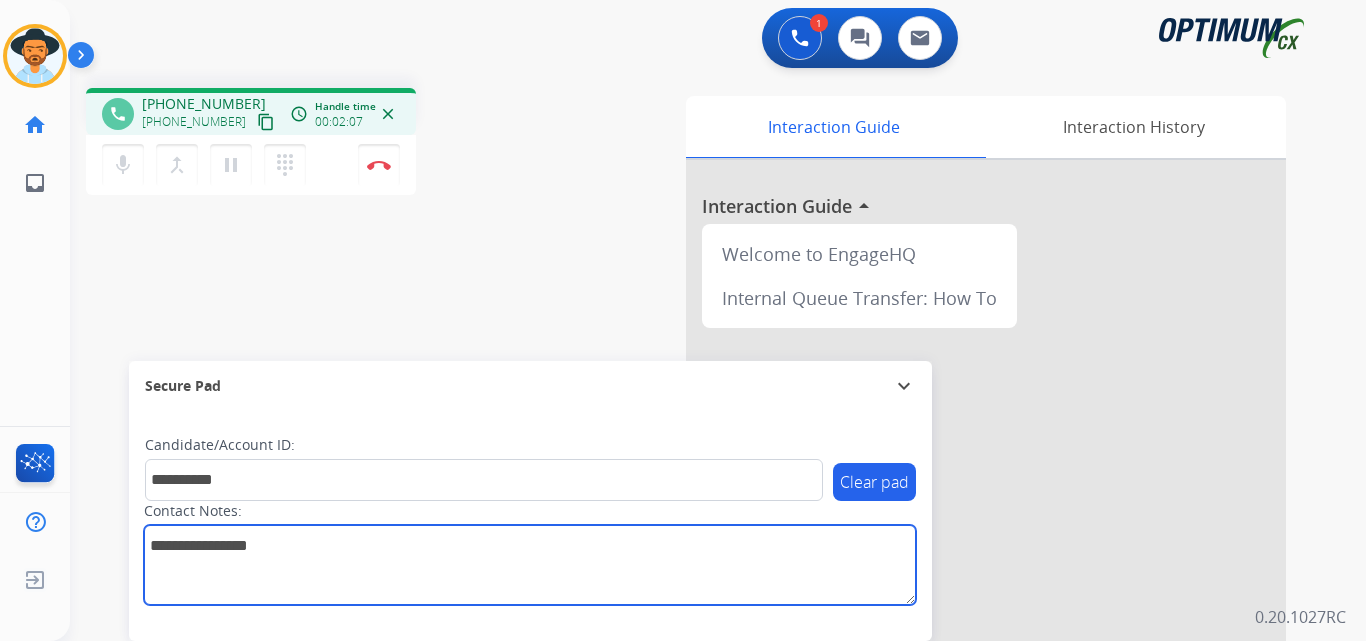 drag, startPoint x: 442, startPoint y: 549, endPoint x: 470, endPoint y: 551, distance: 28.071337 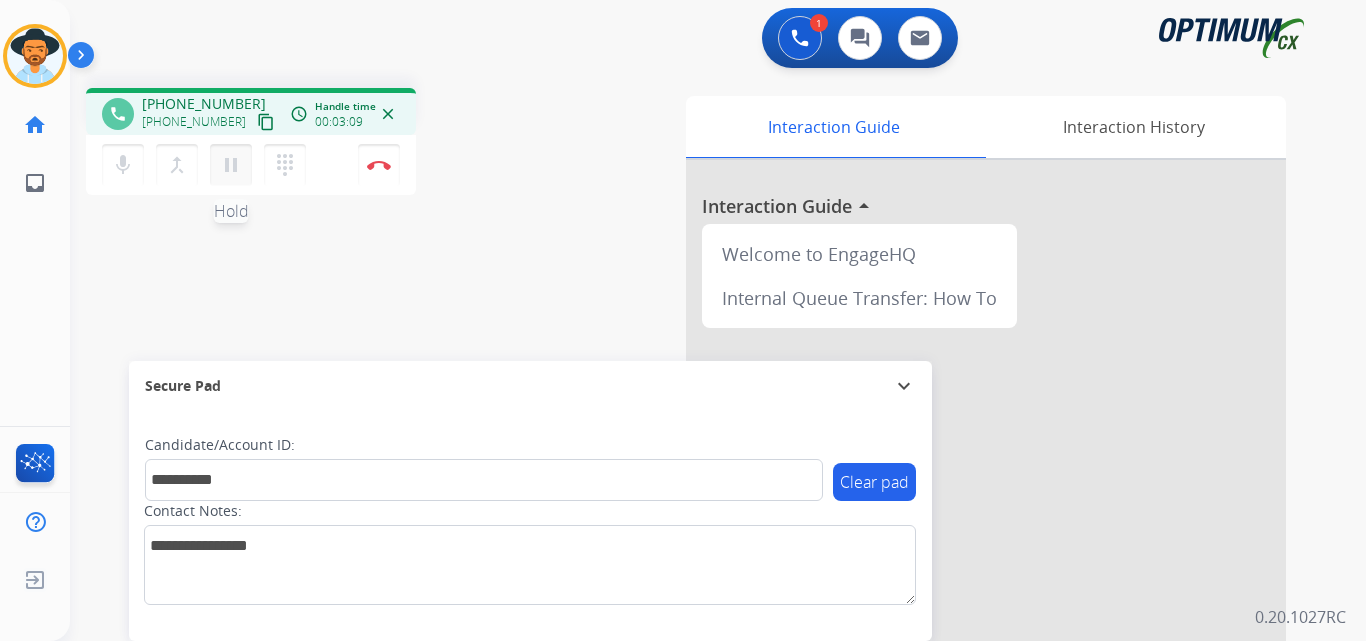 click on "pause" at bounding box center (231, 165) 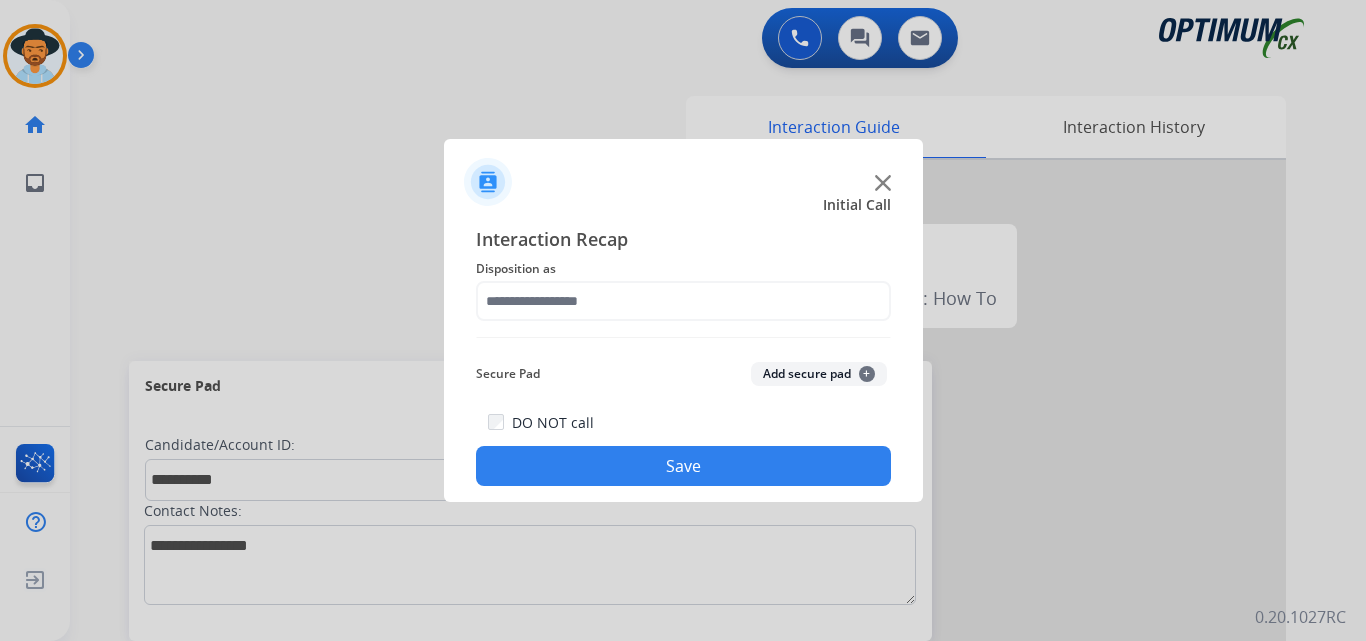 click at bounding box center [683, 320] 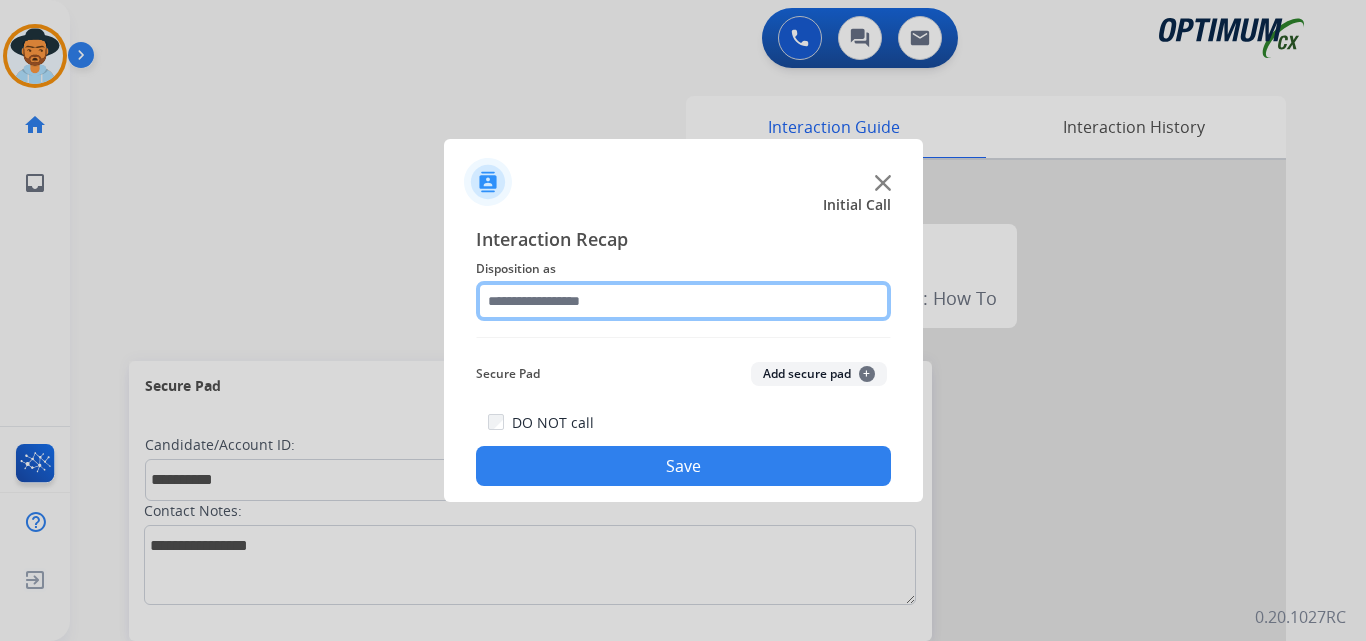 click 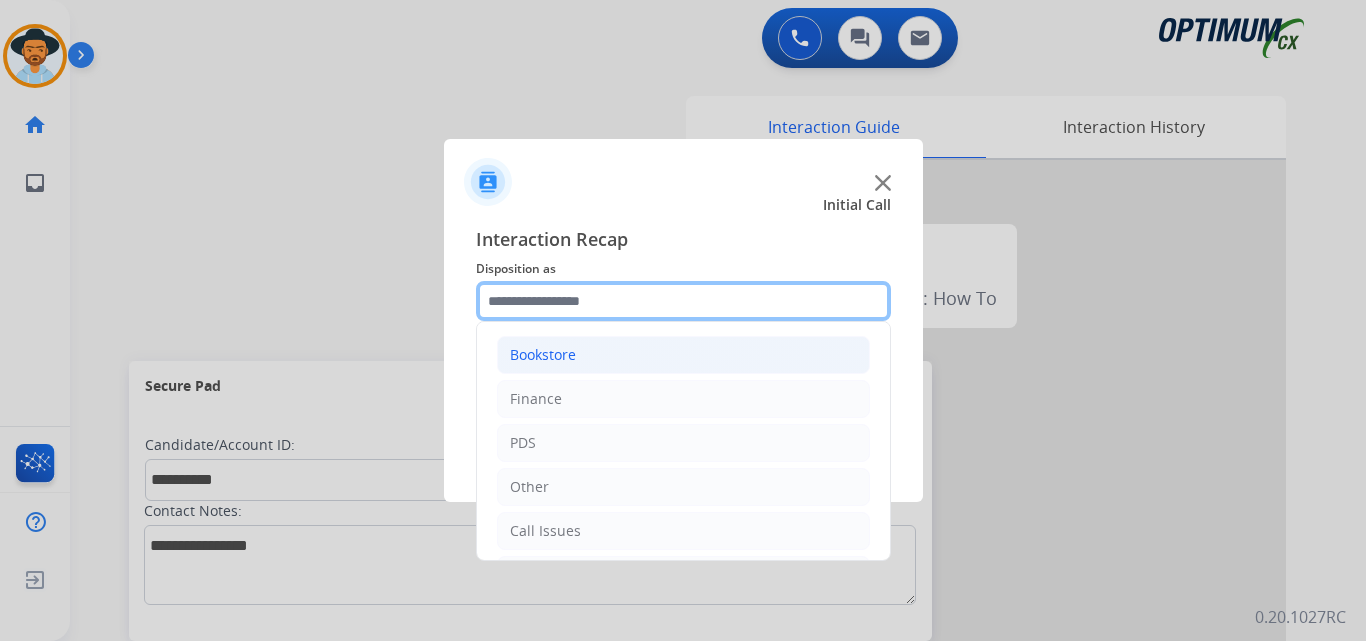 scroll, scrollTop: 136, scrollLeft: 0, axis: vertical 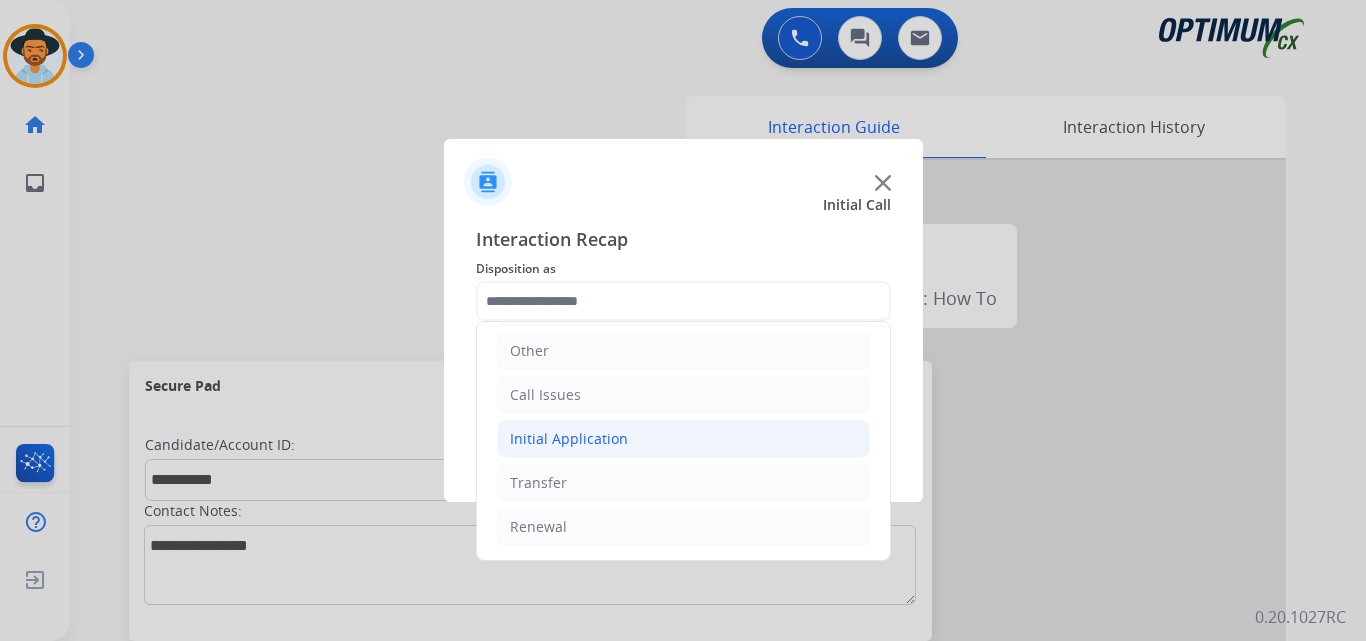 click on "Initial Application" 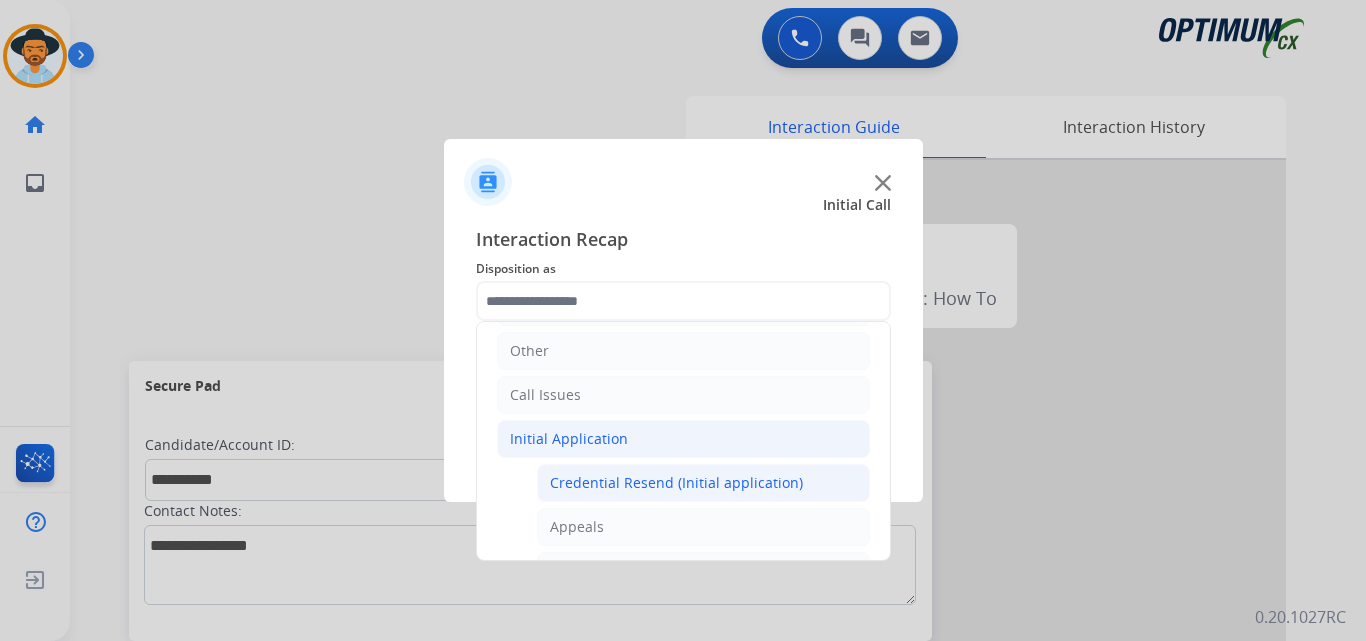 click on "Credential Resend (Initial application)" 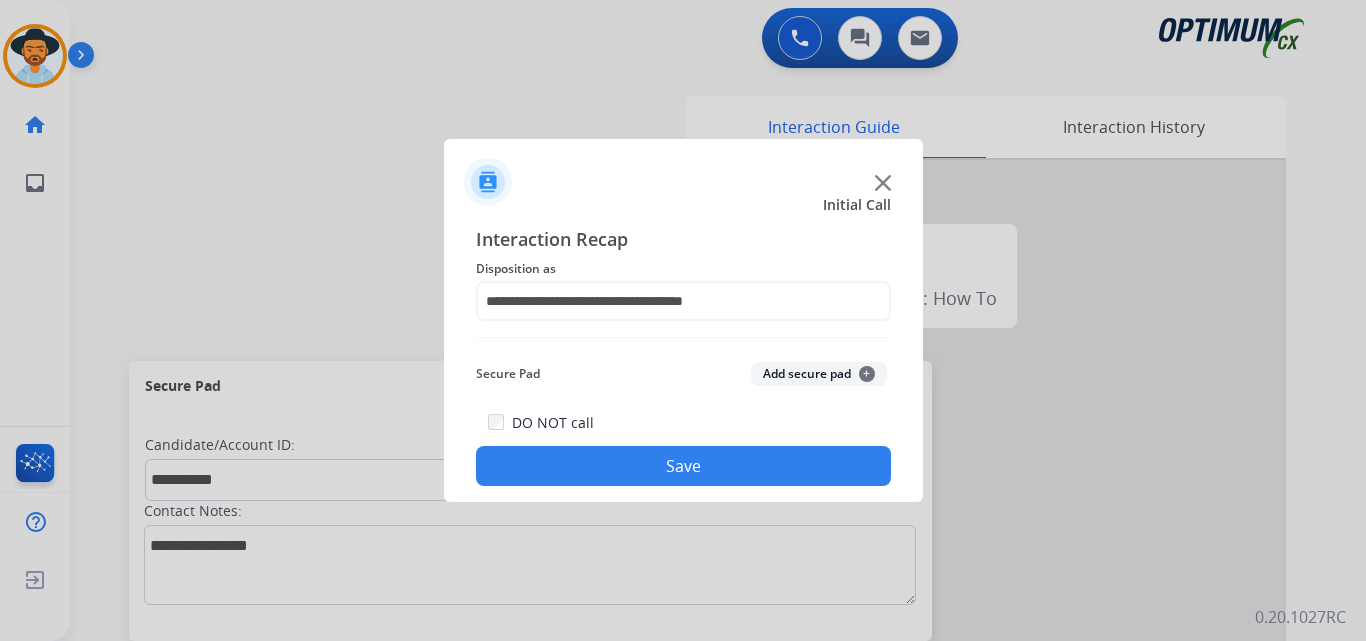 click on "Save" 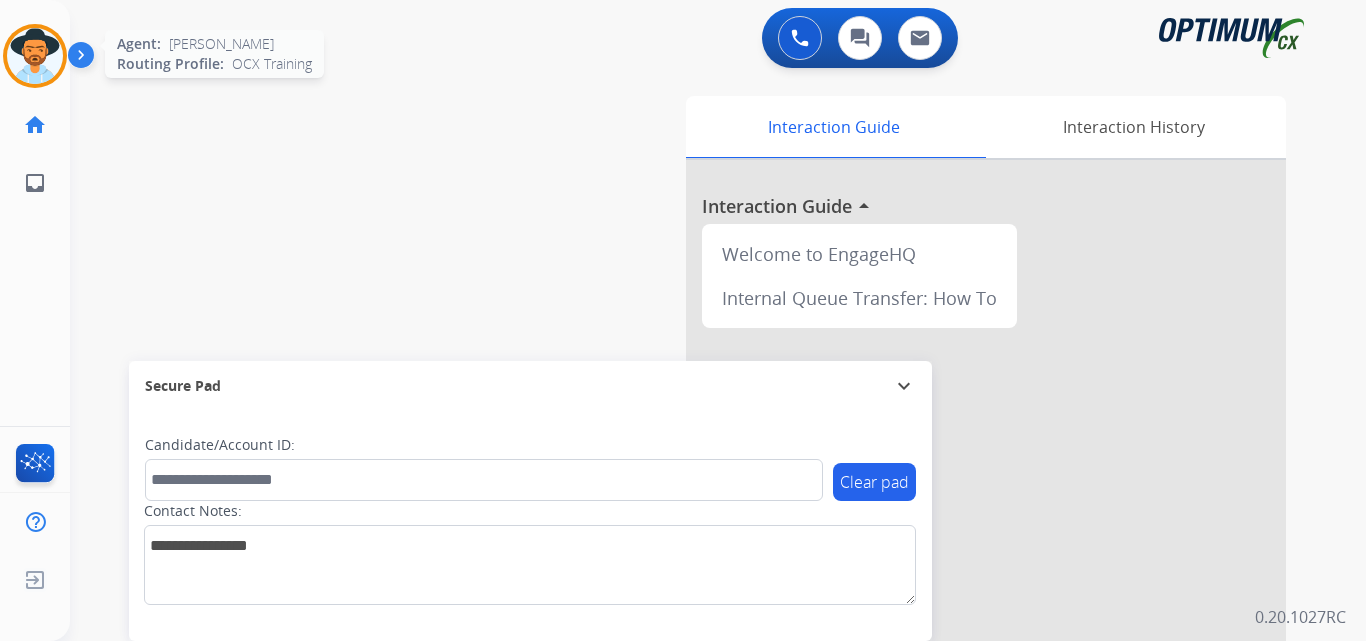 click at bounding box center [35, 56] 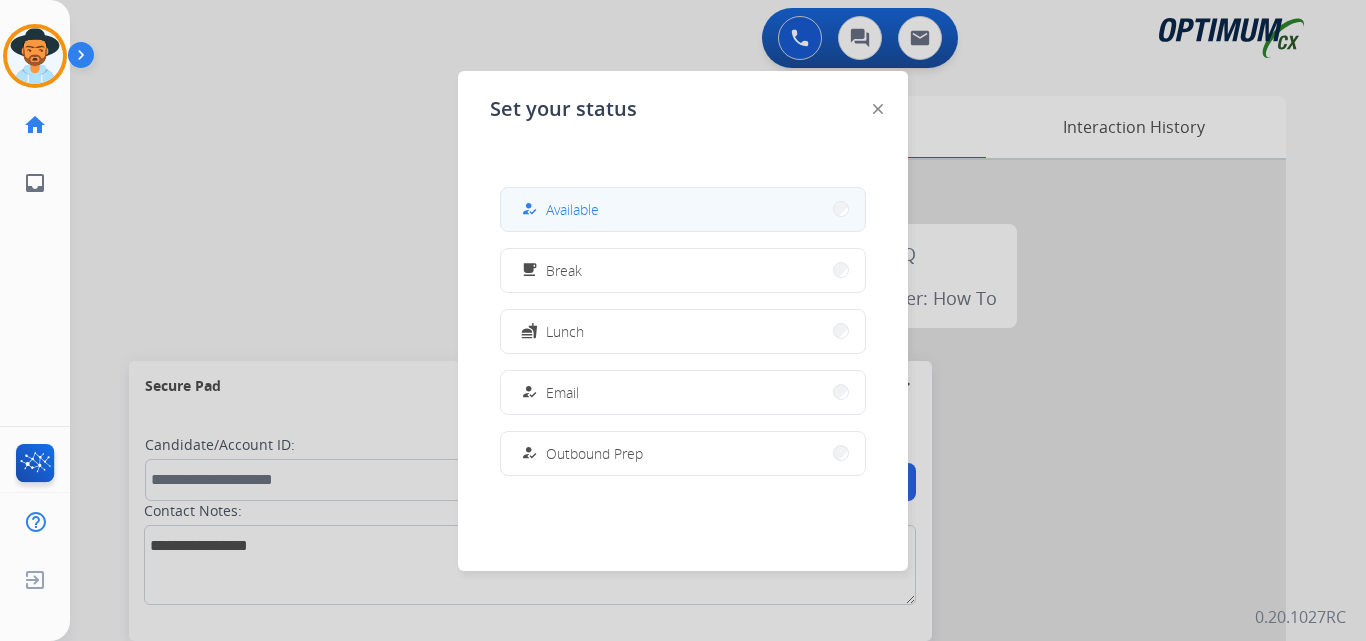 click on "Available" at bounding box center [572, 209] 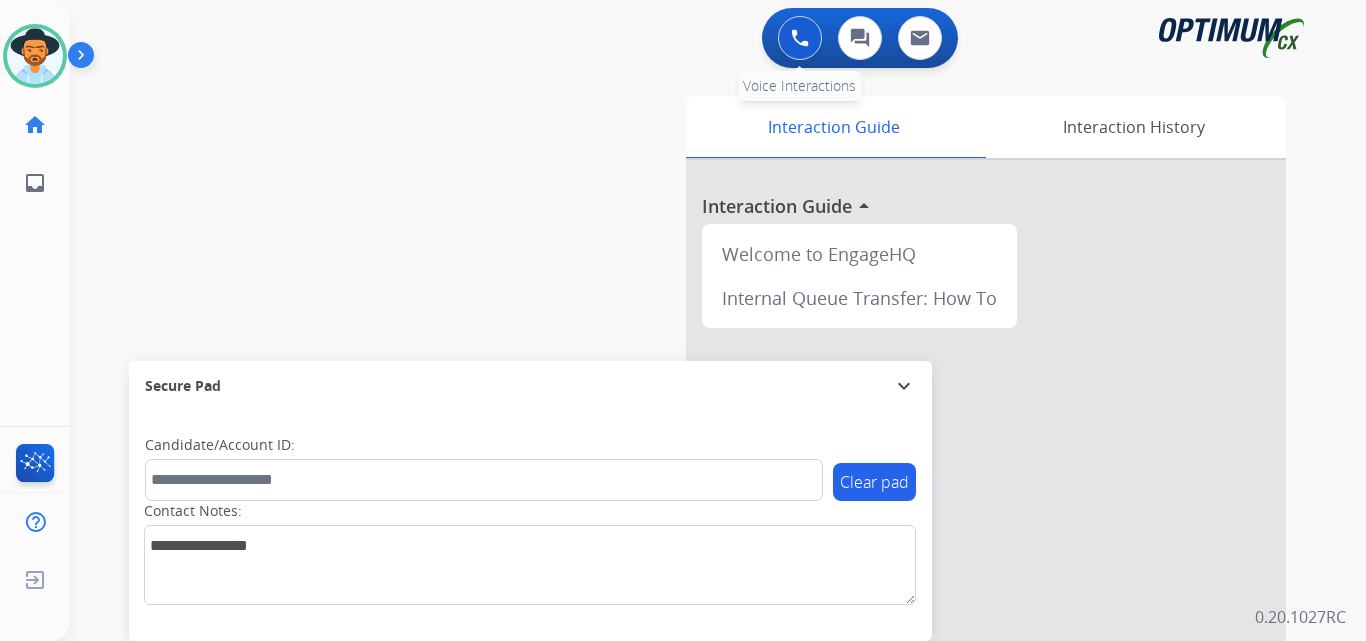 click at bounding box center [800, 38] 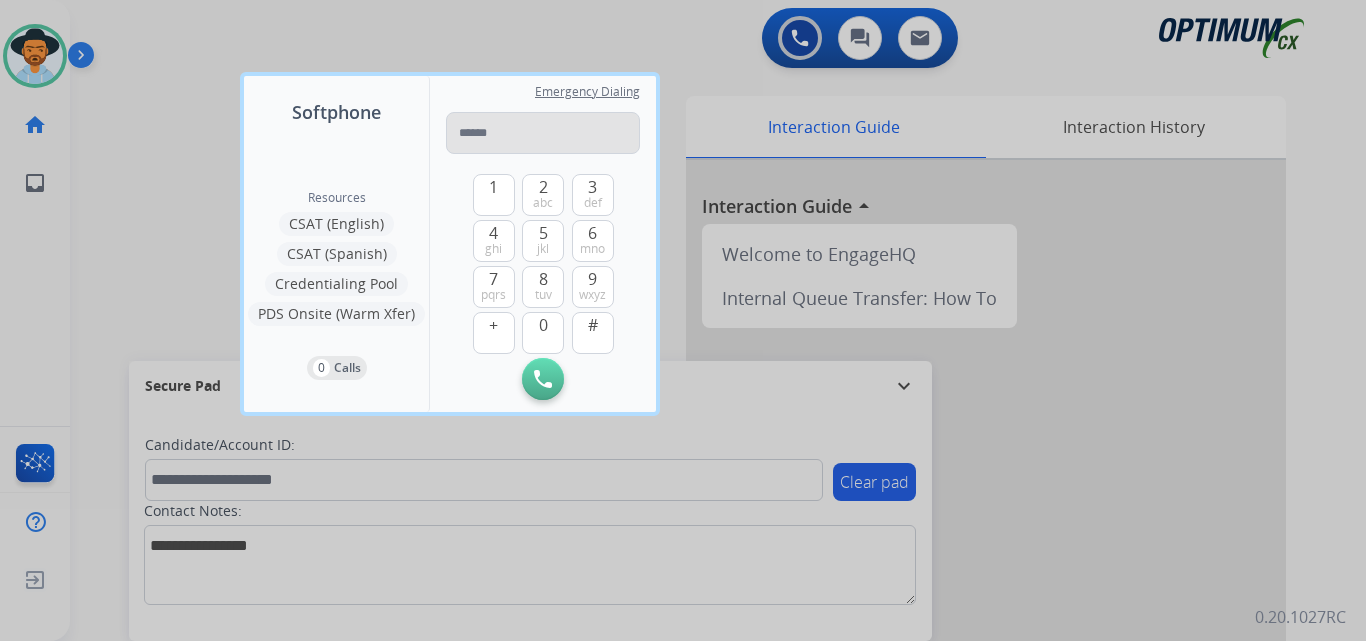 click at bounding box center [543, 133] 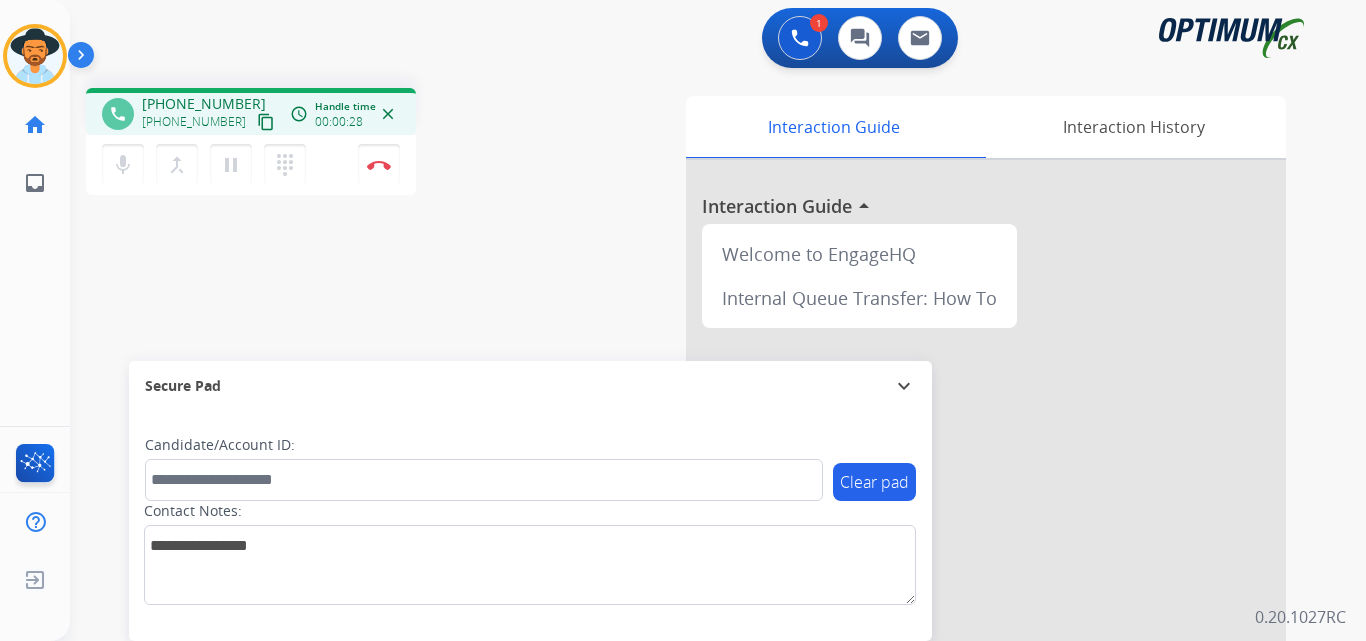 click on "[PHONE_NUMBER]" at bounding box center [204, 104] 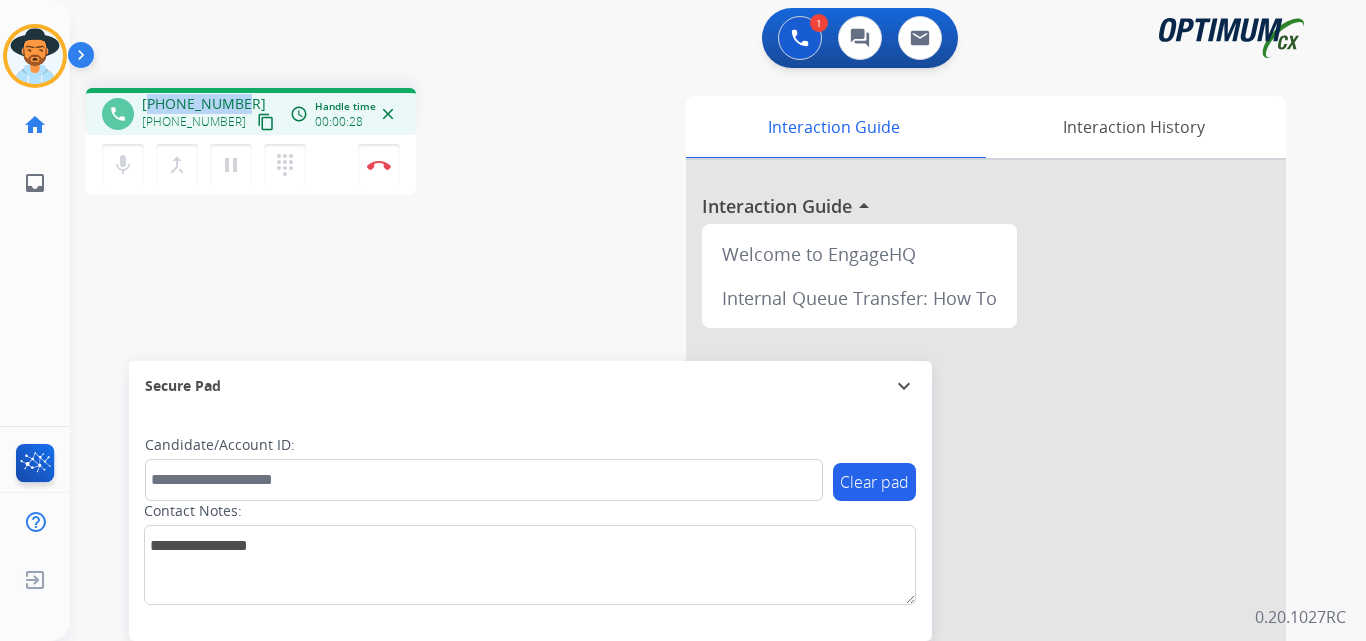 click on "[PHONE_NUMBER]" at bounding box center (204, 104) 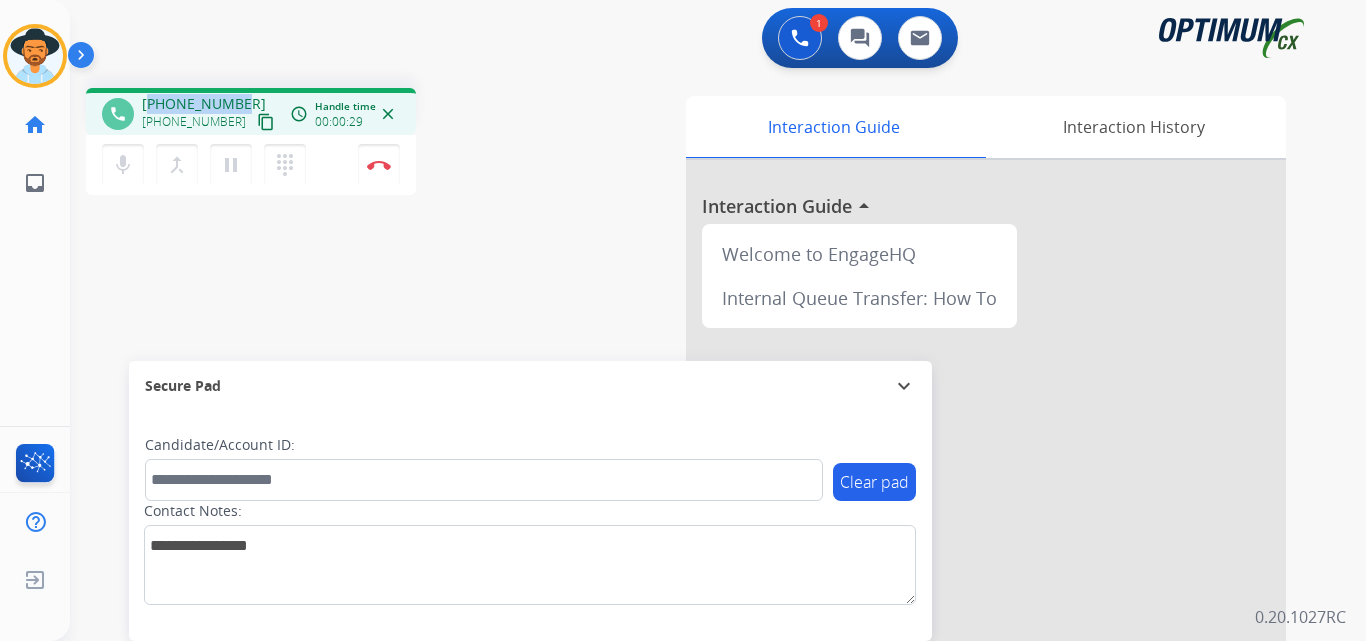 copy on "15179374039" 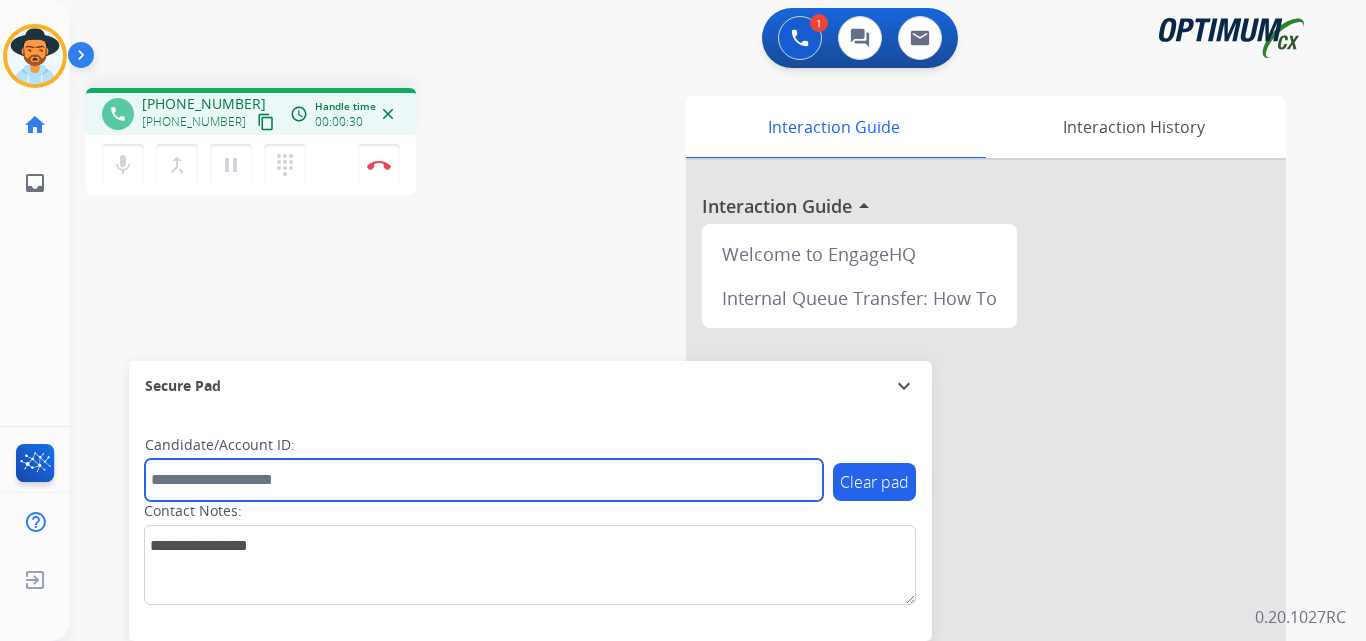 click at bounding box center (484, 480) 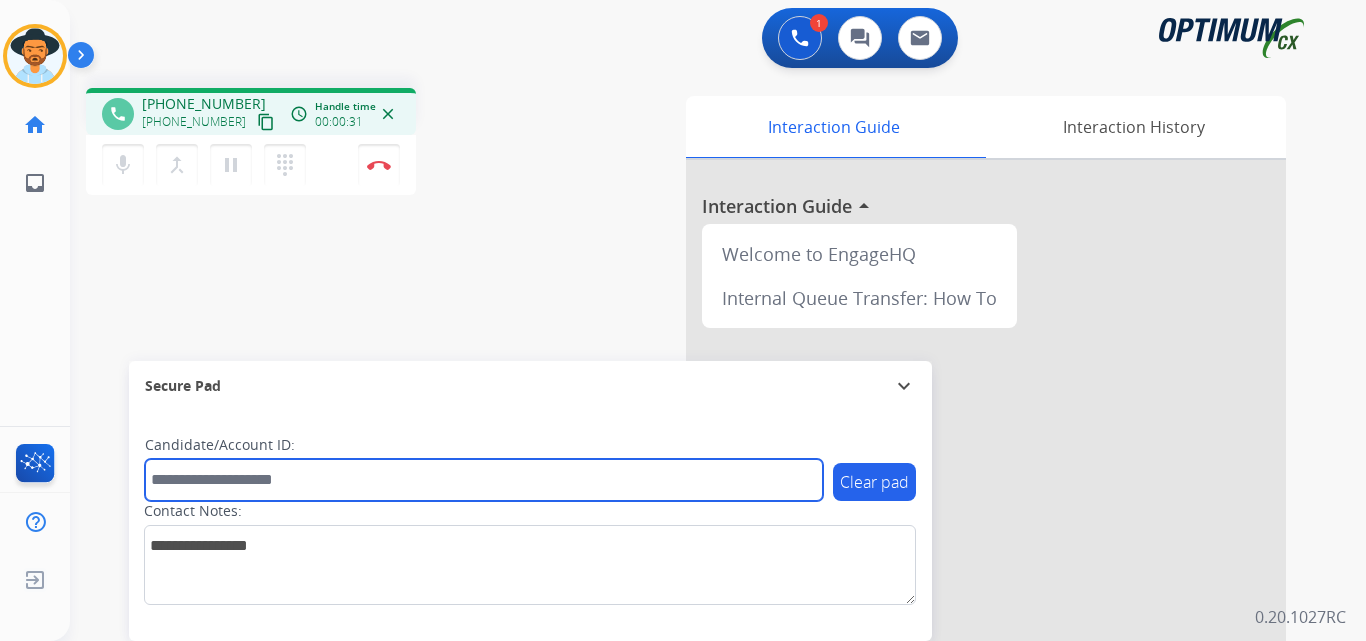 paste on "**********" 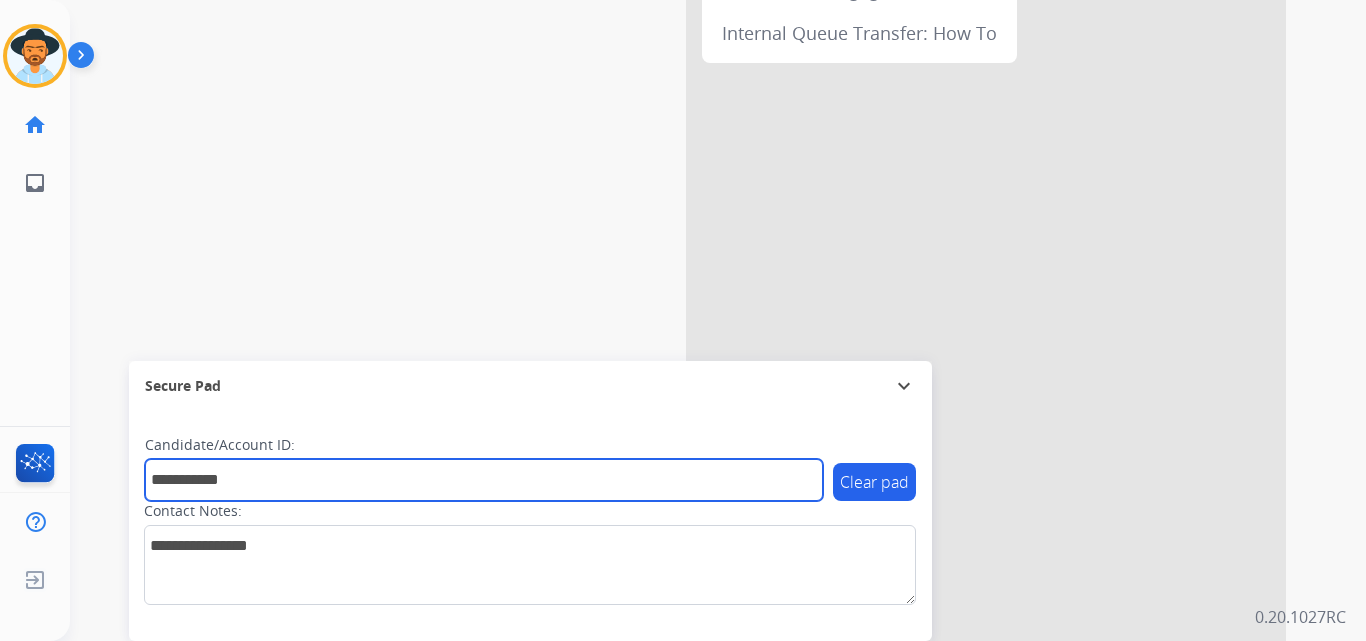 scroll, scrollTop: 0, scrollLeft: 0, axis: both 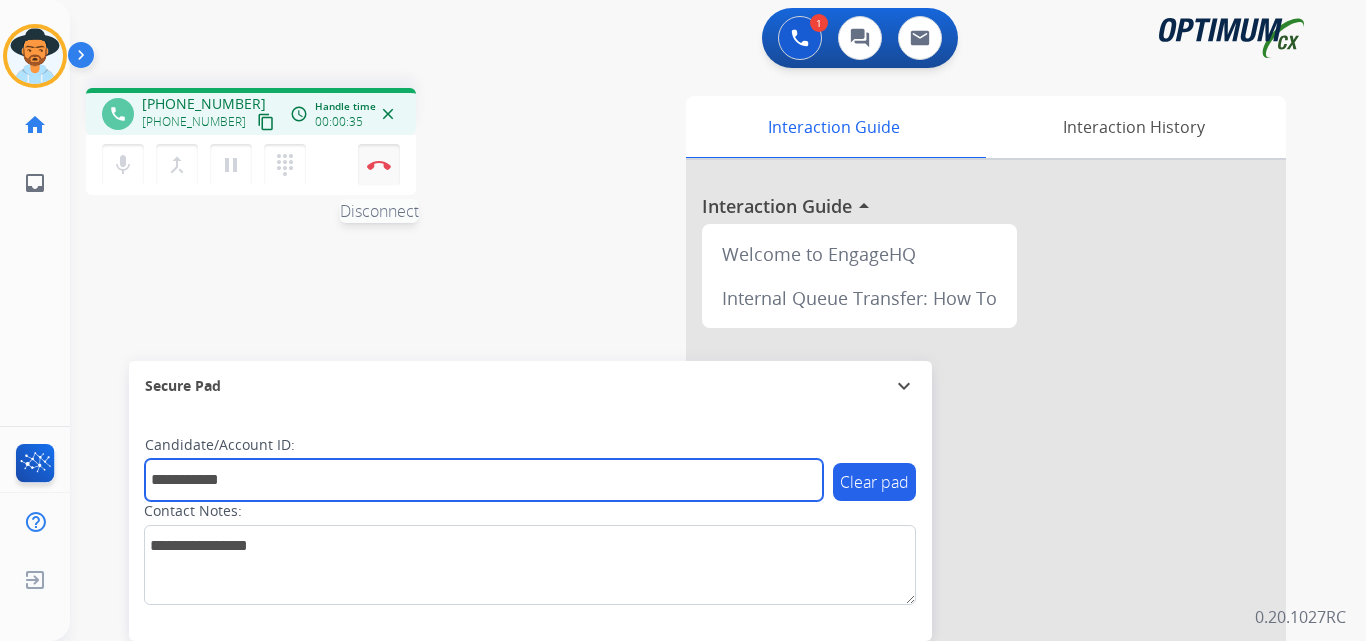 type on "**********" 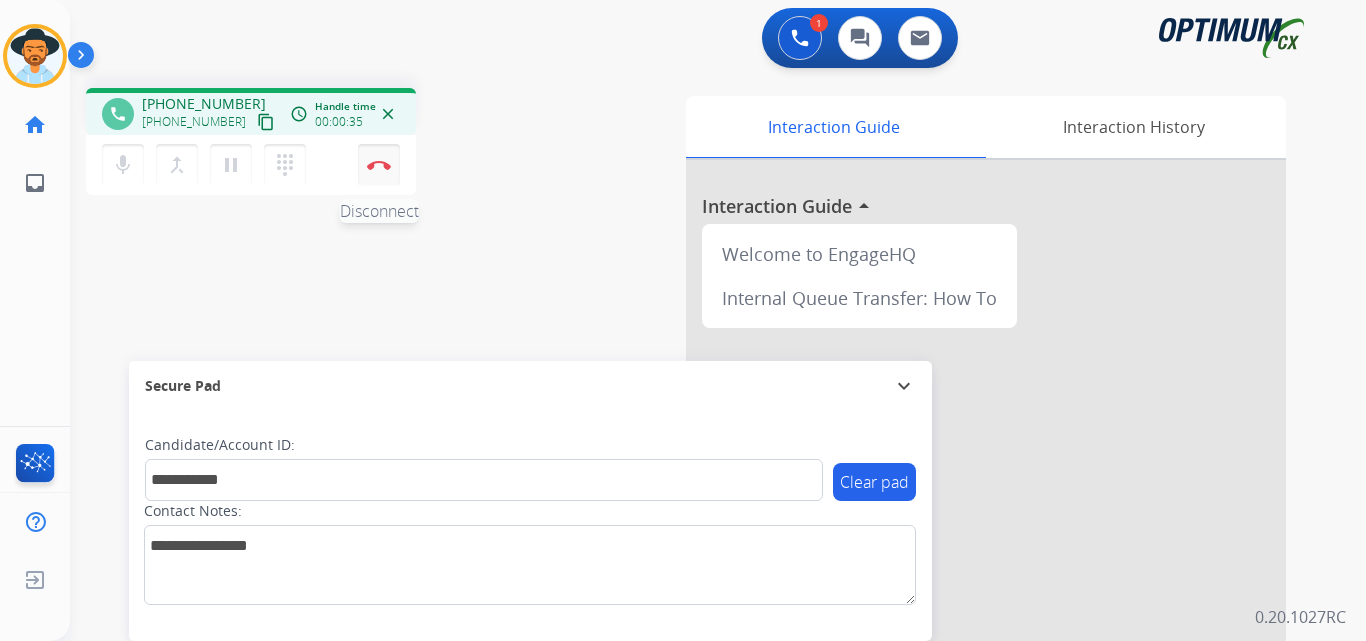 click on "Disconnect" at bounding box center [379, 165] 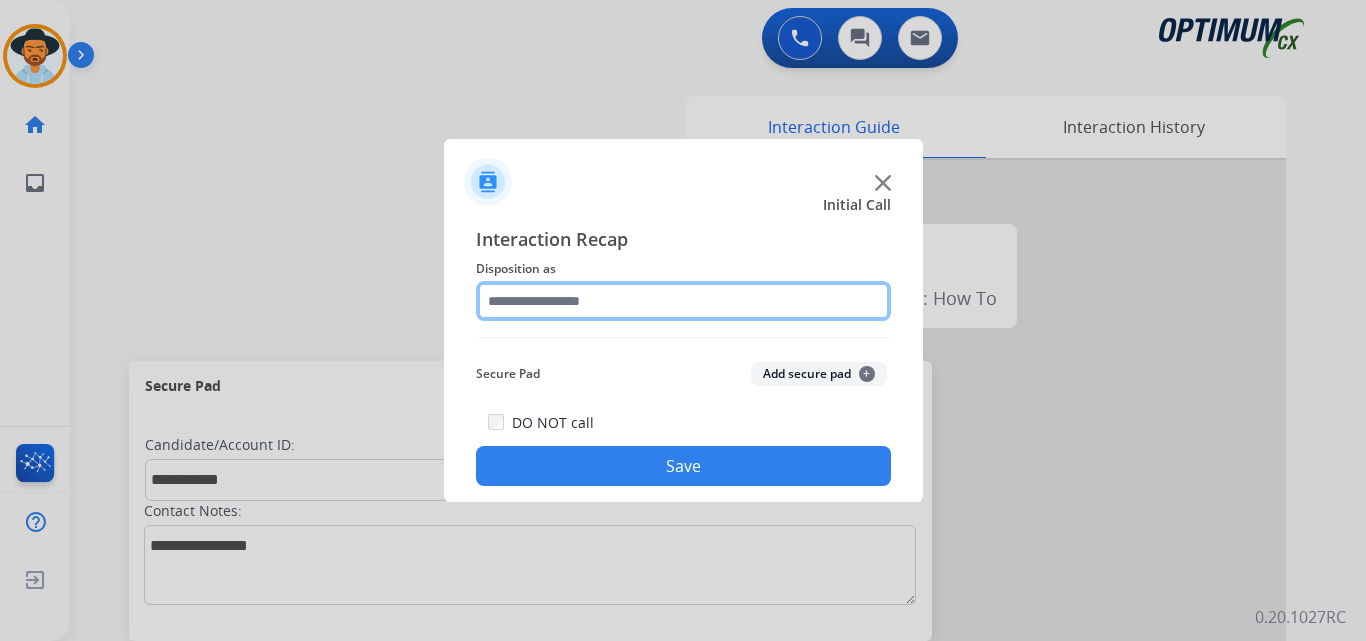 click 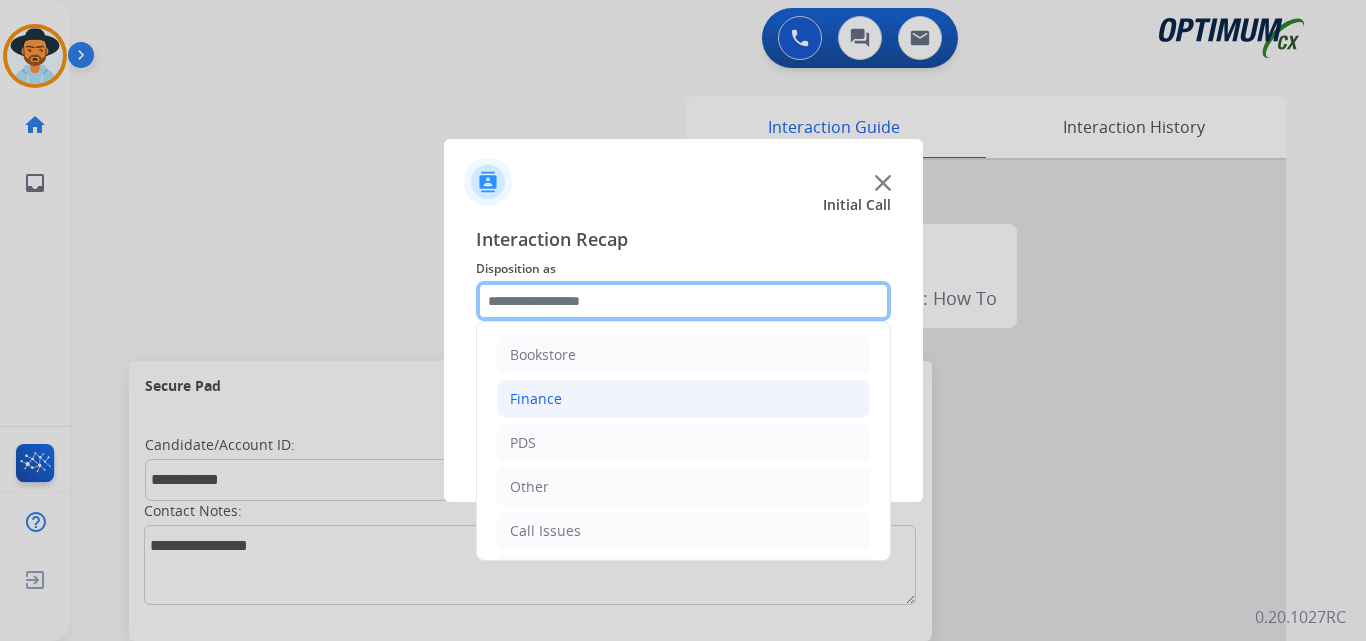 scroll, scrollTop: 136, scrollLeft: 0, axis: vertical 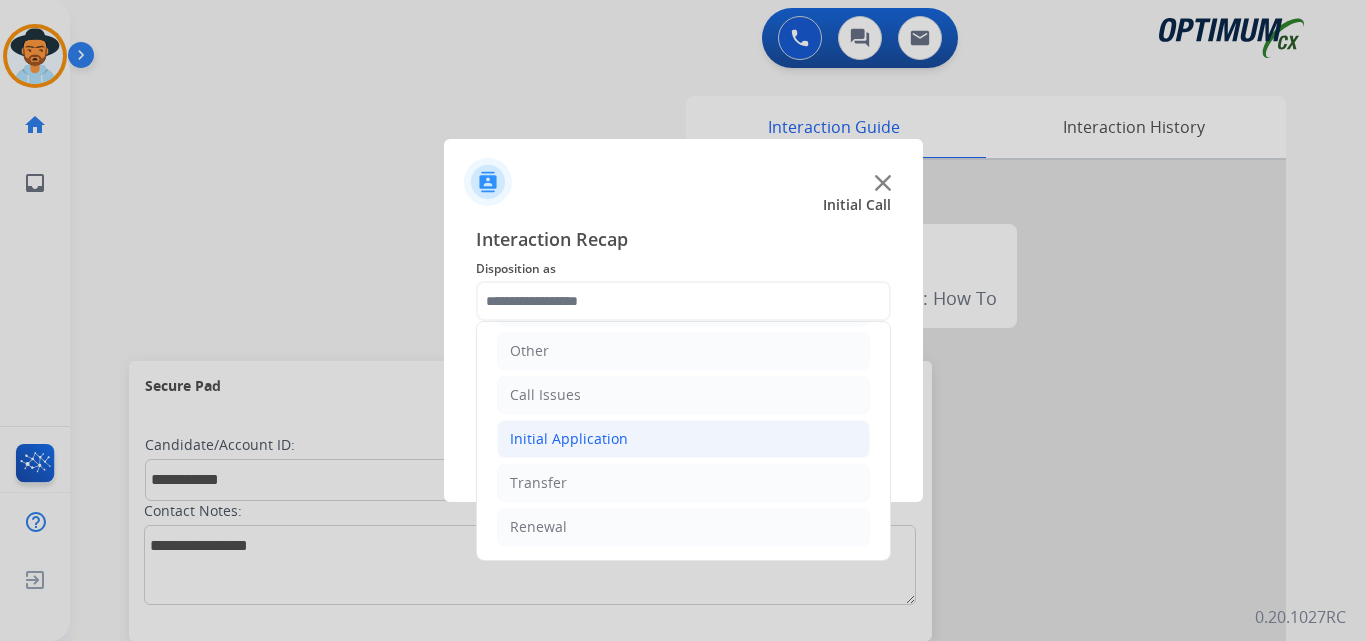 click on "Initial Application" 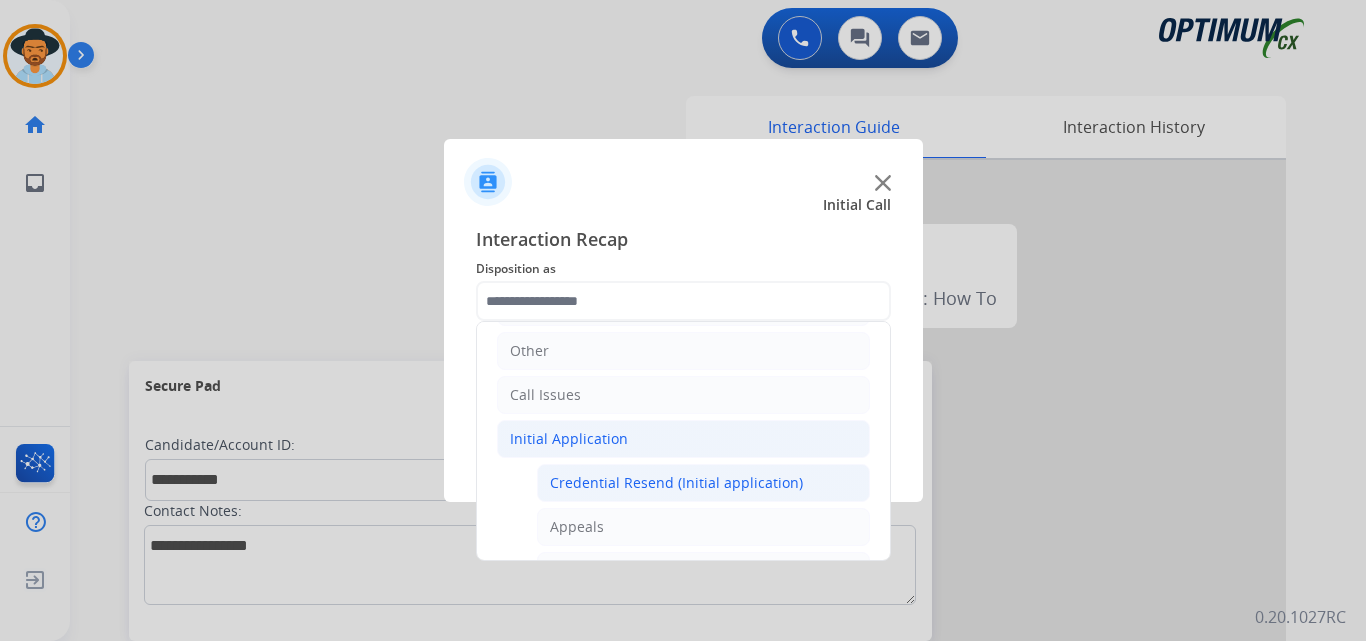 click on "Credential Resend (Initial application)" 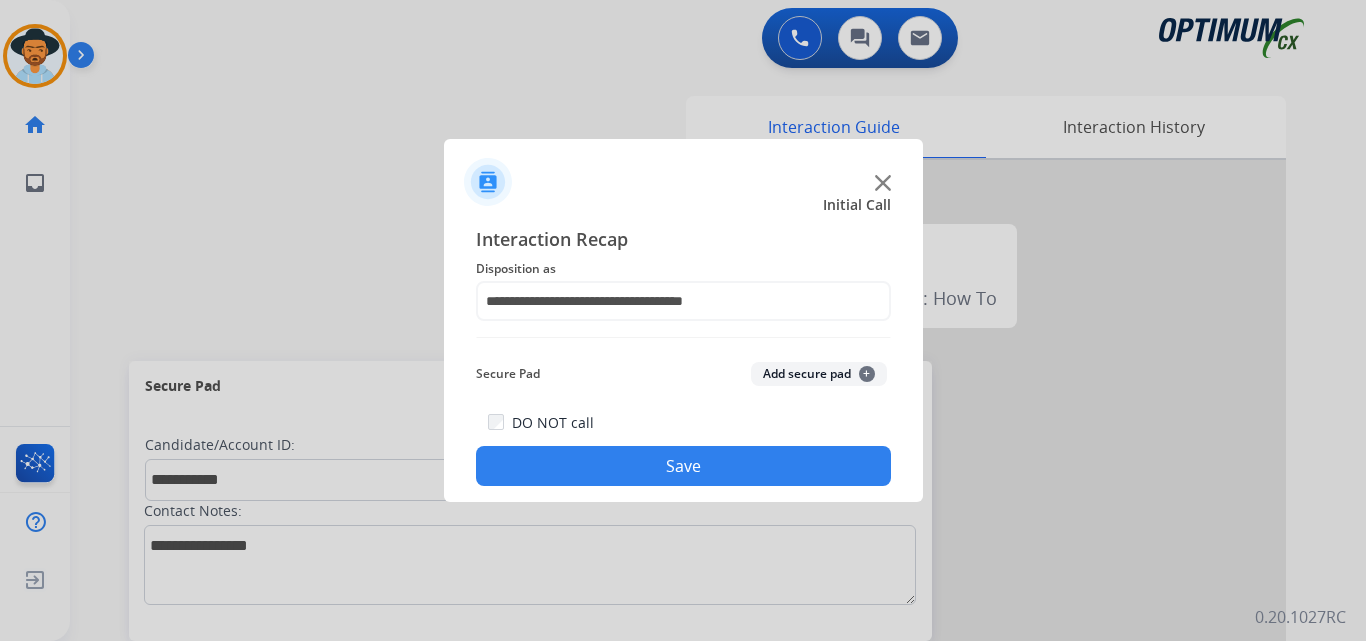 click on "Save" 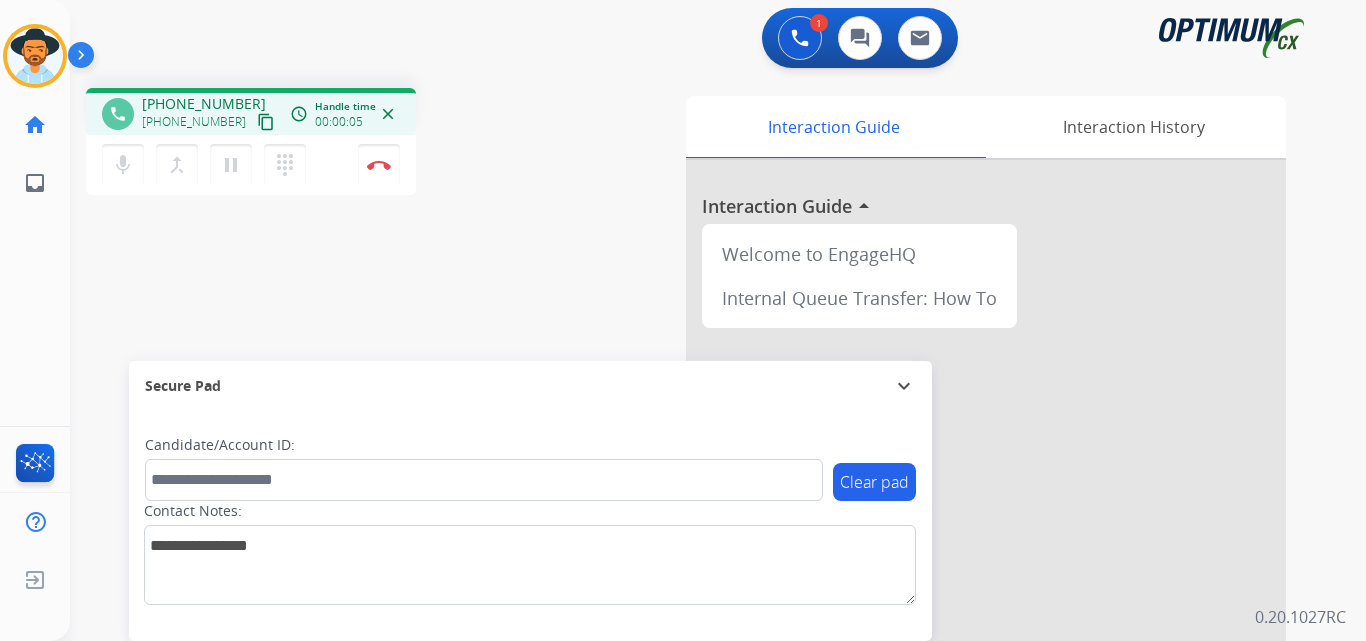 click on "[PHONE_NUMBER]" at bounding box center [204, 104] 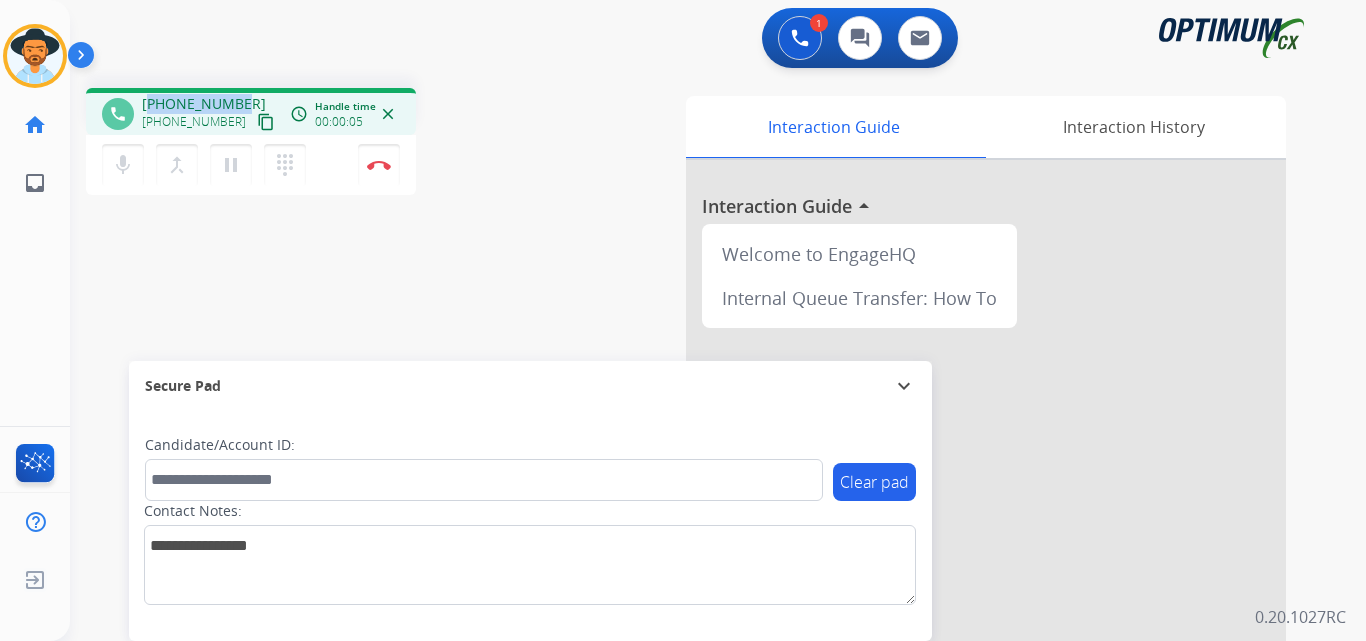 click on "[PHONE_NUMBER]" at bounding box center (204, 104) 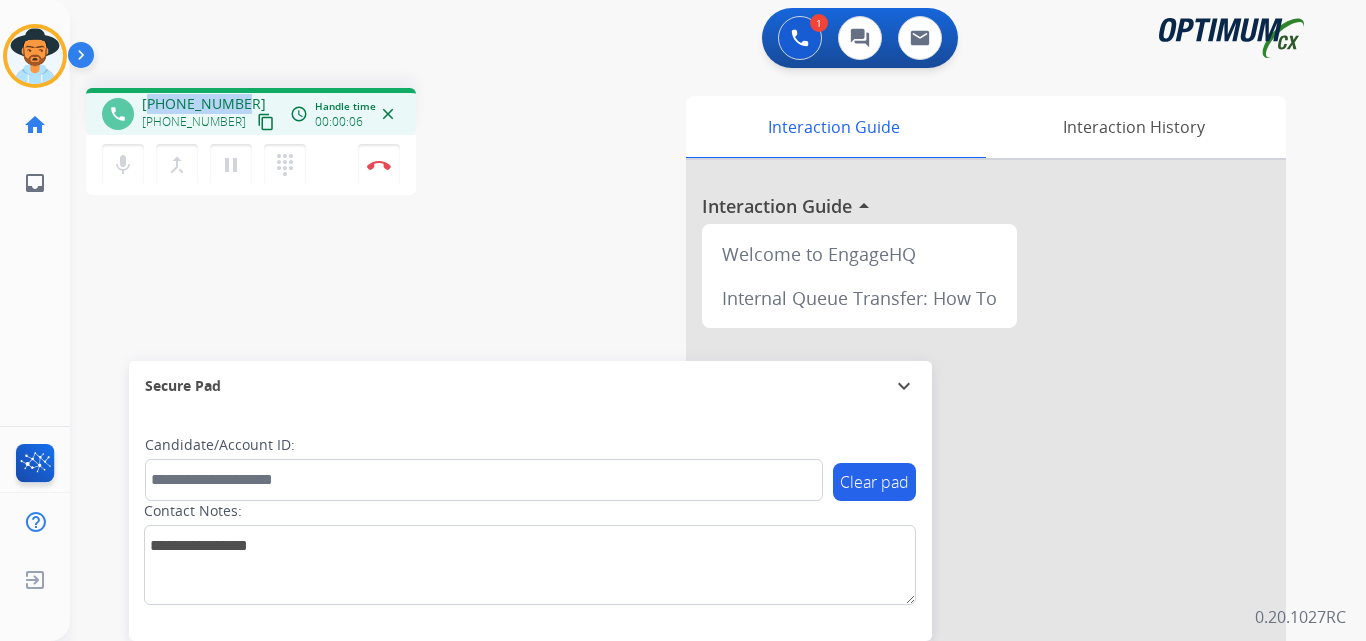 copy on "12018939481" 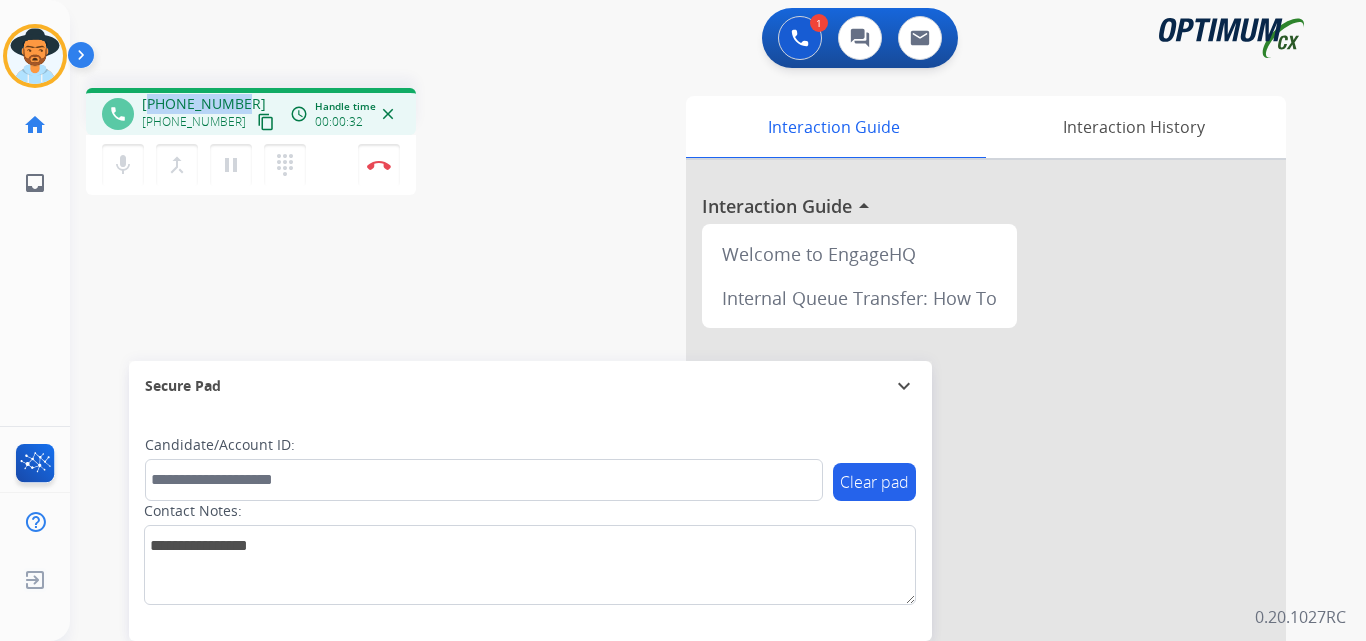 click on "[PHONE_NUMBER]" at bounding box center [204, 104] 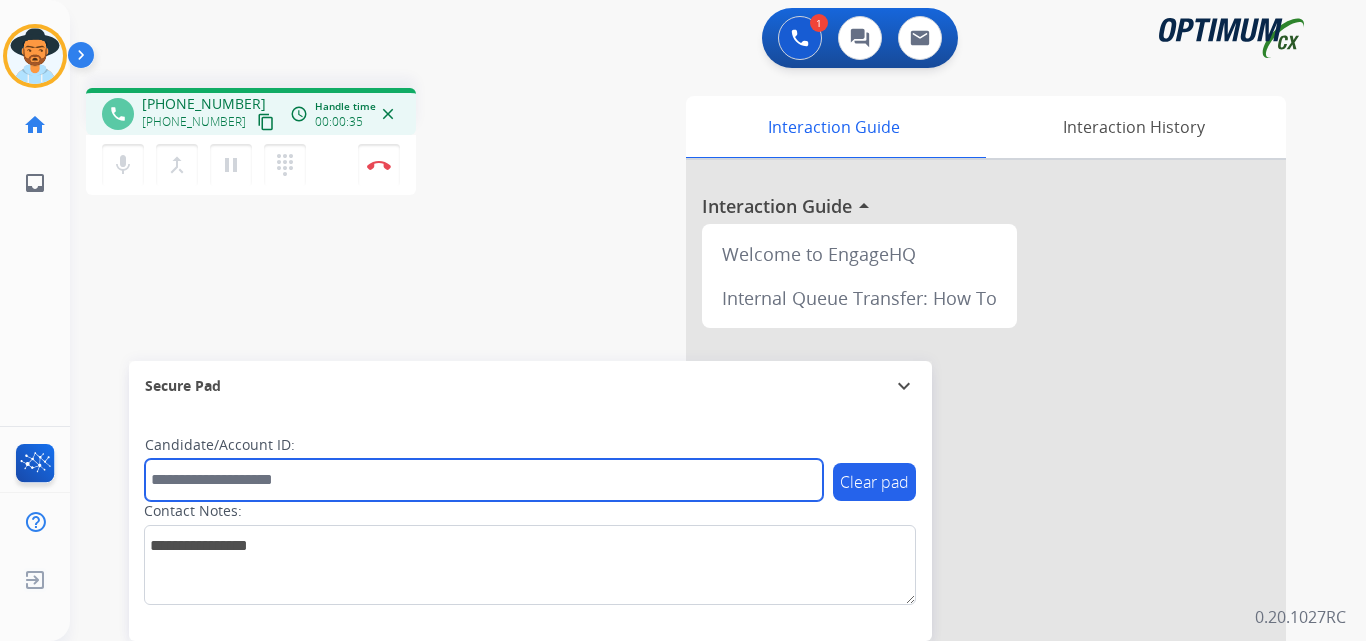 click at bounding box center (484, 480) 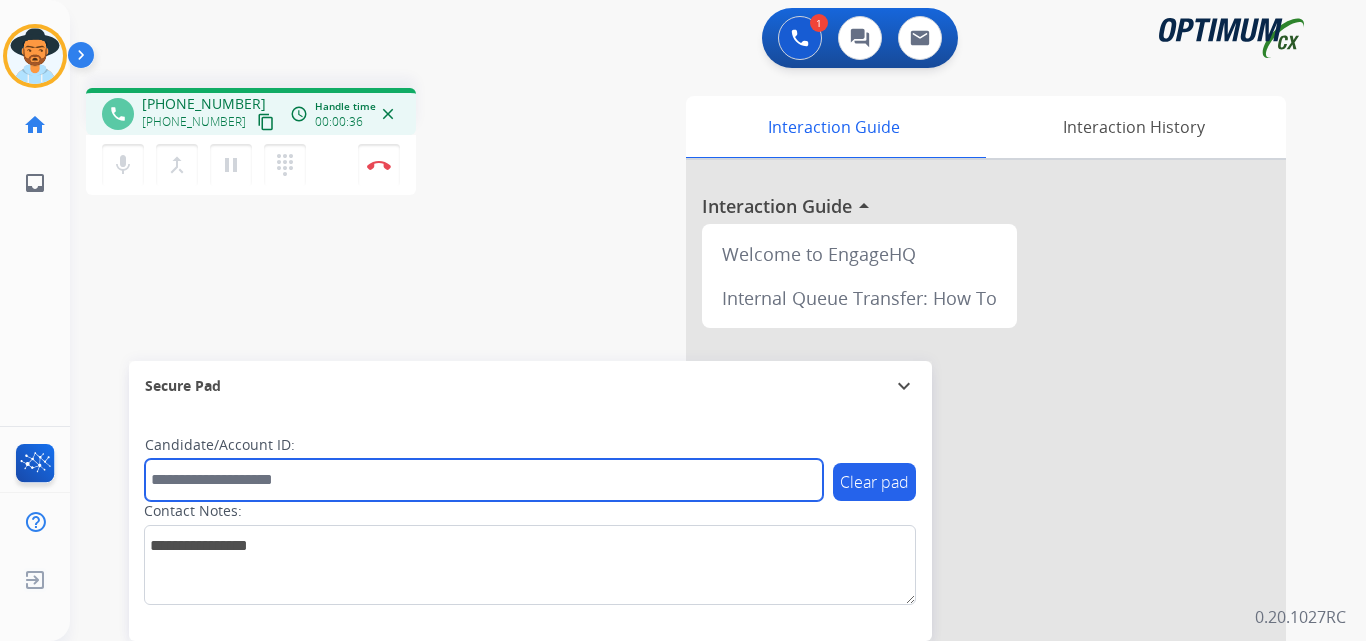paste on "**********" 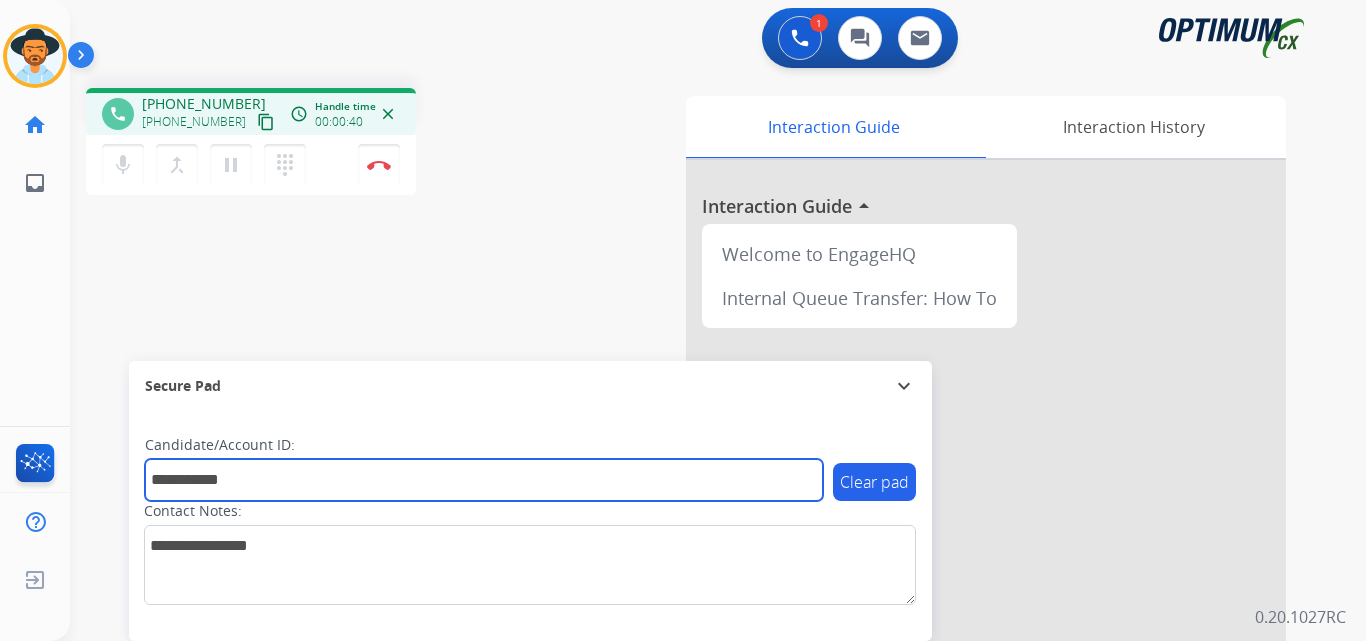 type on "**********" 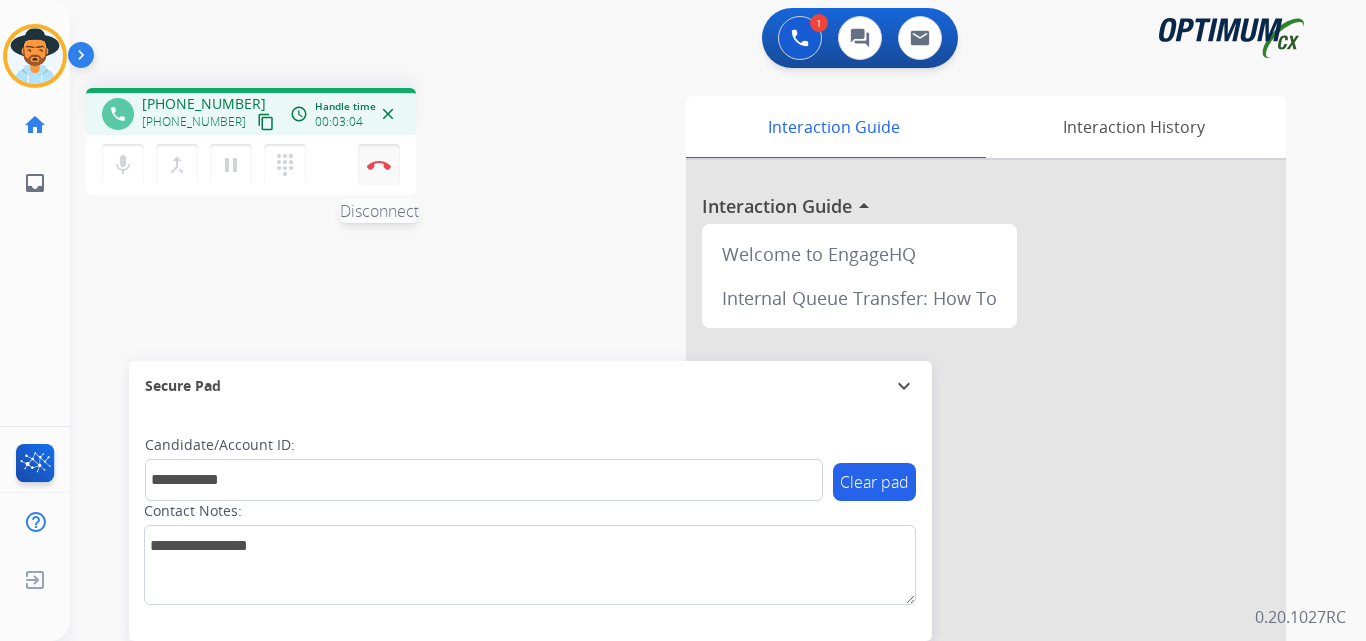 click on "Disconnect" at bounding box center (379, 165) 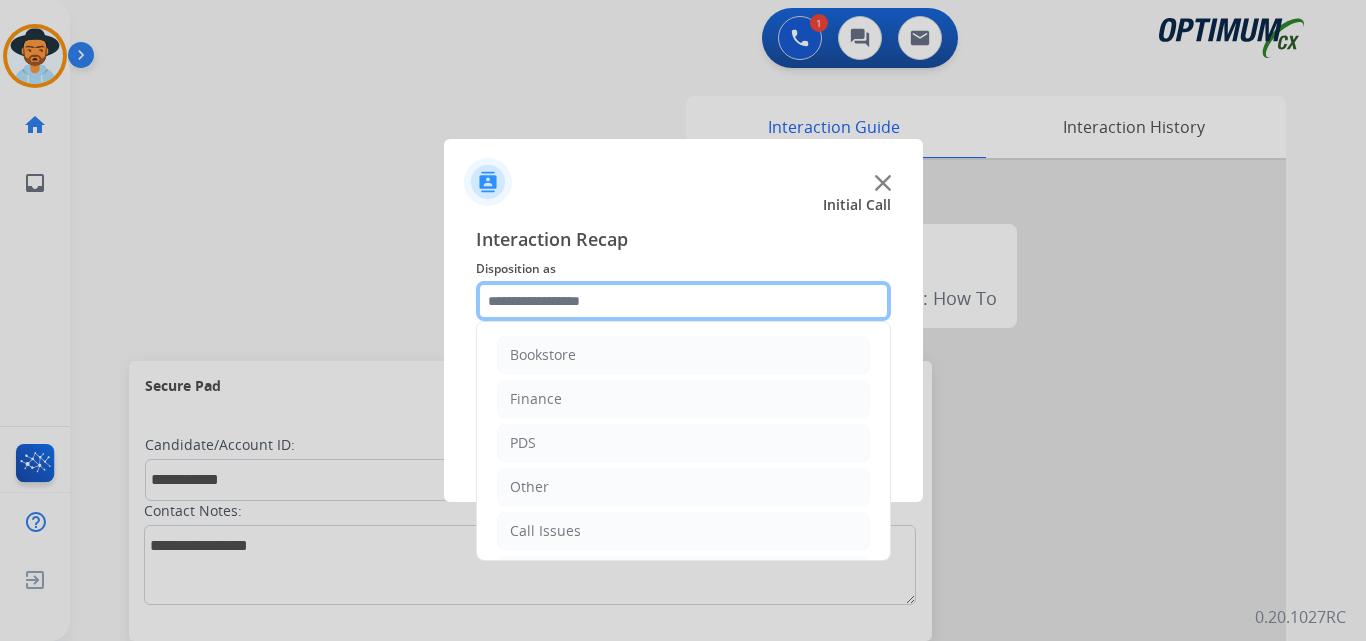 click 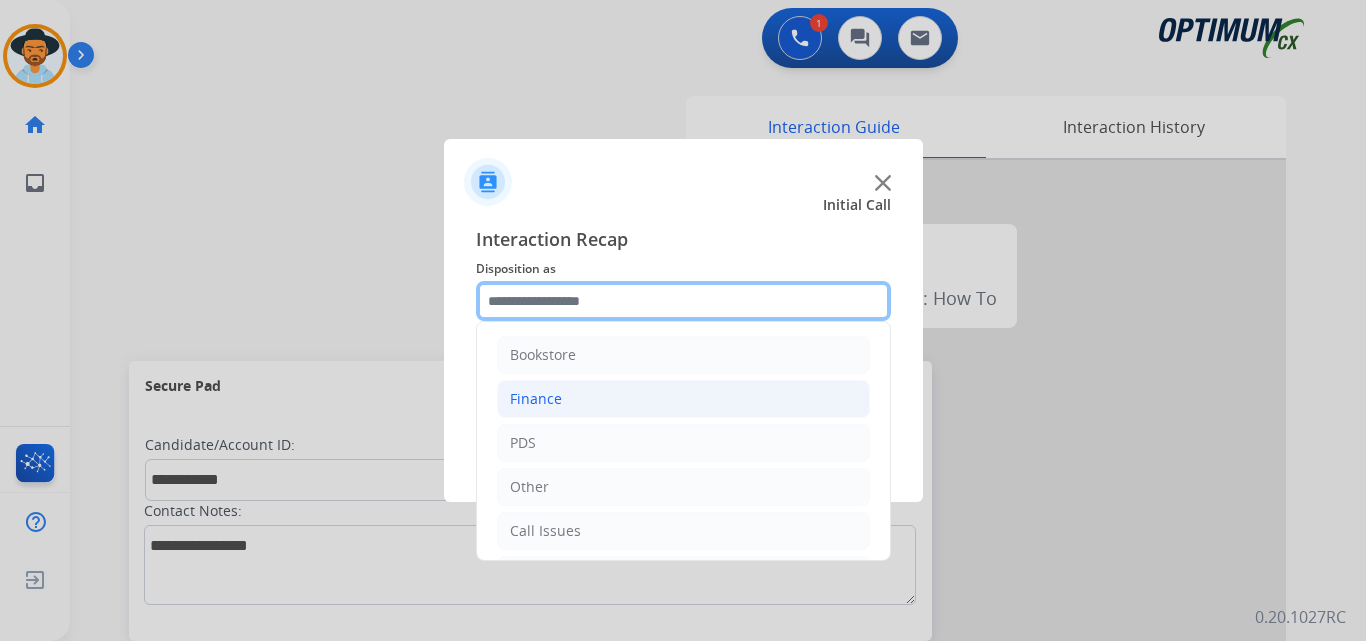 scroll, scrollTop: 136, scrollLeft: 0, axis: vertical 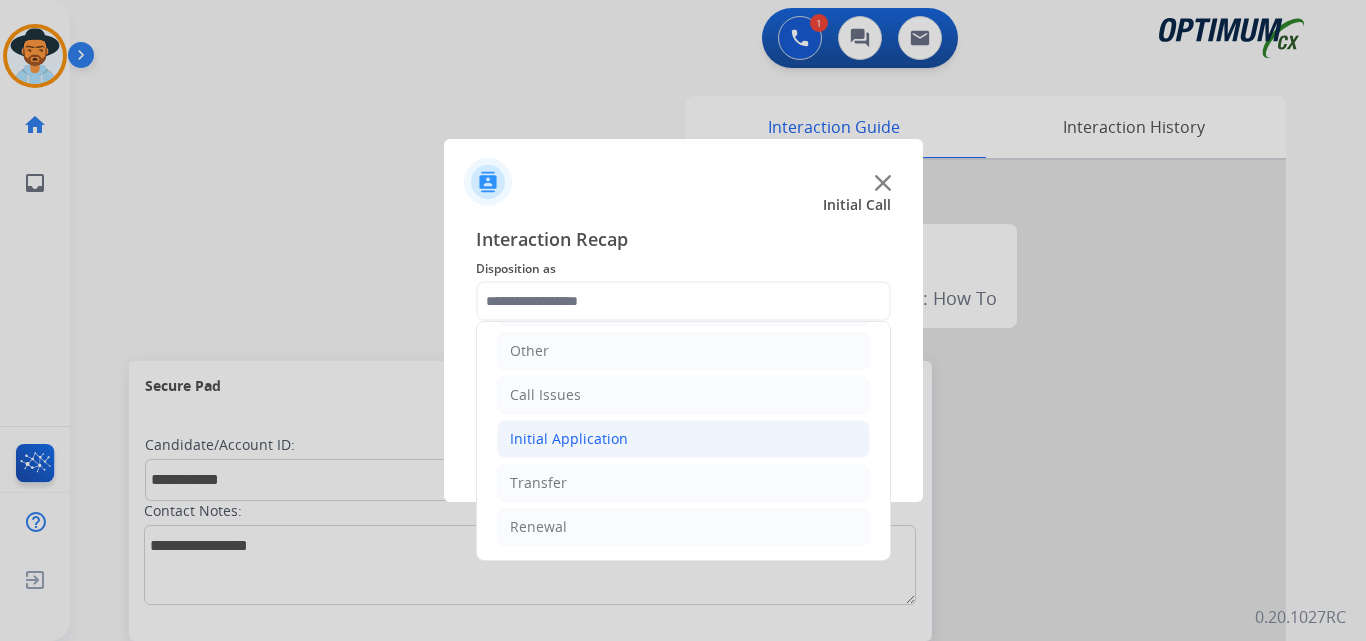 click on "Initial Application" 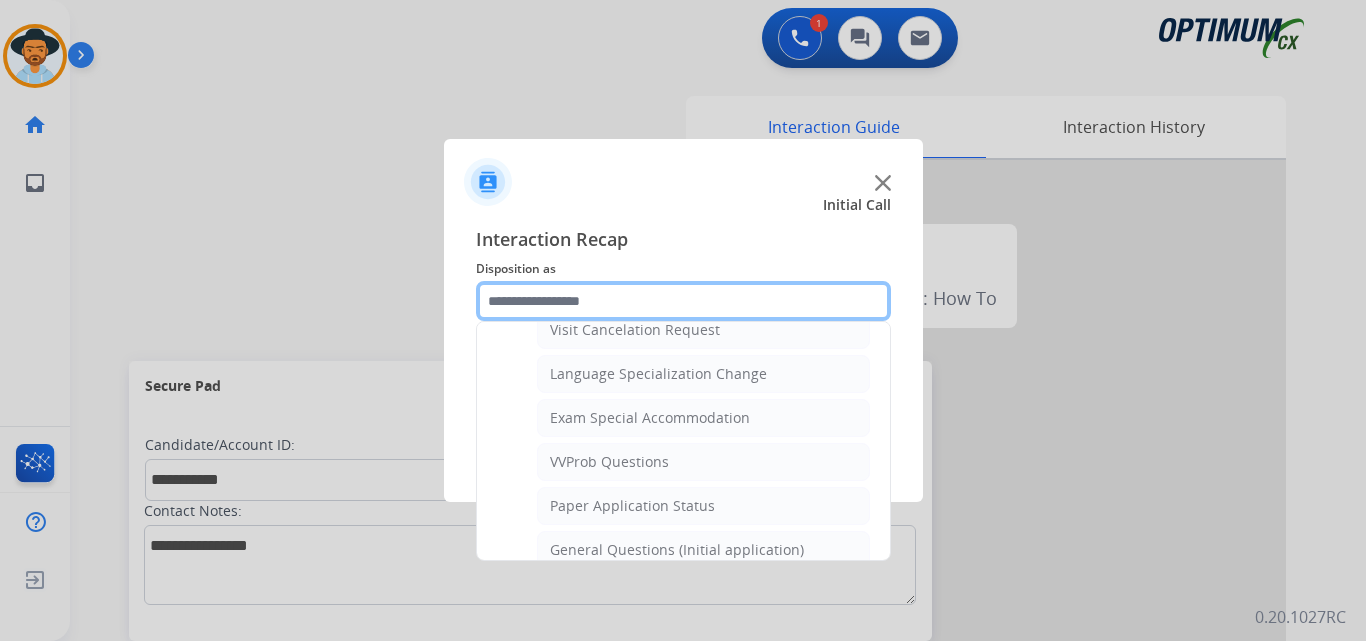 scroll, scrollTop: 1136, scrollLeft: 0, axis: vertical 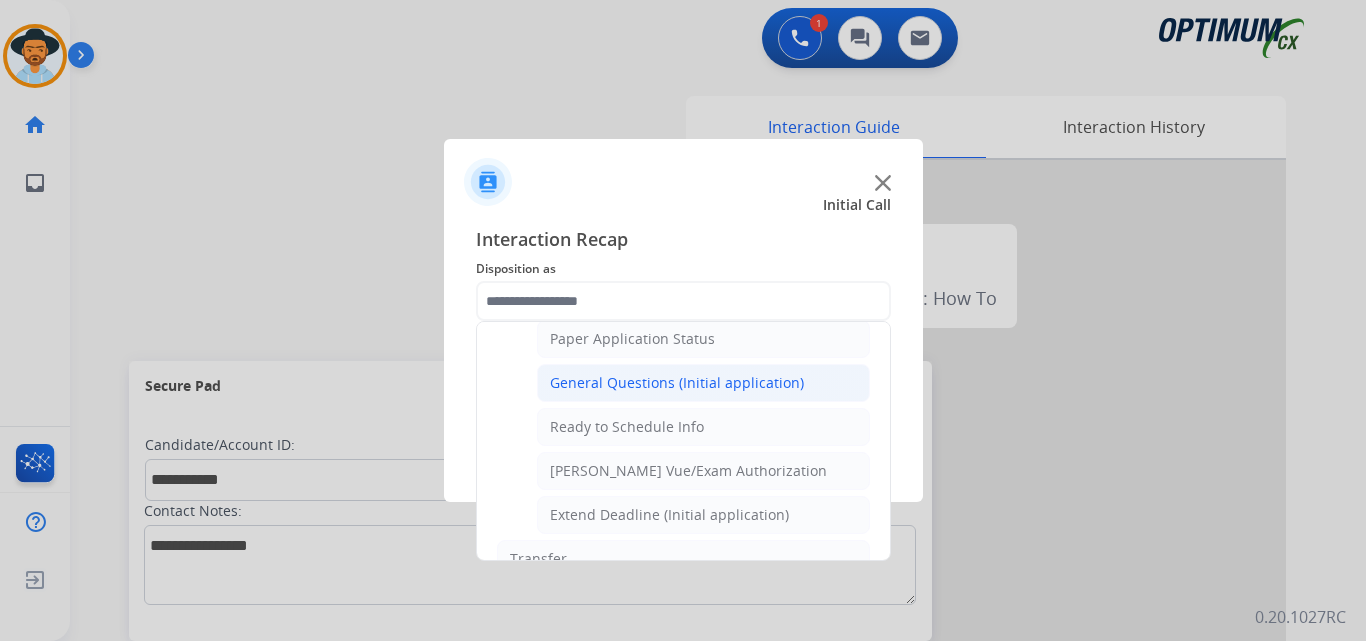 click on "General Questions (Initial application)" 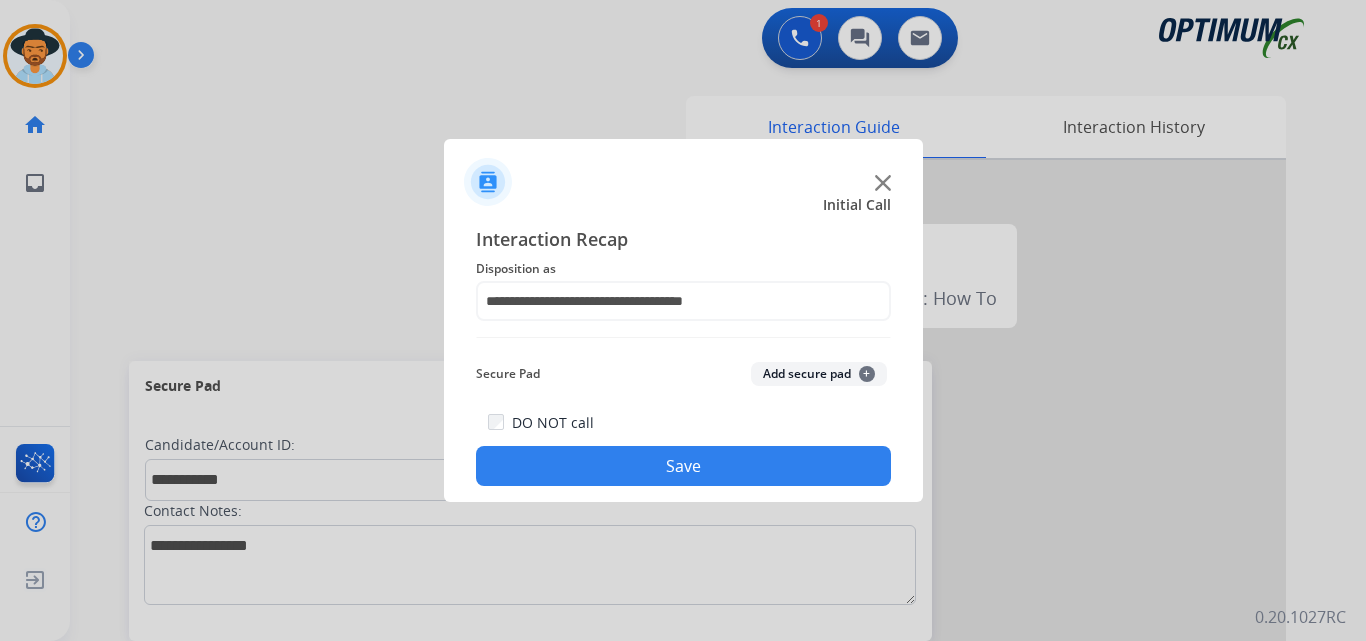 click on "Save" 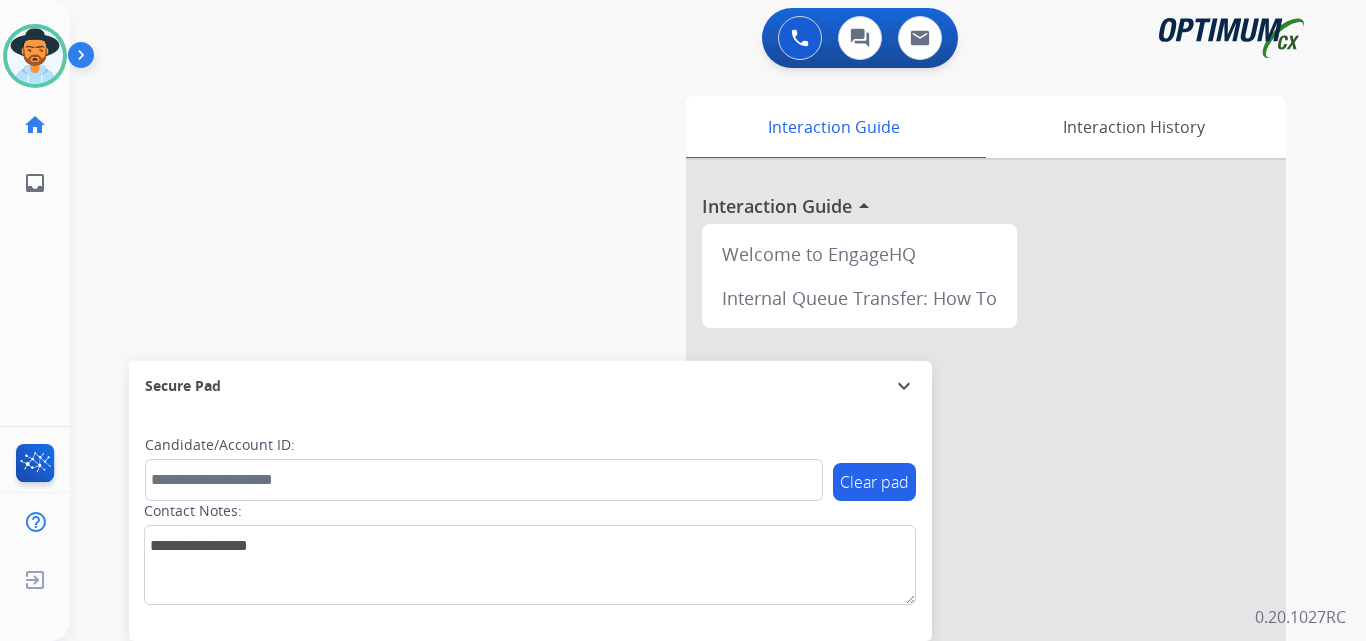 click on "swap_horiz Break voice bridge close_fullscreen Connect 3-Way Call merge_type Separate 3-Way Call  Interaction Guide   Interaction History  Interaction Guide arrow_drop_up  Welcome to EngageHQ   Internal Queue Transfer: How To  Secure Pad expand_more Clear pad Candidate/Account ID: Contact Notes:" at bounding box center [694, 489] 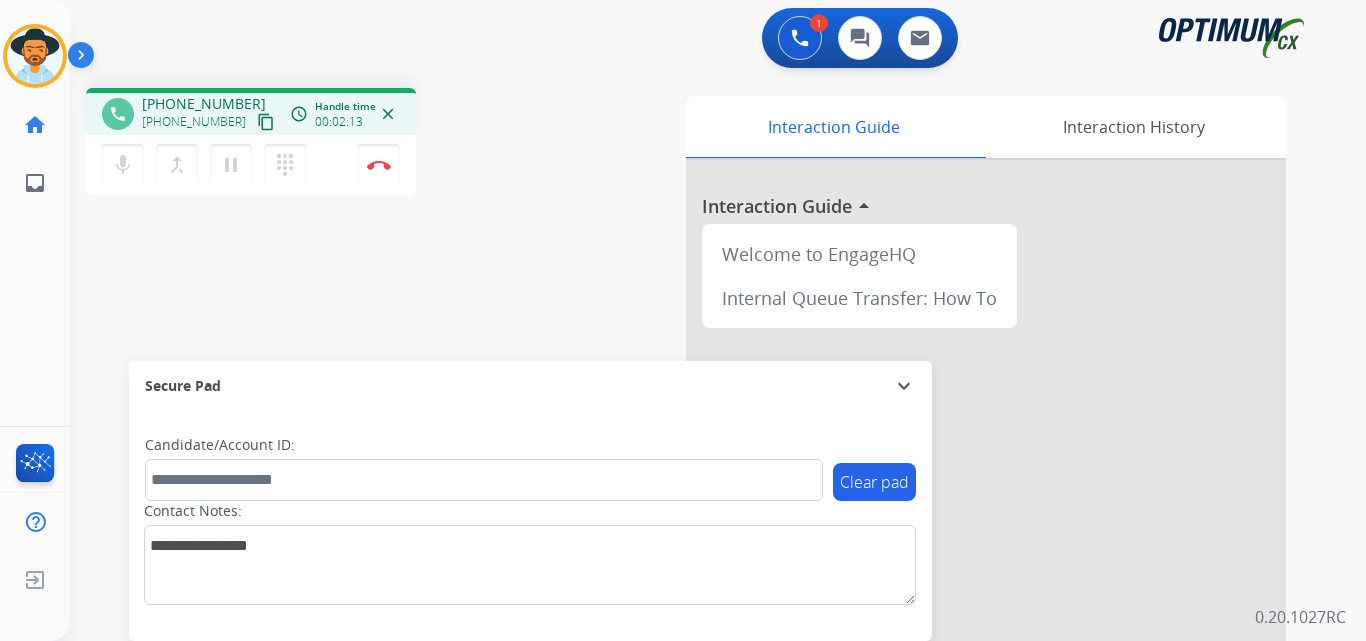 click on "[PHONE_NUMBER]" at bounding box center (204, 104) 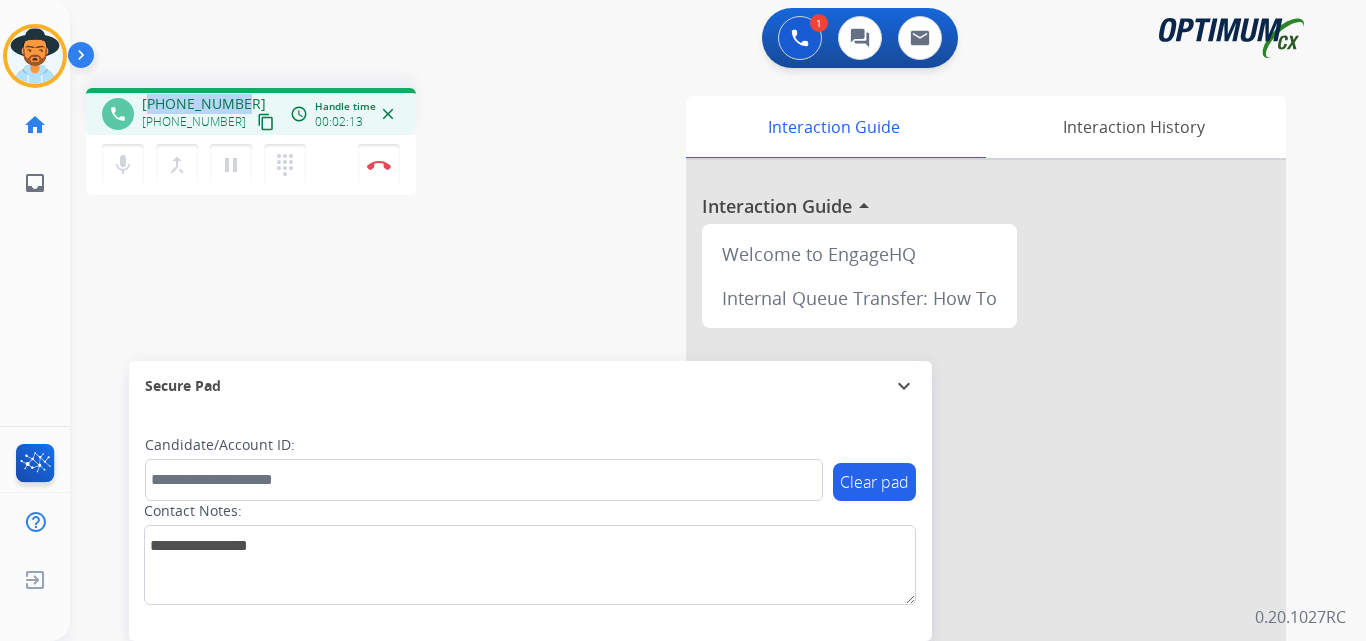 click on "[PHONE_NUMBER]" at bounding box center [204, 104] 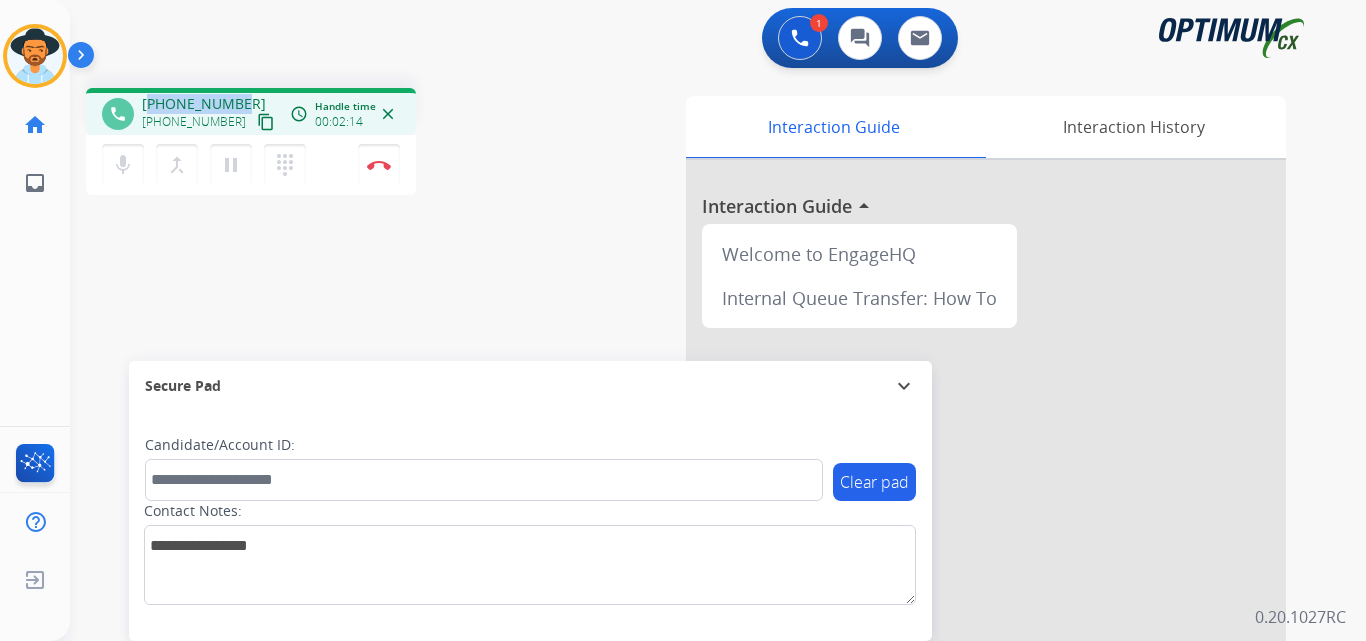 copy on "13042682979" 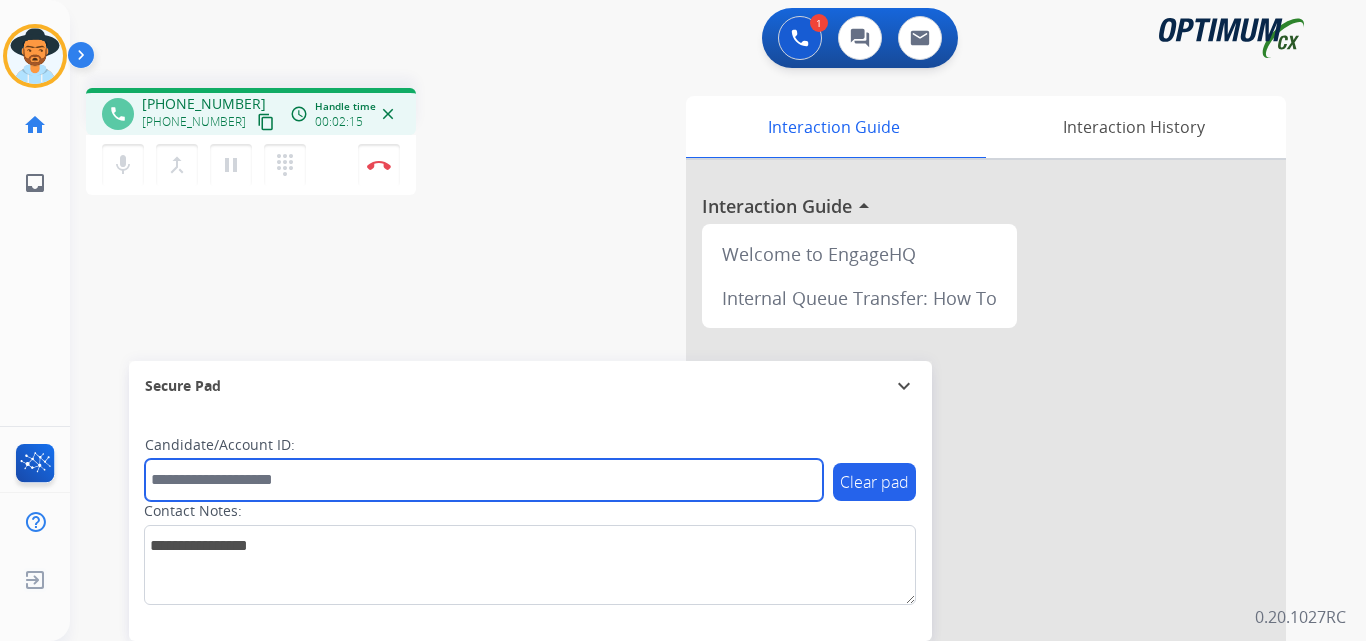 click at bounding box center [484, 480] 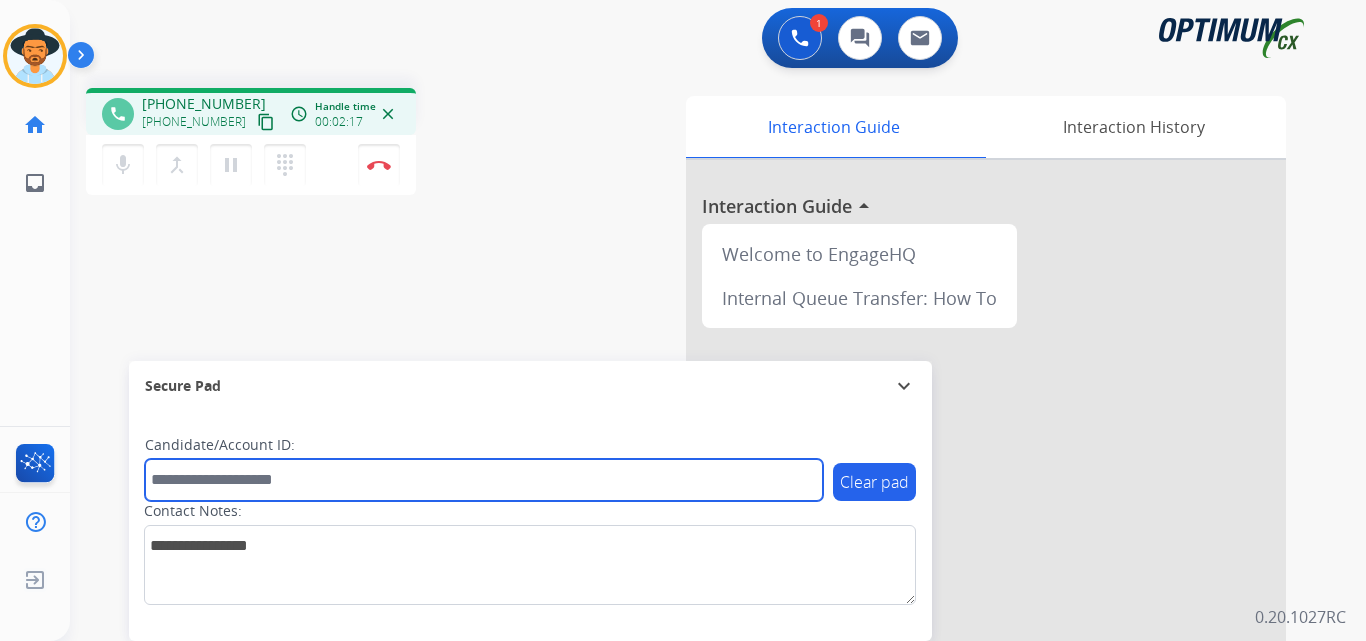 paste on "**********" 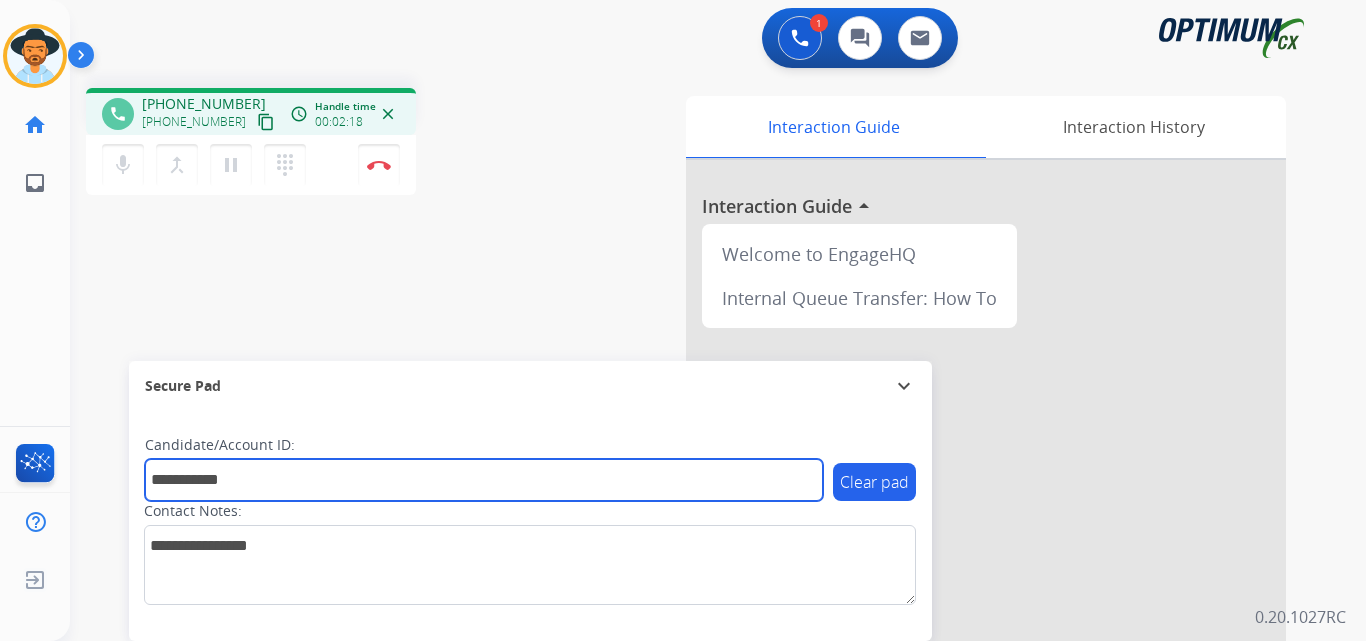 click on "**********" at bounding box center [484, 480] 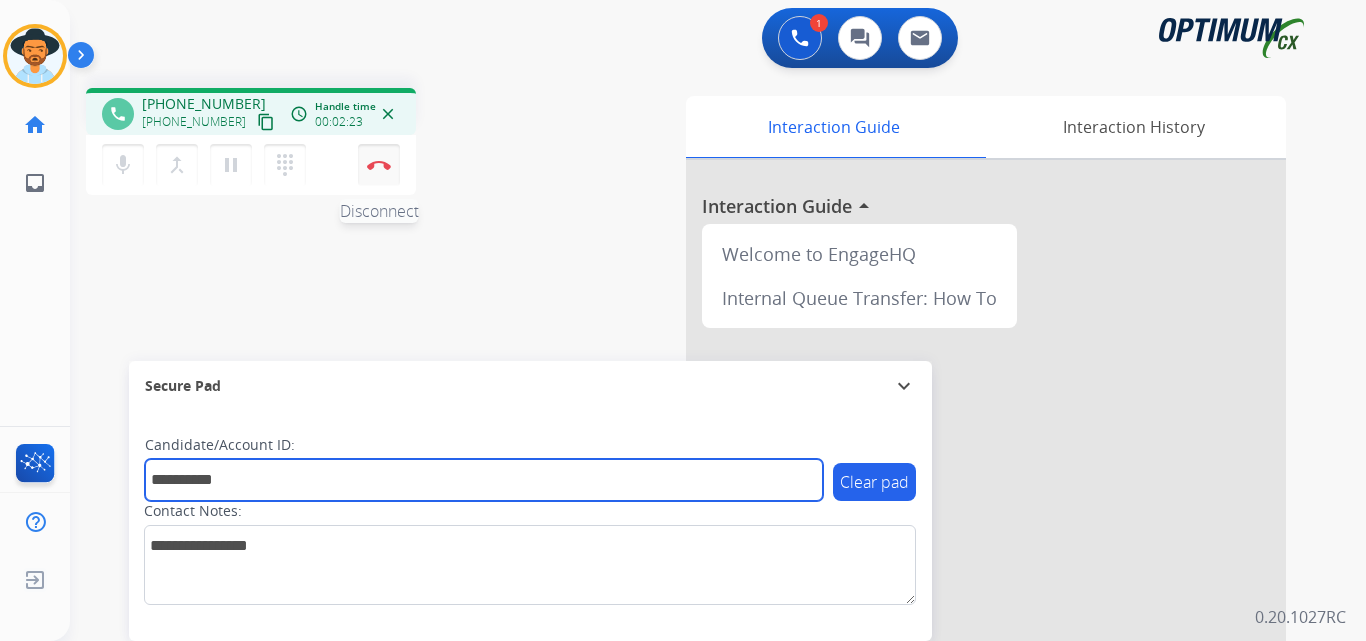 type on "**********" 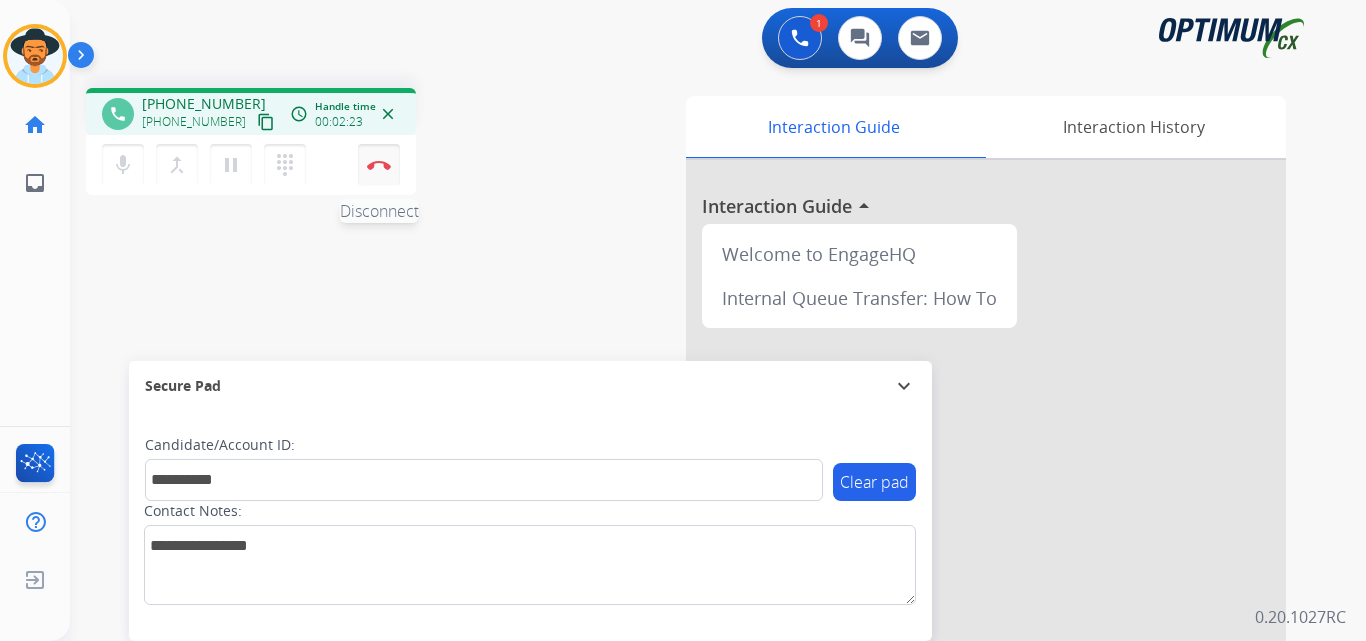 click on "Disconnect" at bounding box center (379, 165) 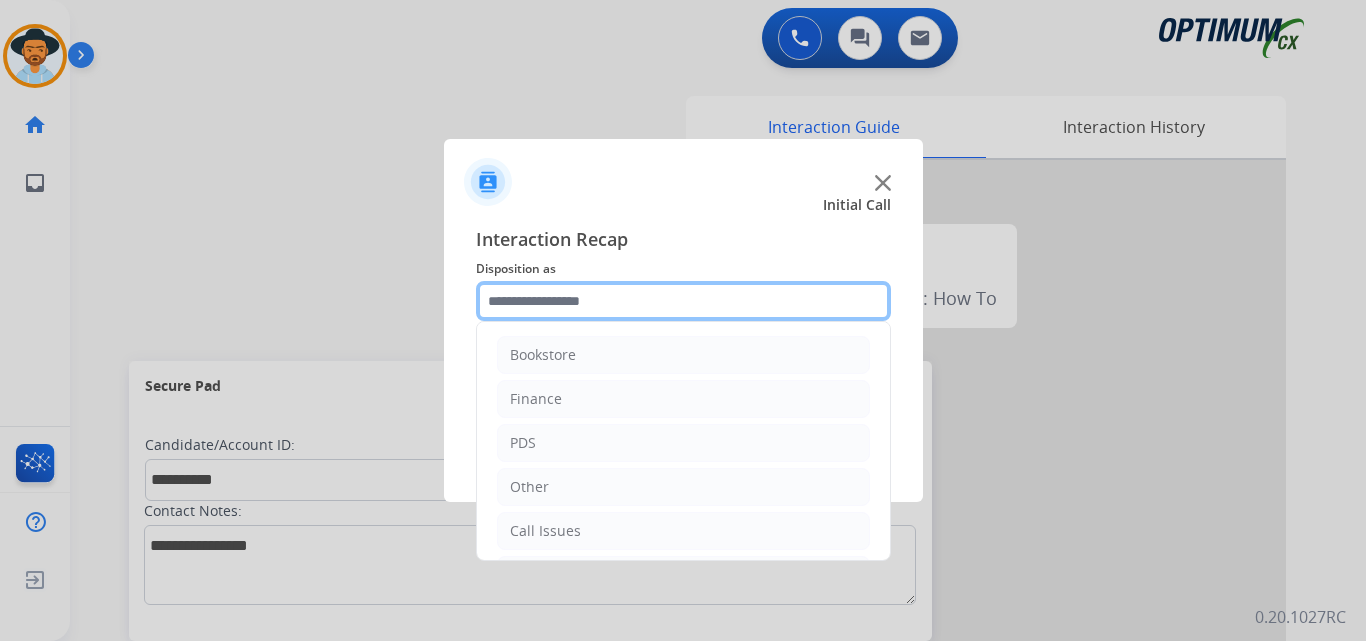 click 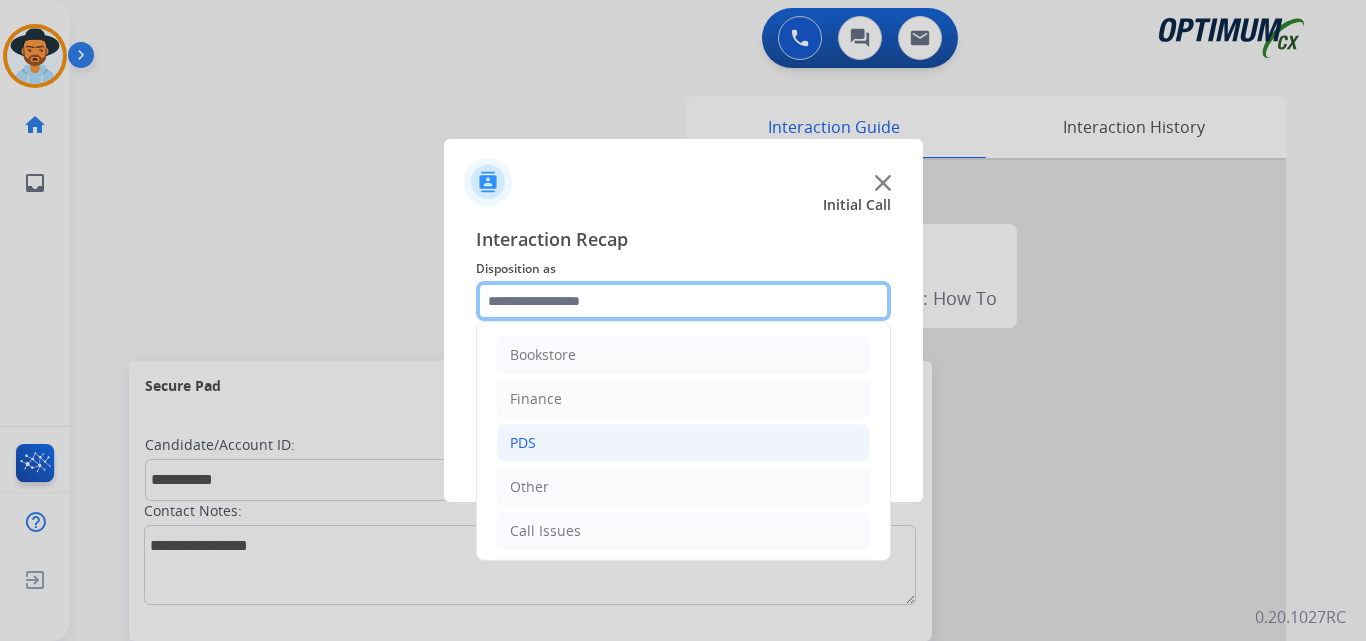 scroll, scrollTop: 136, scrollLeft: 0, axis: vertical 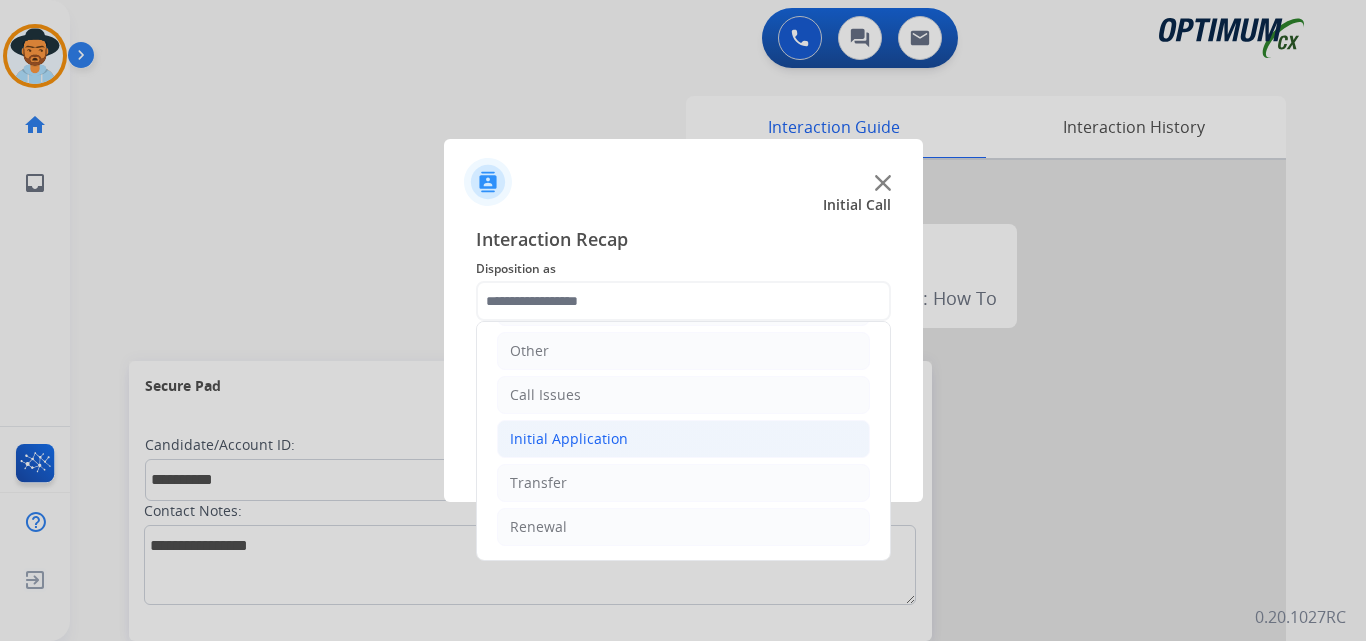 click on "Initial Application" 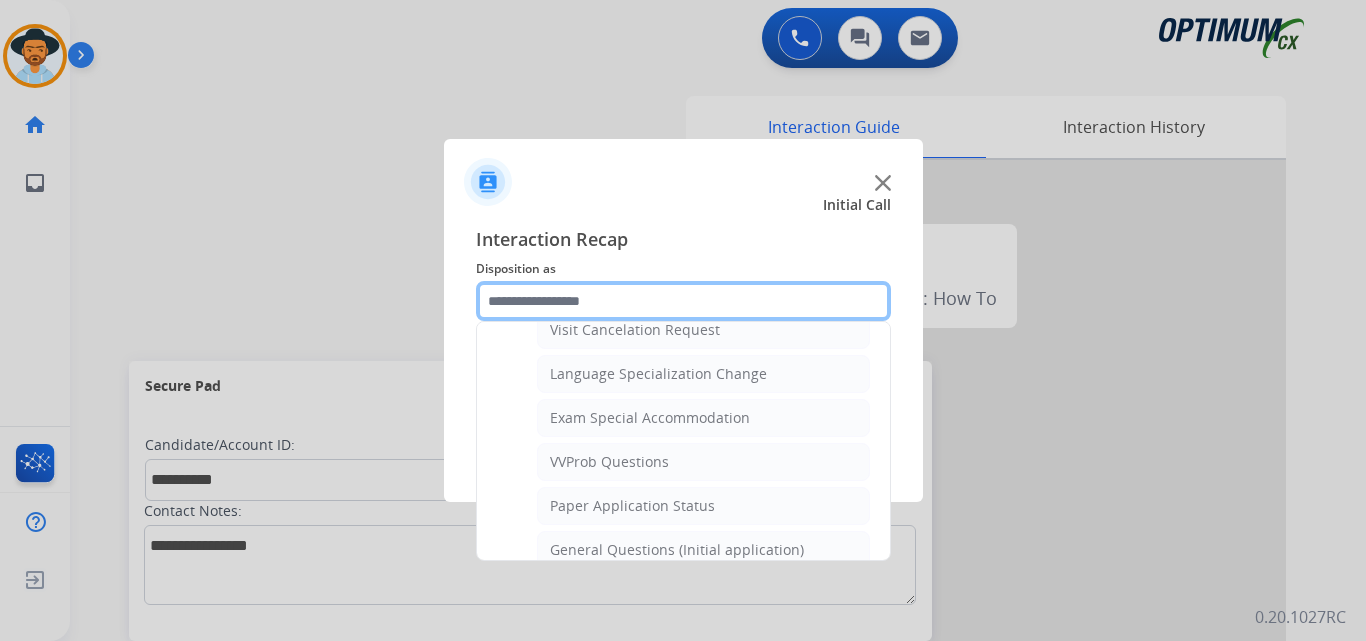 scroll, scrollTop: 1136, scrollLeft: 0, axis: vertical 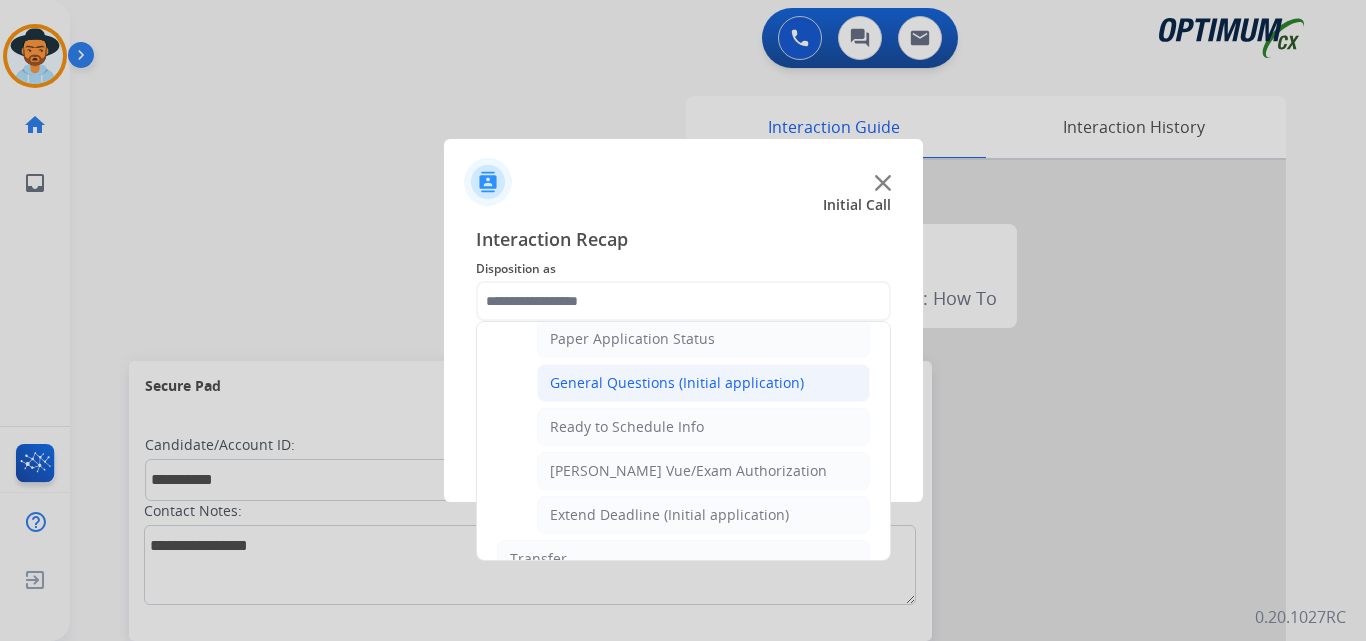 click on "General Questions (Initial application)" 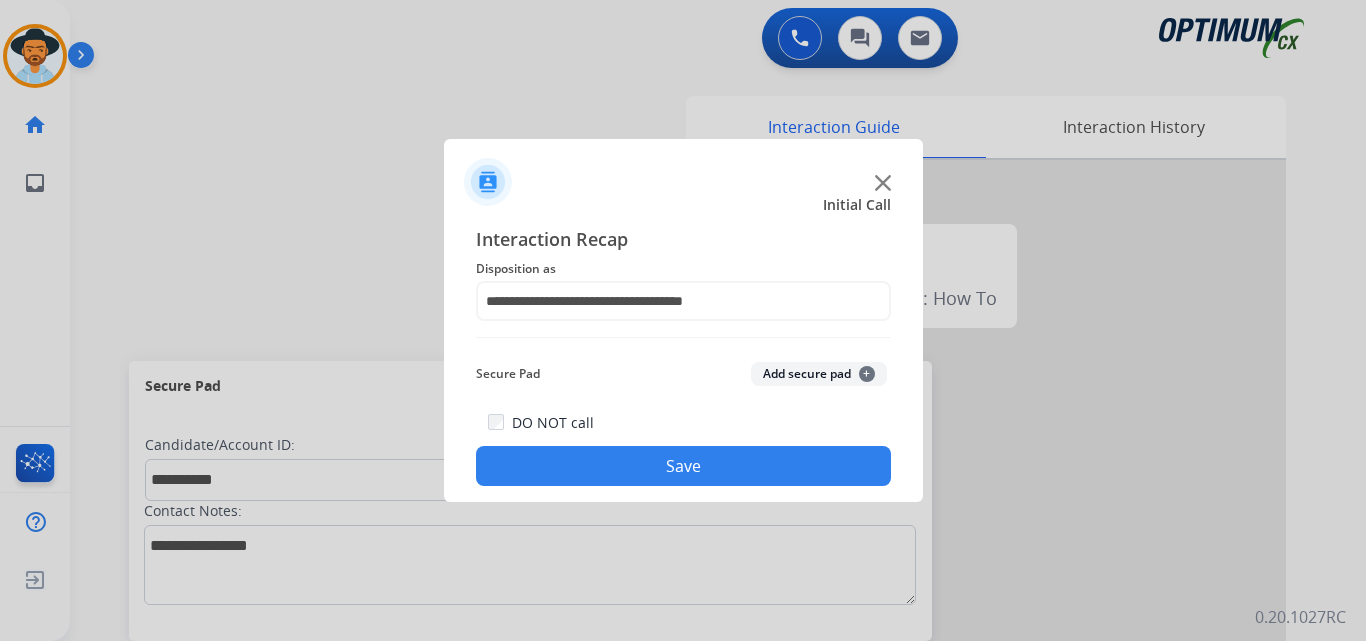 click on "Save" 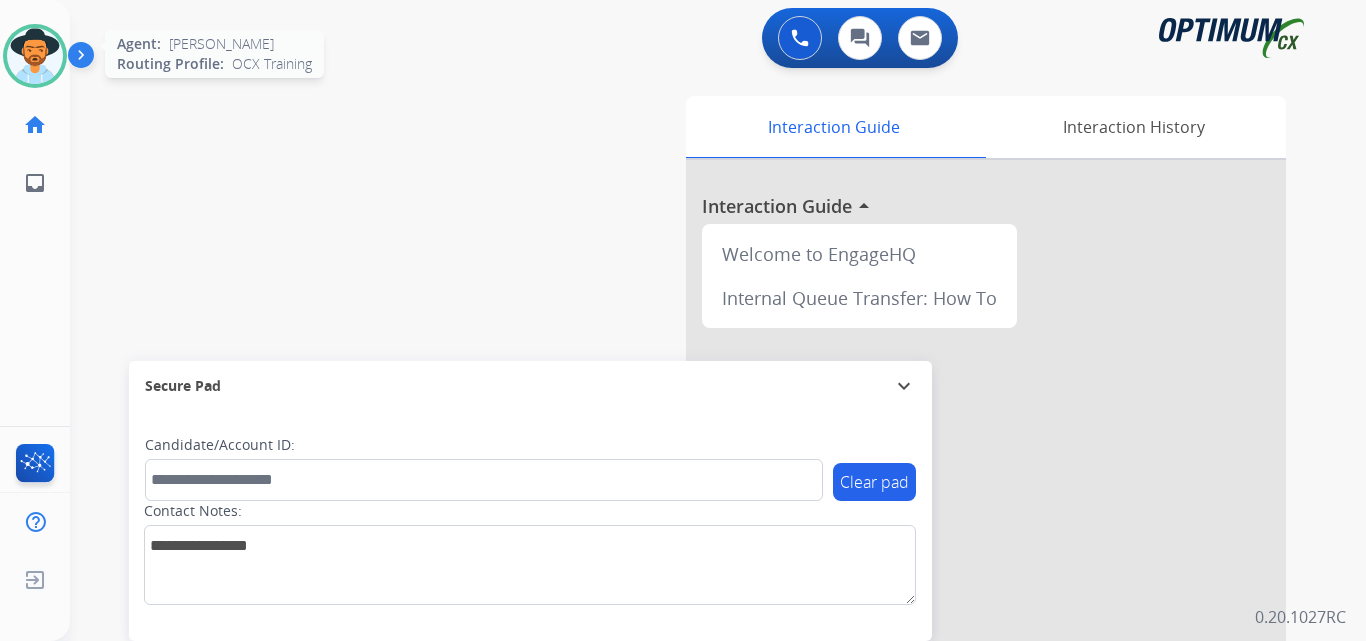 click at bounding box center (35, 56) 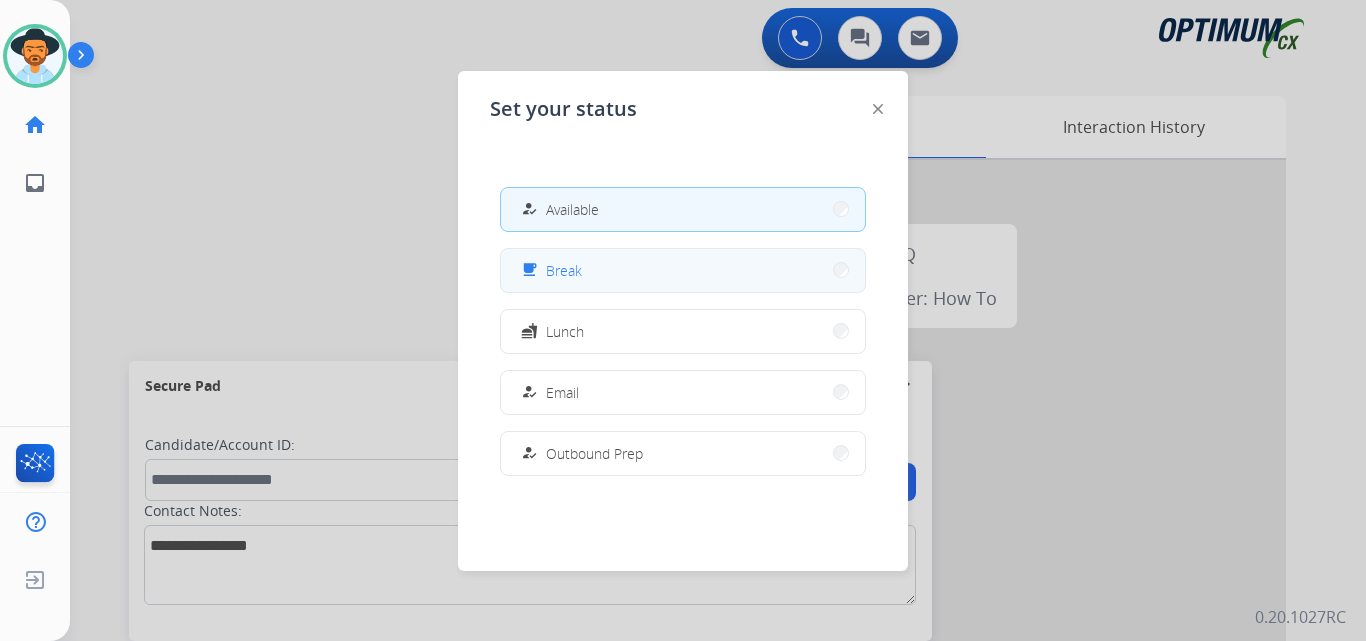 click on "free_breakfast Break" at bounding box center [683, 270] 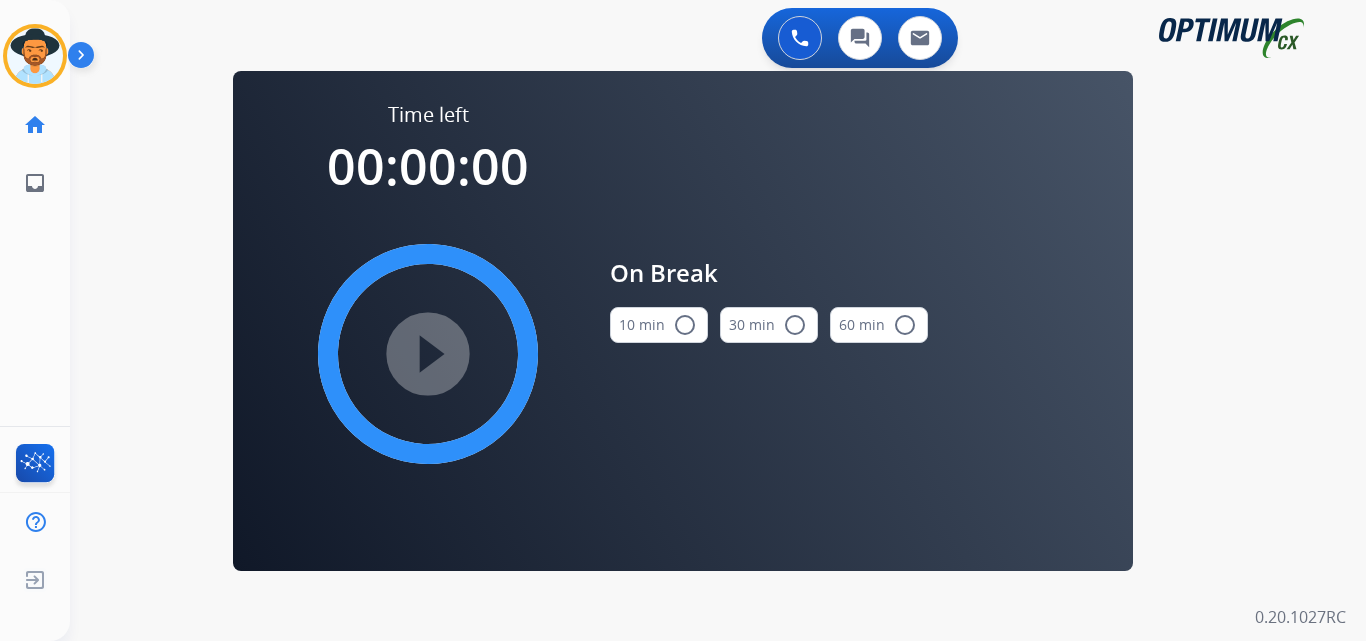 click on "radio_button_unchecked" at bounding box center (685, 325) 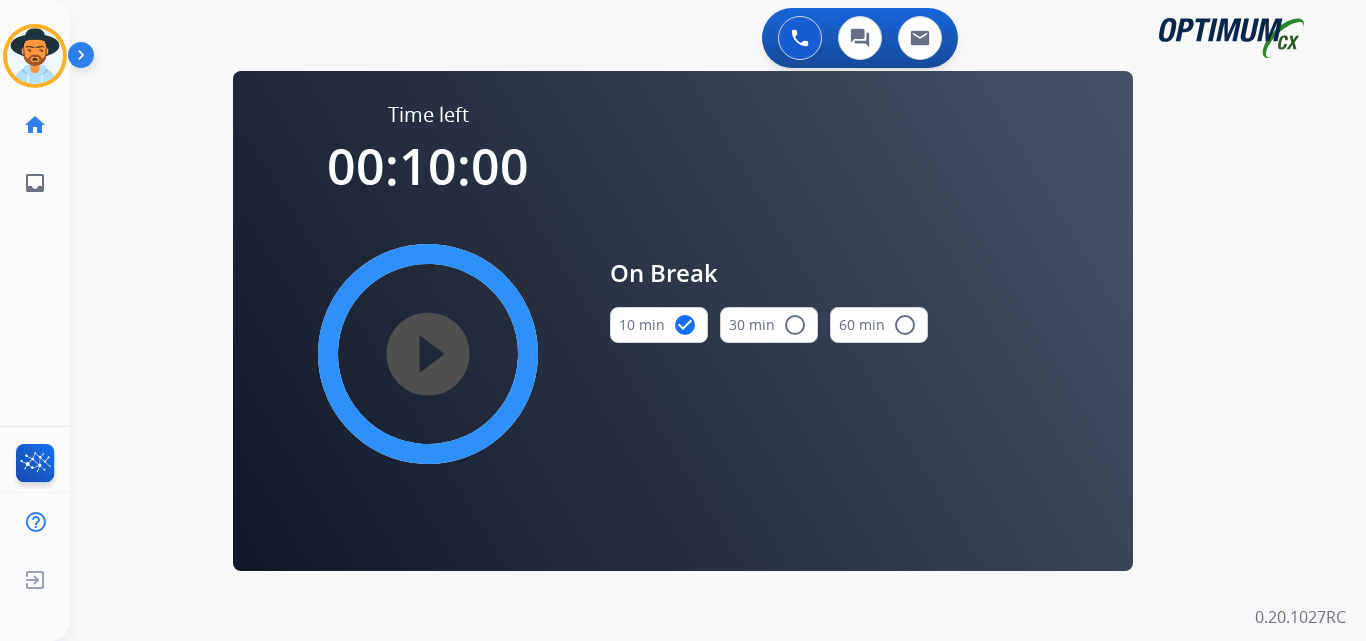 click on "play_circle_filled" at bounding box center (428, 354) 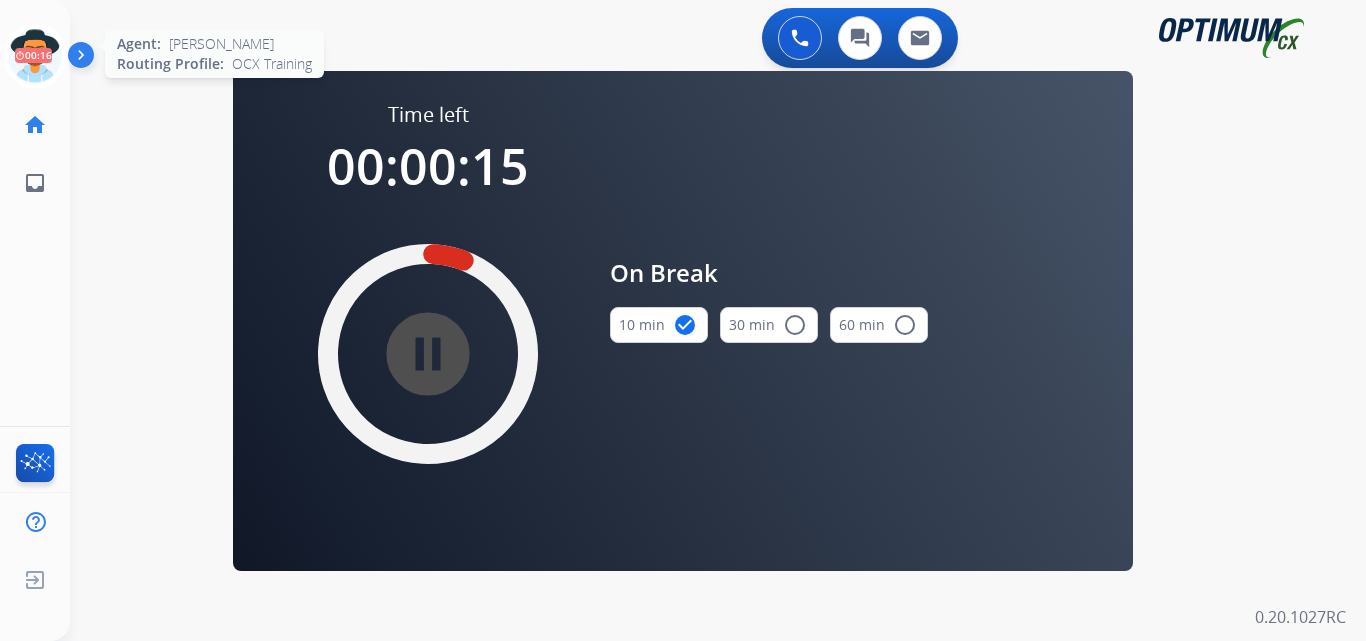 click 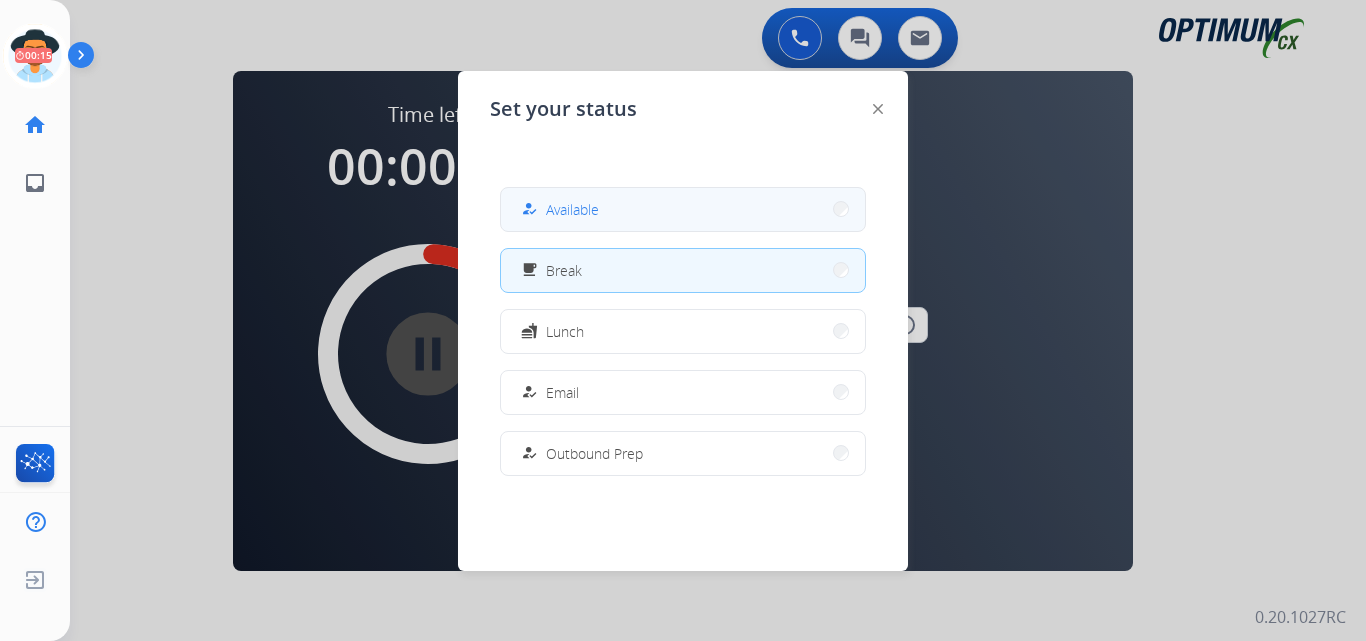 click on "Available" at bounding box center (572, 209) 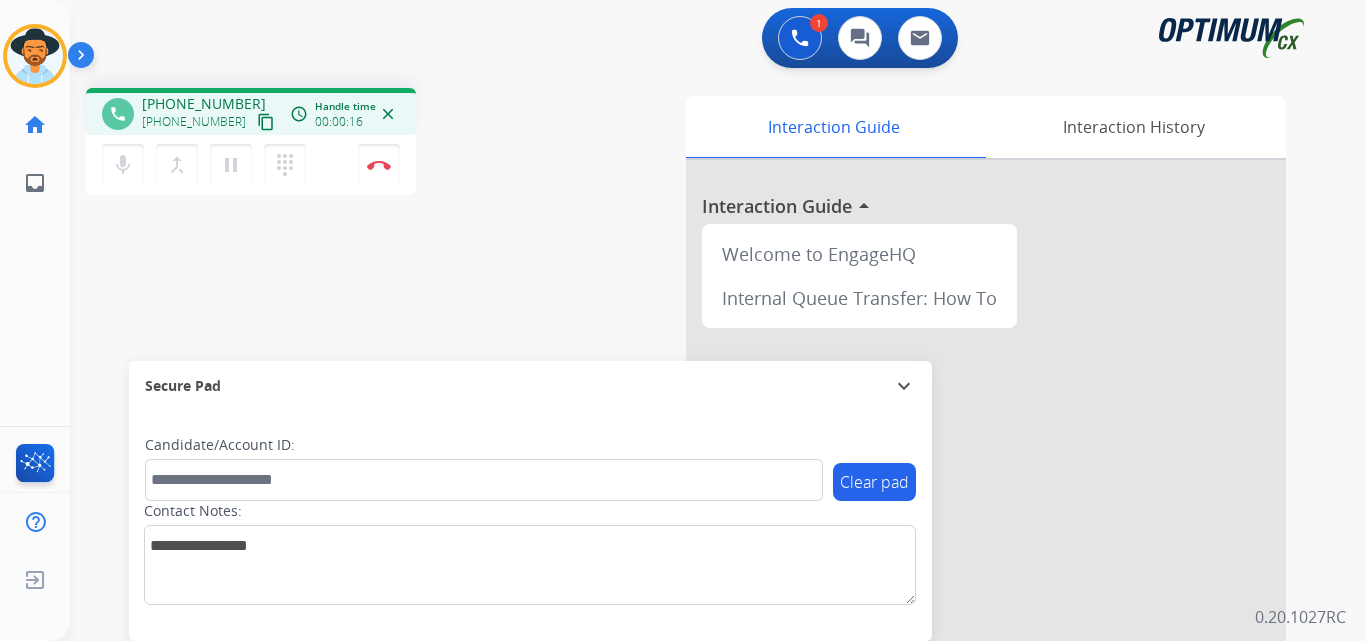 click on "[PHONE_NUMBER]" at bounding box center (204, 104) 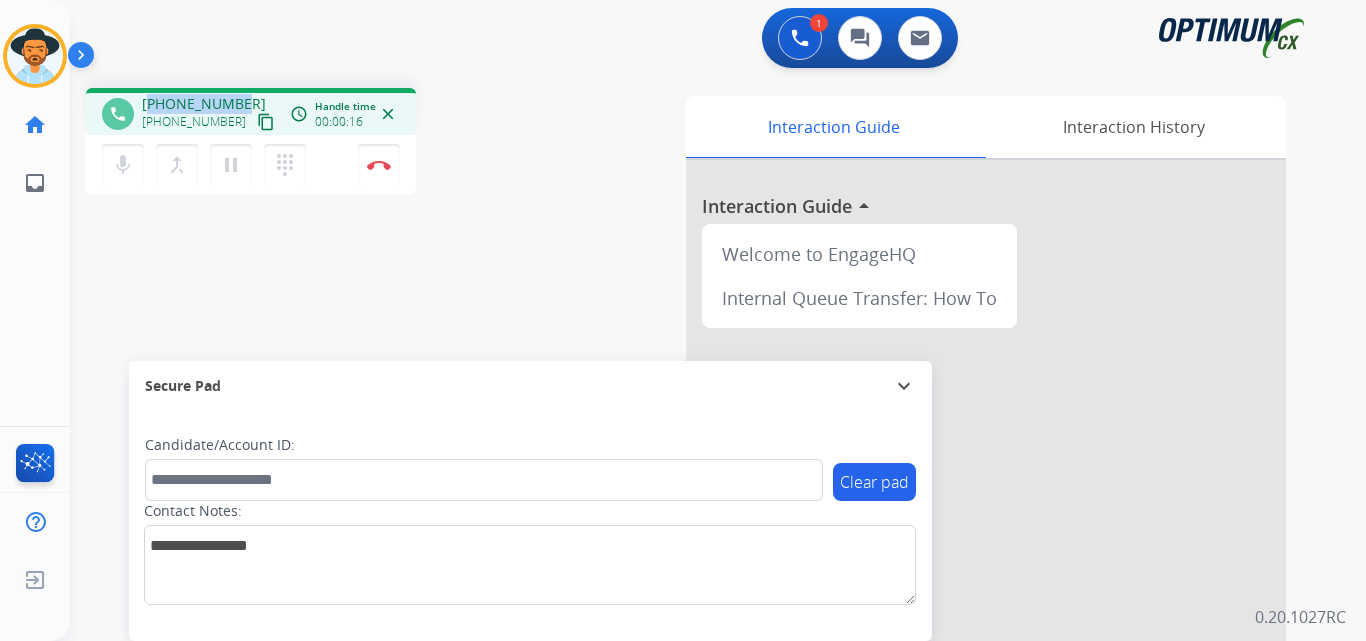 click on "[PHONE_NUMBER]" at bounding box center (204, 104) 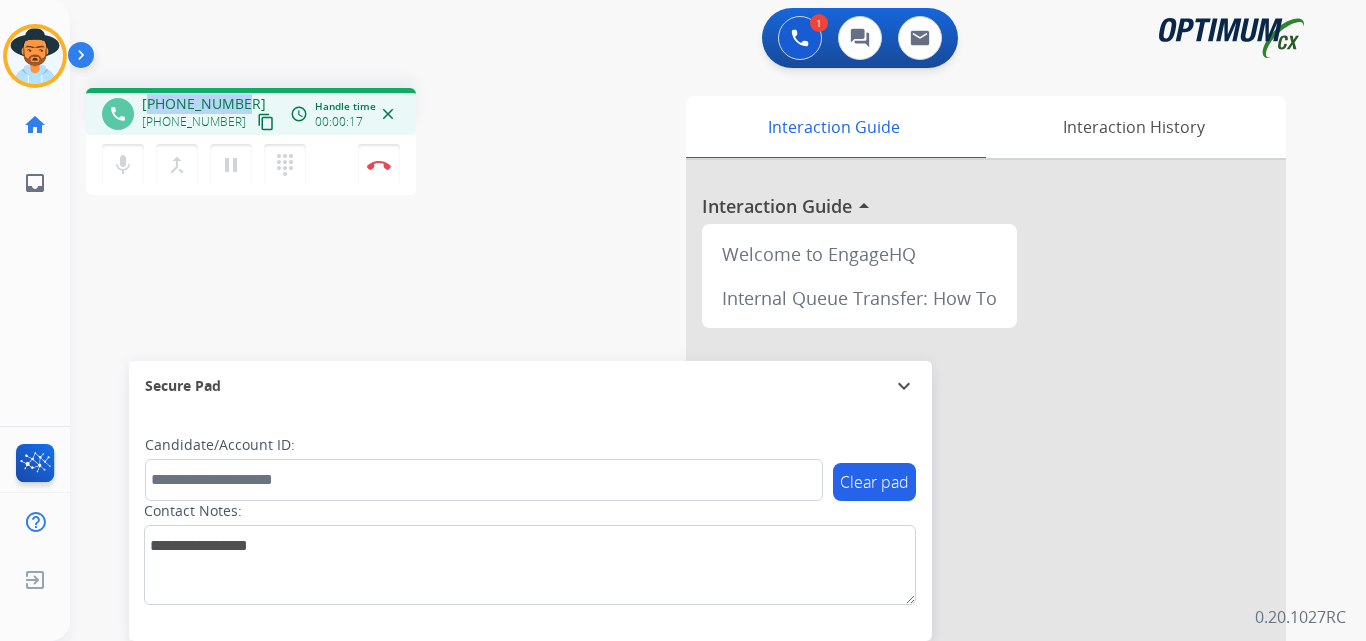 copy on "12405438436" 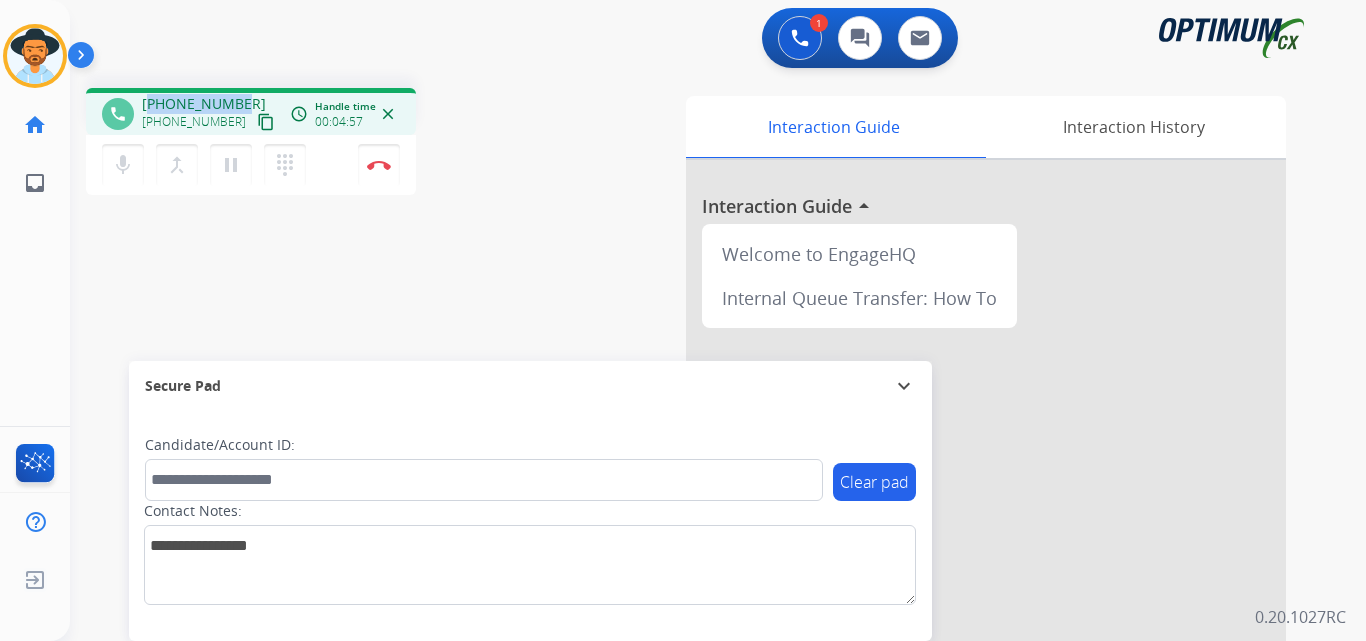 copy on "12405438436" 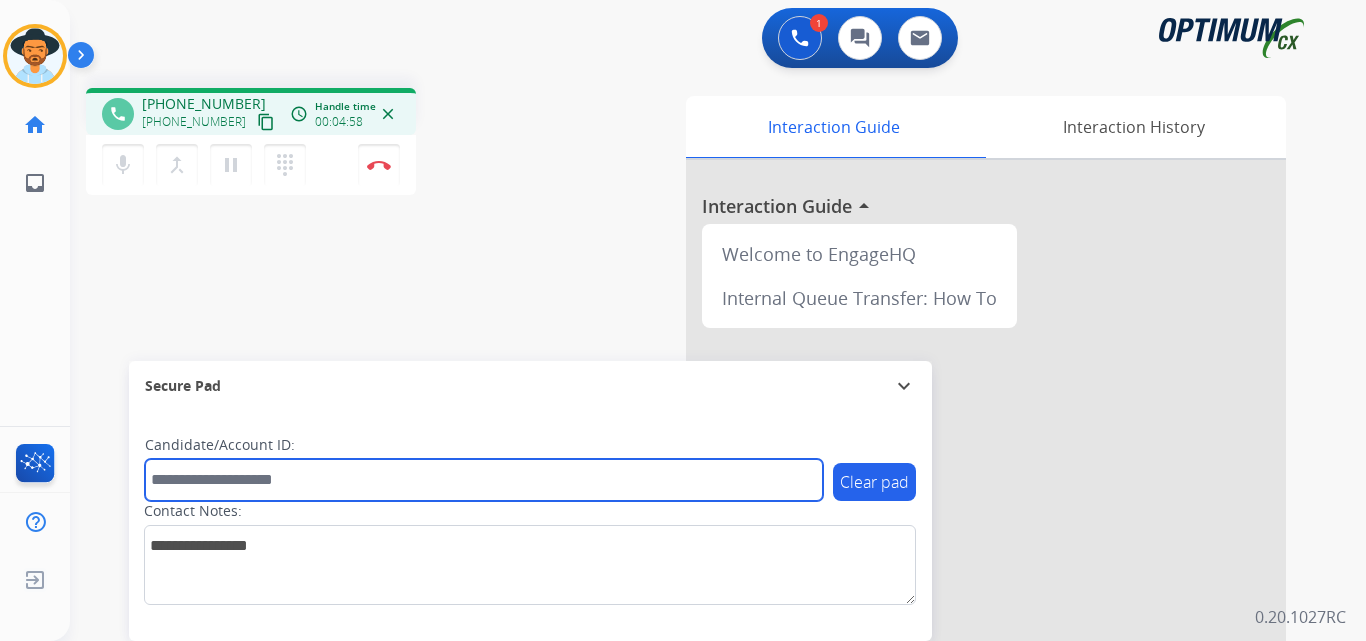 click at bounding box center [484, 480] 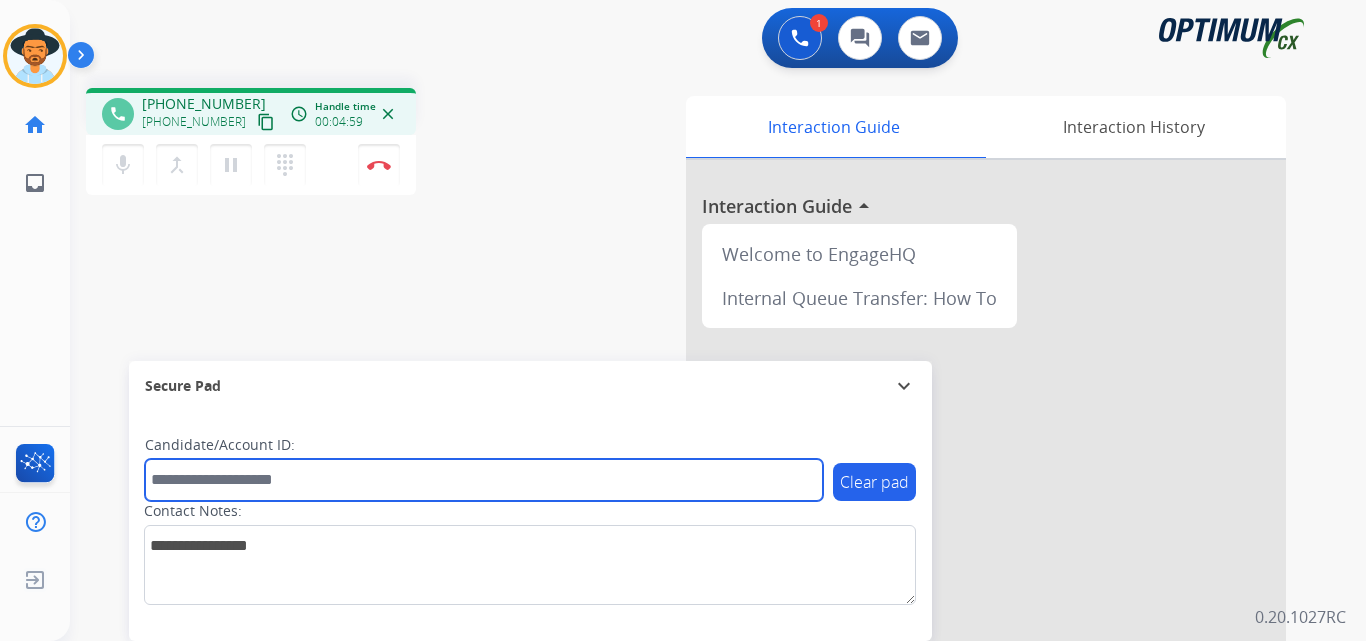 paste on "**********" 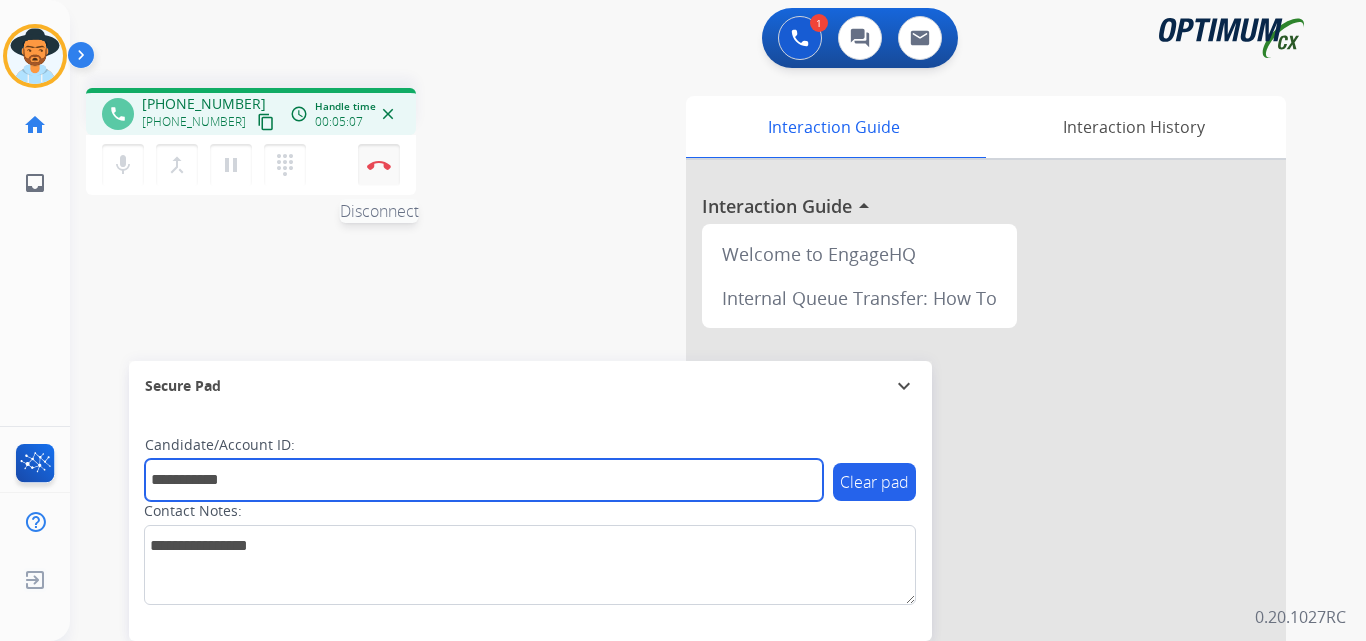 type on "**********" 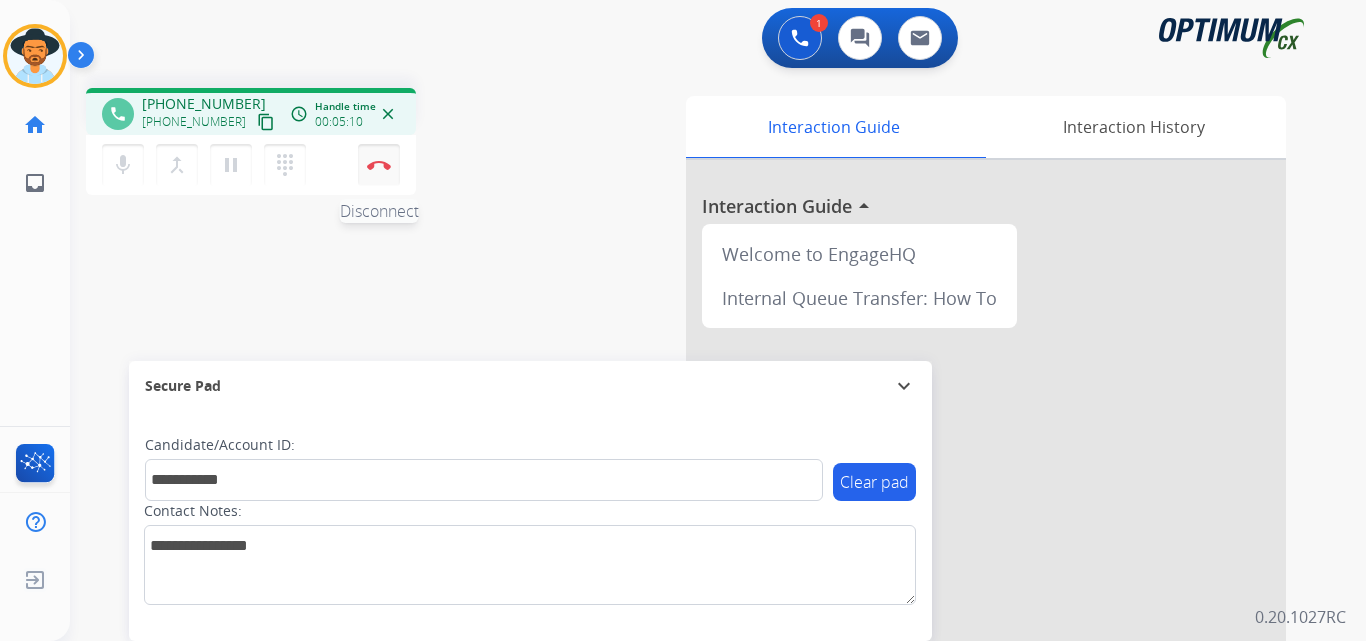 click at bounding box center (379, 165) 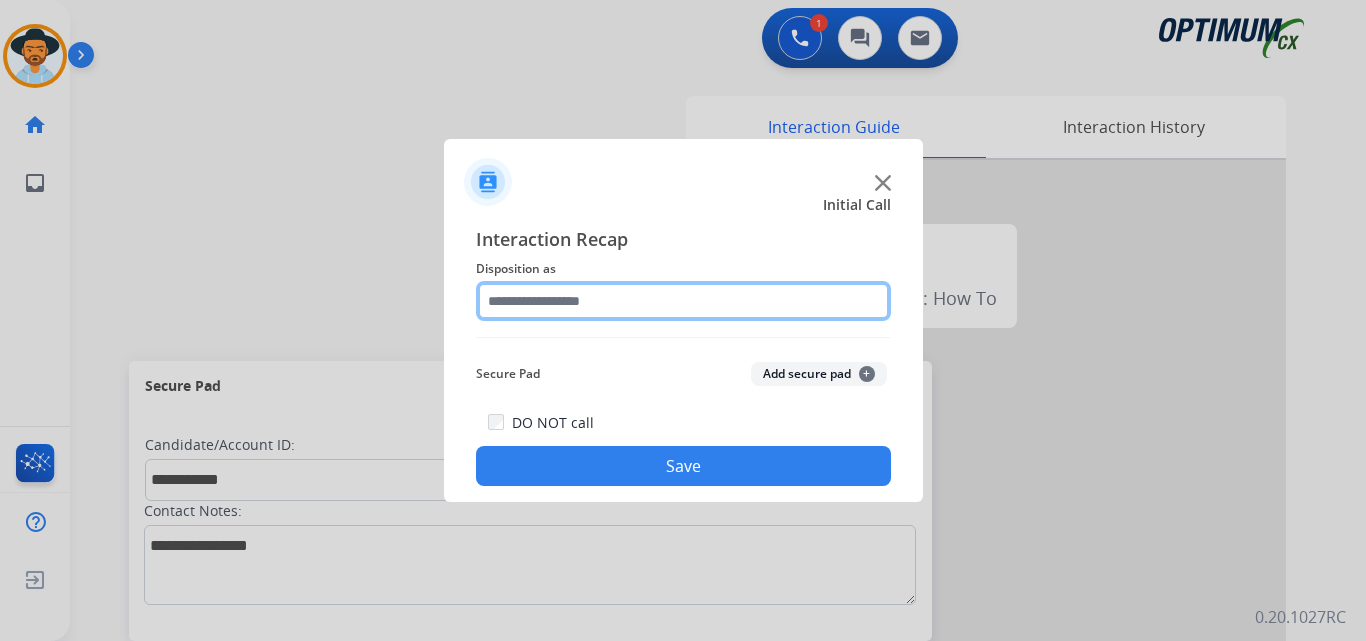 click 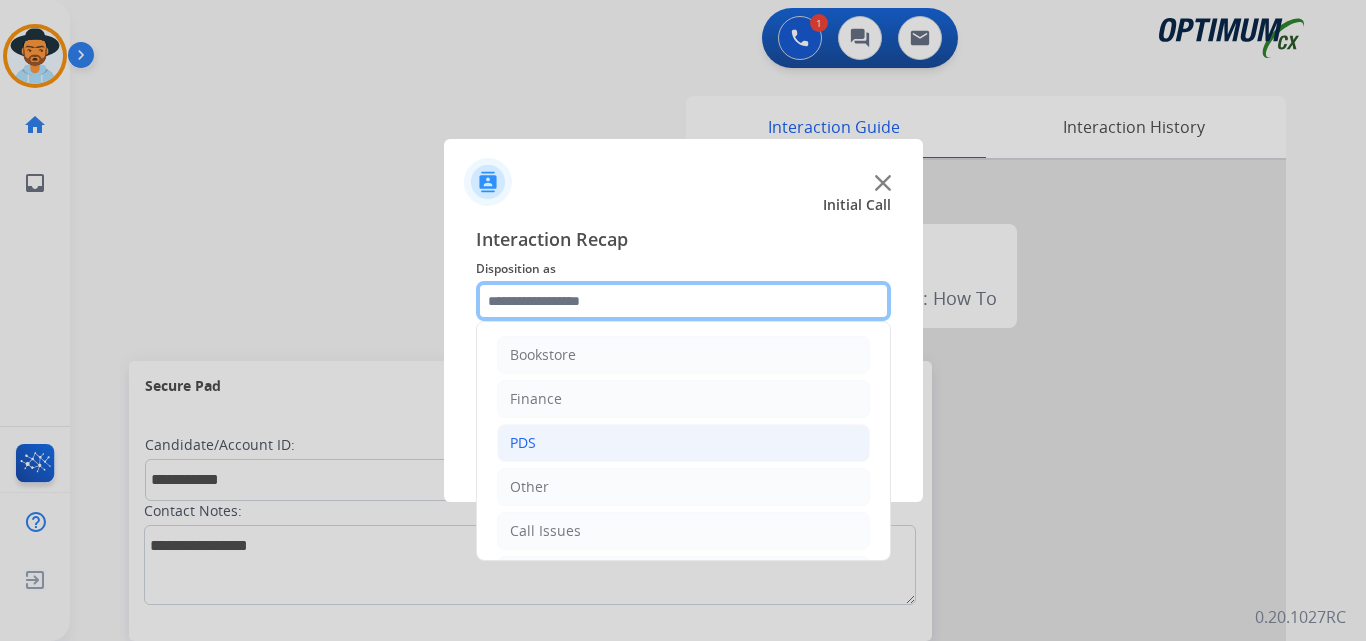 scroll, scrollTop: 136, scrollLeft: 0, axis: vertical 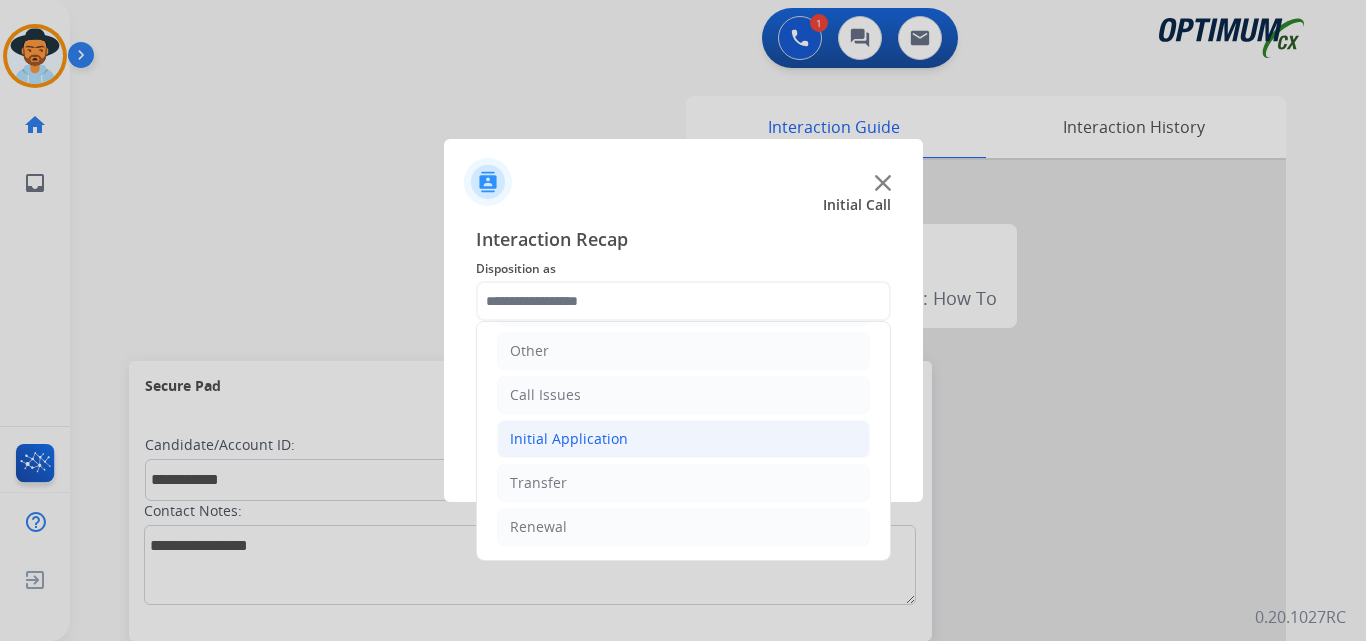 click on "Initial Application" 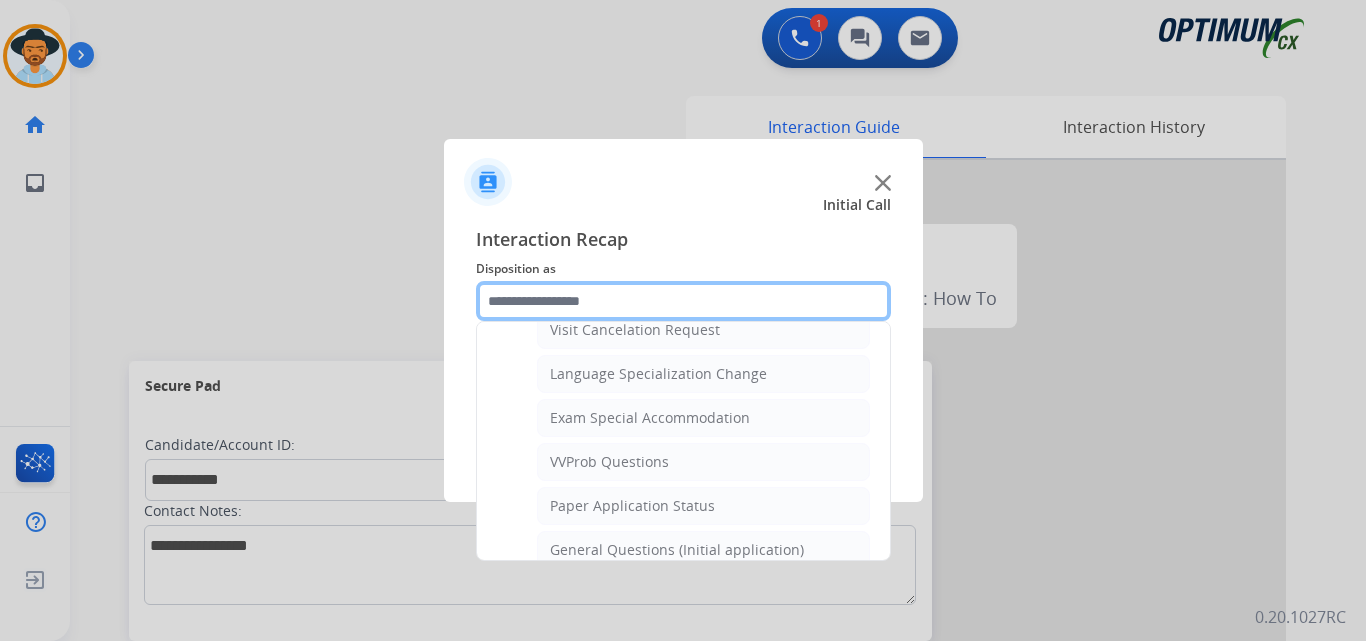 scroll, scrollTop: 1136, scrollLeft: 0, axis: vertical 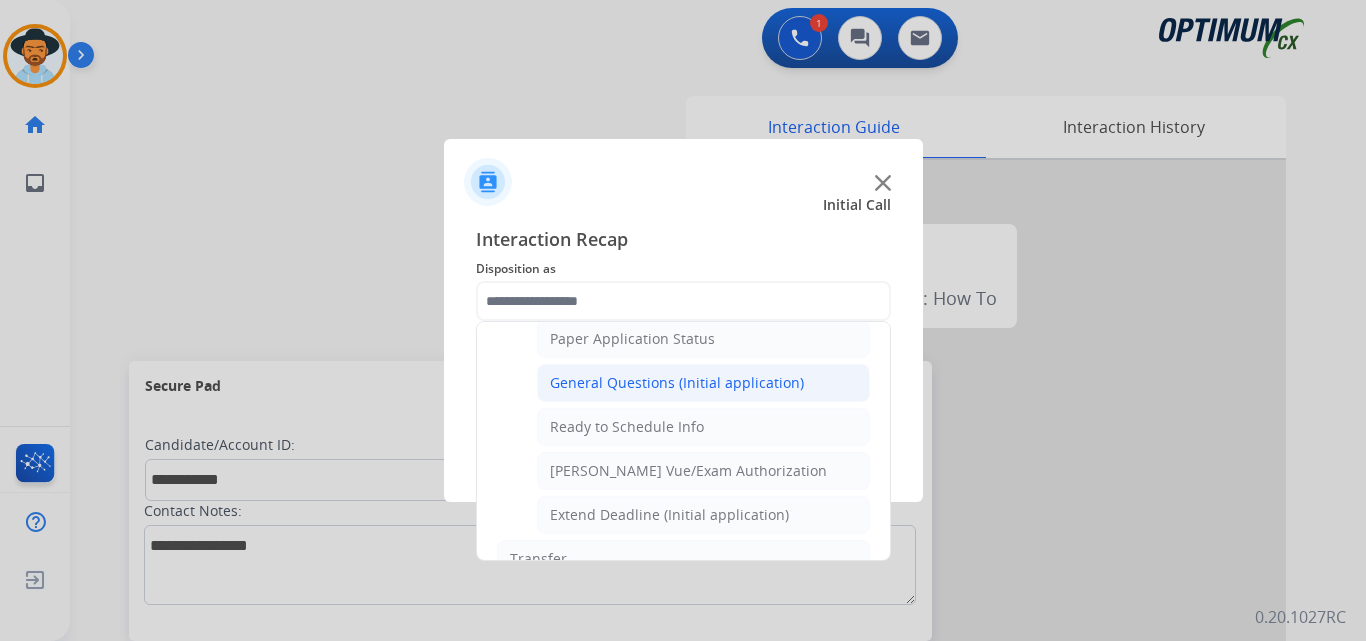 click on "General Questions (Initial application)" 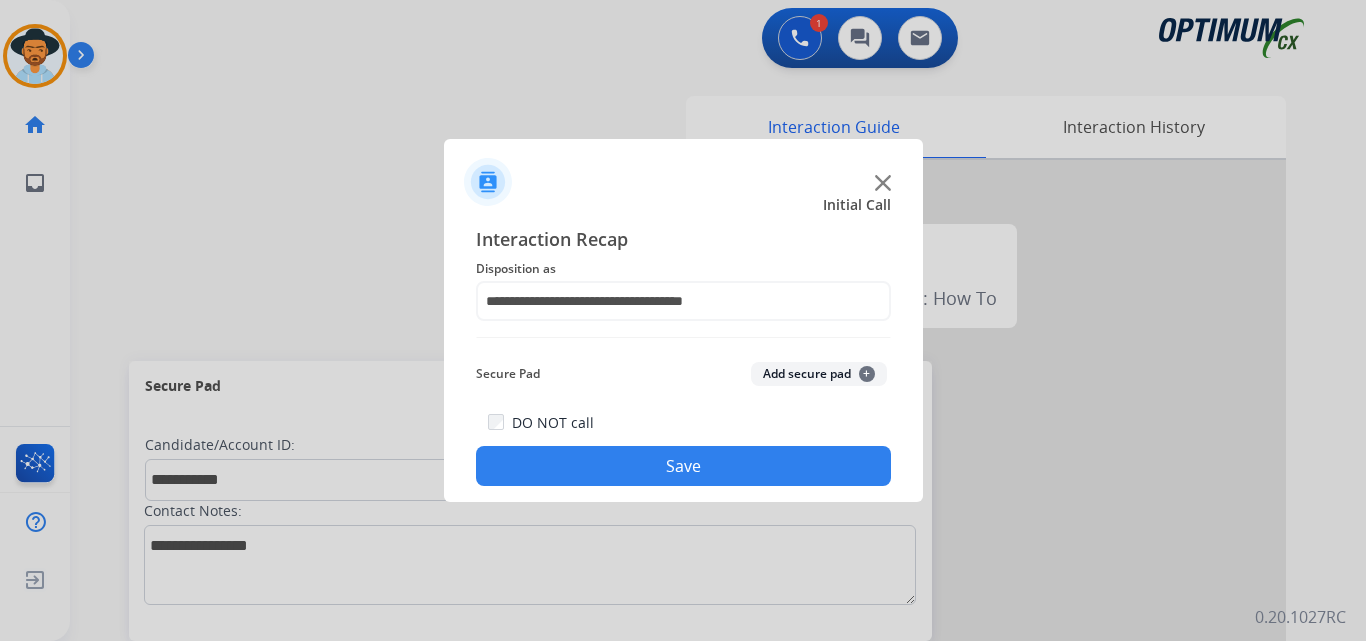 click on "Save" 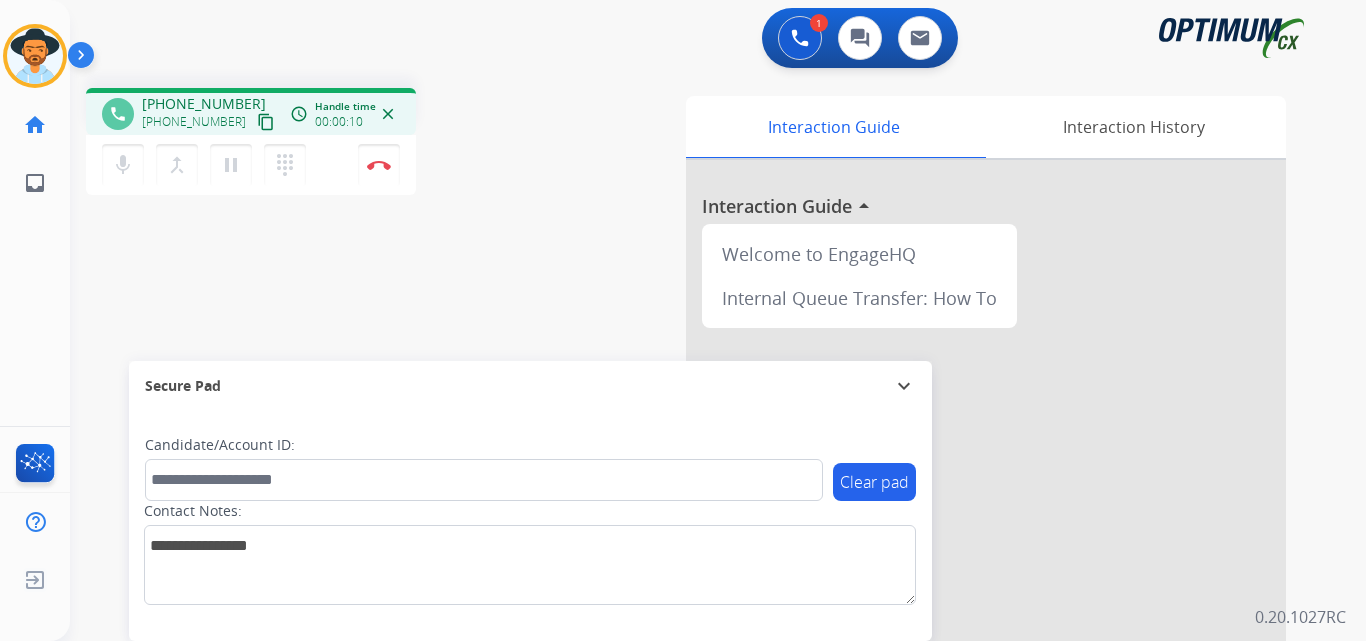 click on "[PHONE_NUMBER]" at bounding box center (204, 104) 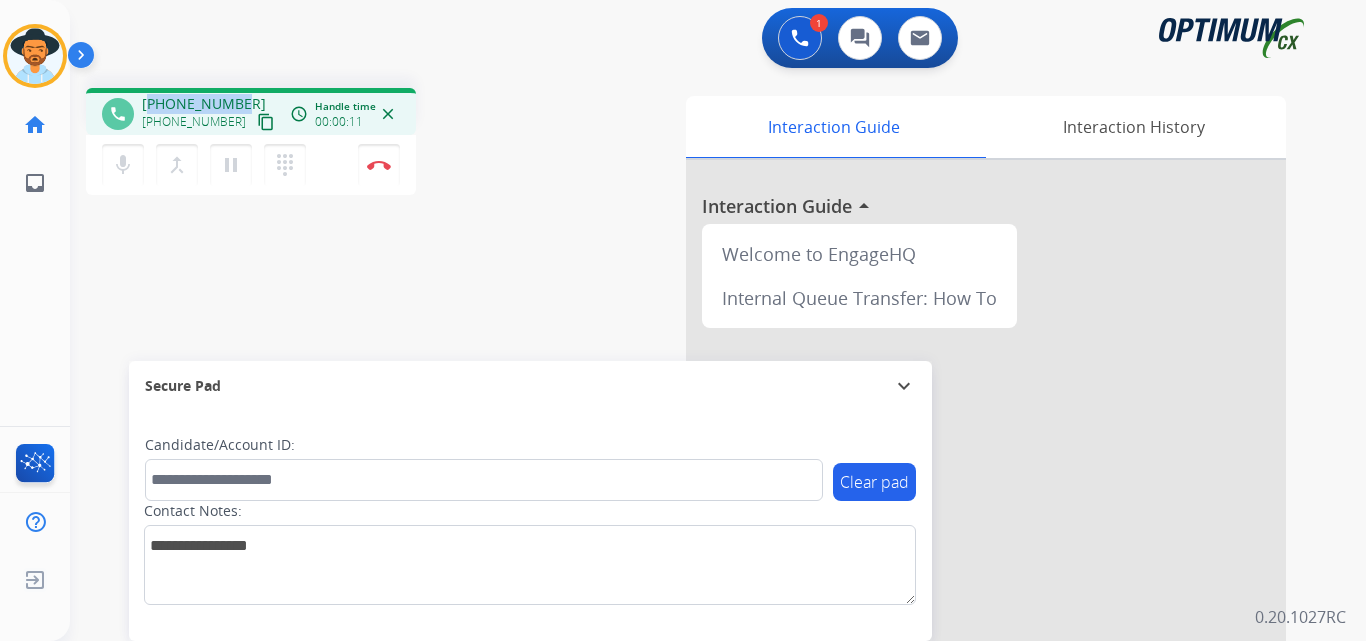 copy on "16143808839" 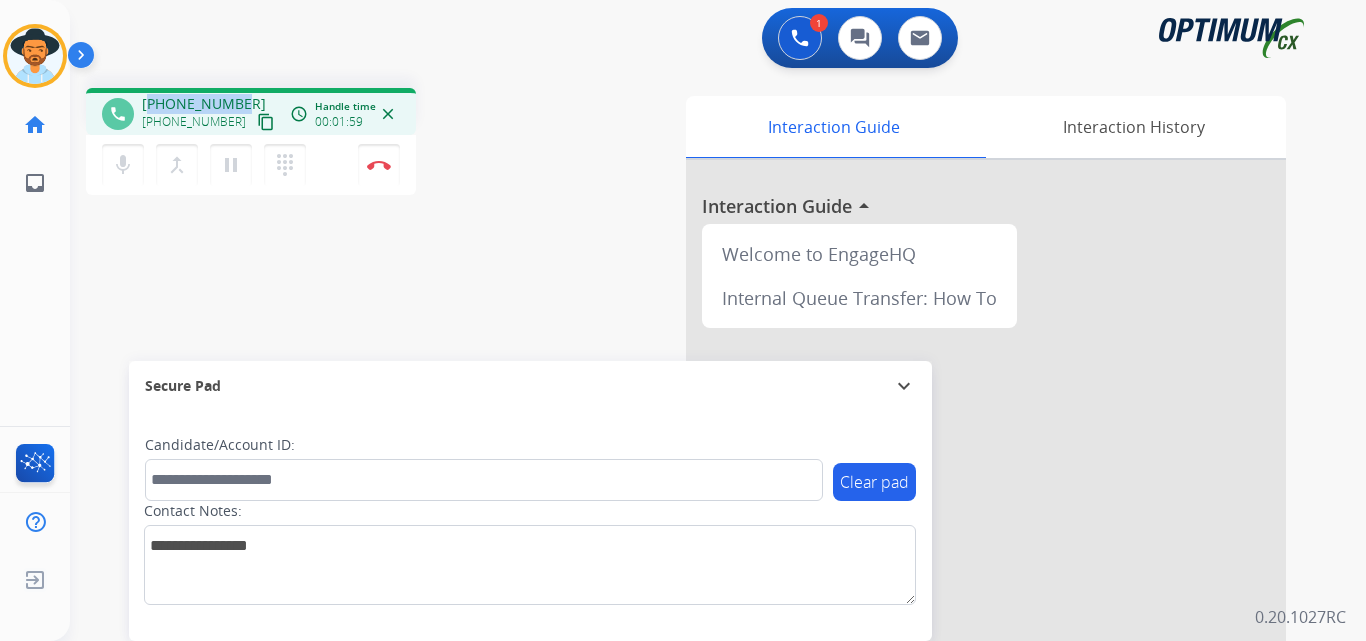 click on "[PHONE_NUMBER]" at bounding box center (204, 104) 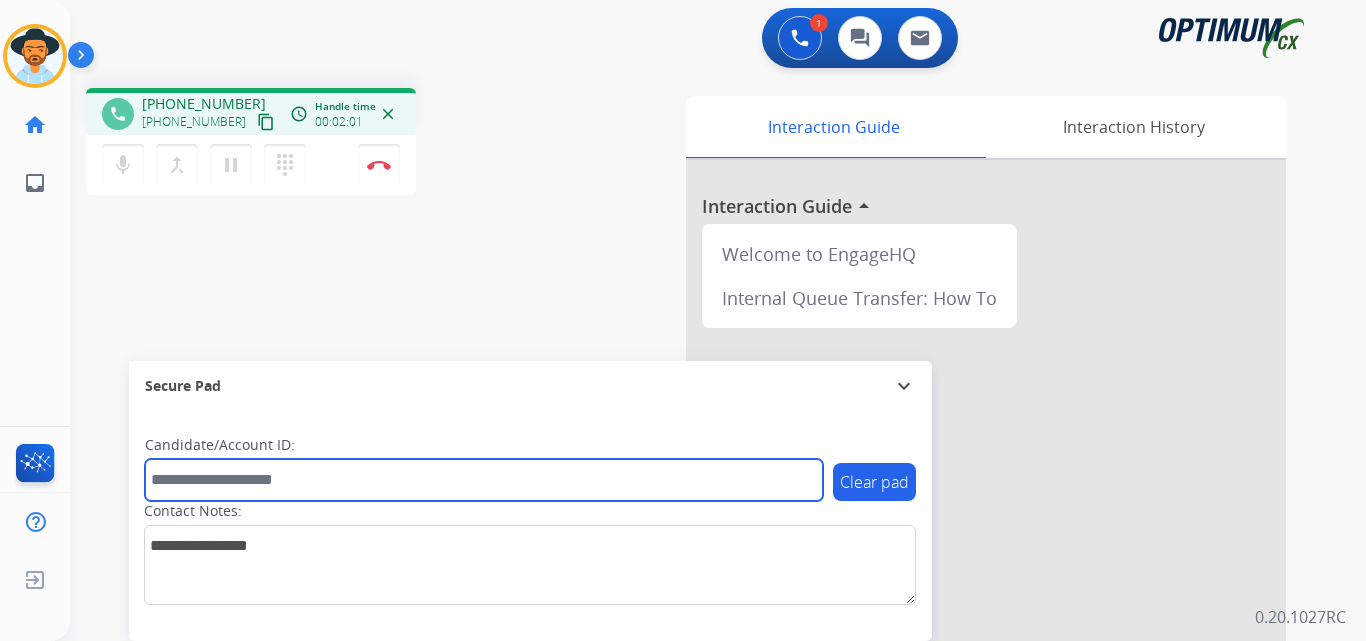 click at bounding box center [484, 480] 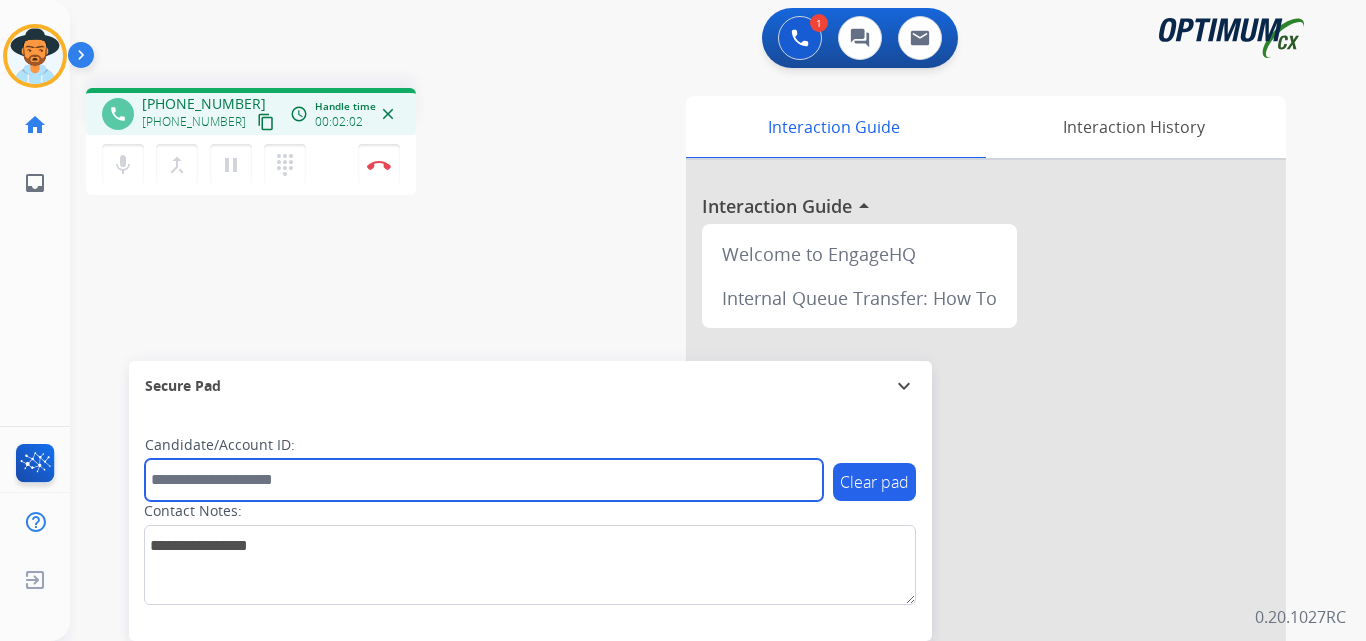paste on "**********" 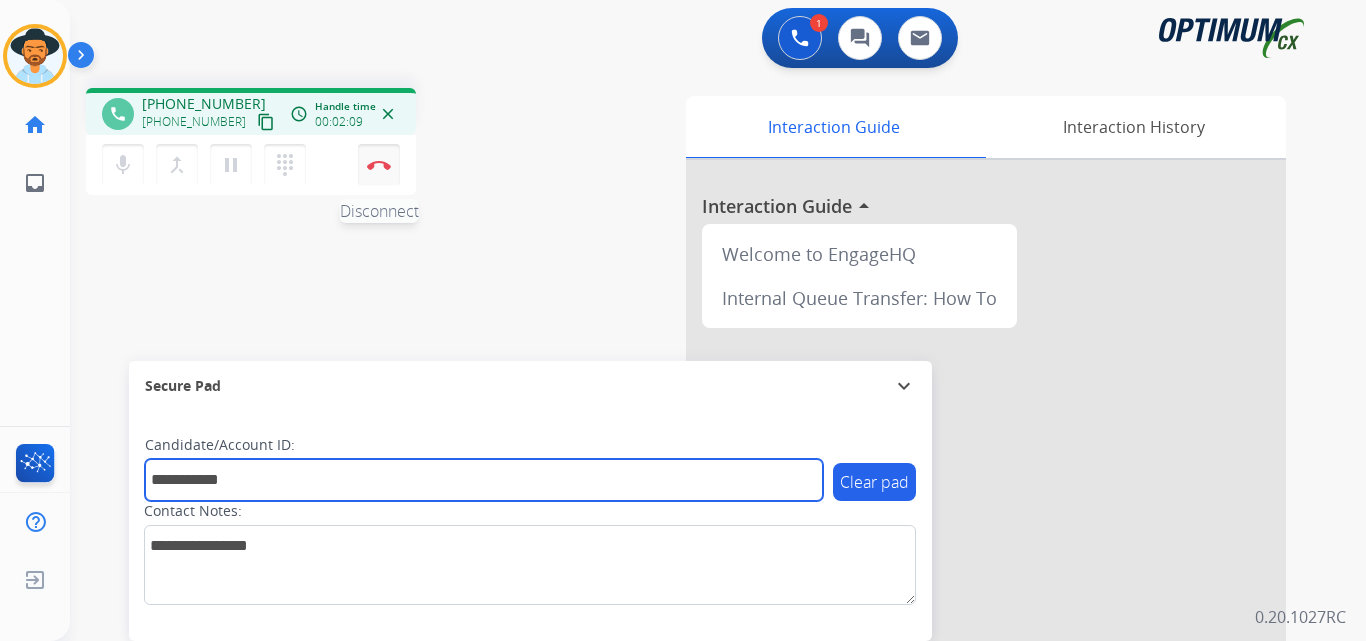 type on "**********" 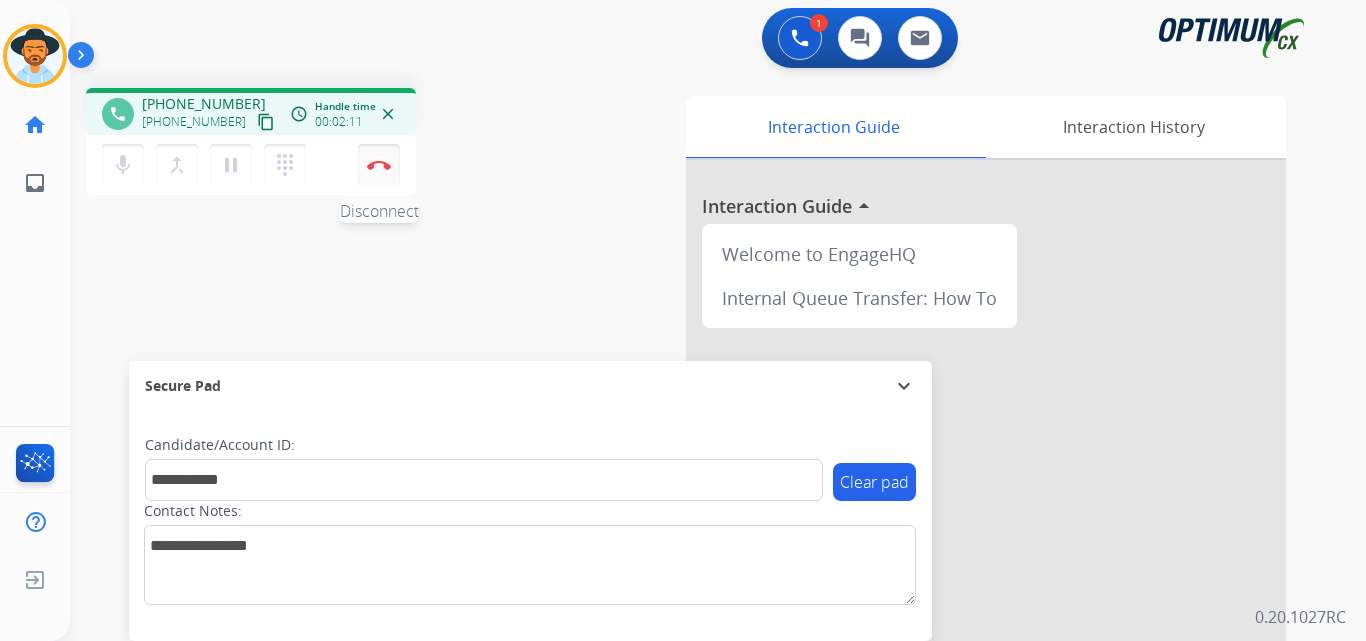click on "Disconnect" at bounding box center [379, 165] 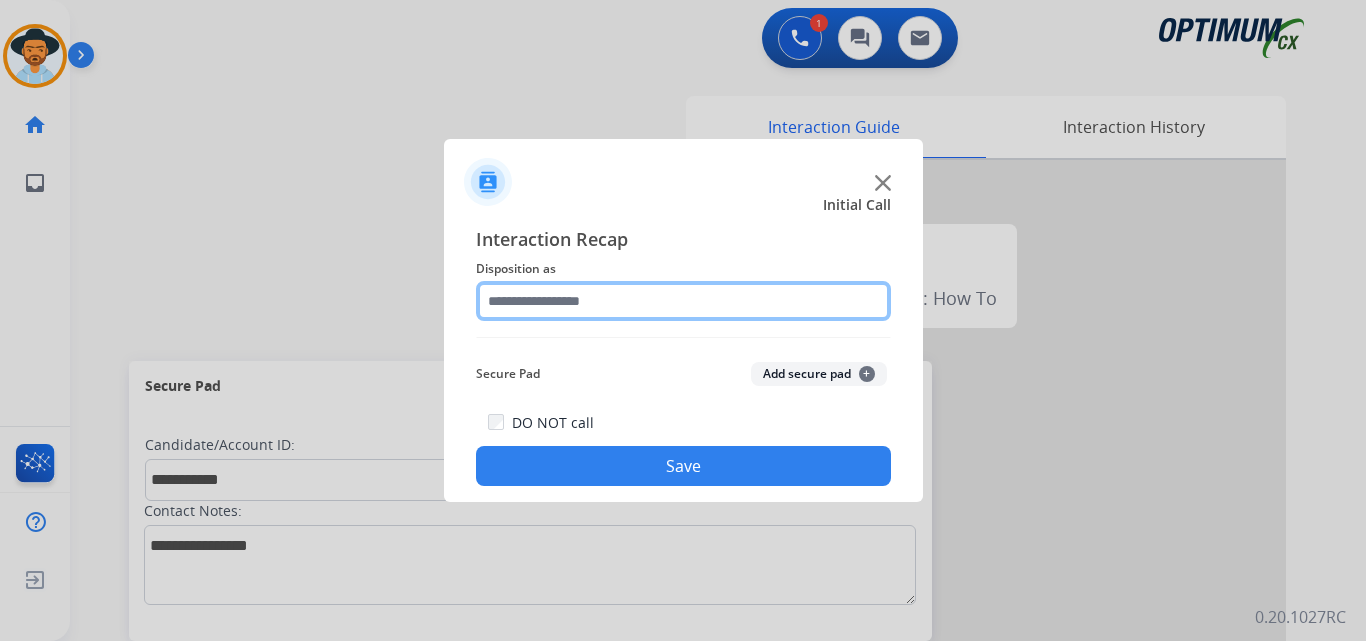 click 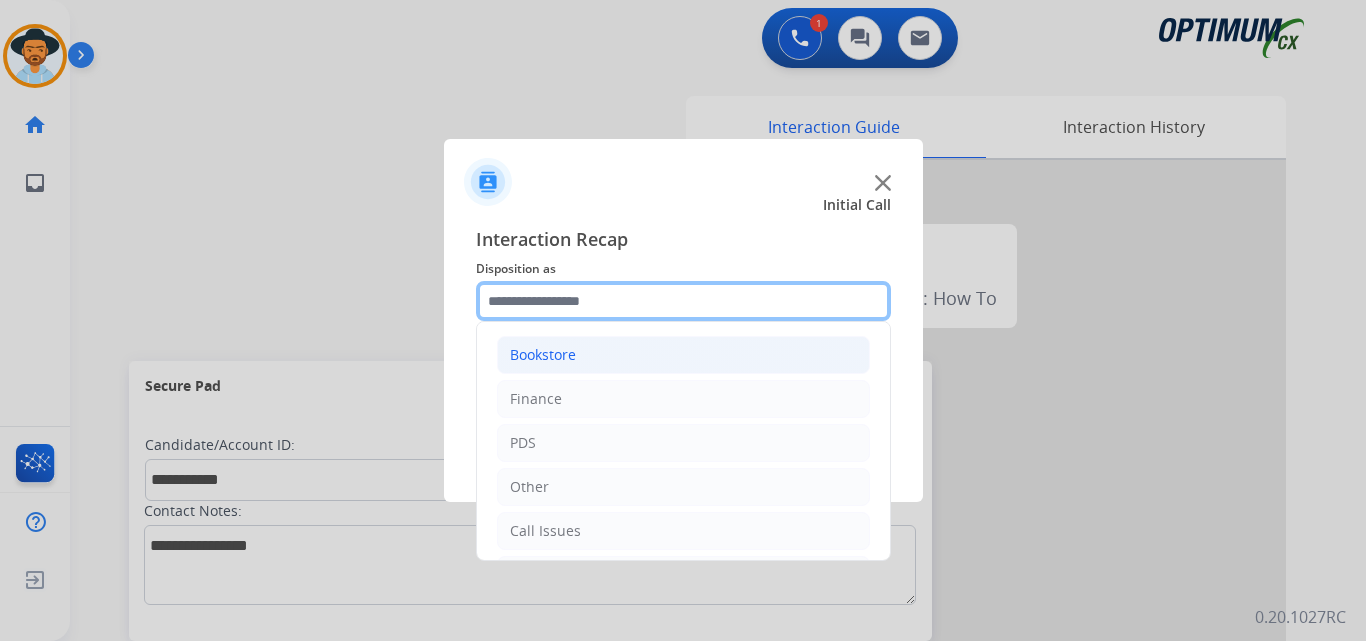 scroll, scrollTop: 136, scrollLeft: 0, axis: vertical 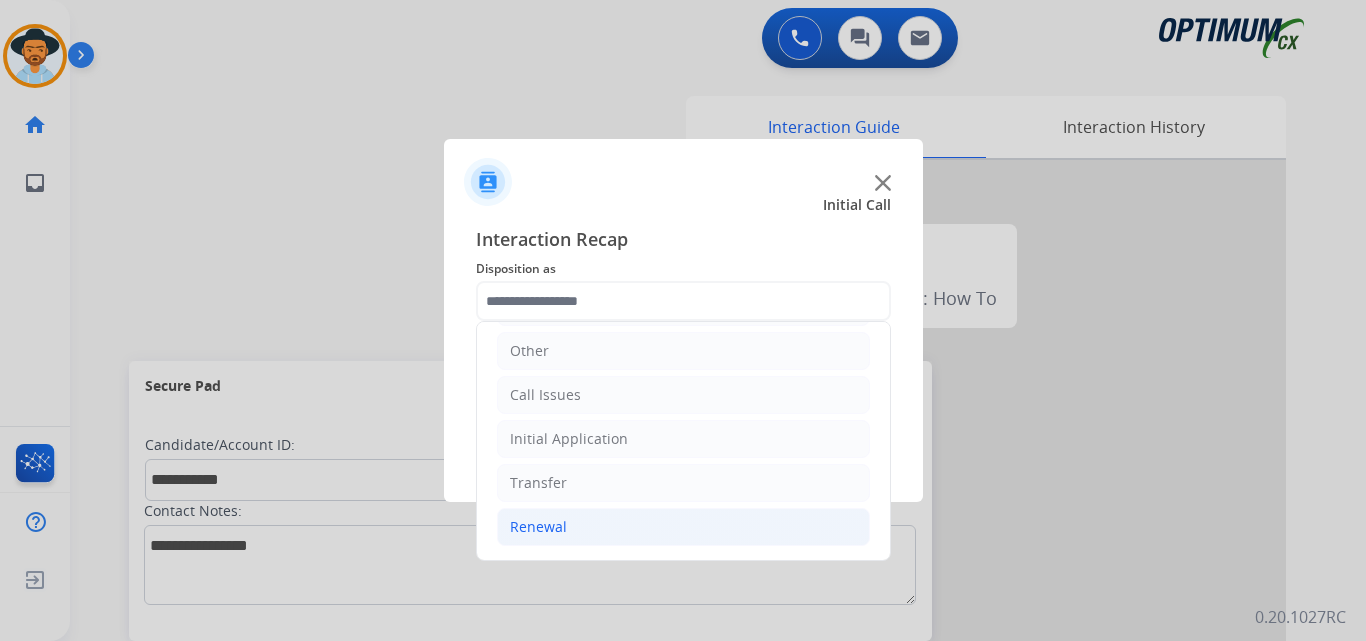 click on "Renewal" 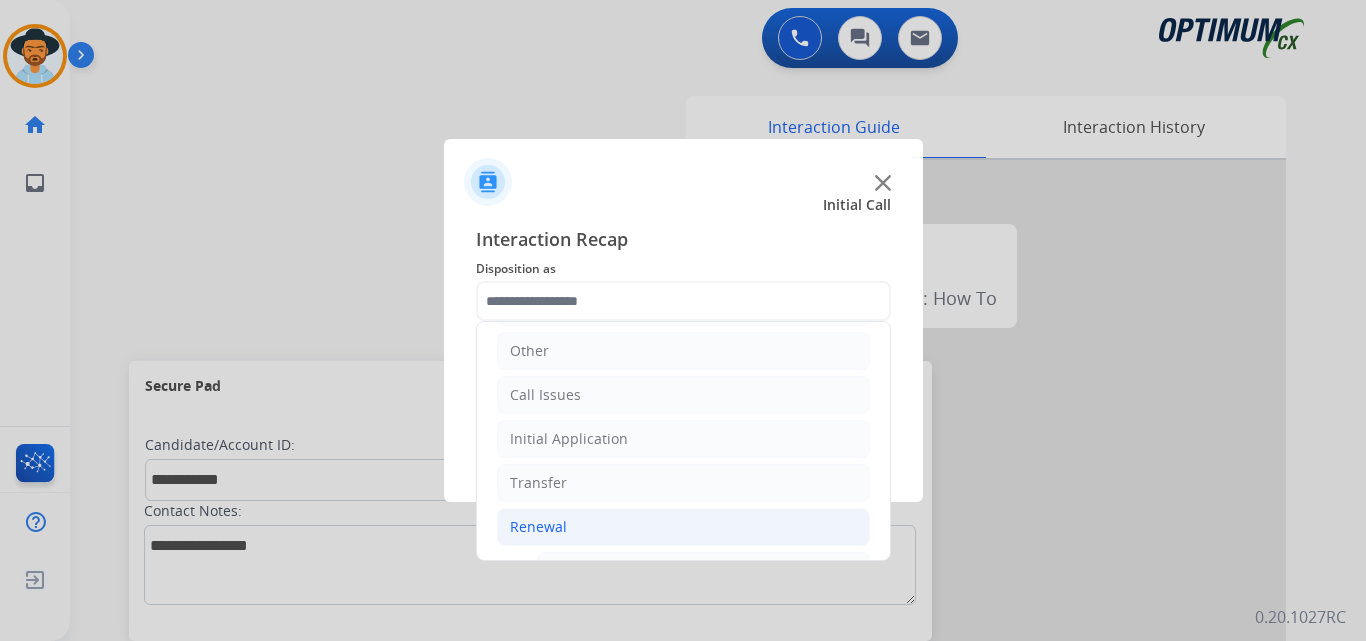 click on "Renewal" 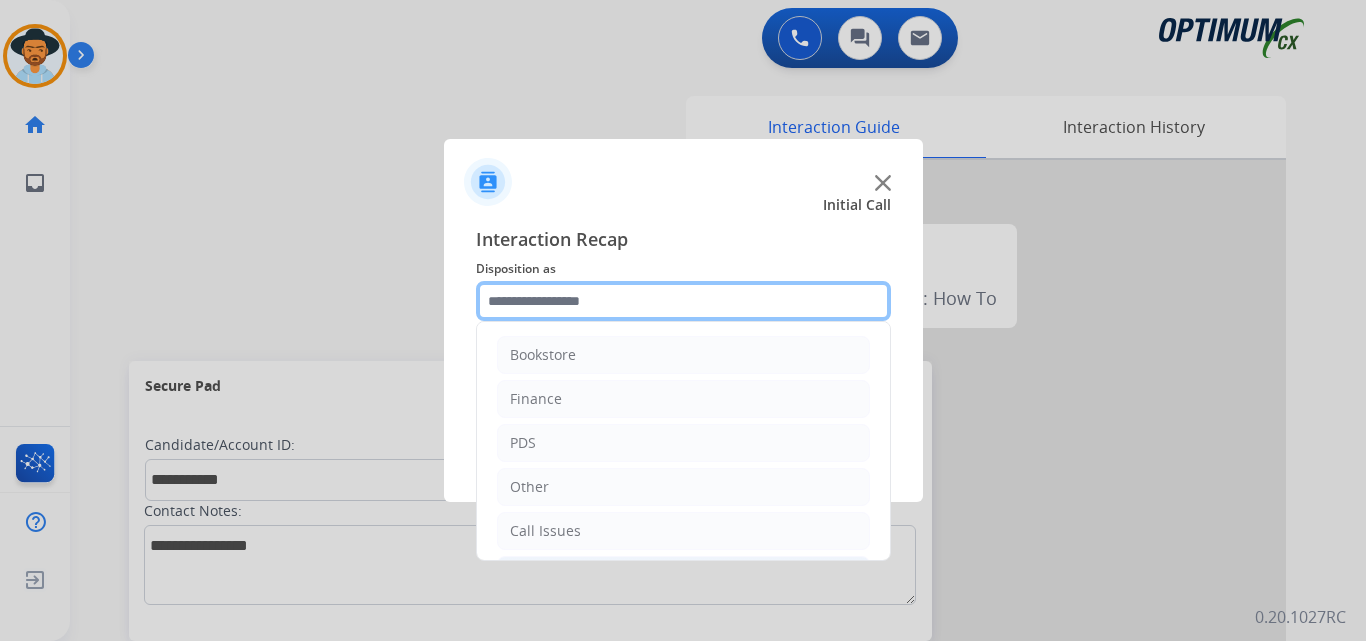 scroll, scrollTop: 136, scrollLeft: 0, axis: vertical 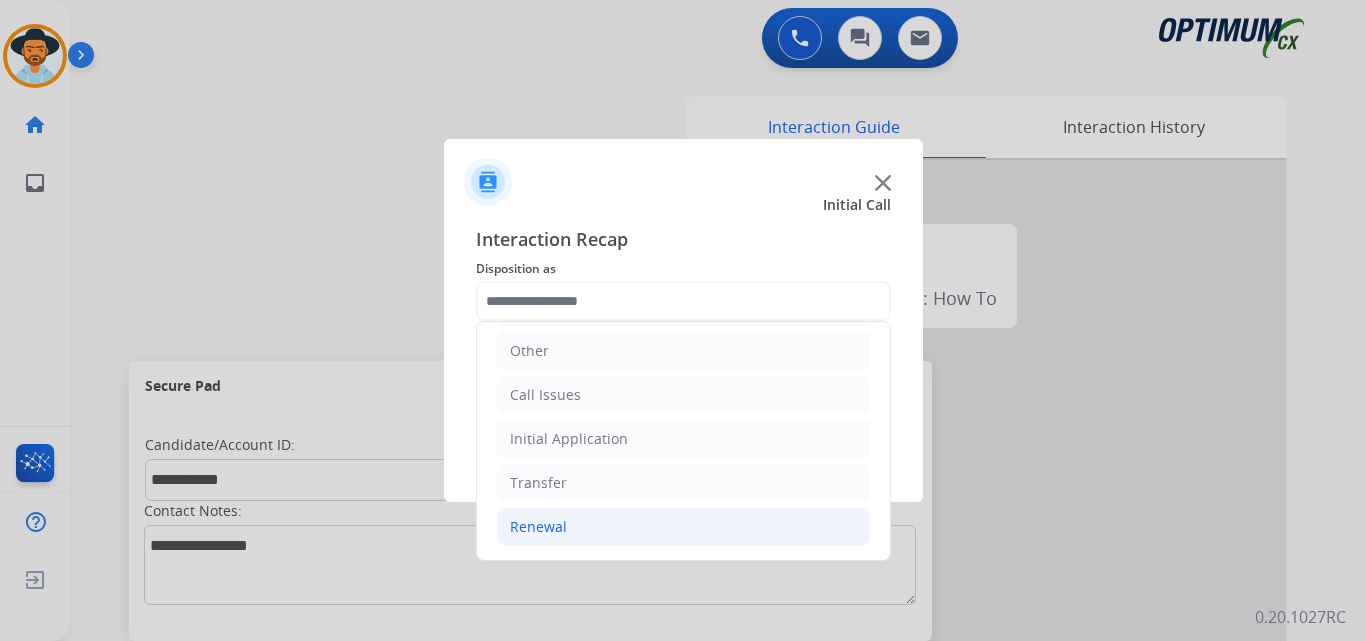 click on "Renewal" 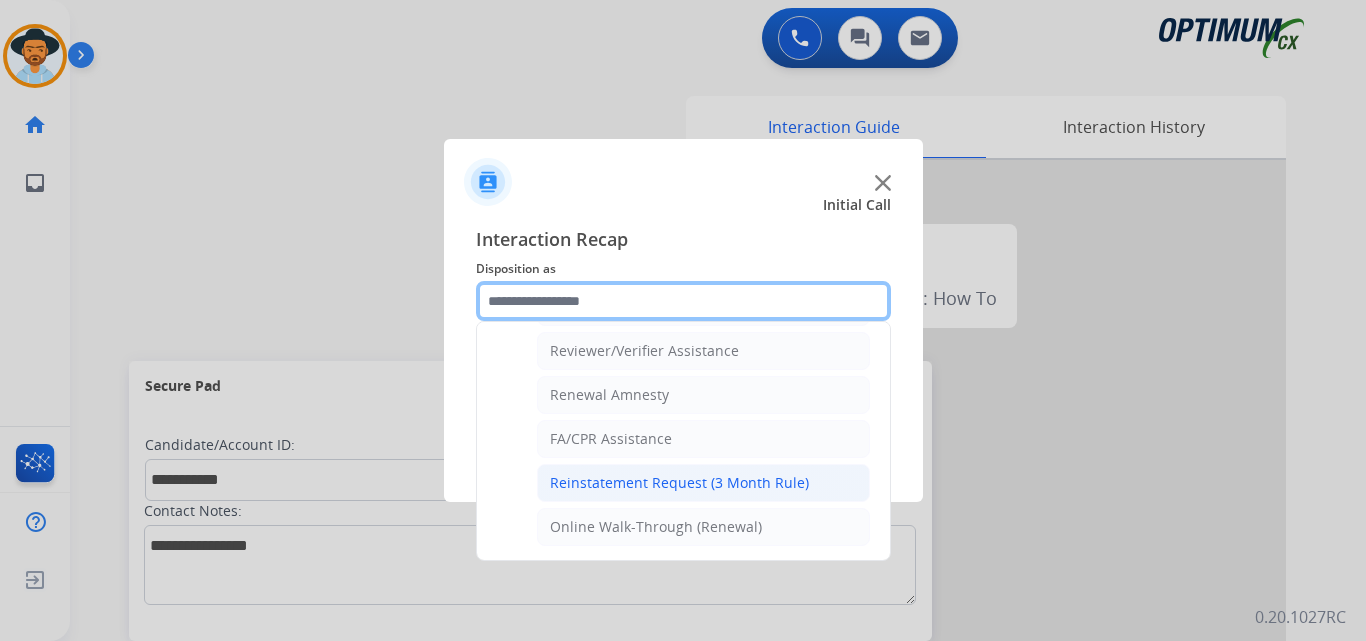 scroll, scrollTop: 605, scrollLeft: 0, axis: vertical 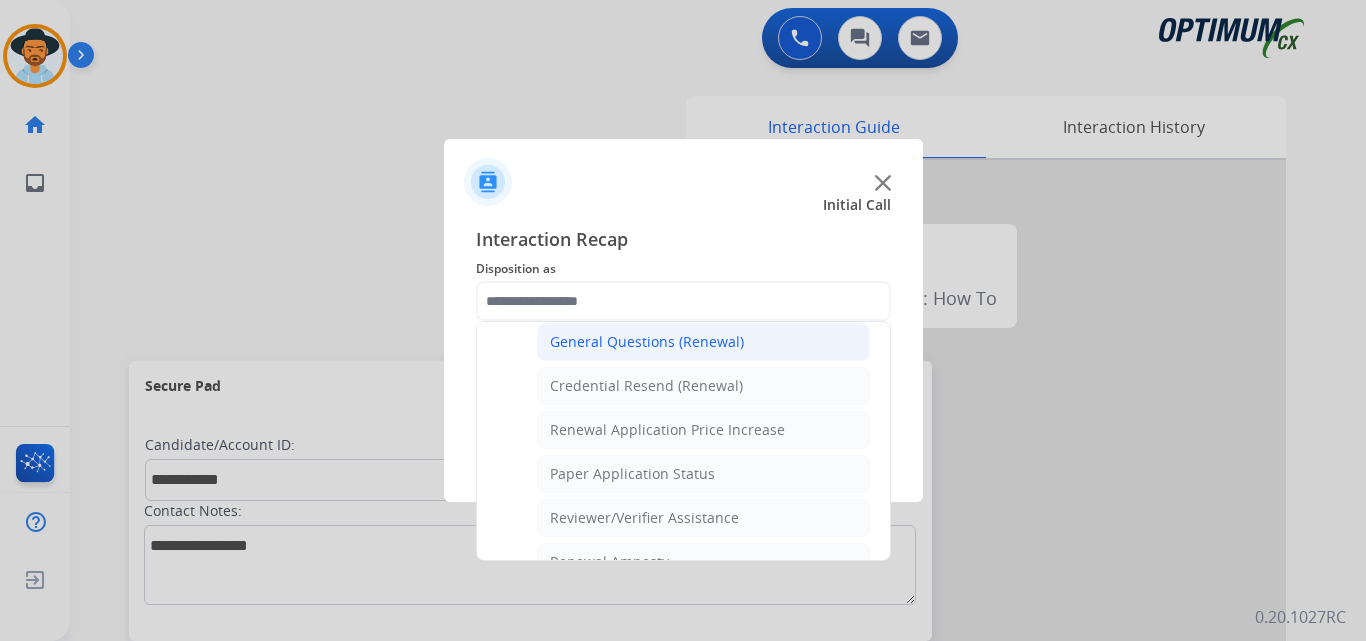 click on "General Questions (Renewal)" 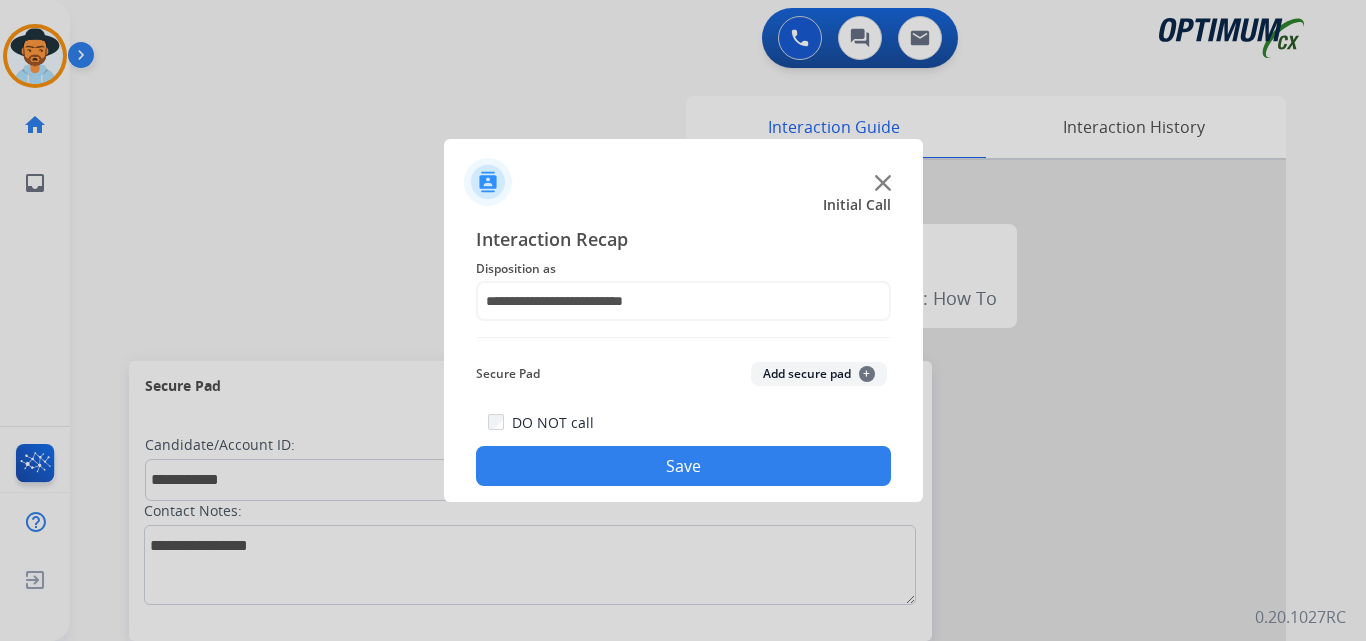 click on "Save" 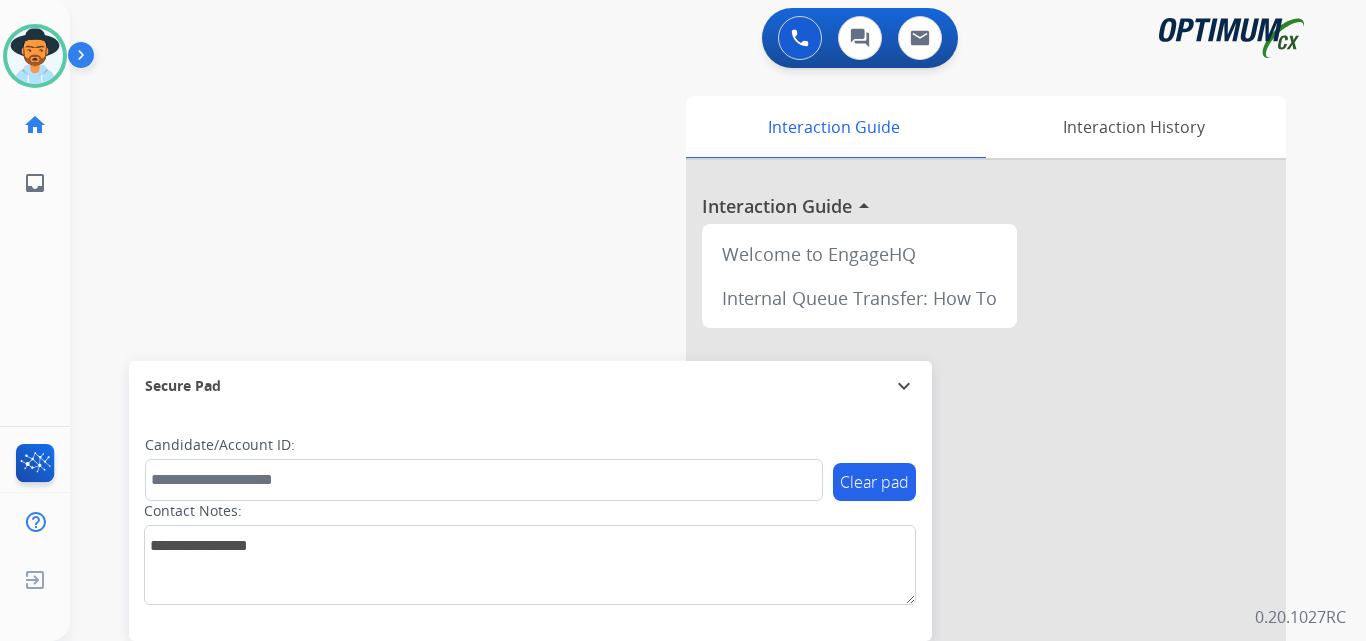 click on "swap_horiz Break voice bridge close_fullscreen Connect 3-Way Call merge_type Separate 3-Way Call  Interaction Guide   Interaction History  Interaction Guide arrow_drop_up  Welcome to EngageHQ   Internal Queue Transfer: How To  Secure Pad expand_more Clear pad Candidate/Account ID: Contact Notes:" at bounding box center (694, 489) 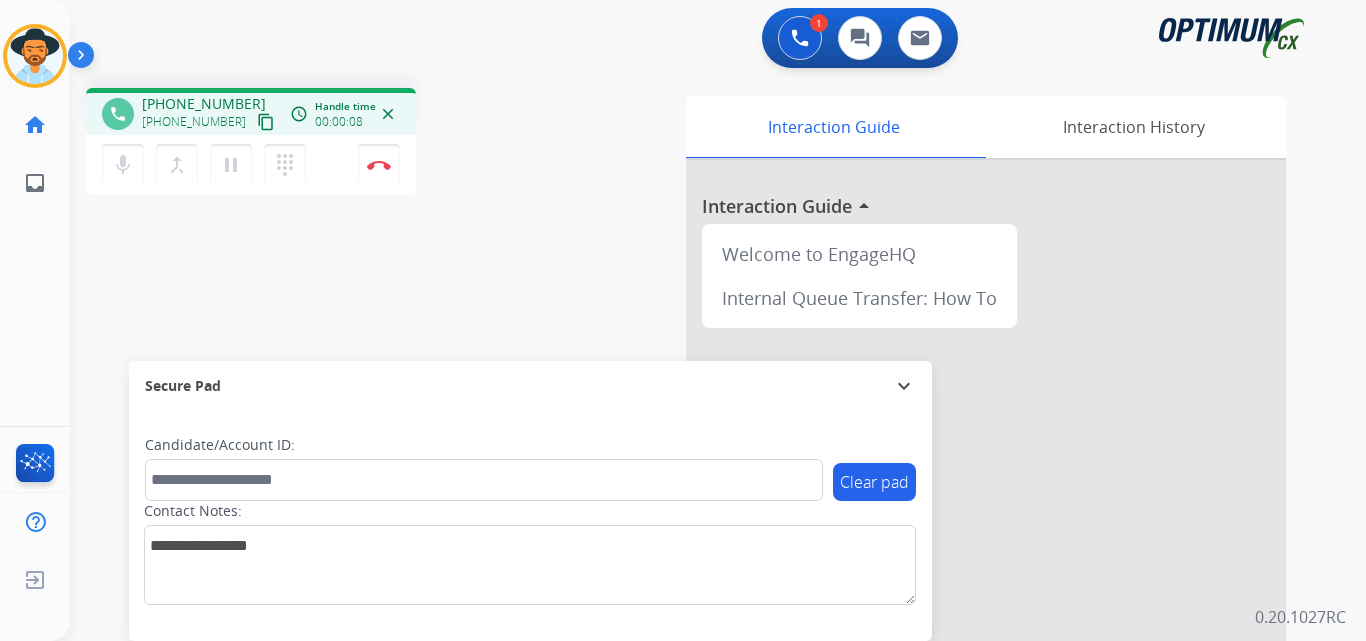 click on "[PHONE_NUMBER]" at bounding box center [204, 104] 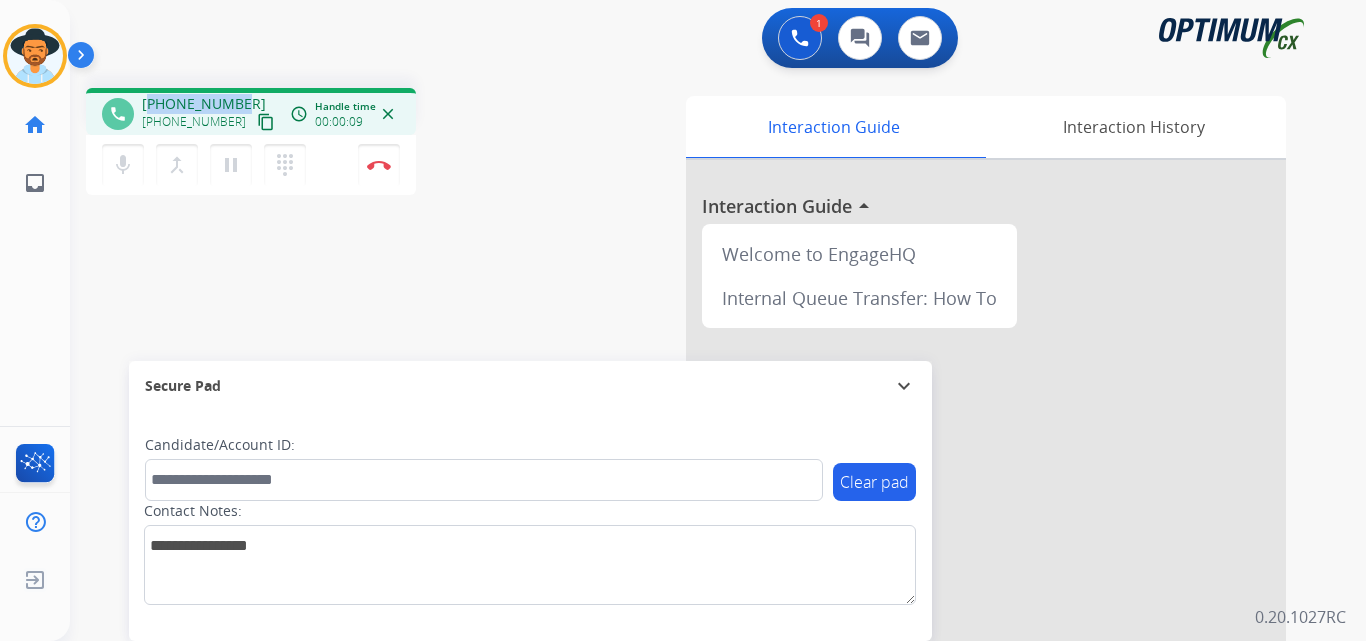 click on "[PHONE_NUMBER]" at bounding box center [204, 104] 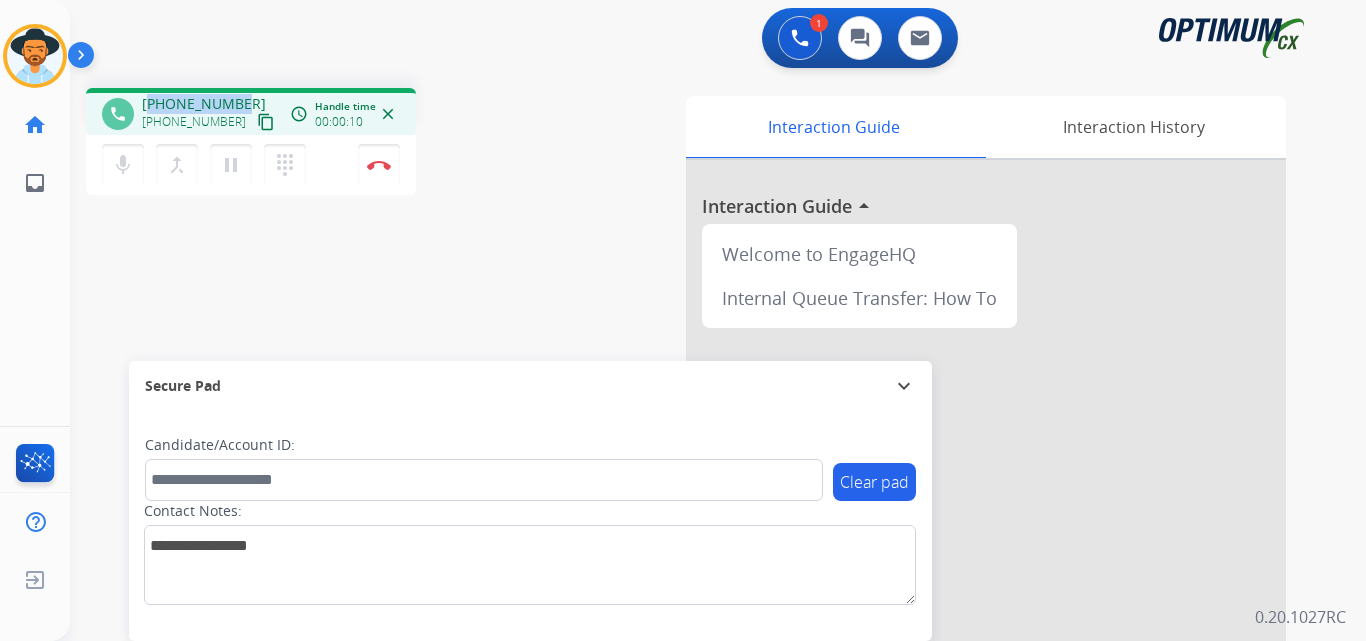 copy on "17169909371" 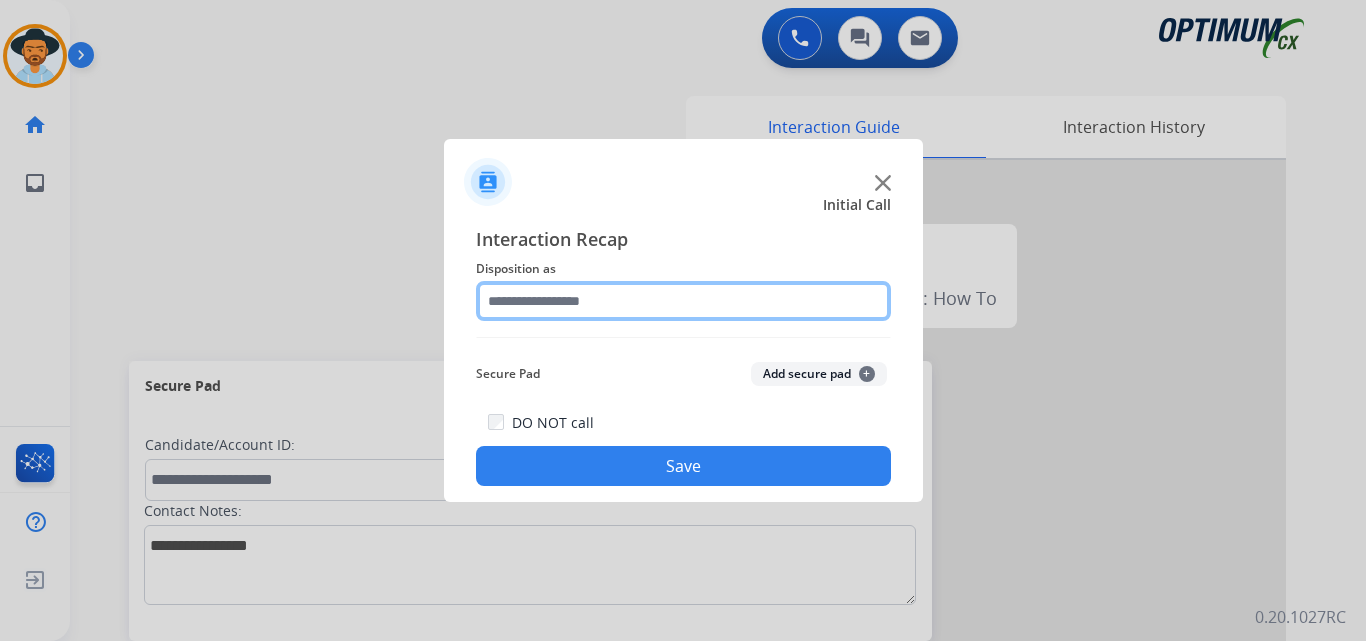 click 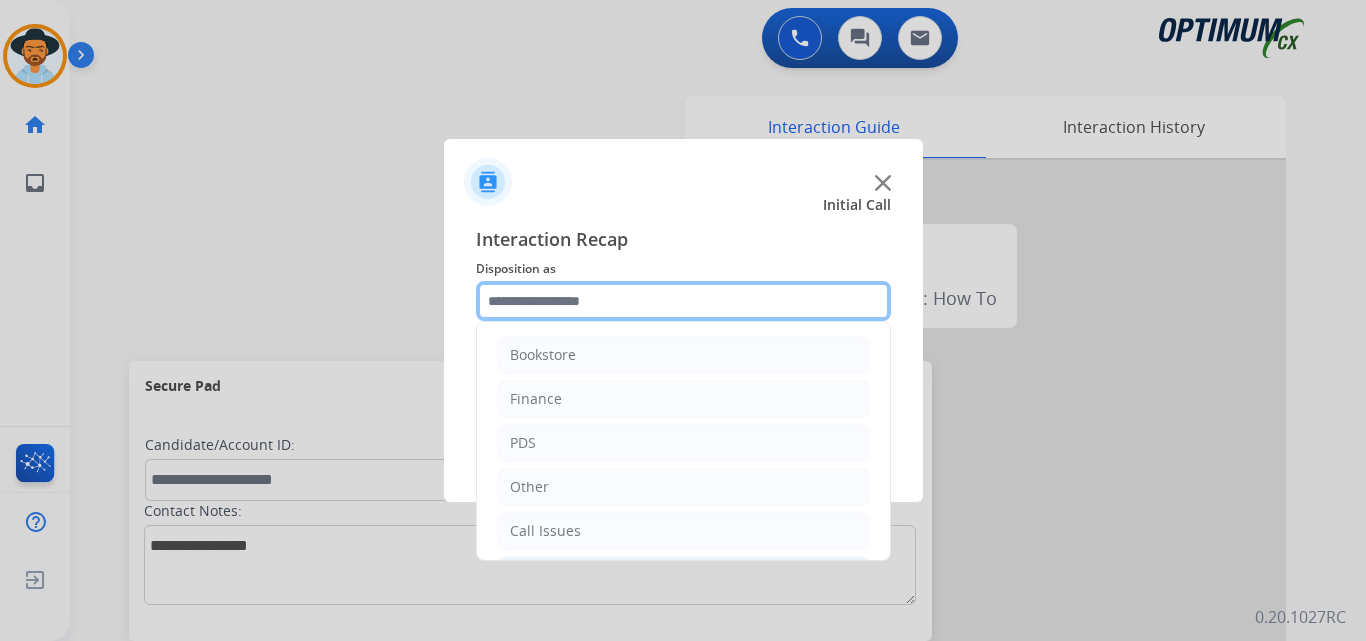 scroll, scrollTop: 136, scrollLeft: 0, axis: vertical 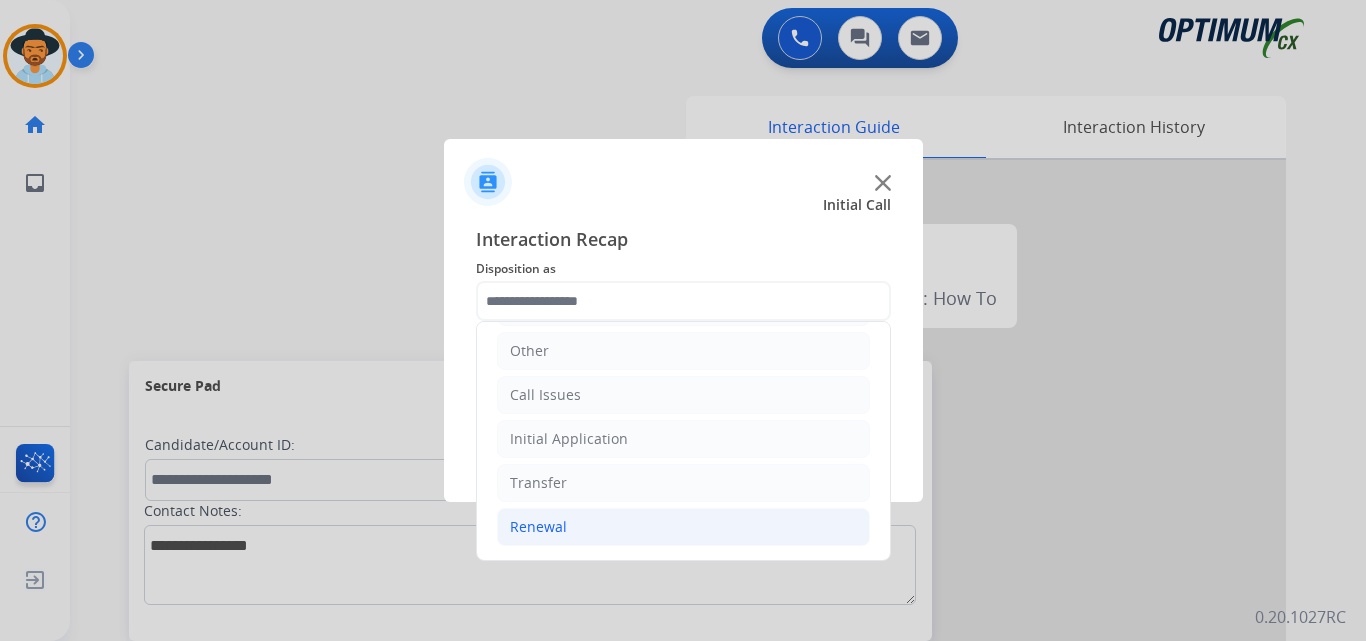 click on "Renewal" 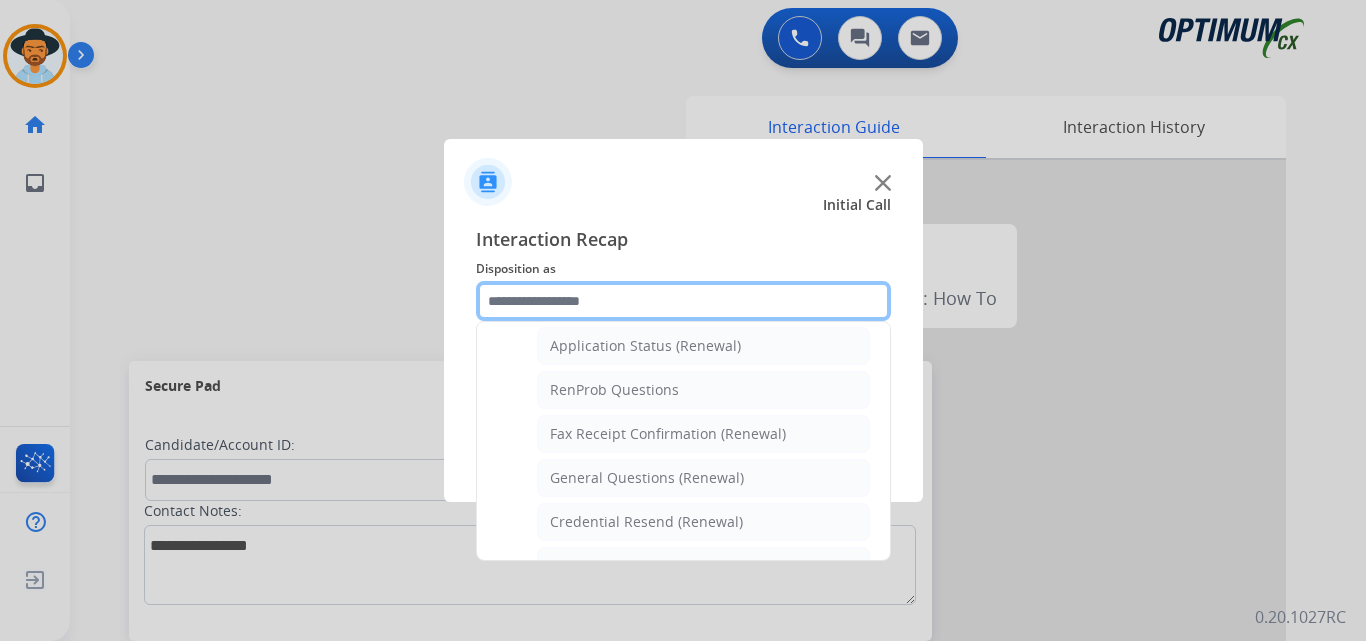 scroll, scrollTop: 636, scrollLeft: 0, axis: vertical 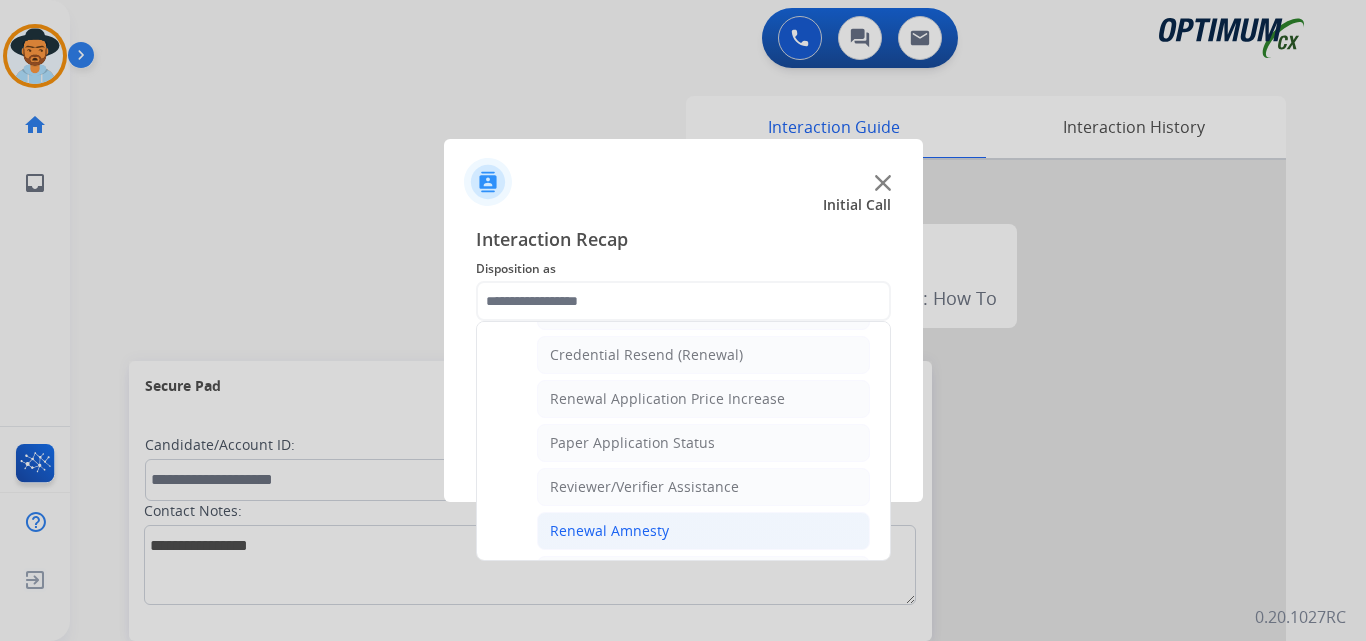 click on "Renewal Amnesty" 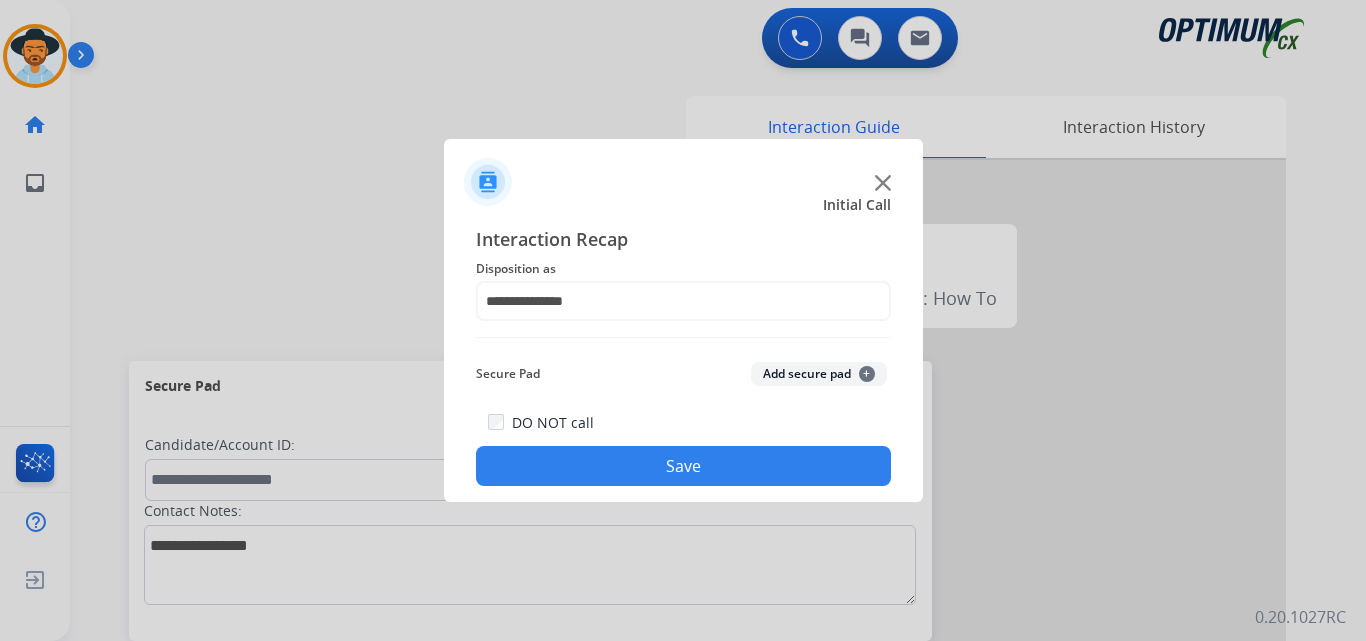 click on "Save" 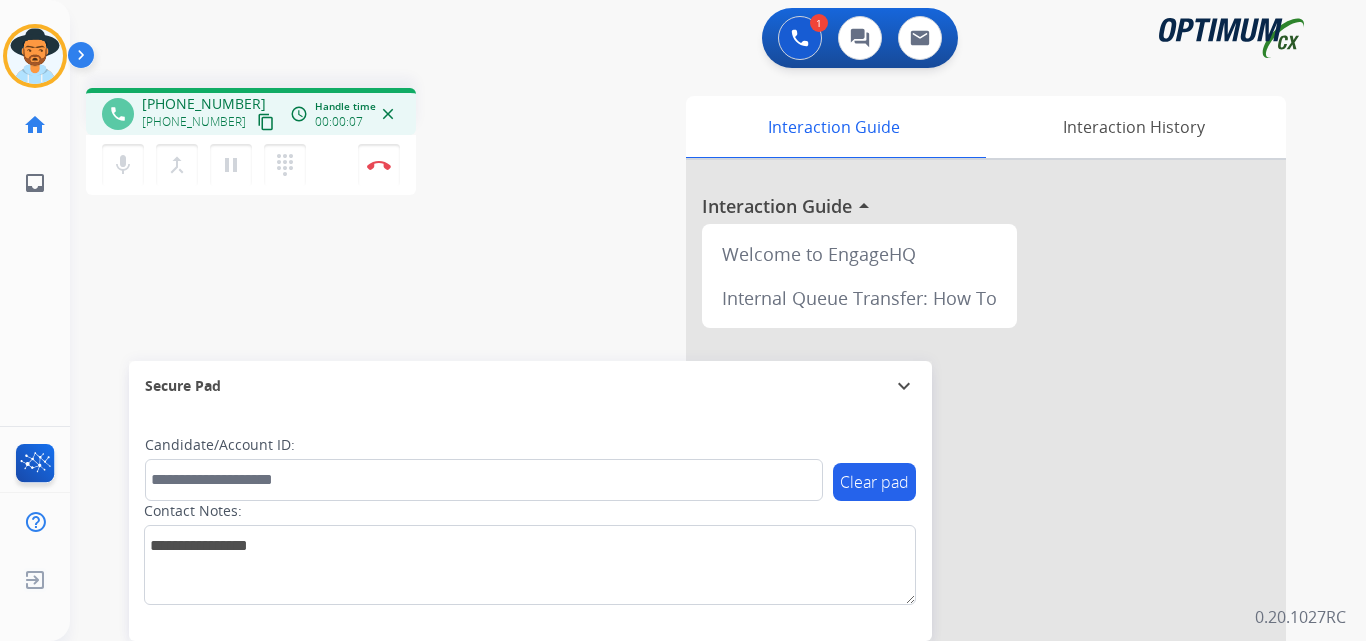click on "[PHONE_NUMBER]" at bounding box center (204, 104) 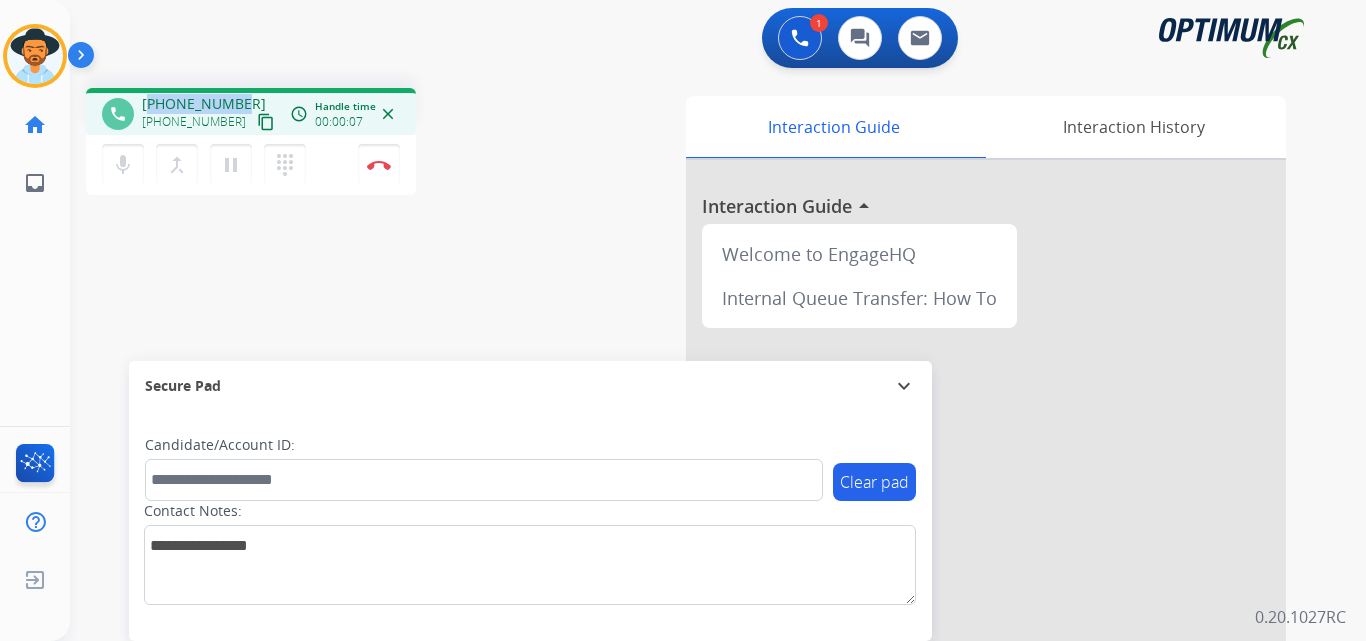 click on "[PHONE_NUMBER]" at bounding box center (204, 104) 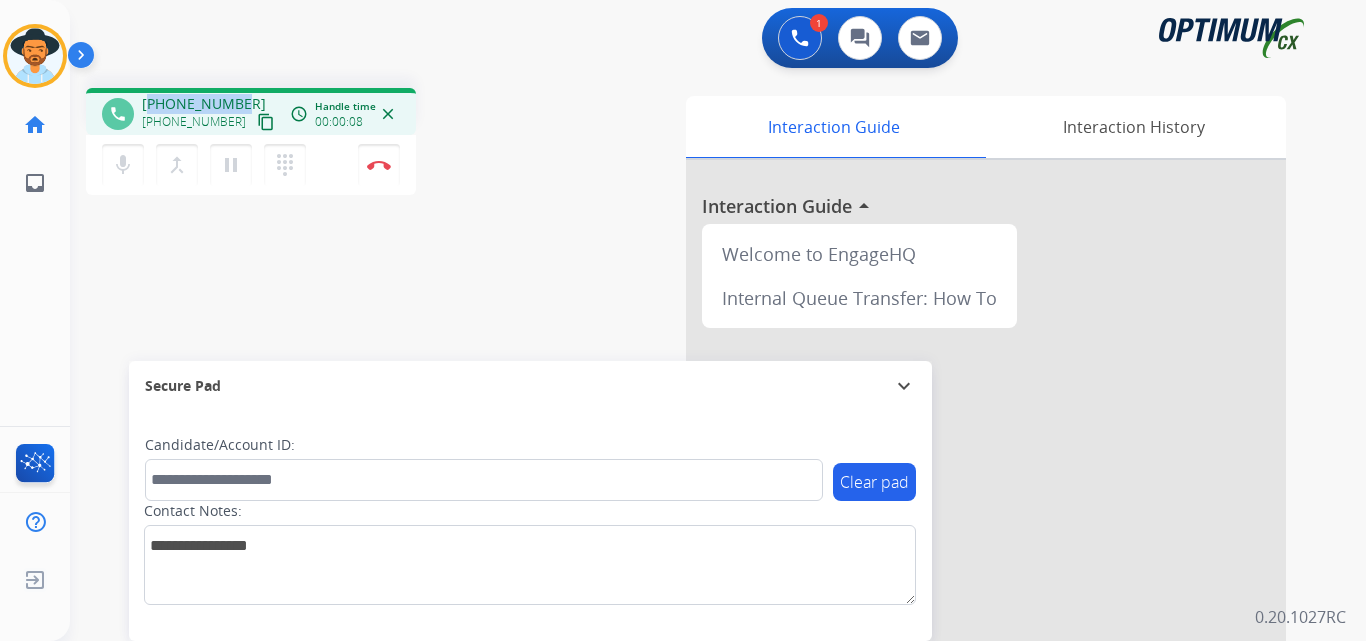 copy on "17085743329" 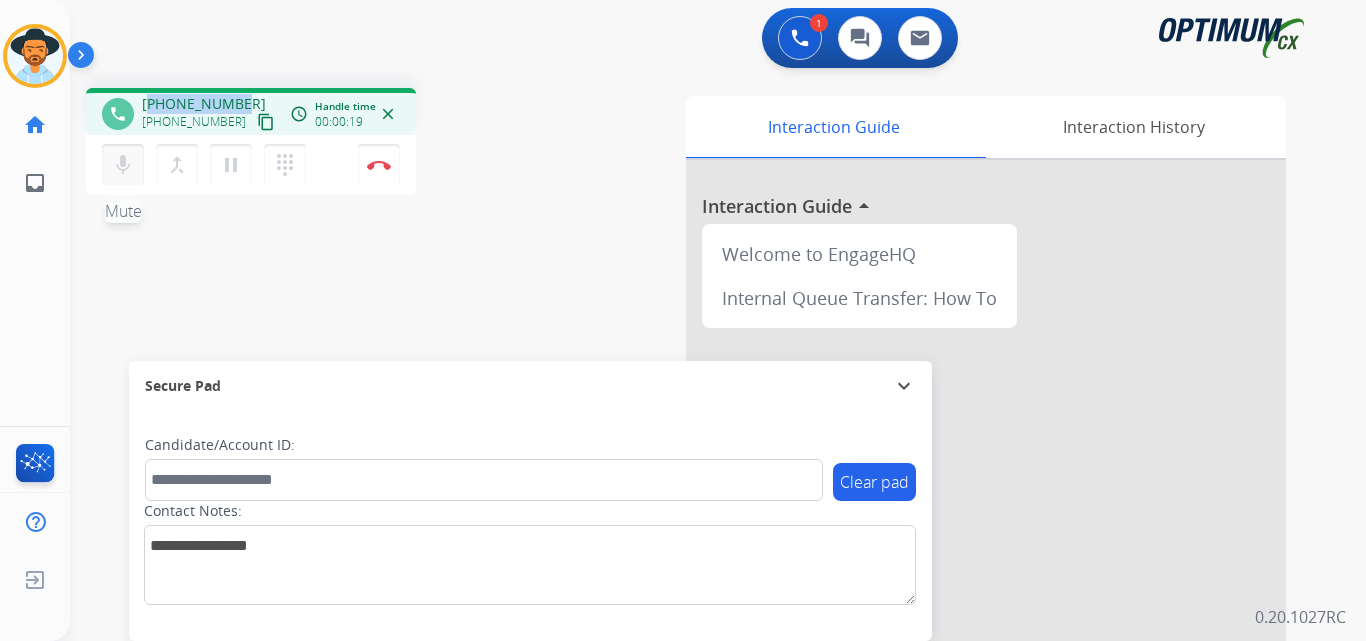 click on "mic" at bounding box center (123, 165) 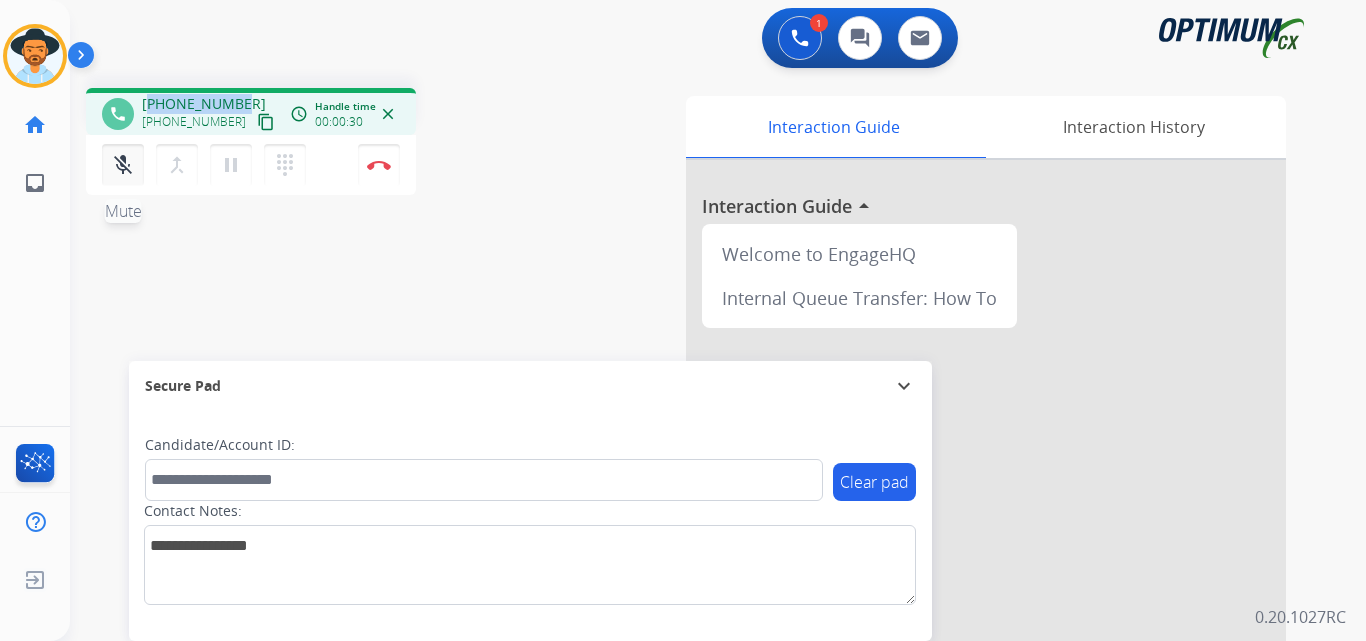click on "mic_off" at bounding box center (123, 165) 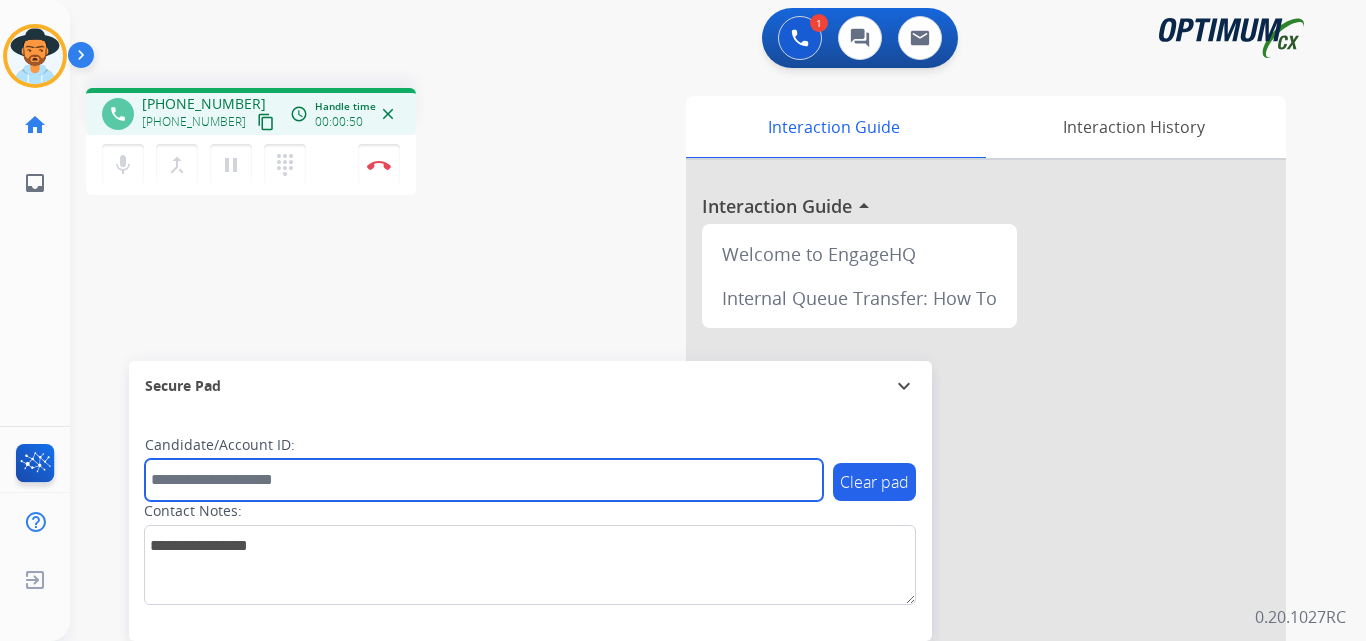 click at bounding box center [484, 480] 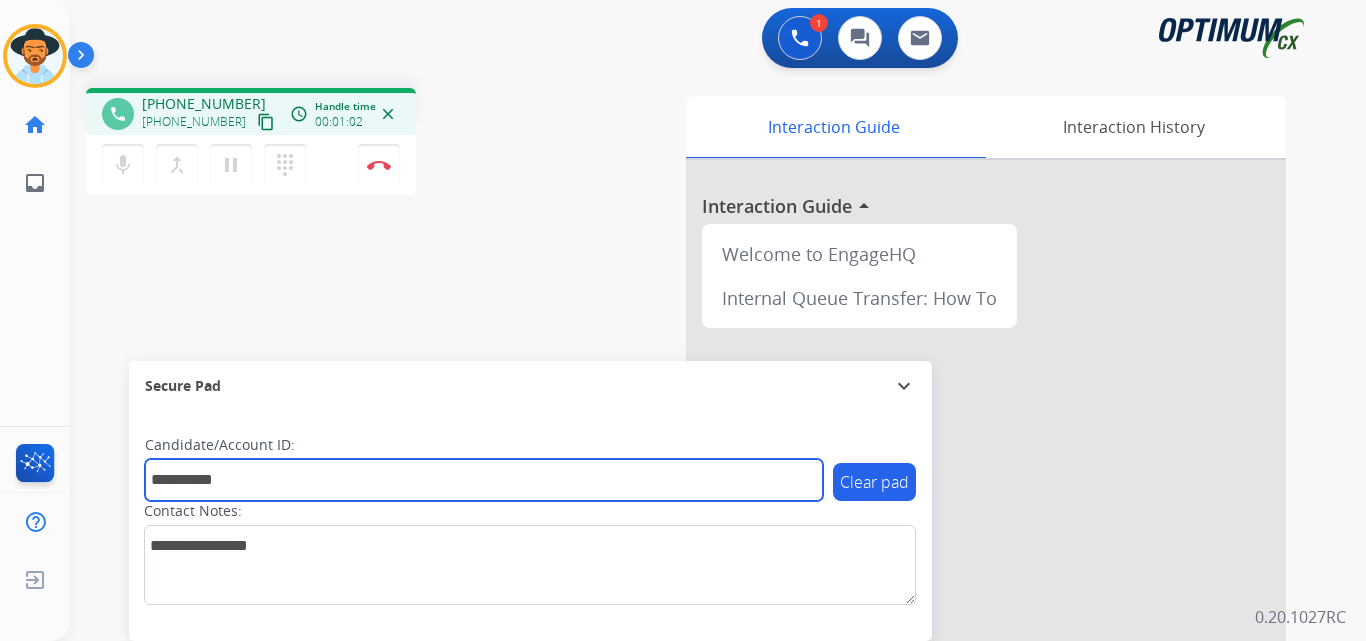 click on "**********" at bounding box center (484, 480) 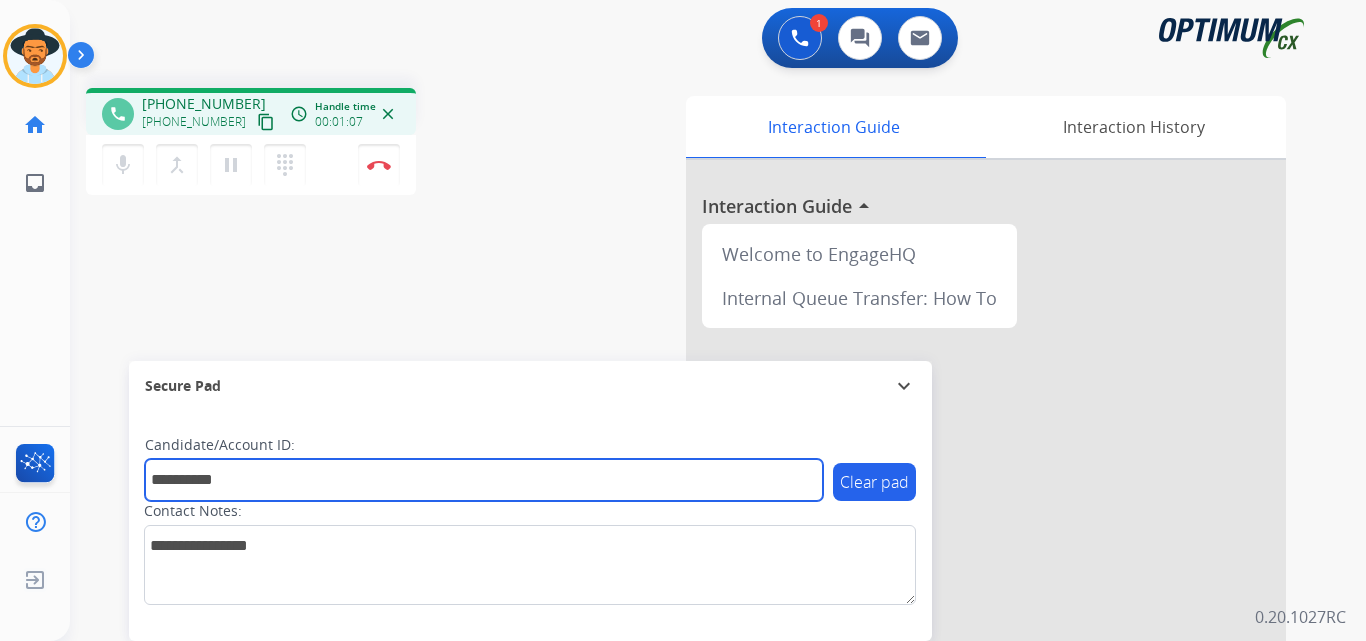 type on "**********" 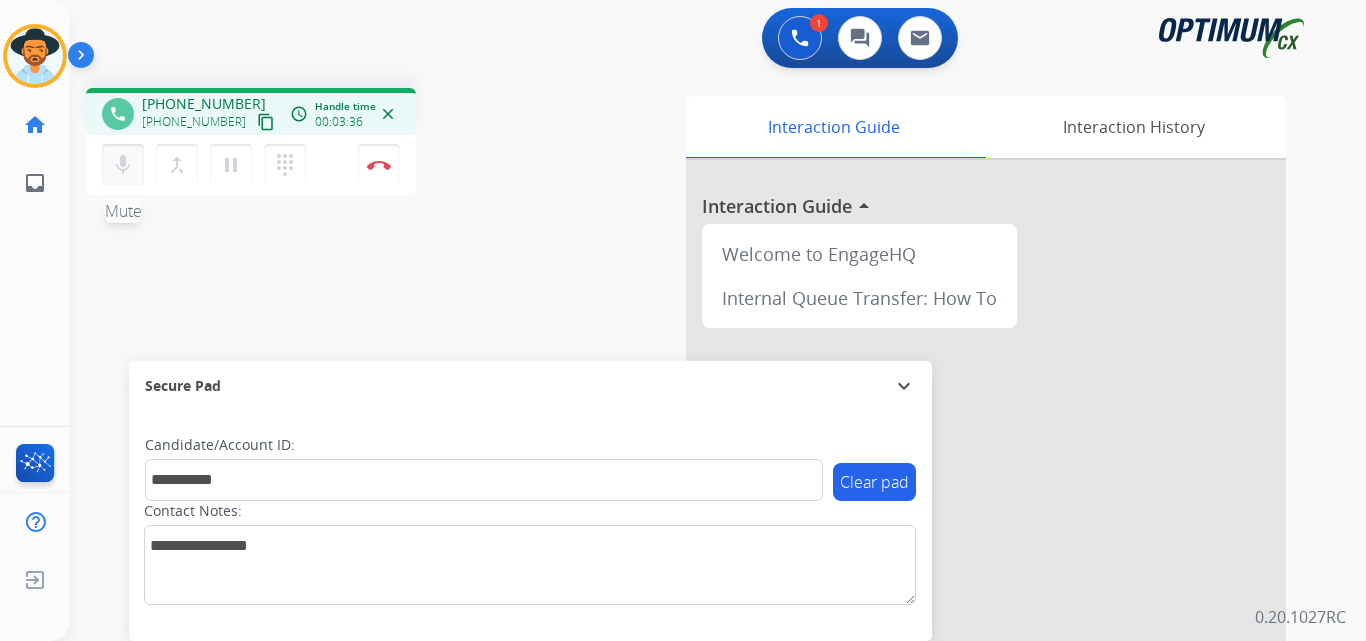 click on "mic" at bounding box center [123, 165] 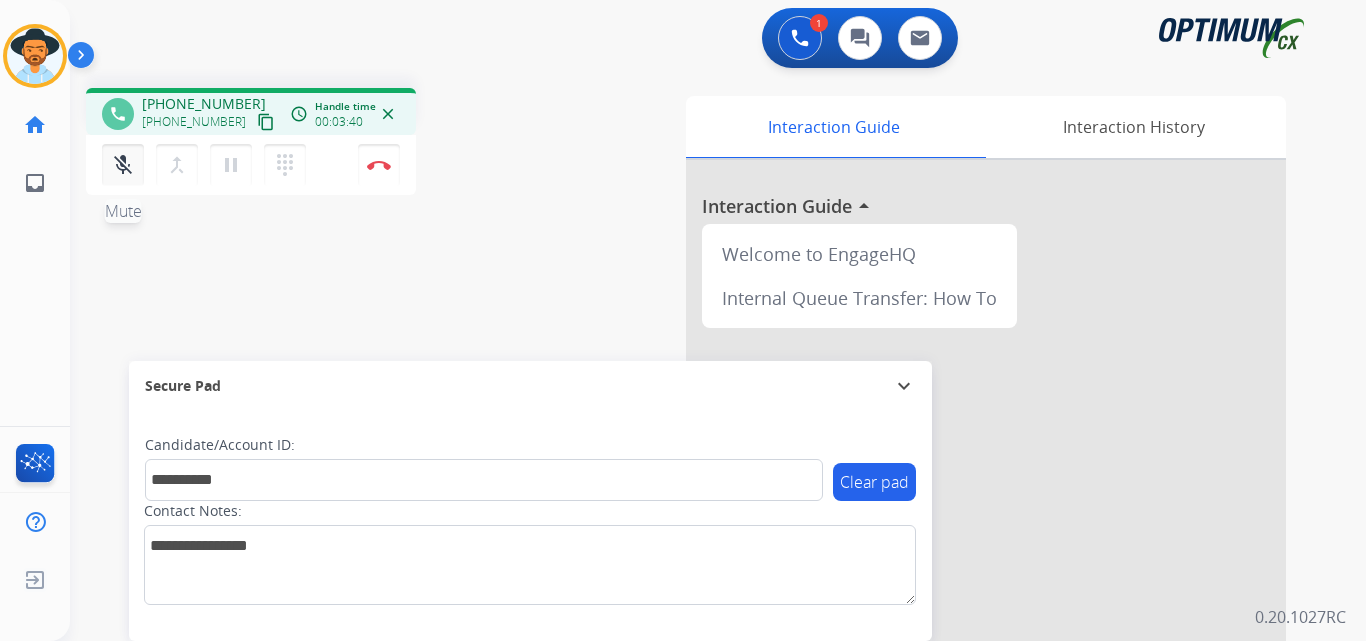 click on "mic_off" at bounding box center [123, 165] 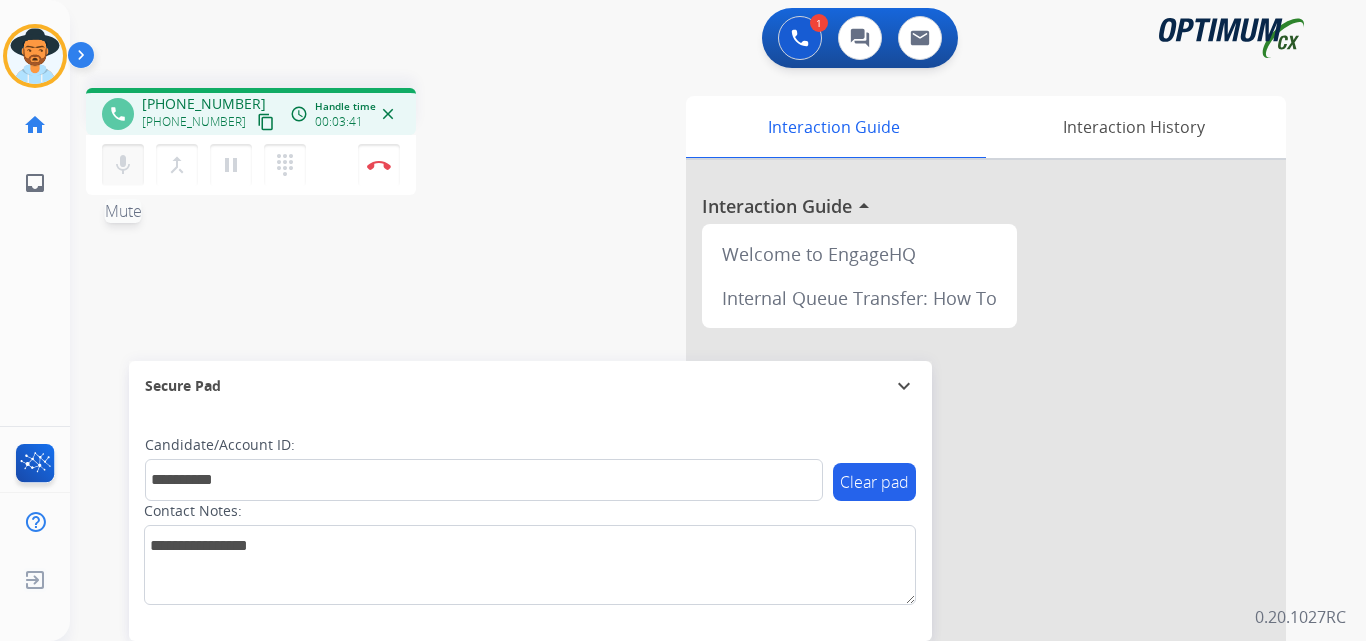 click on "mic" at bounding box center (123, 165) 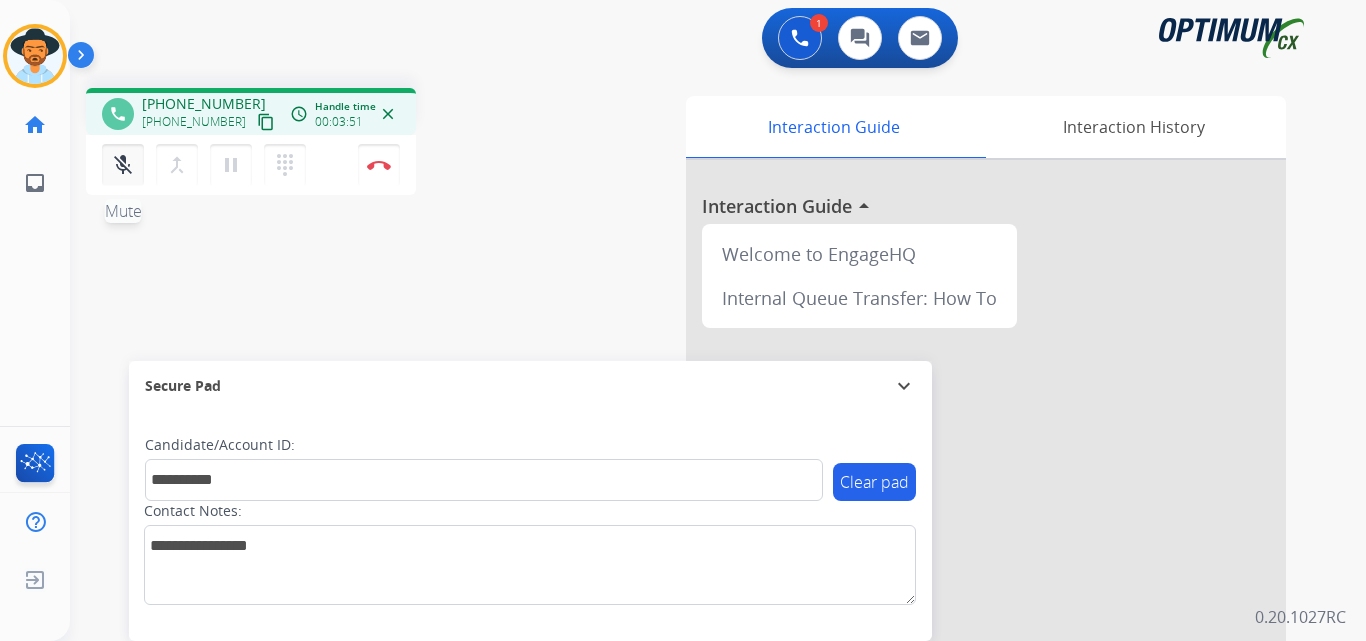 click on "mic_off" at bounding box center (123, 165) 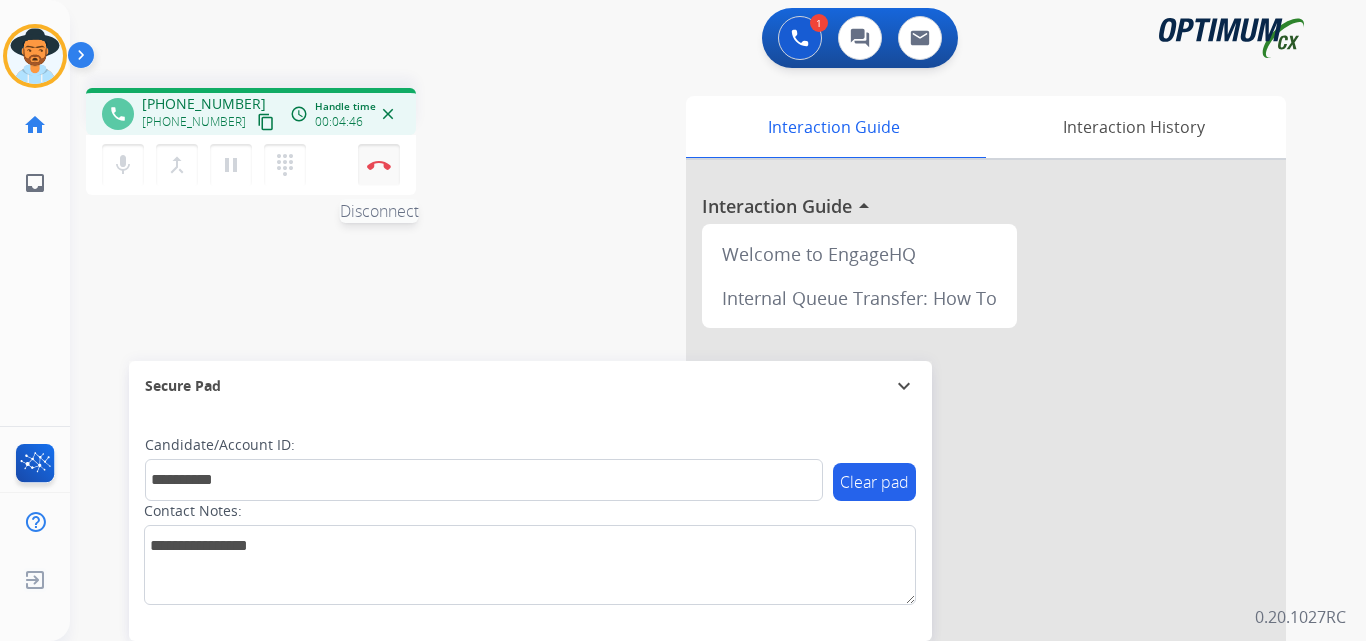 click at bounding box center [379, 165] 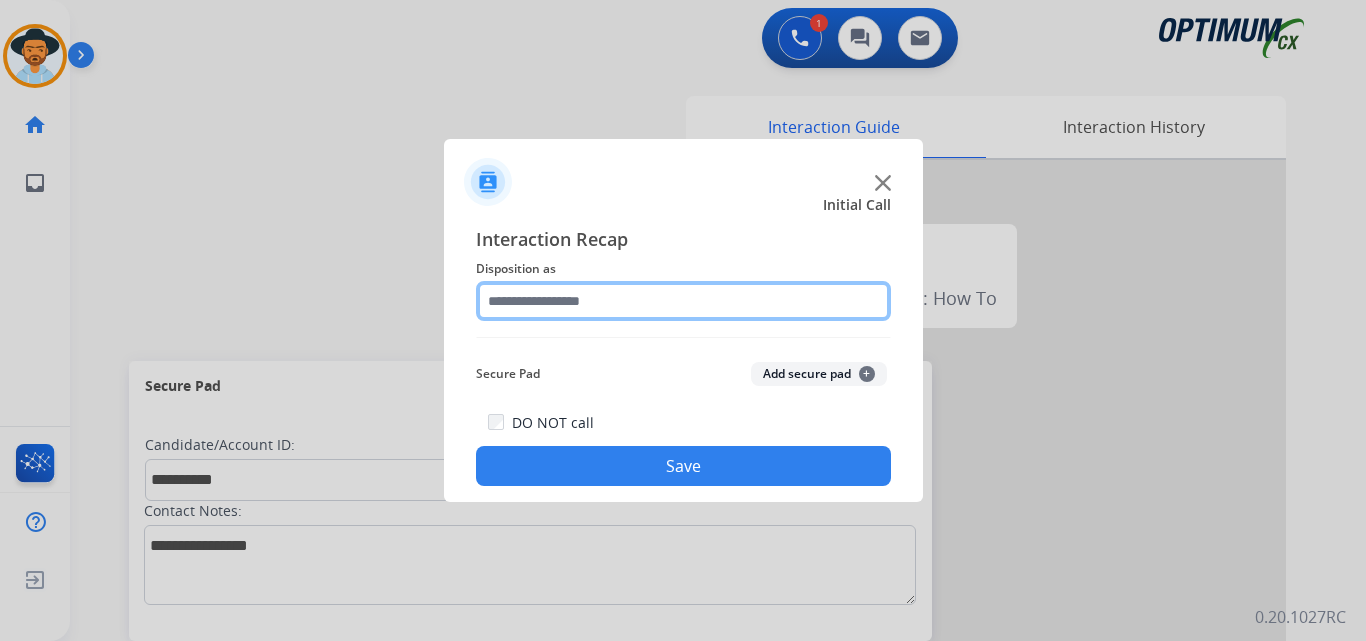 click 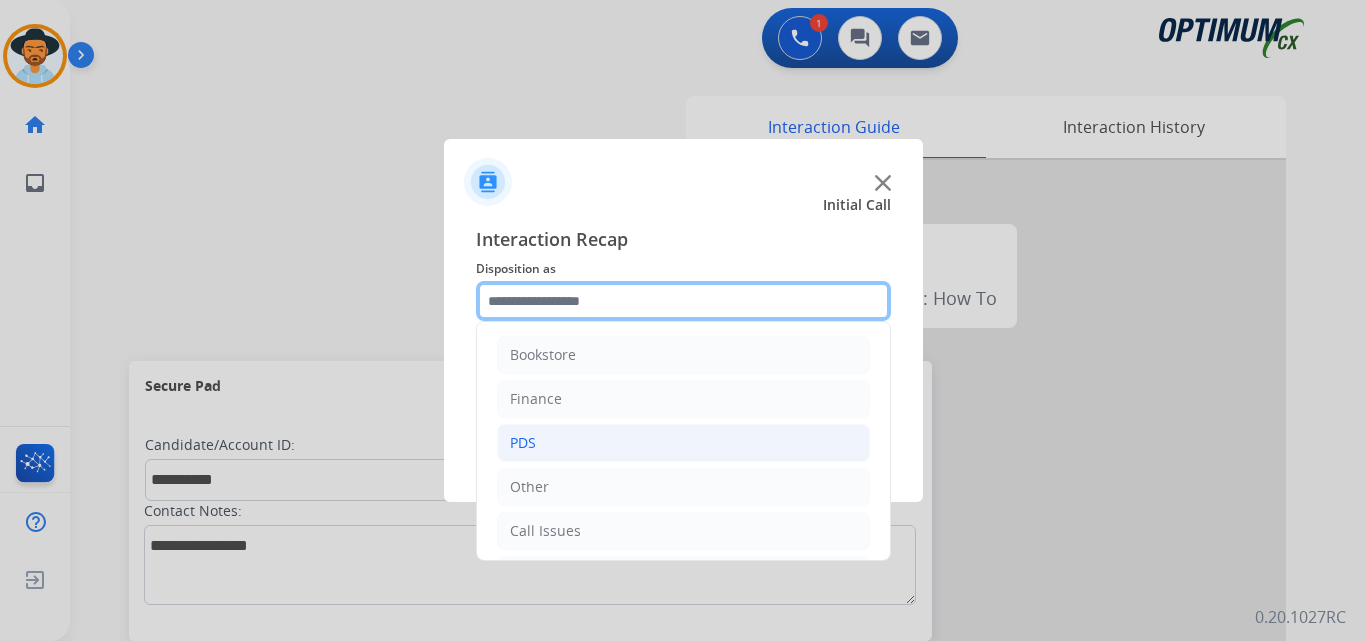 scroll, scrollTop: 136, scrollLeft: 0, axis: vertical 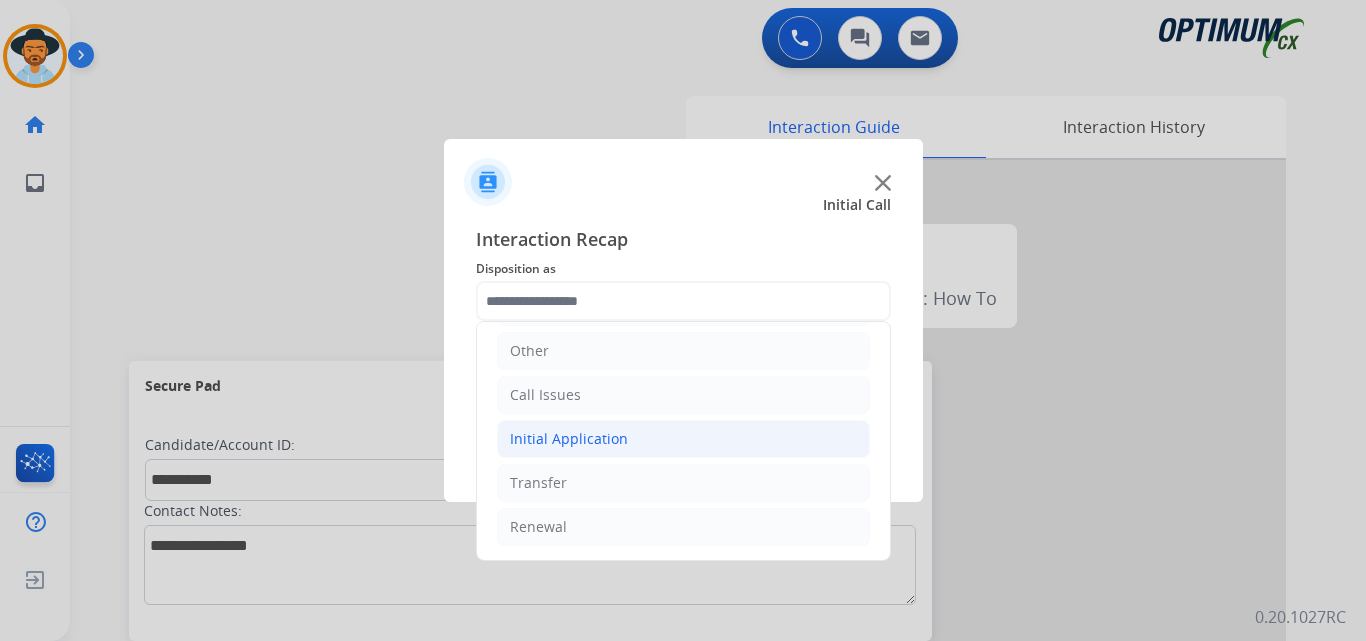 click on "Initial Application" 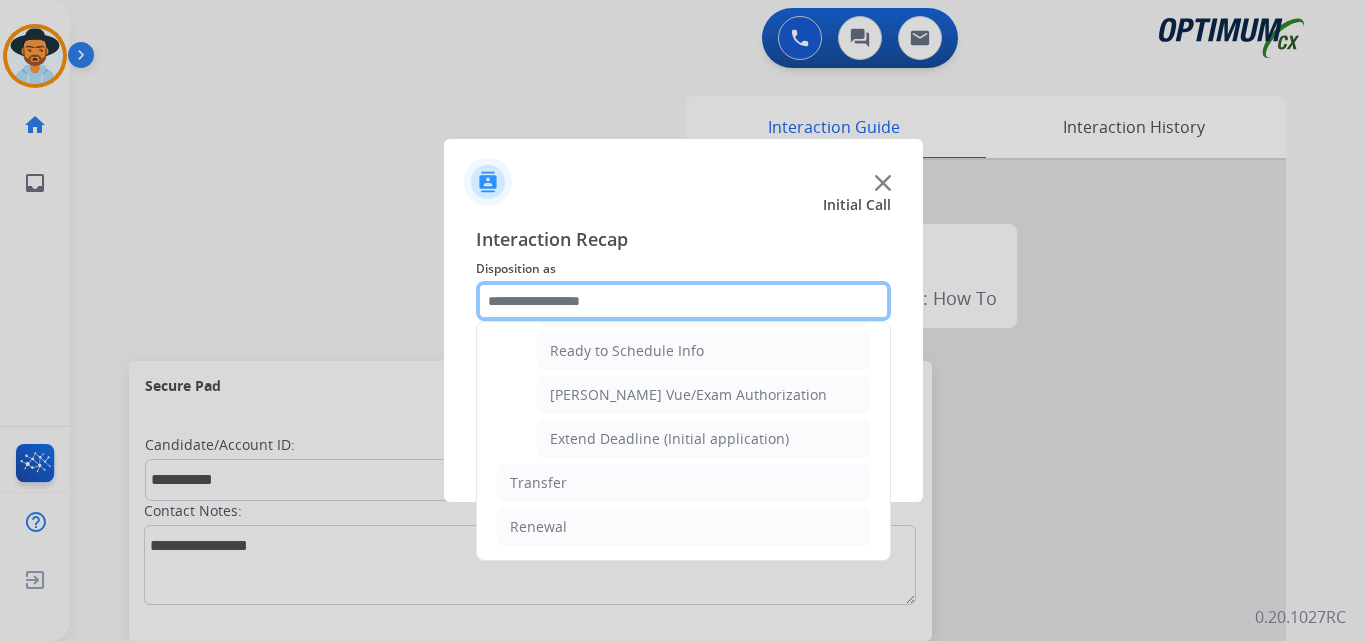 scroll, scrollTop: 1065, scrollLeft: 0, axis: vertical 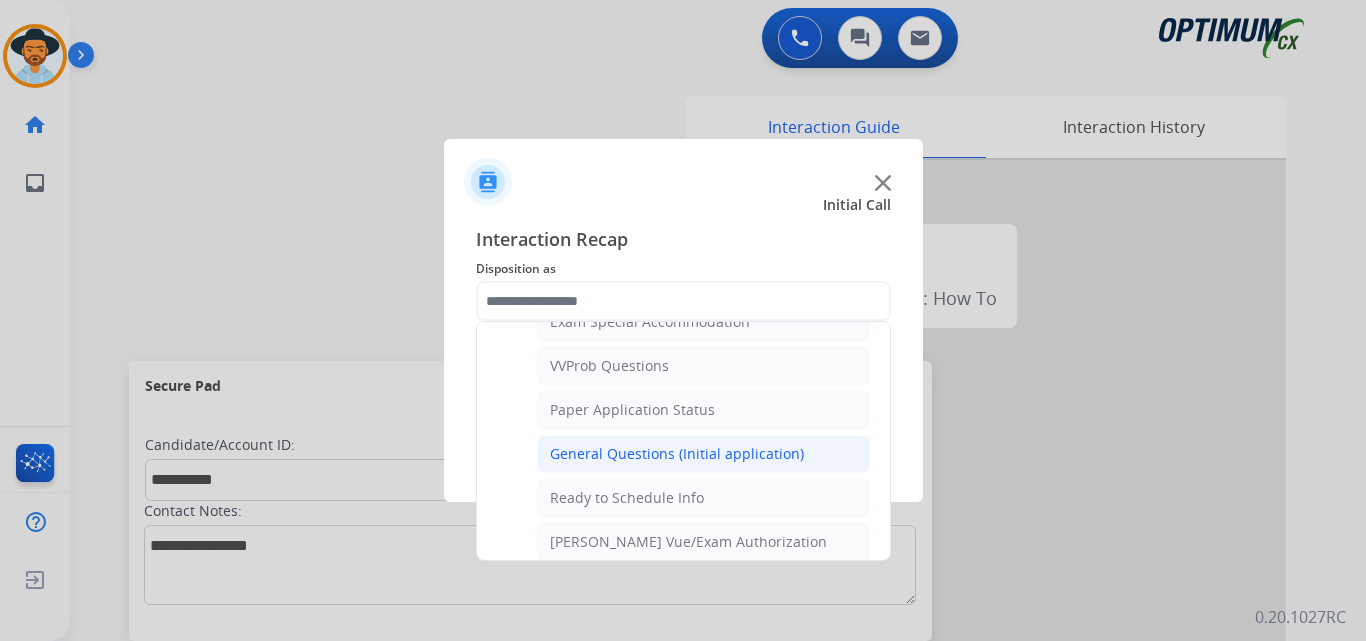 click on "General Questions (Initial application)" 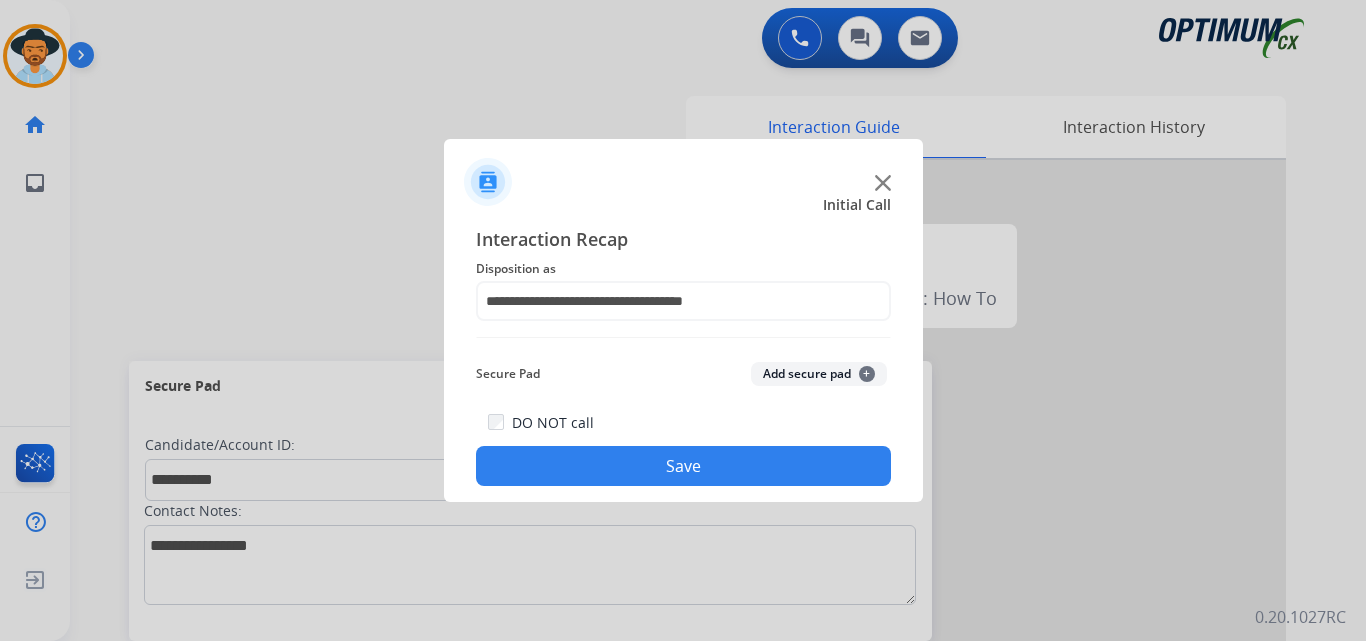 click on "Save" 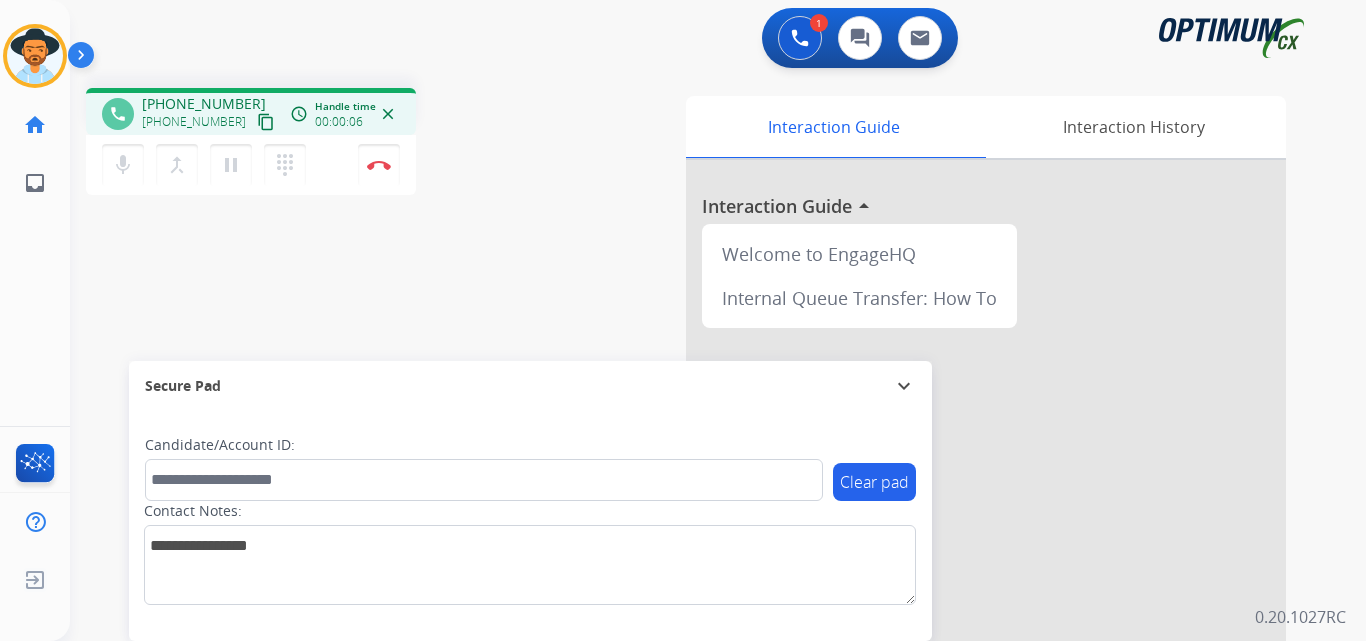 click on "[PHONE_NUMBER]" at bounding box center [204, 104] 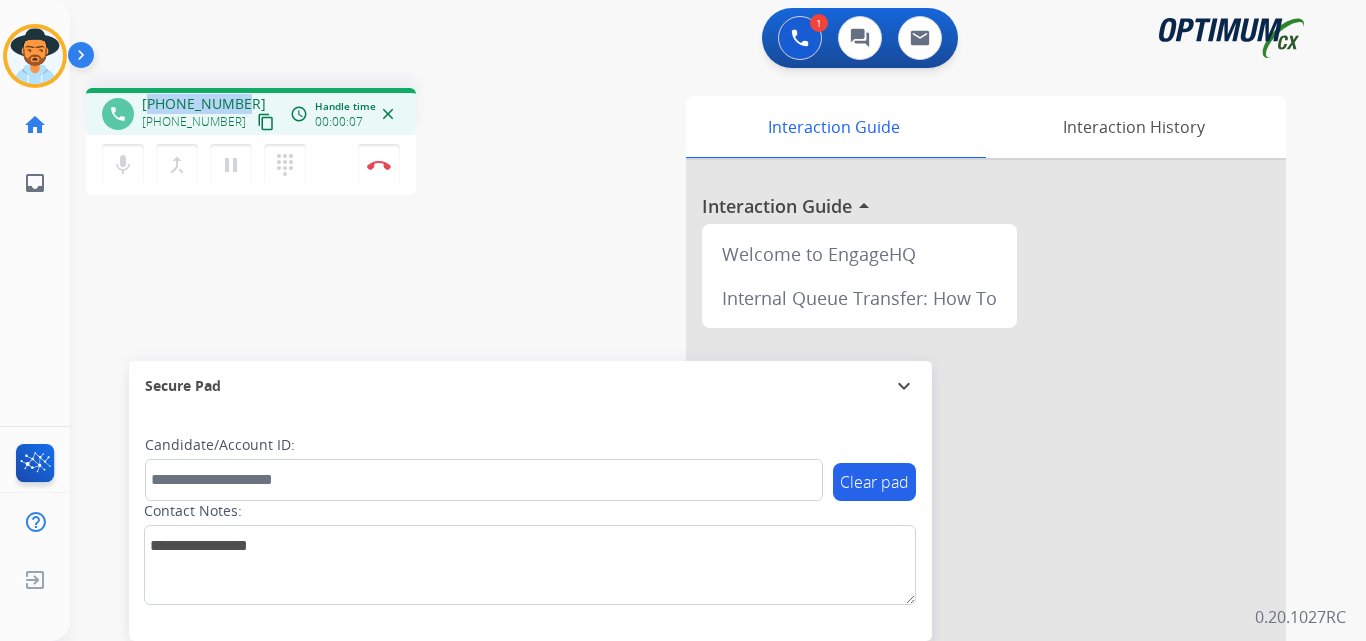 click on "[PHONE_NUMBER]" at bounding box center (204, 104) 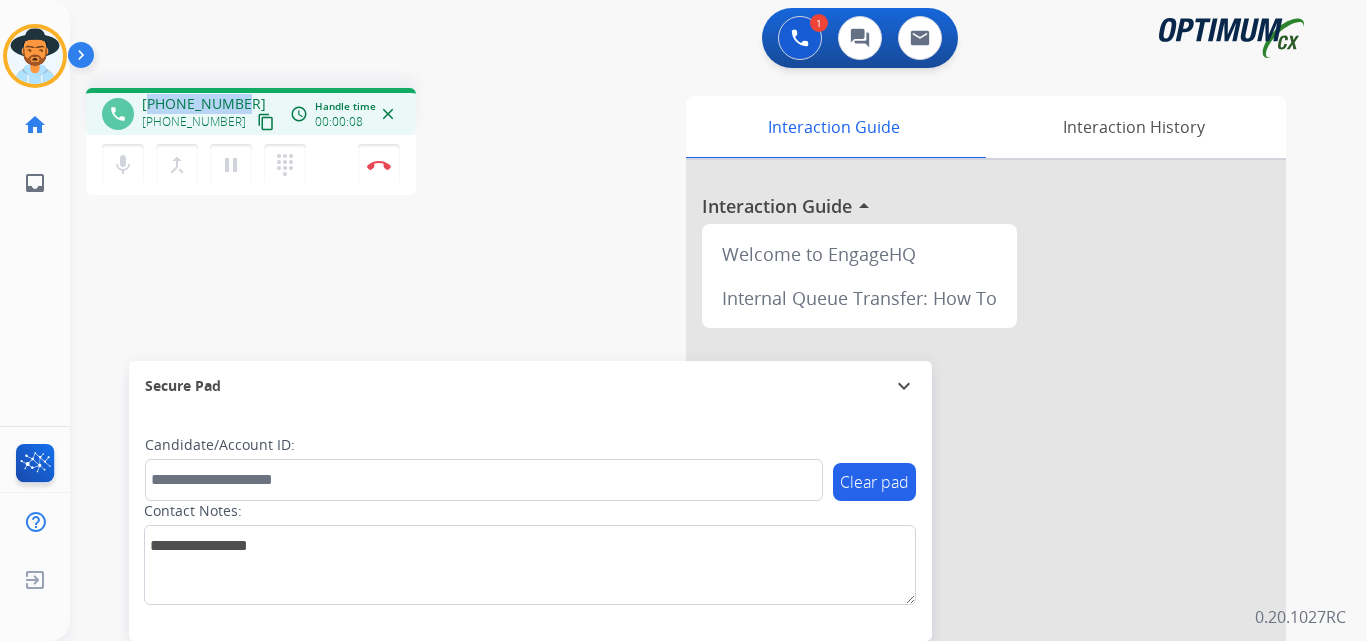 copy on "12149572065" 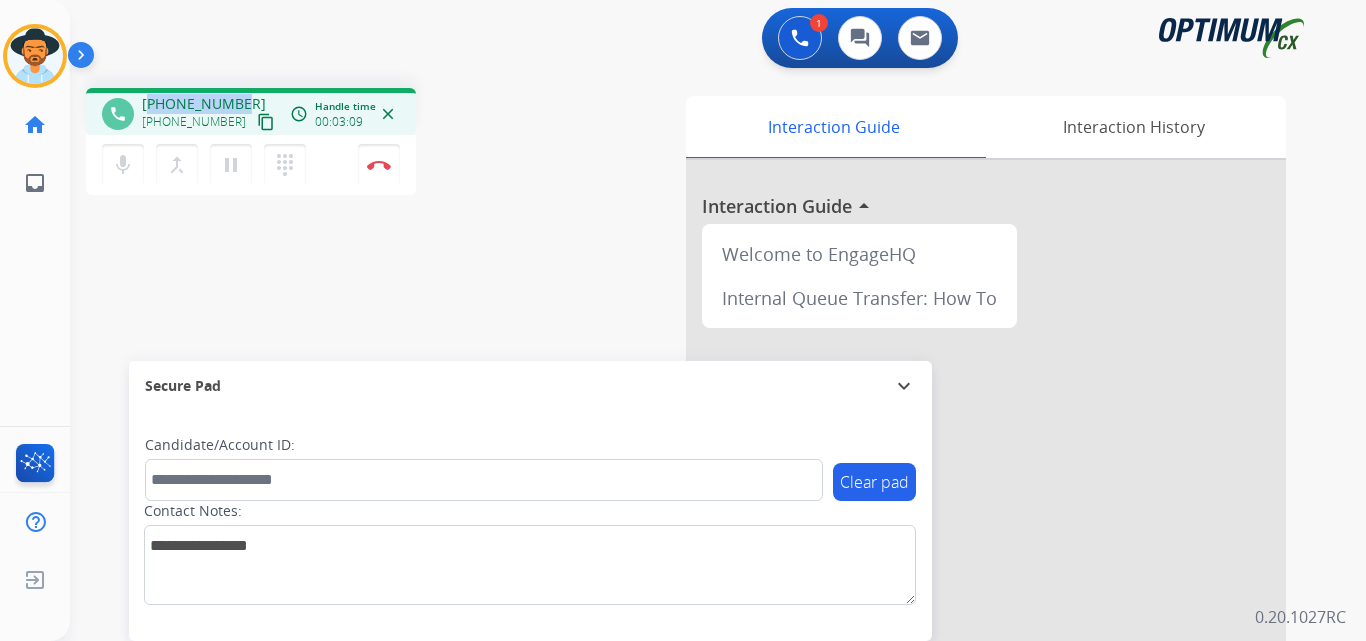 click on "[PHONE_NUMBER]" at bounding box center [204, 104] 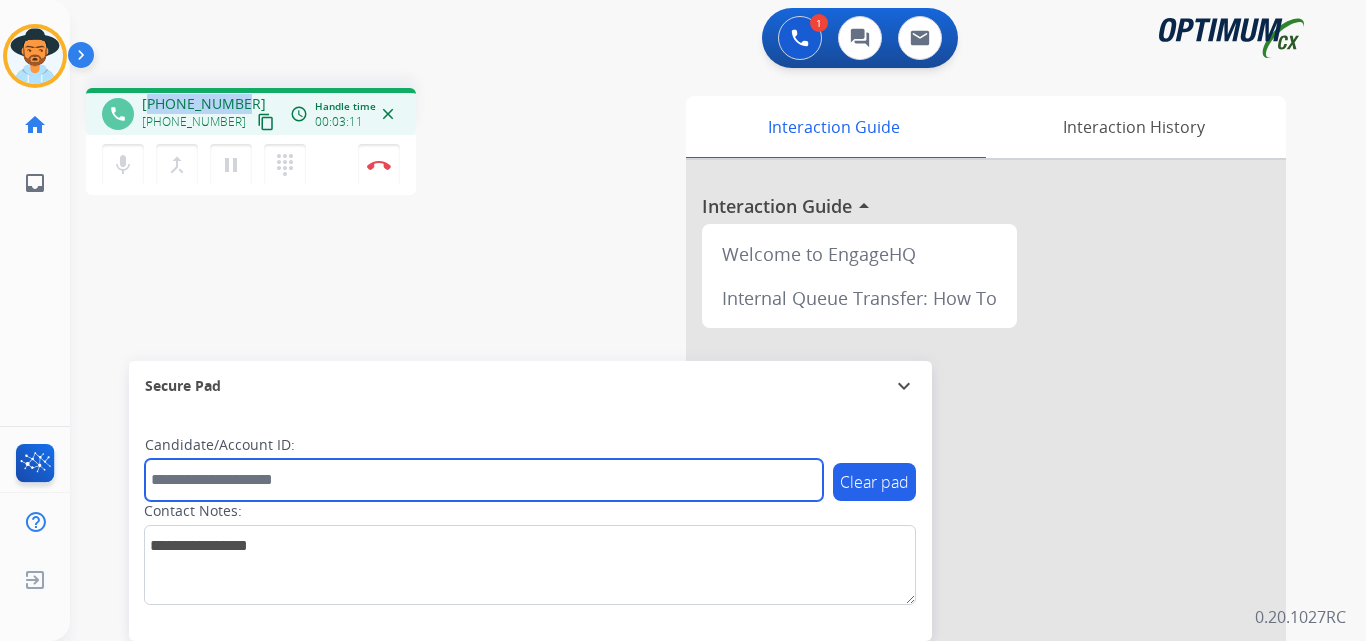 click at bounding box center (484, 480) 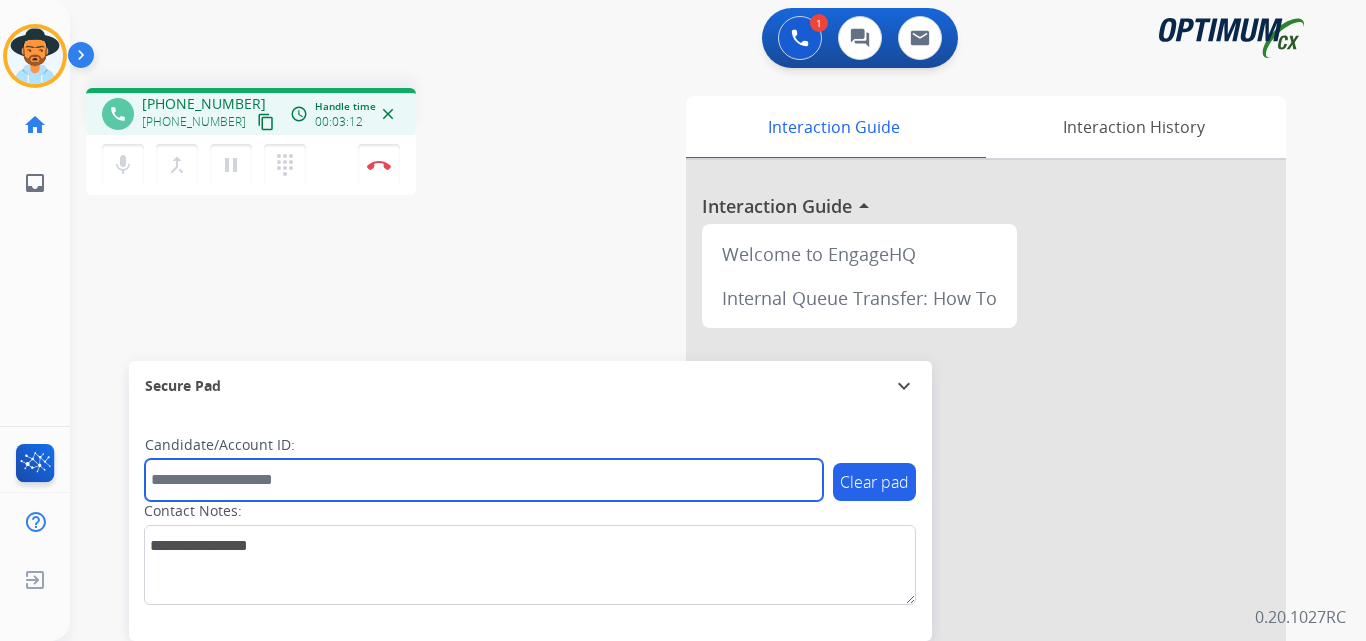 paste on "**********" 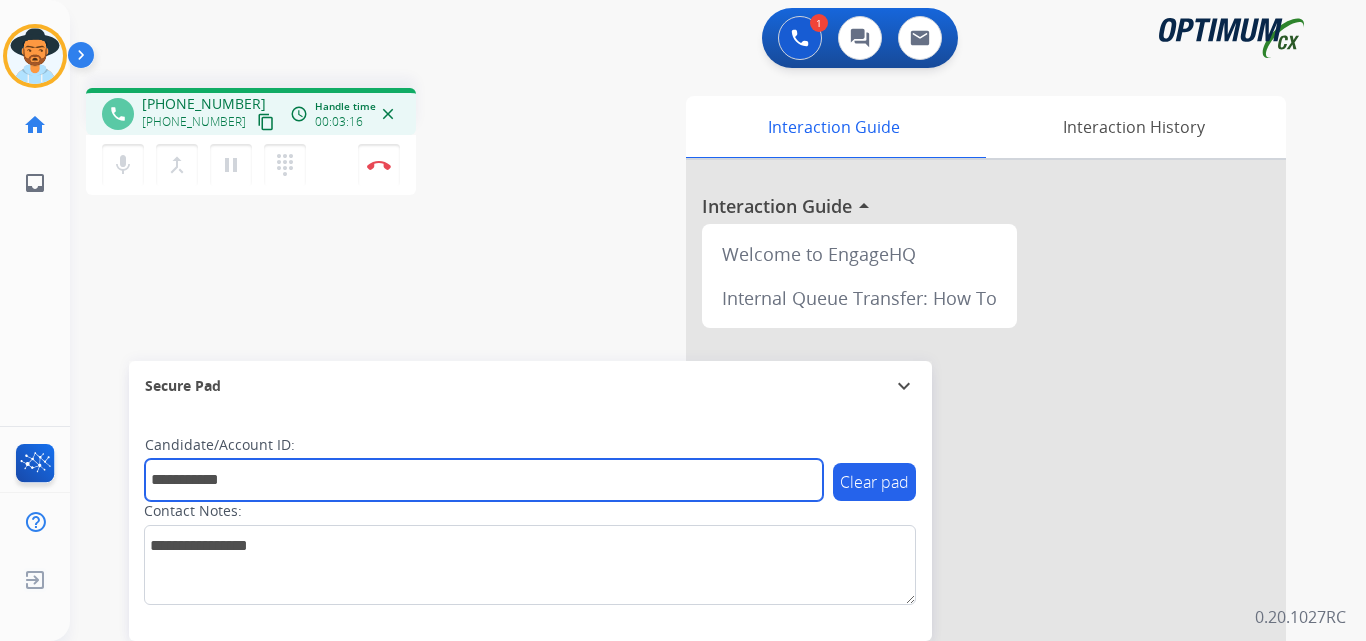 type on "**********" 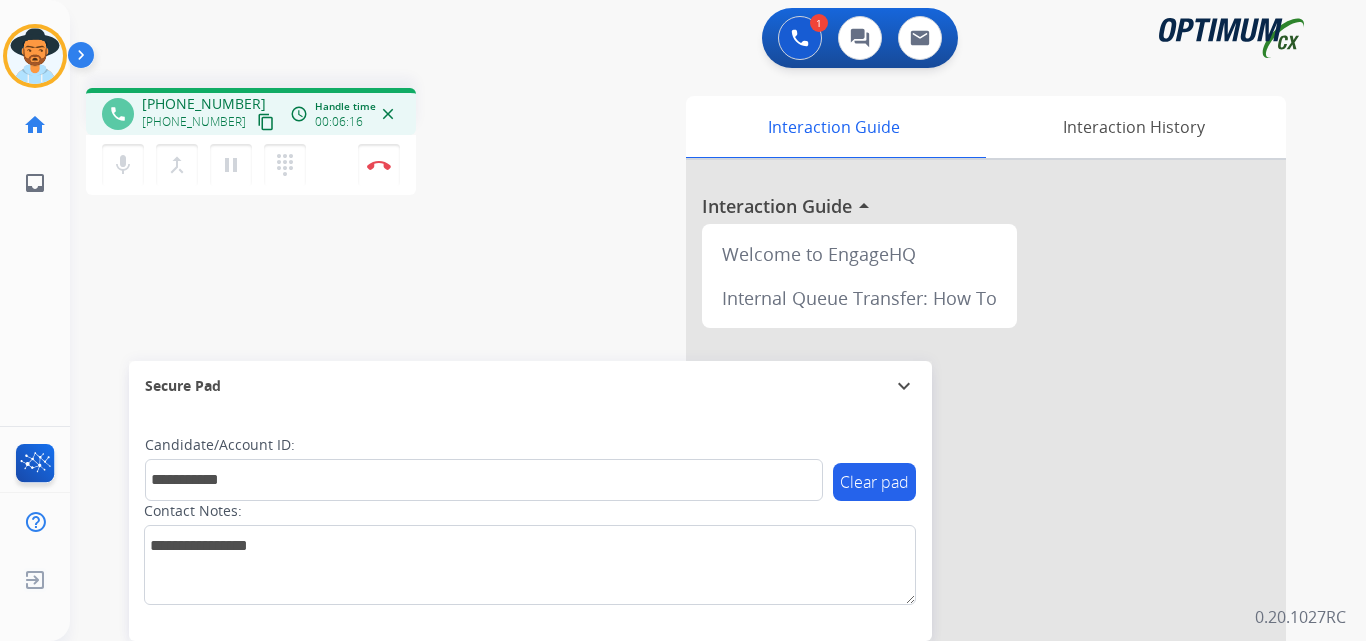 click on "**********" at bounding box center [694, 489] 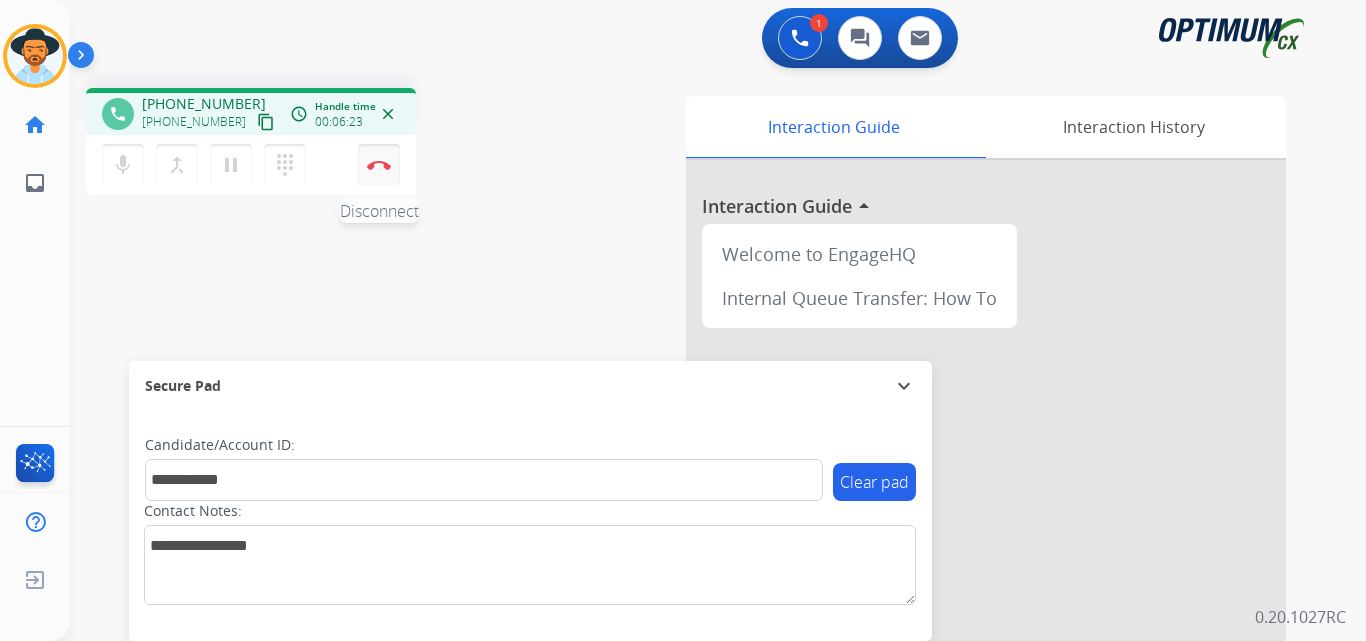 click at bounding box center (379, 165) 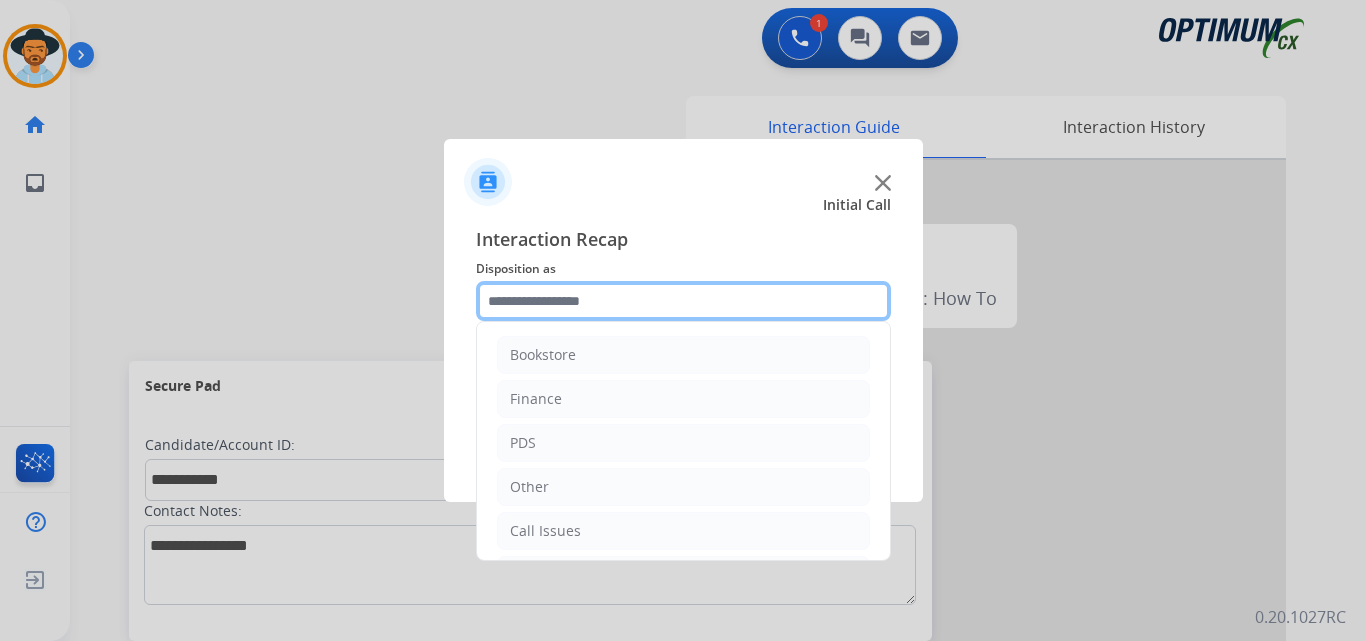click 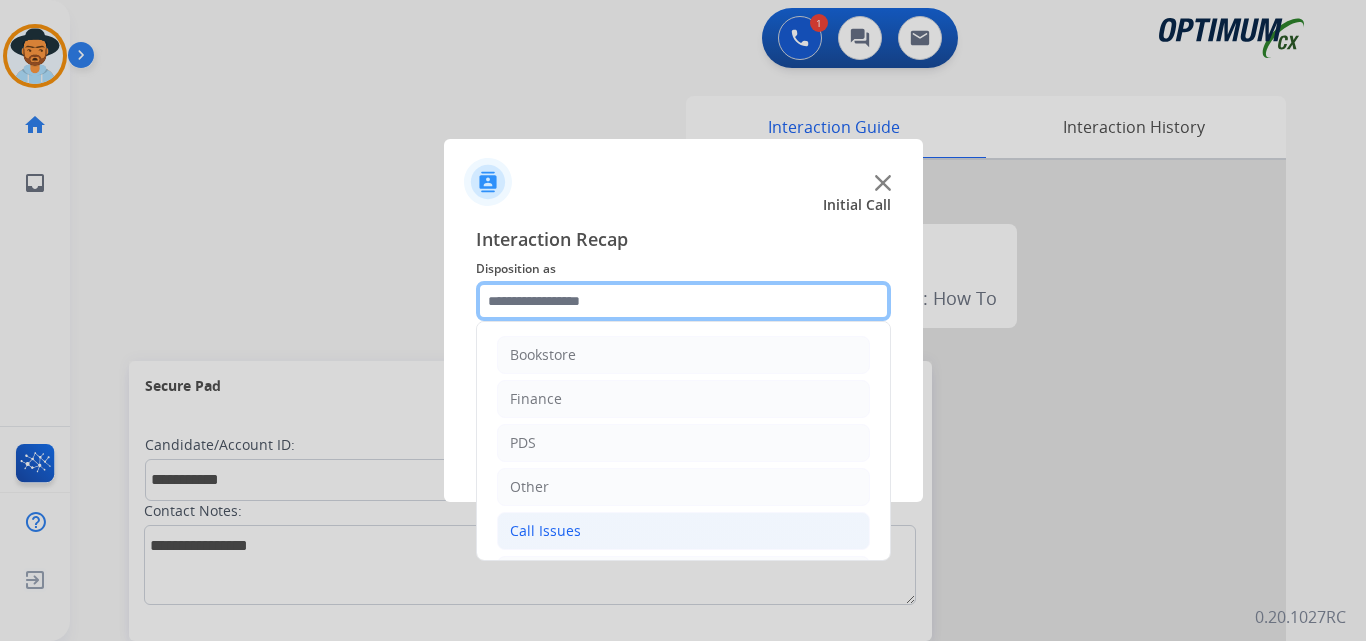 scroll, scrollTop: 136, scrollLeft: 0, axis: vertical 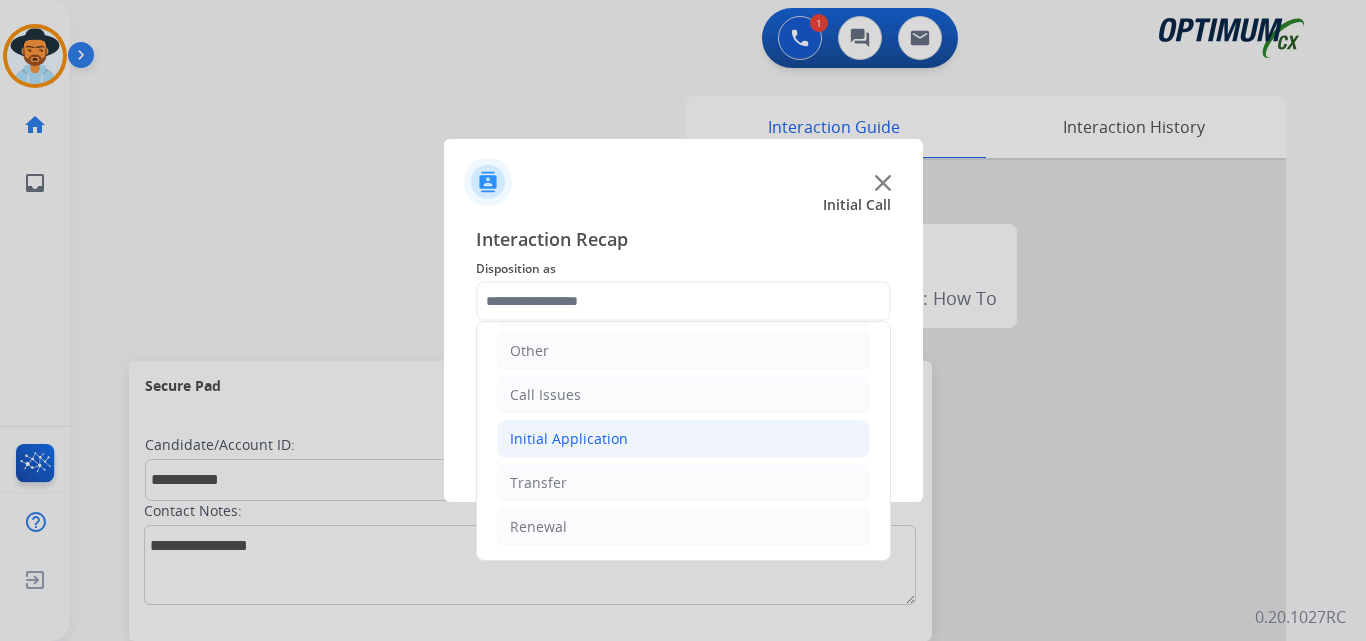 click on "Initial Application" 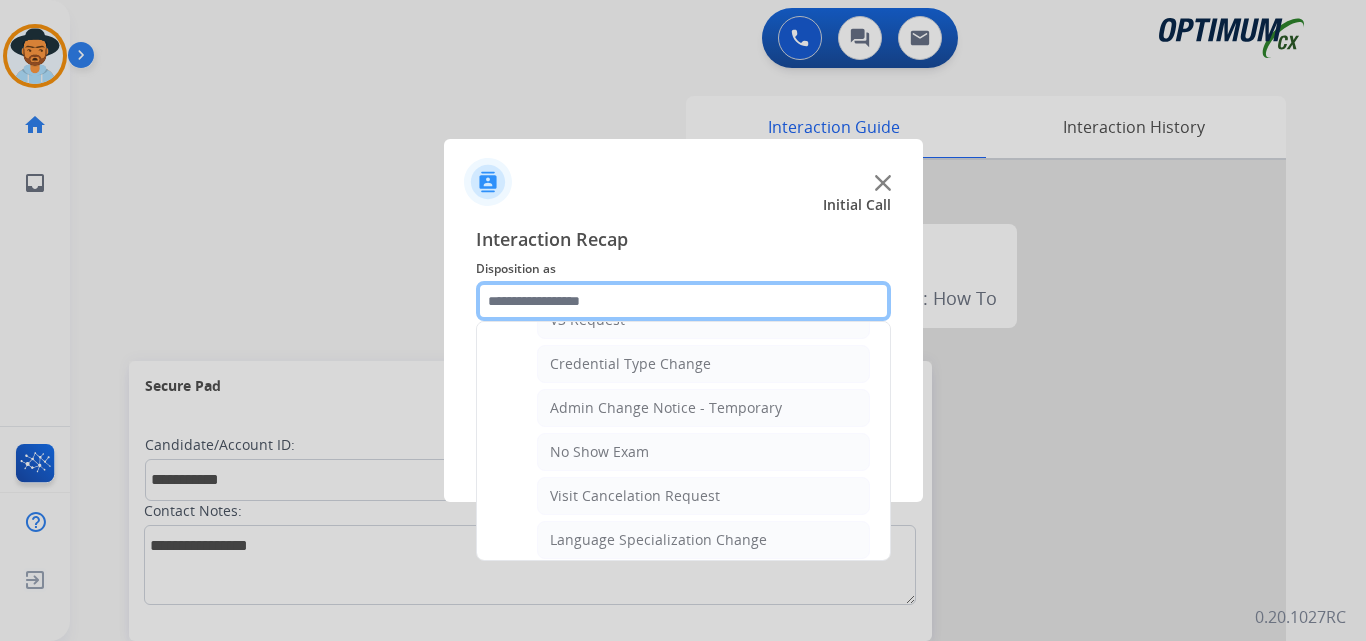 scroll, scrollTop: 1136, scrollLeft: 0, axis: vertical 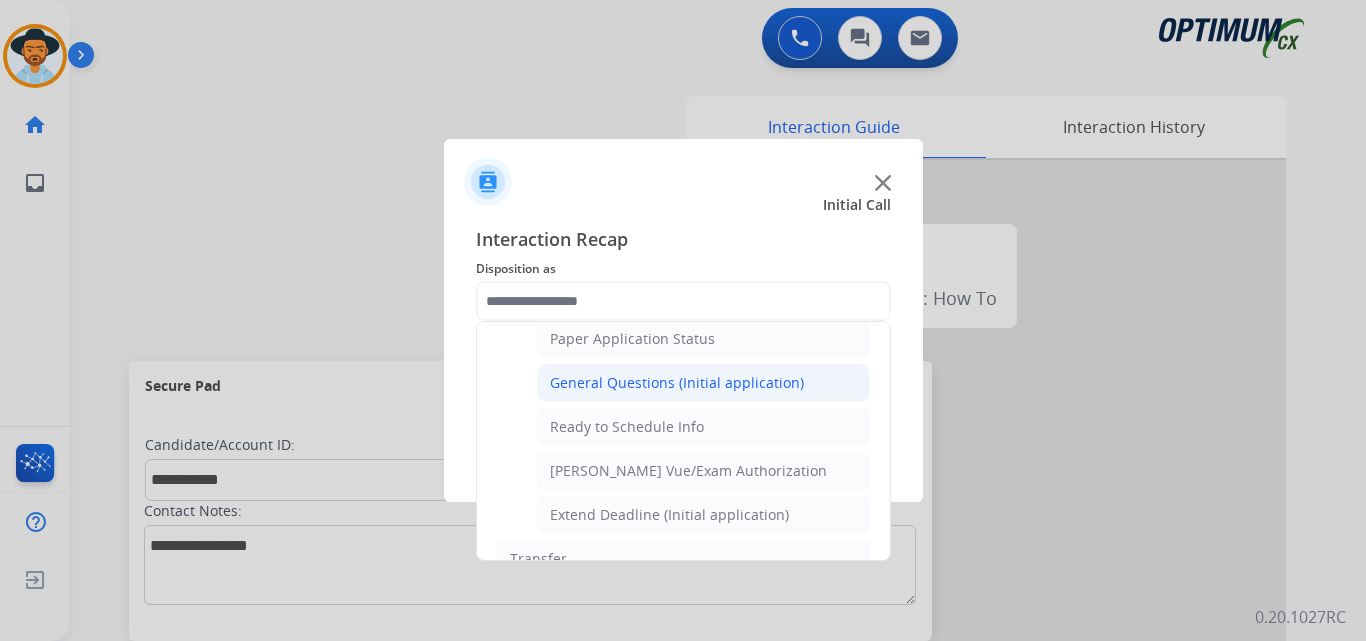 click on "General Questions (Initial application)" 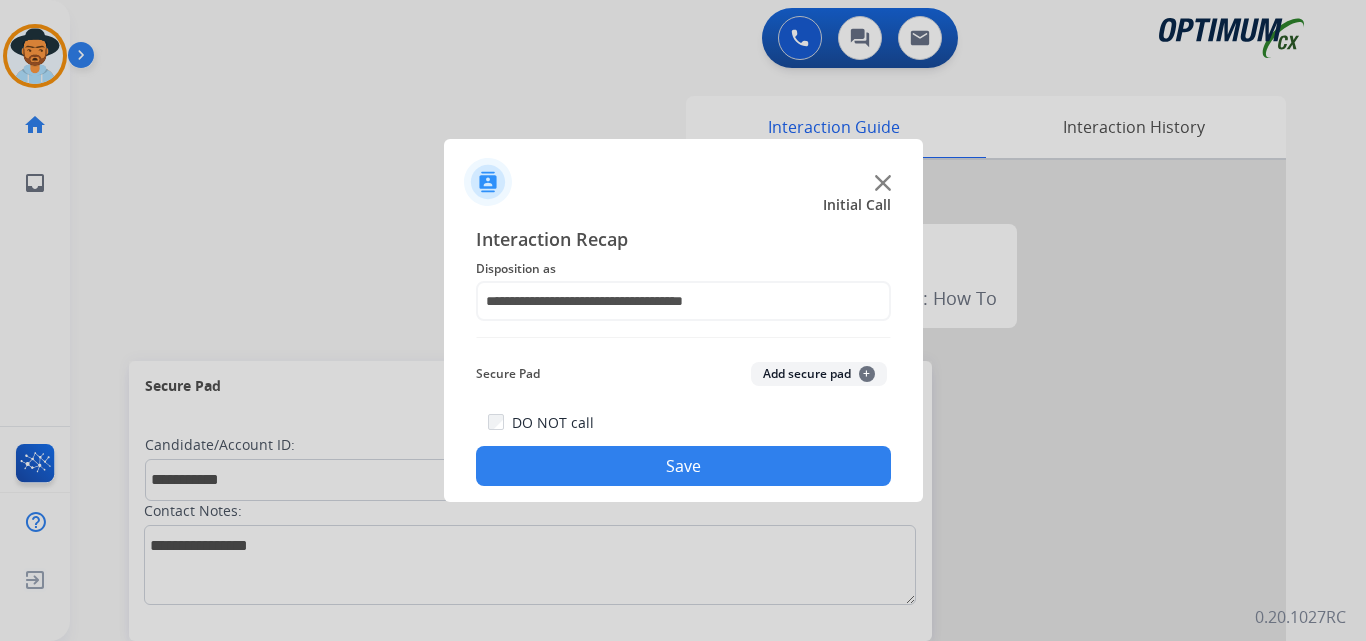 click on "Save" 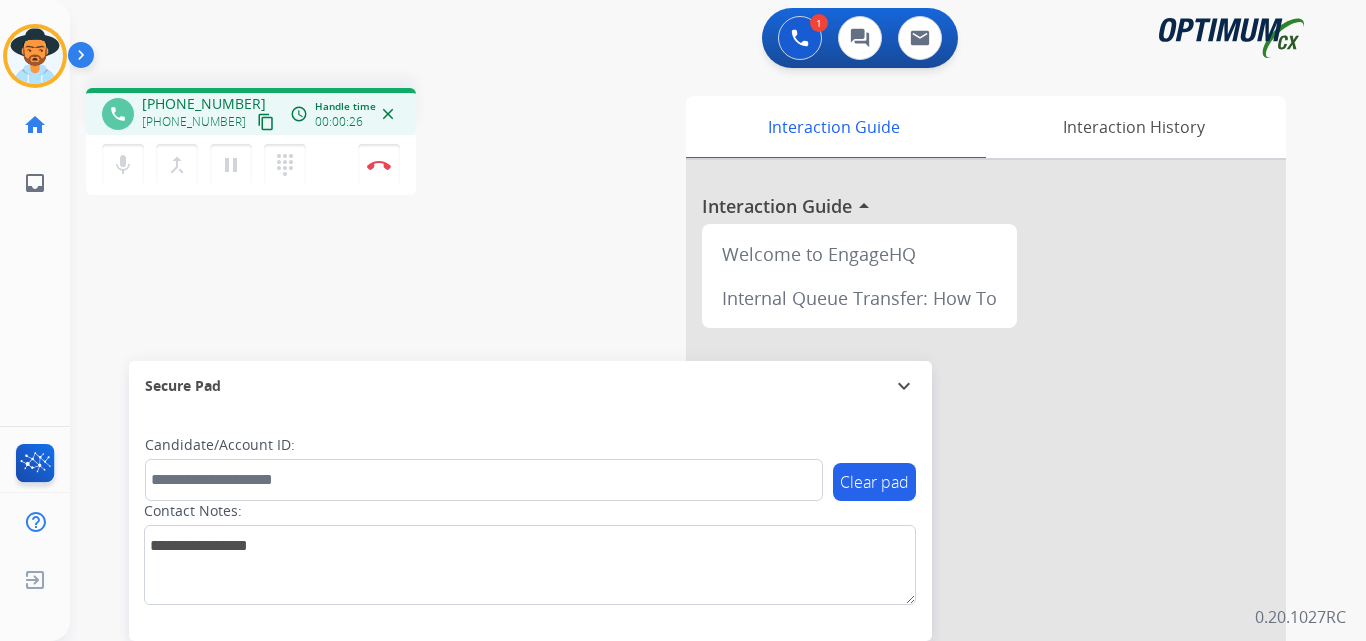 click on "[PHONE_NUMBER]" at bounding box center (204, 104) 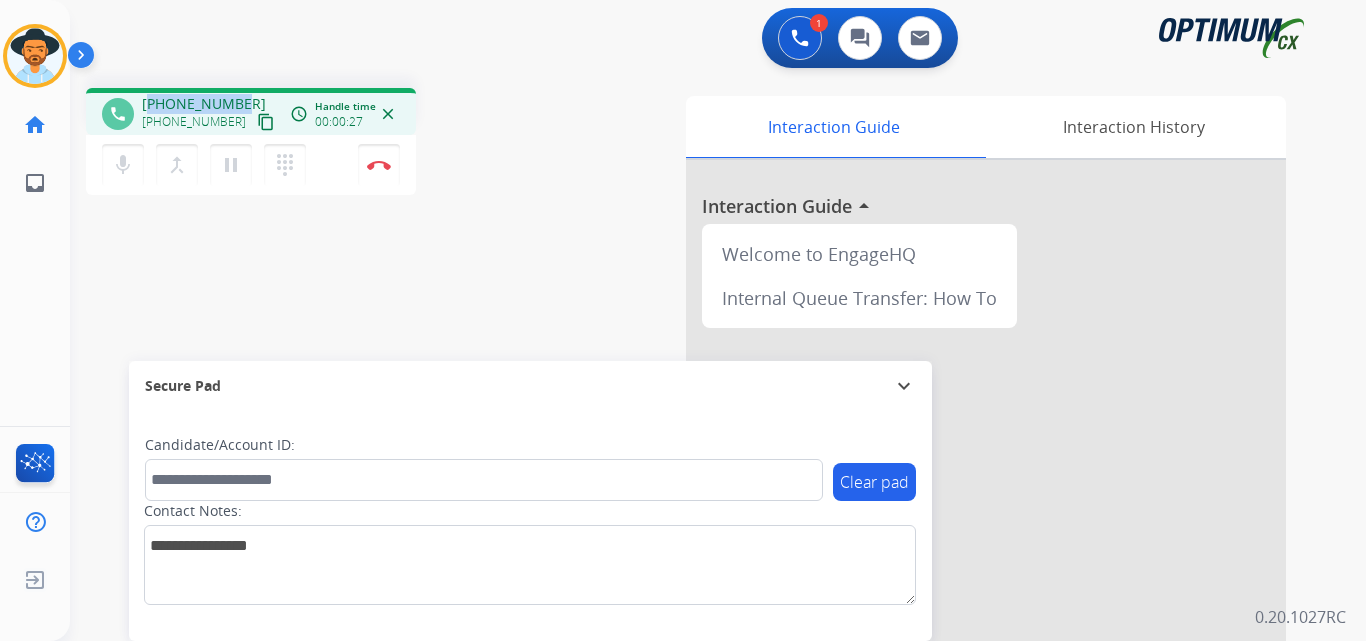 click on "[PHONE_NUMBER]" at bounding box center [204, 104] 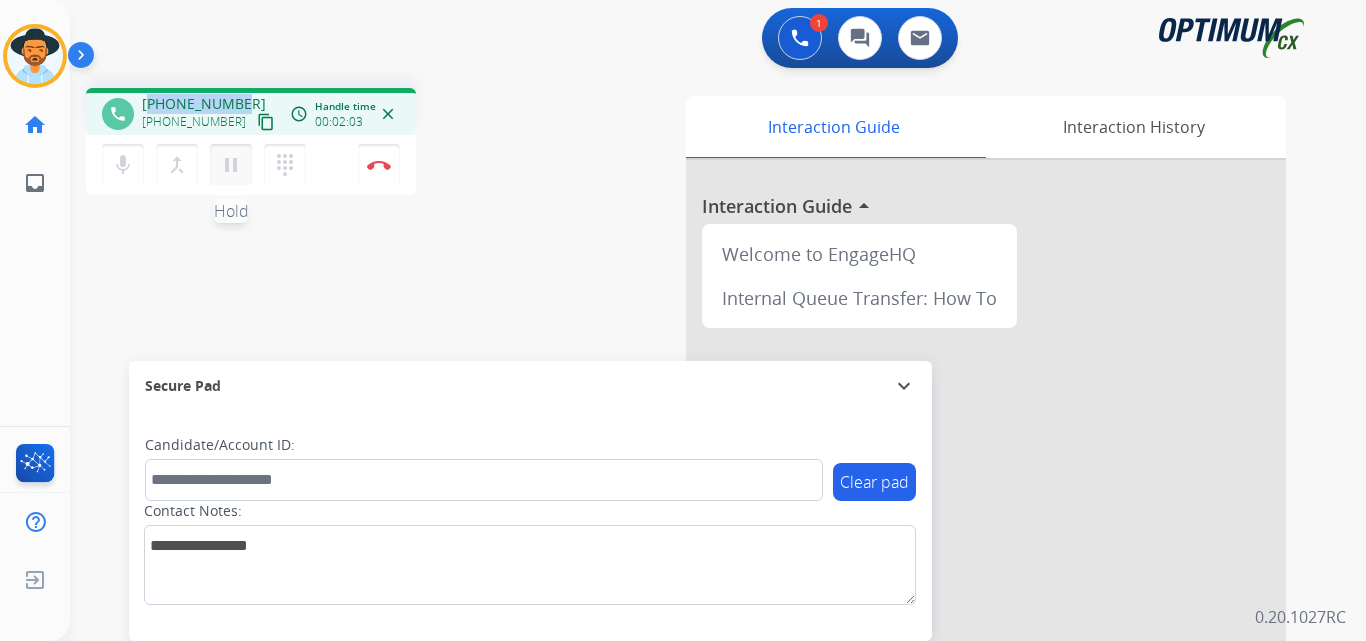 click on "pause" at bounding box center [231, 165] 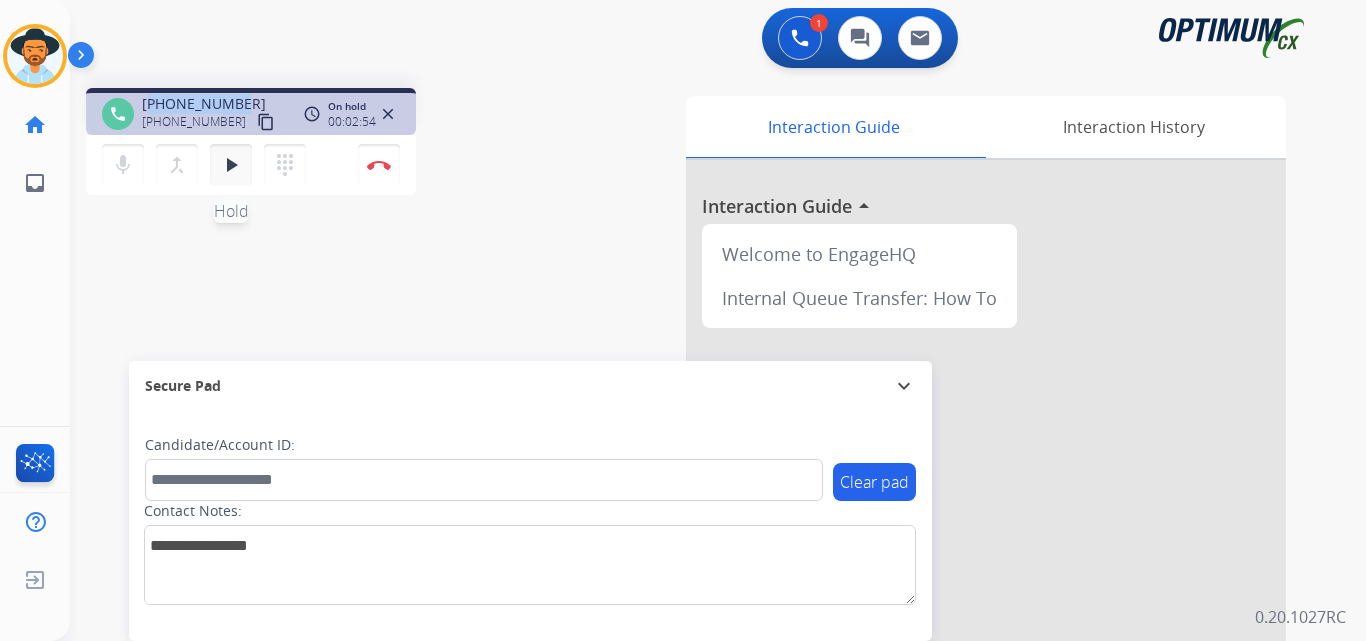 click on "play_arrow Hold" at bounding box center [231, 165] 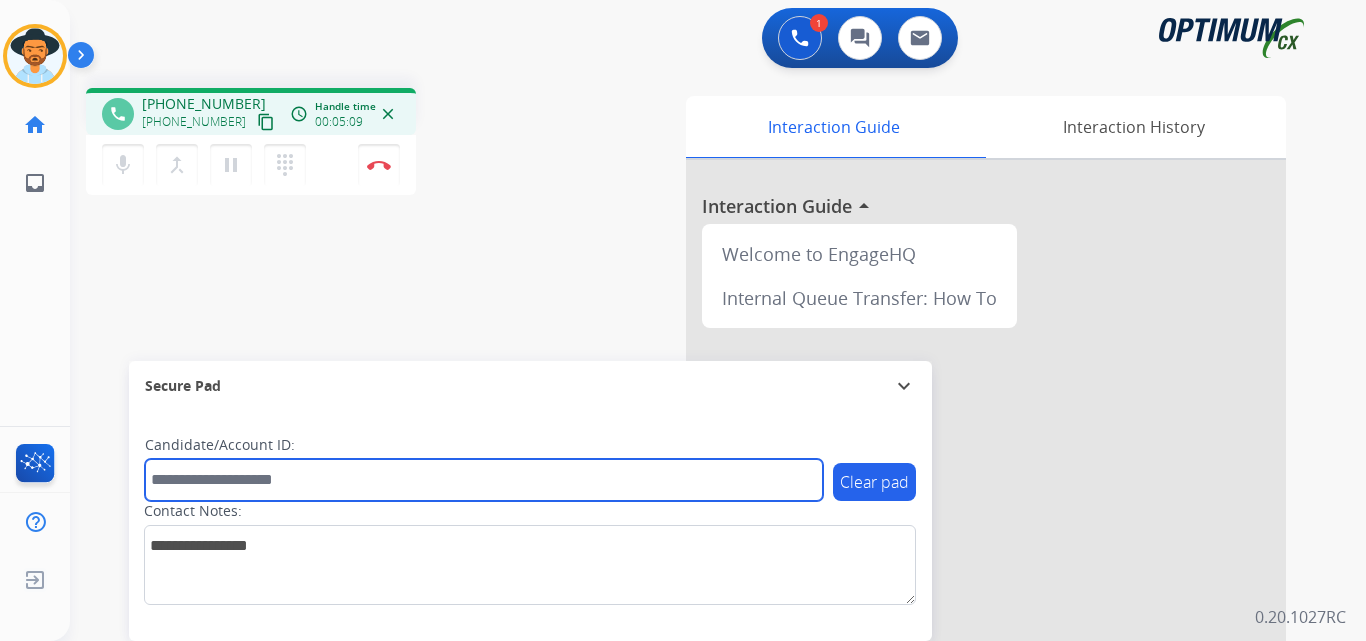 click at bounding box center [484, 480] 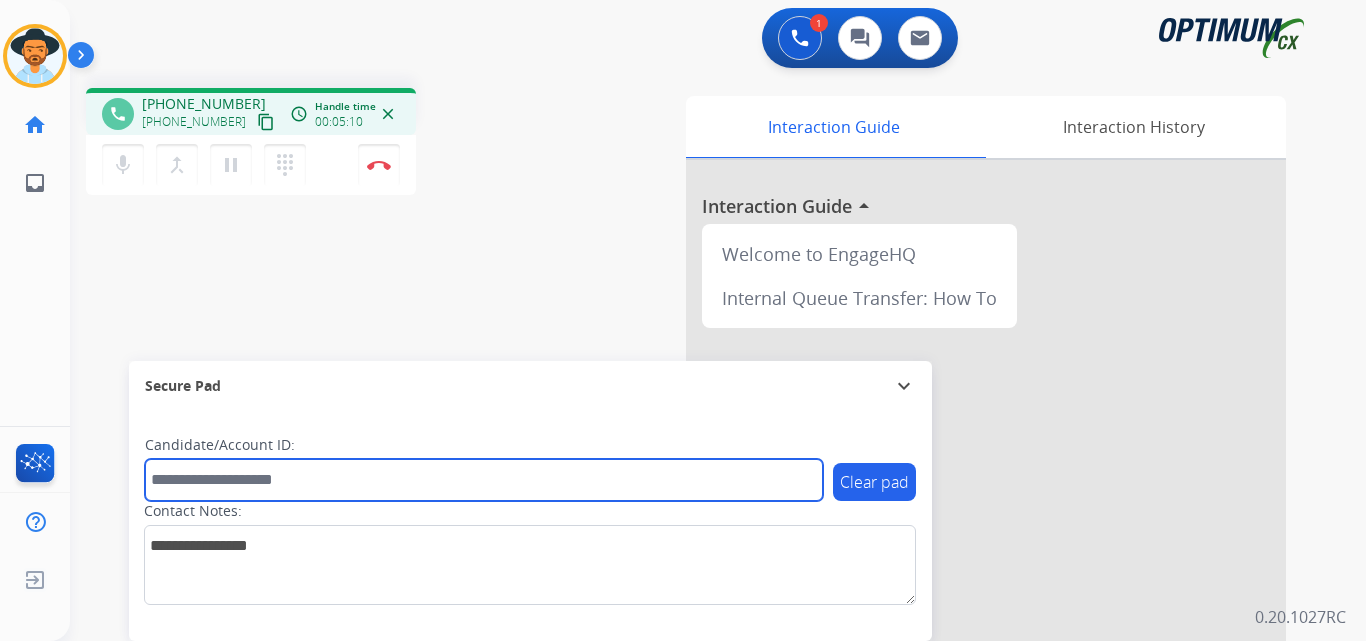 paste on "*******" 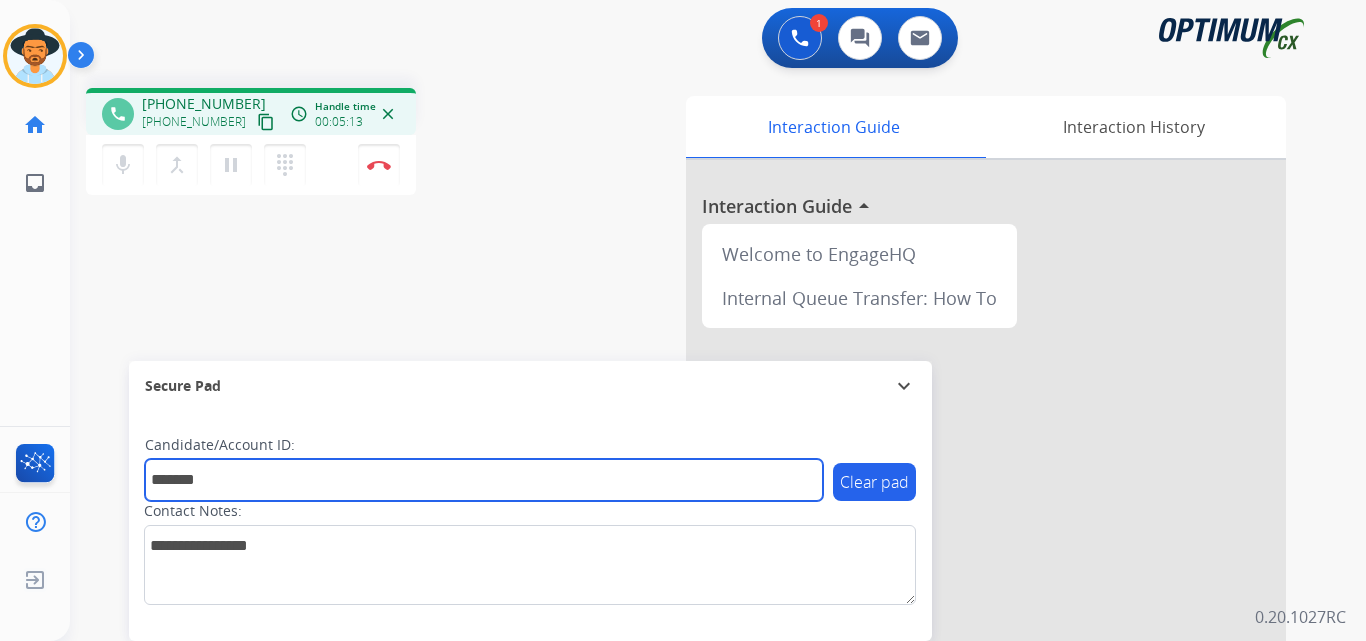 type on "*******" 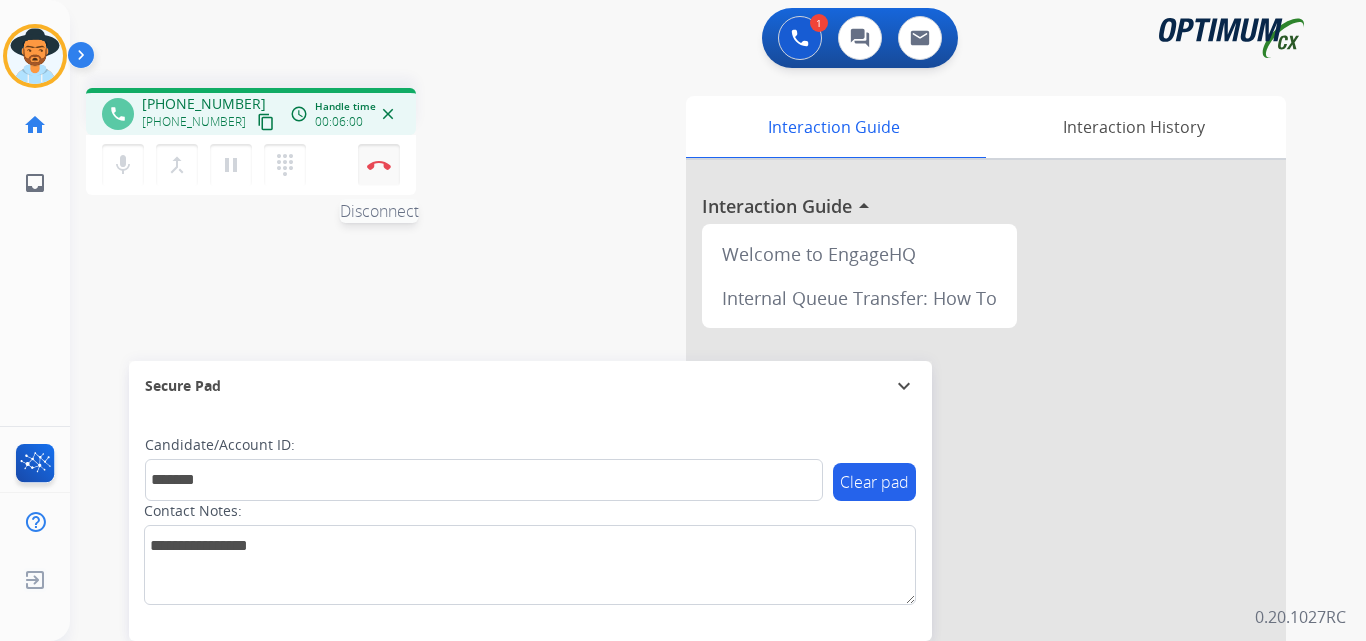 click at bounding box center (379, 165) 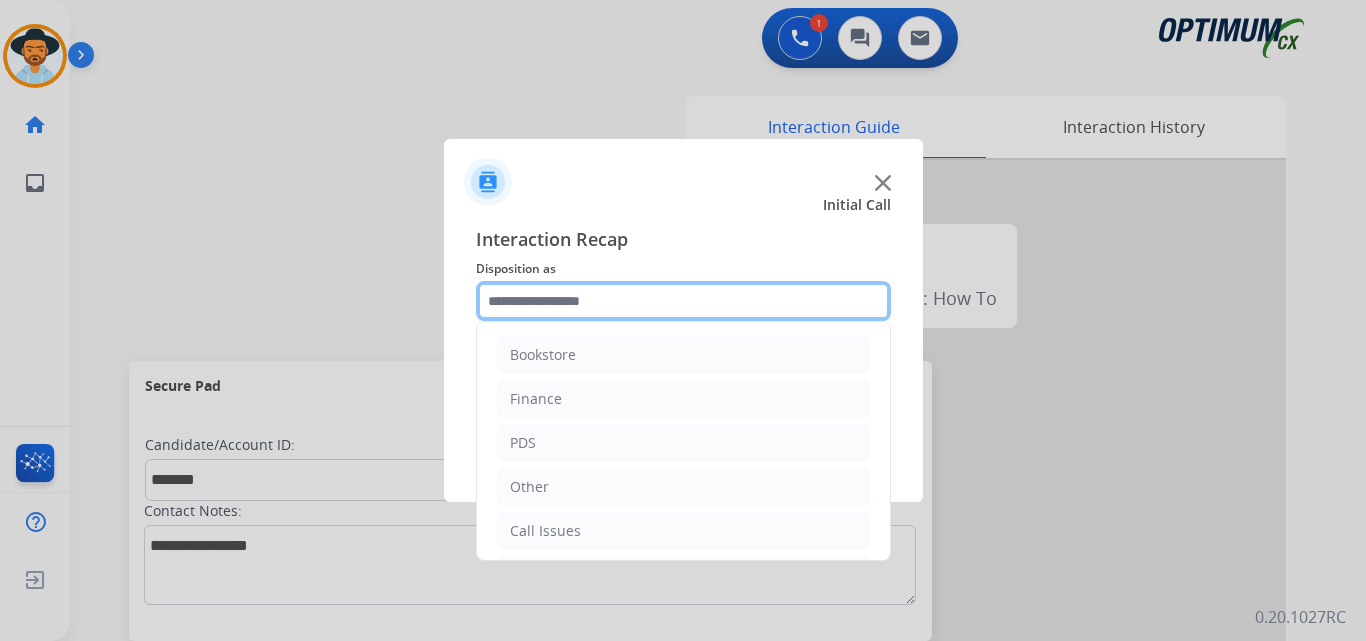 click 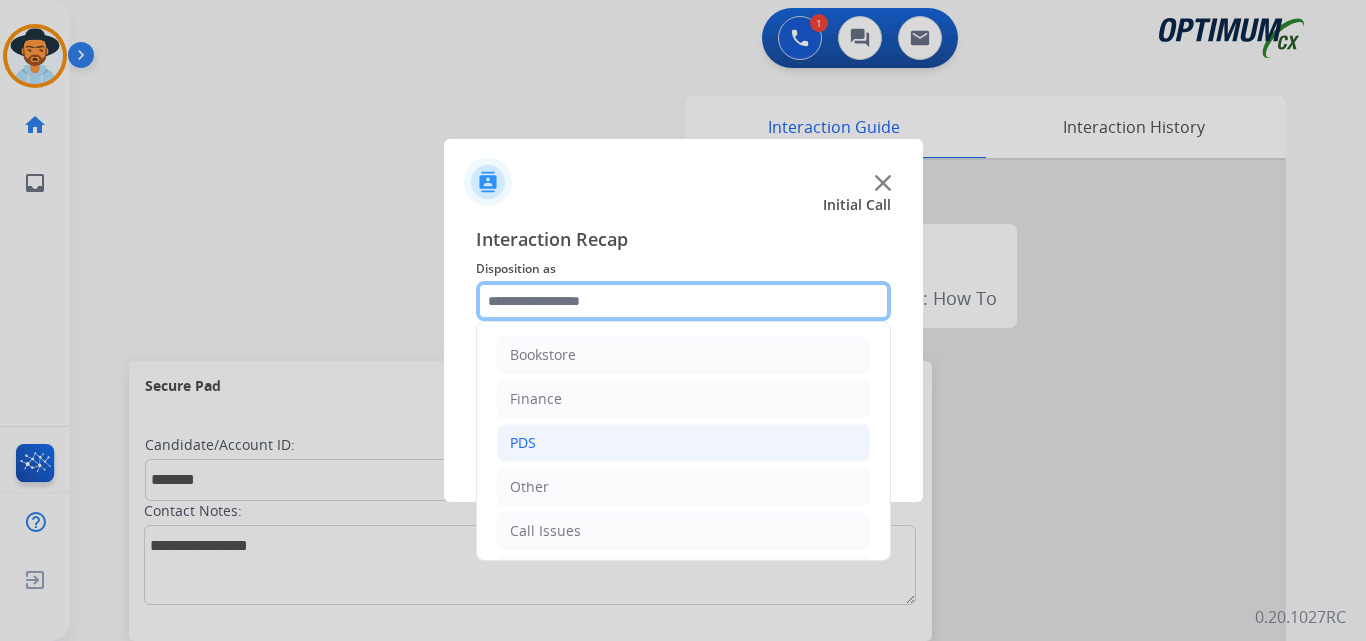 scroll, scrollTop: 136, scrollLeft: 0, axis: vertical 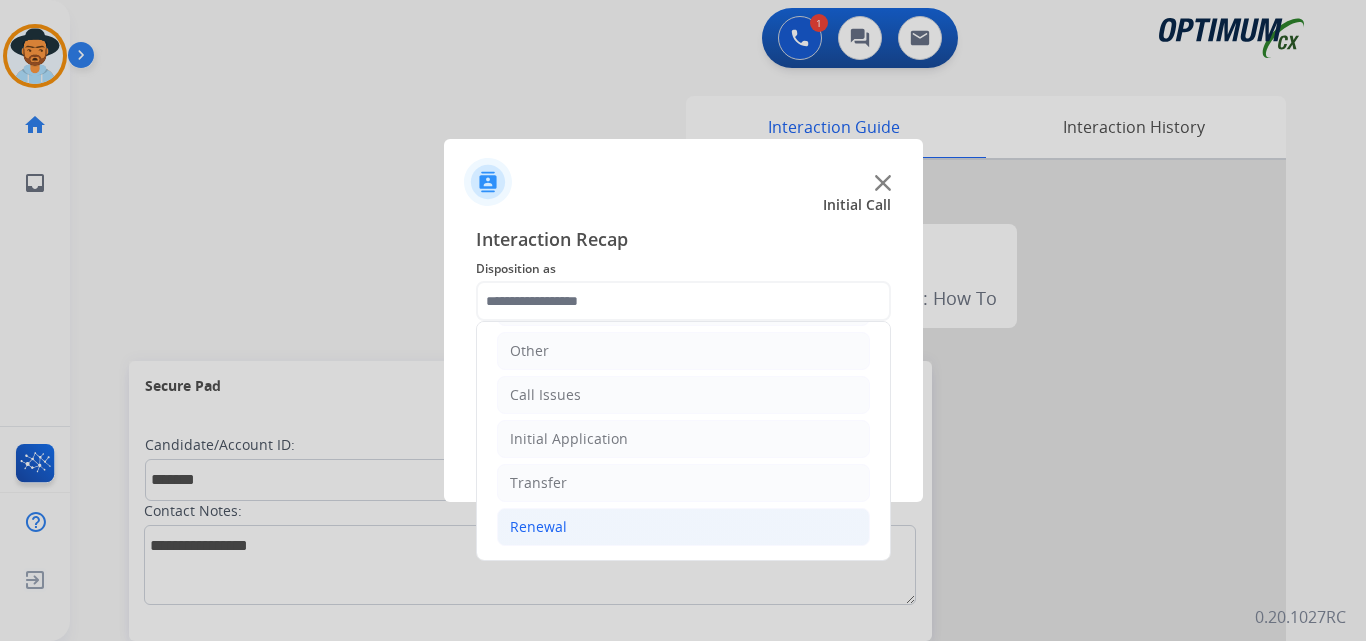 click on "Renewal" 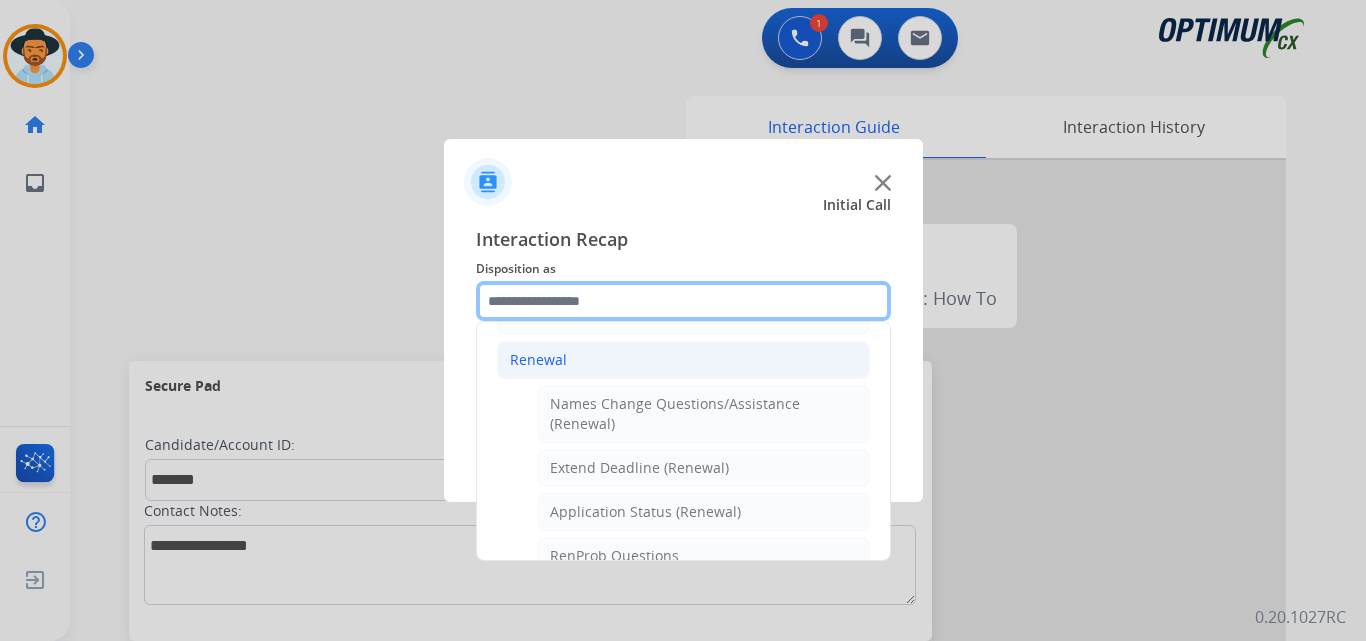 scroll, scrollTop: 469, scrollLeft: 0, axis: vertical 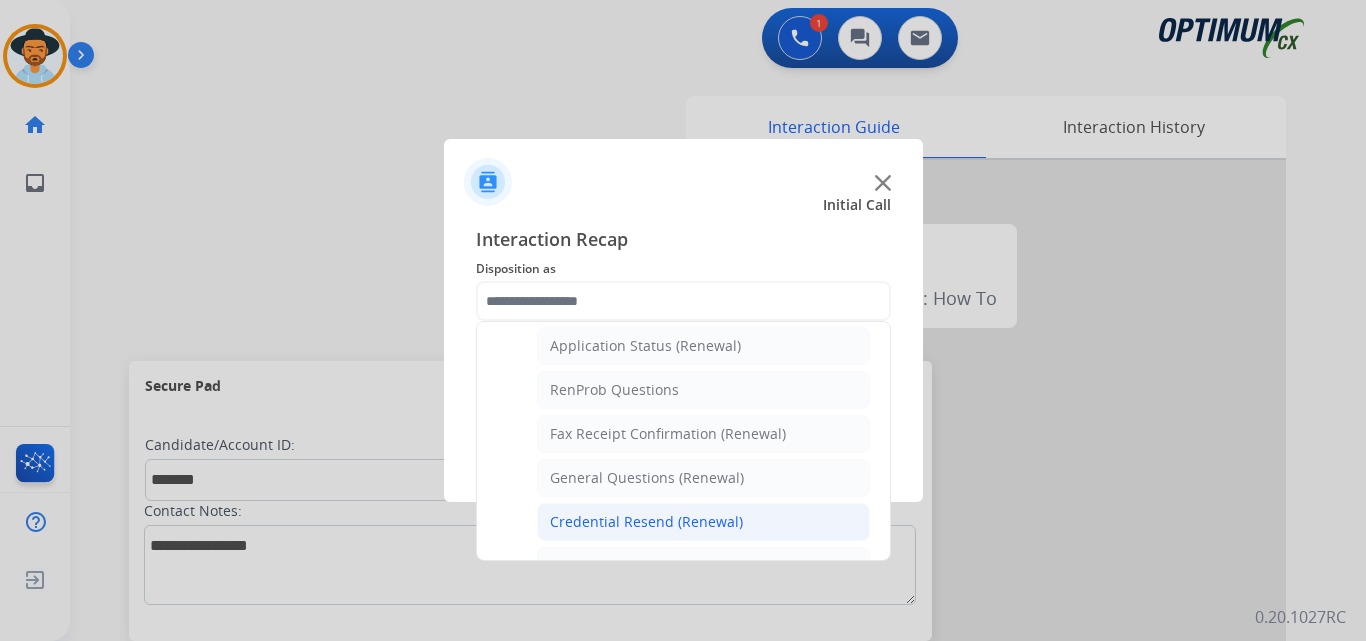 click on "Credential Resend (Renewal)" 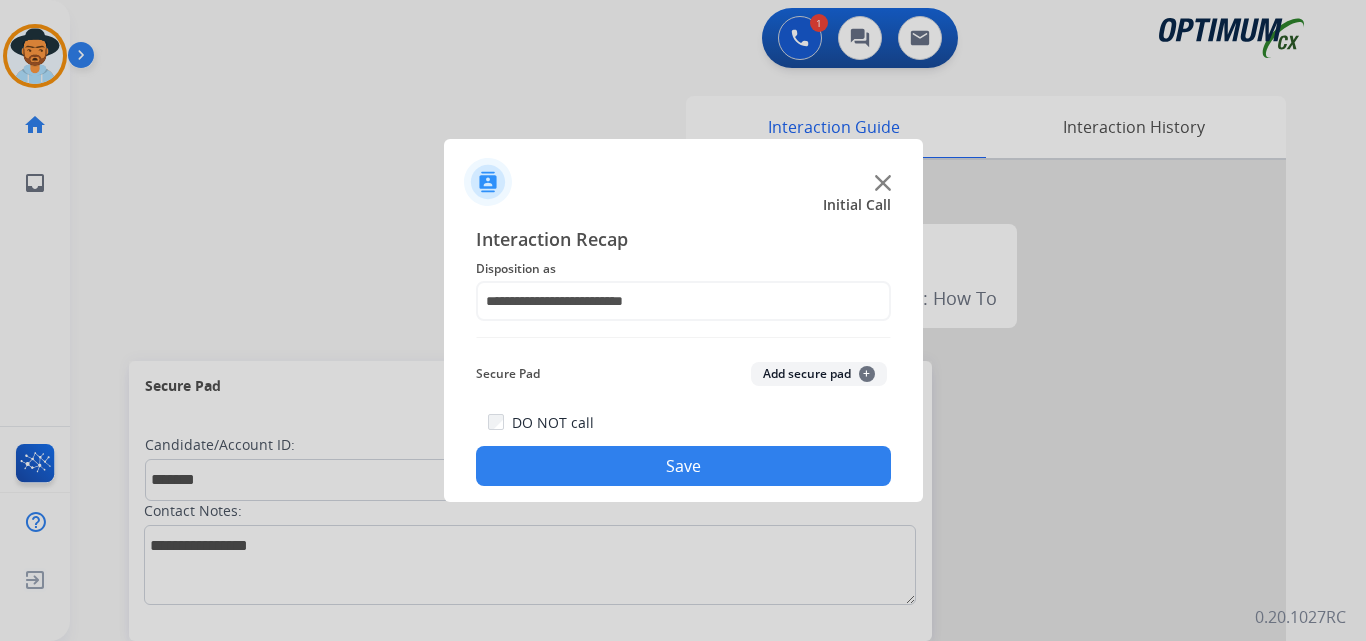 click on "Save" 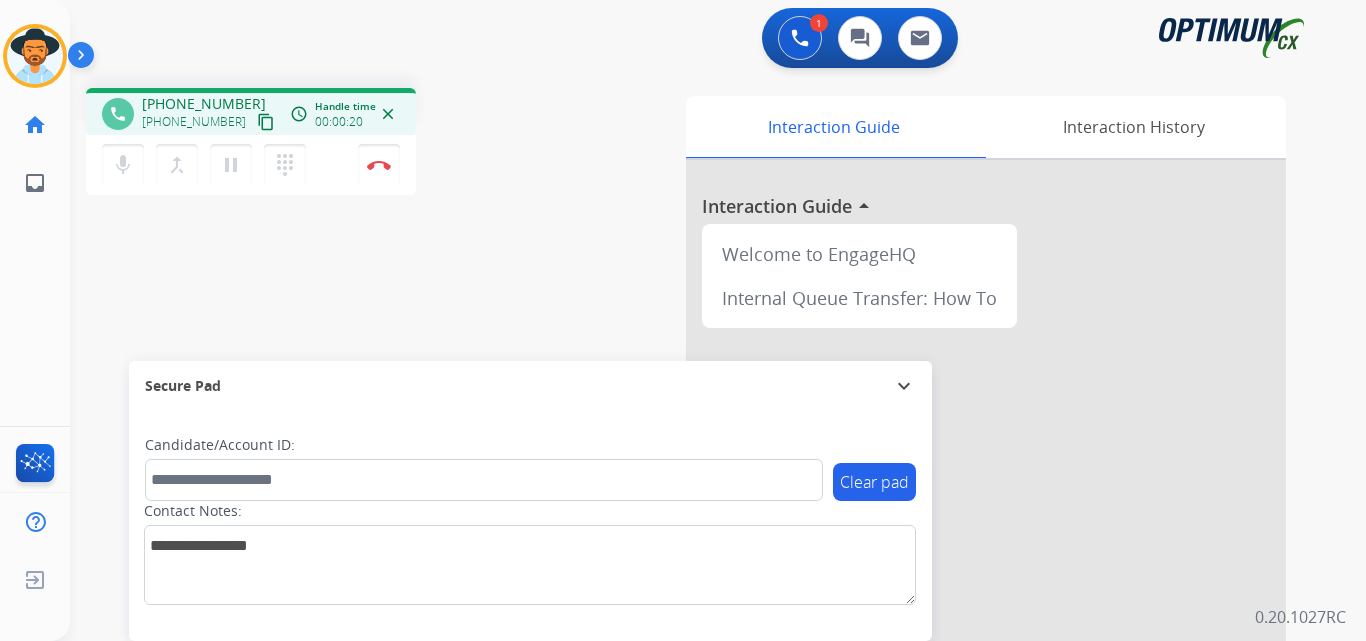 click on "[PHONE_NUMBER]" at bounding box center [204, 104] 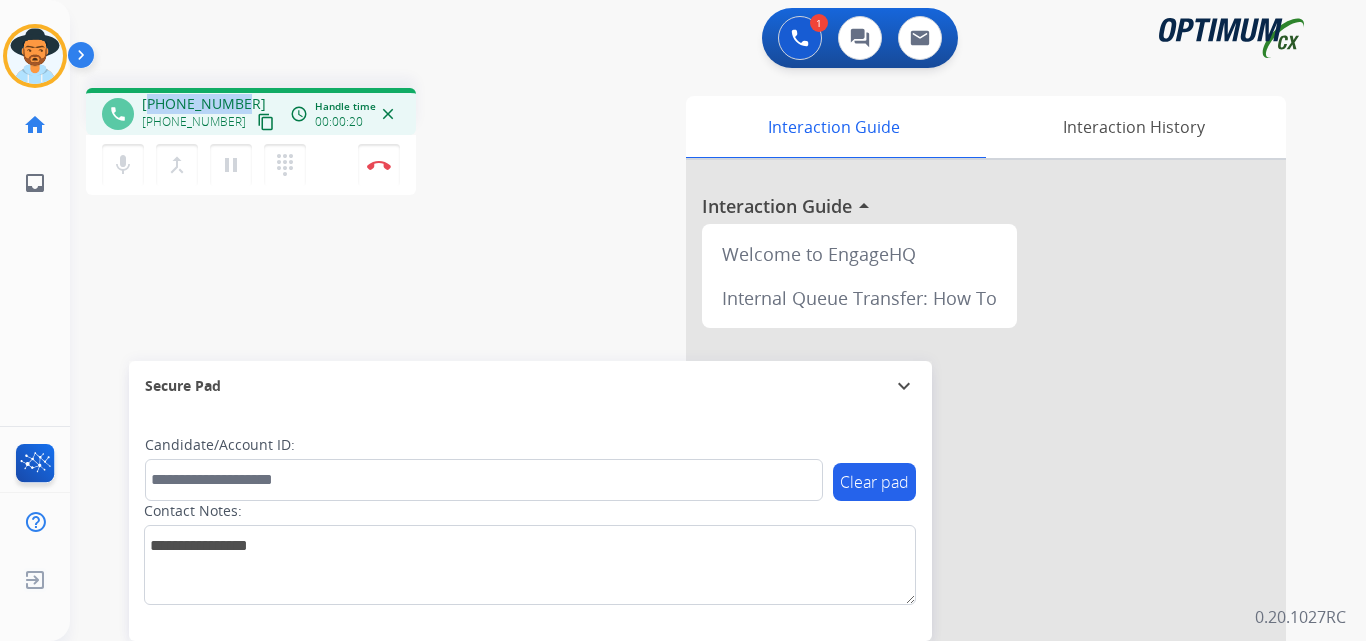 click on "[PHONE_NUMBER]" at bounding box center (204, 104) 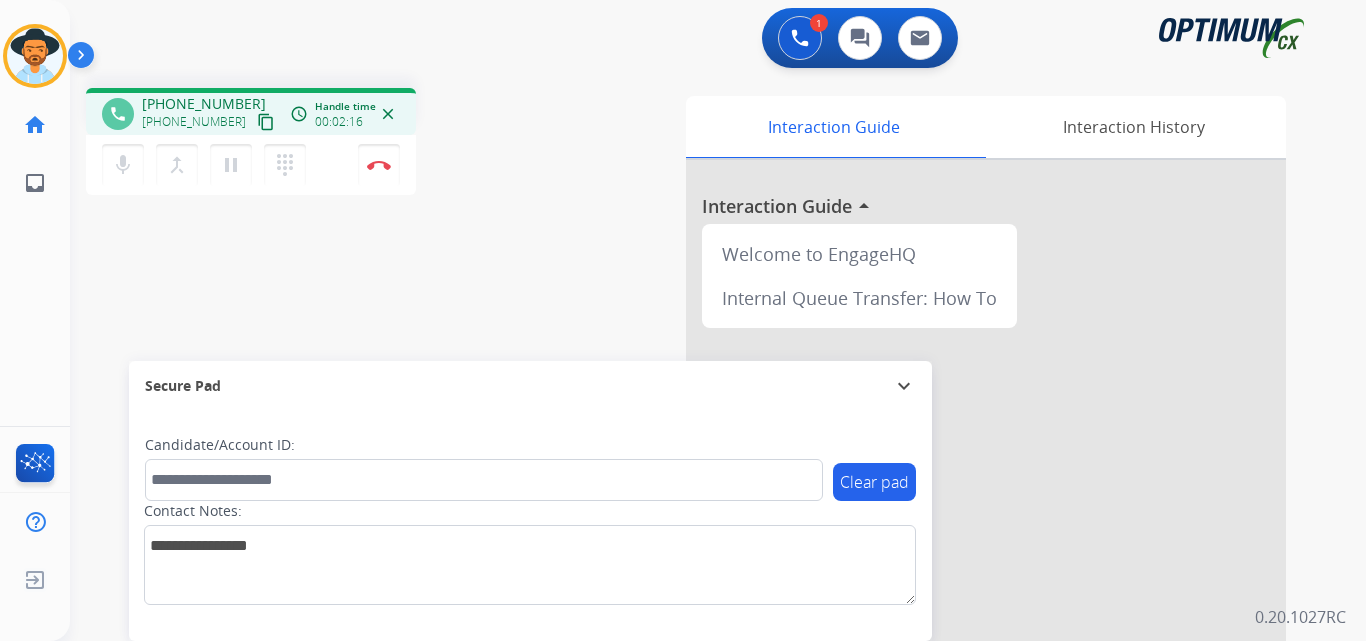 click on "phone [PHONE_NUMBER] [PHONE_NUMBER] content_copy access_time Call metrics Queue   00:09 Hold   00:00 Talk   02:17 Total   02:25 Handle time 00:02:16 close mic Mute merge_type Bridge pause Hold dialpad Dialpad Disconnect swap_horiz Break voice bridge close_fullscreen Connect 3-Way Call merge_type Separate 3-Way Call  Interaction Guide   Interaction History  Interaction Guide arrow_drop_up  Welcome to EngageHQ   Internal Queue Transfer: How To  Secure Pad expand_more Clear pad Candidate/Account ID: Contact Notes:" at bounding box center [694, 489] 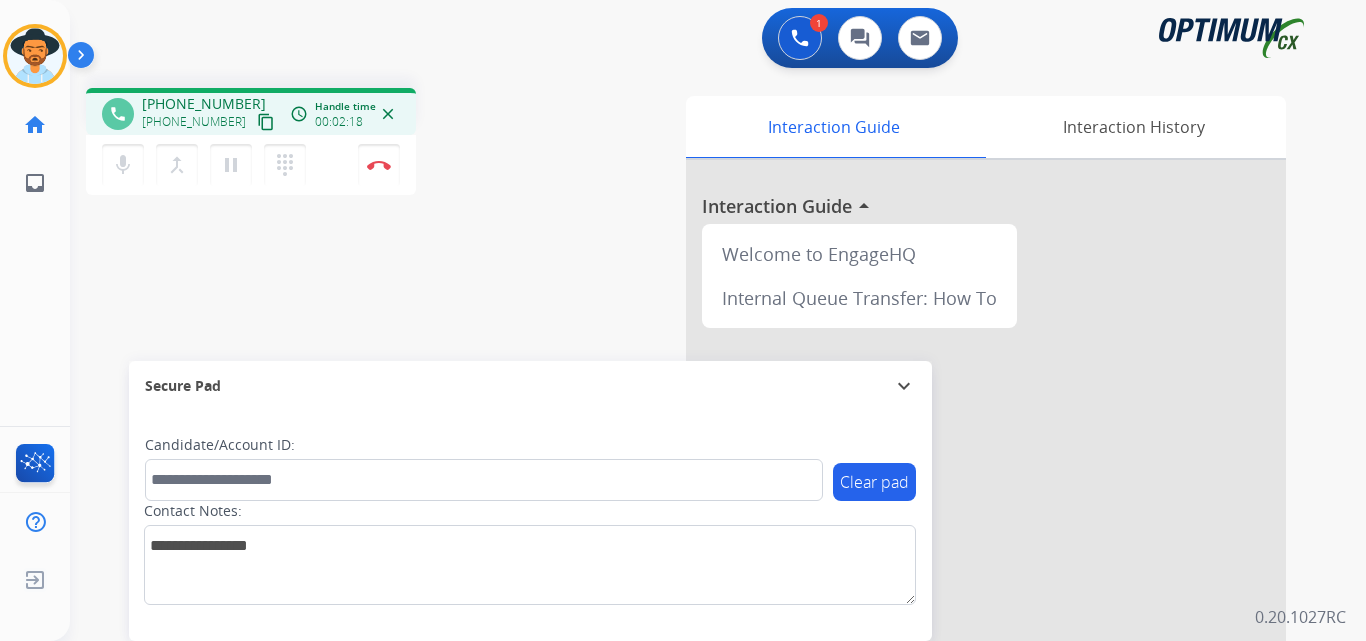 click on "[PHONE_NUMBER]" at bounding box center [204, 104] 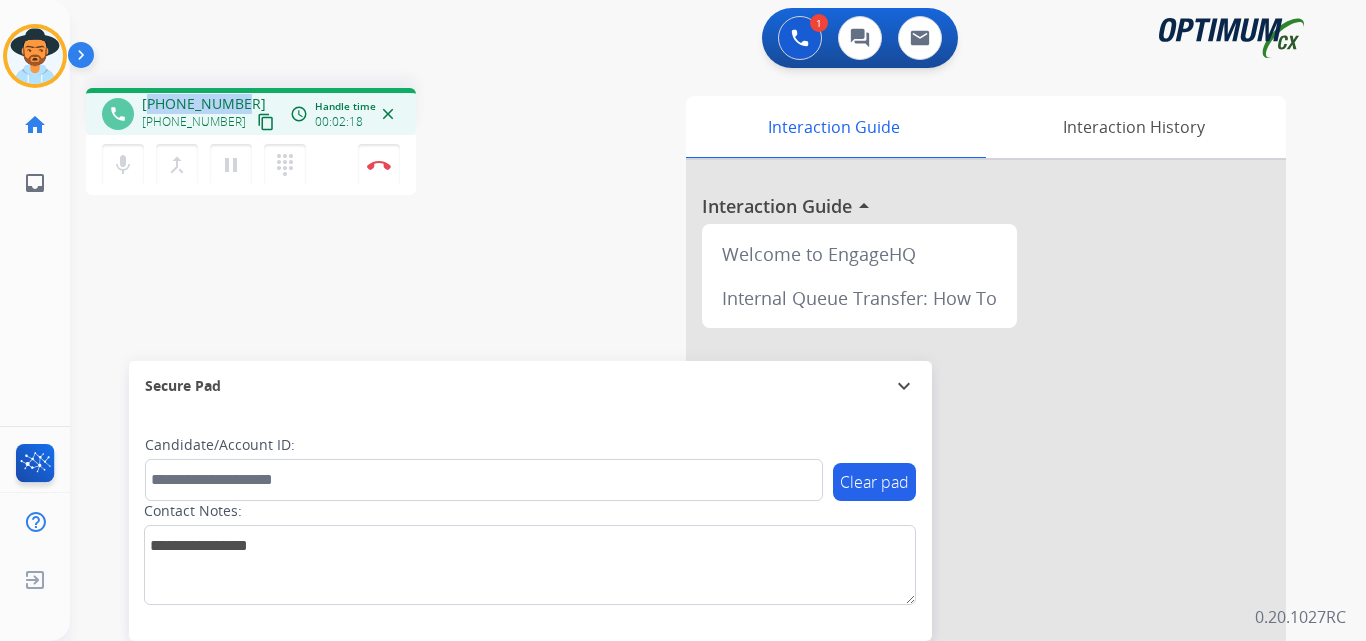 click on "[PHONE_NUMBER]" at bounding box center [204, 104] 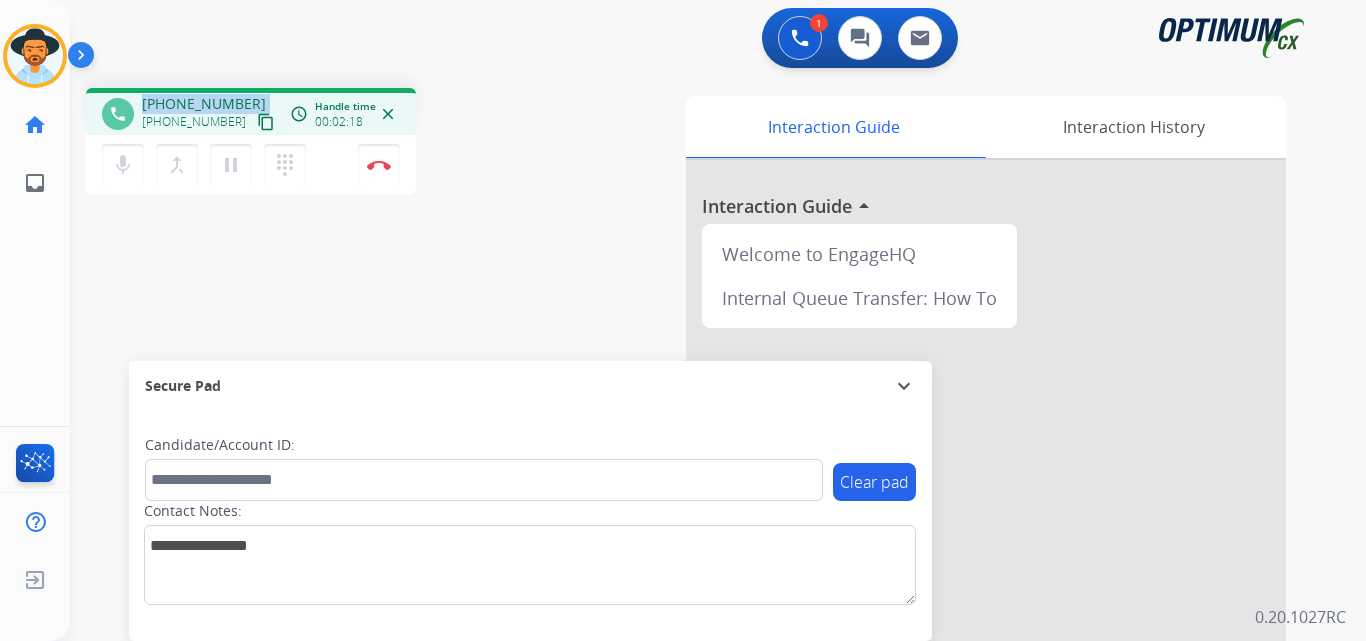 click on "[PHONE_NUMBER]" at bounding box center [204, 104] 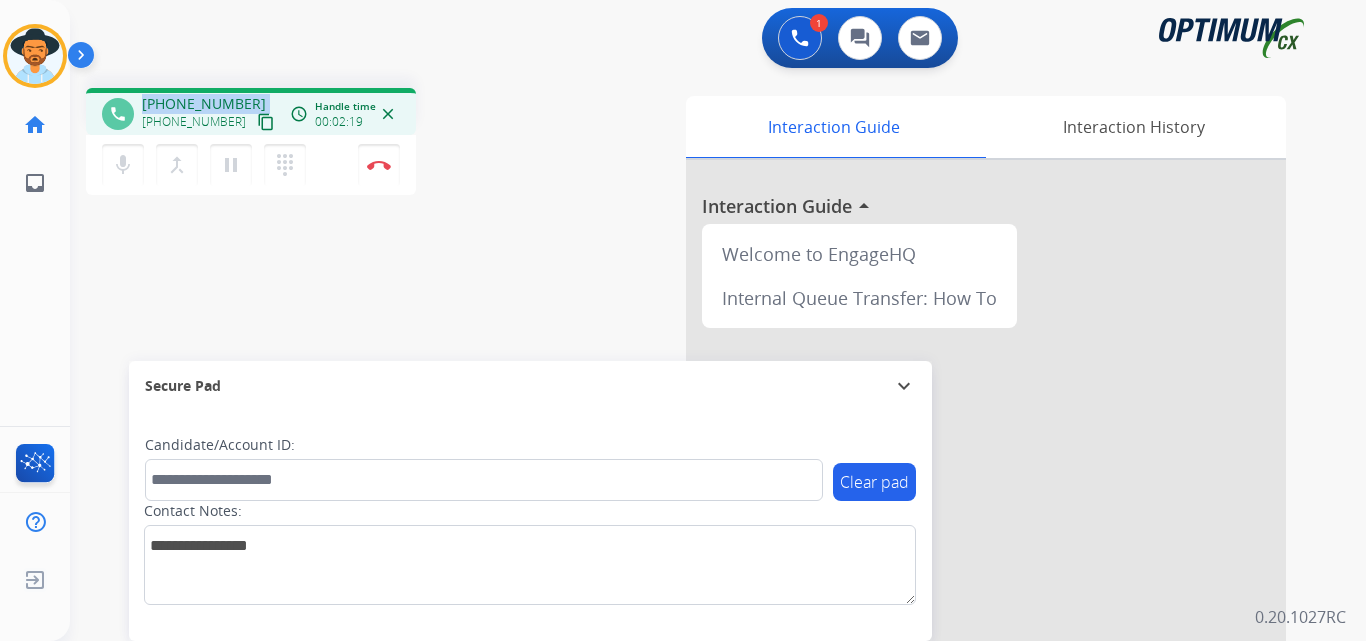 click on "[PHONE_NUMBER]" at bounding box center [204, 104] 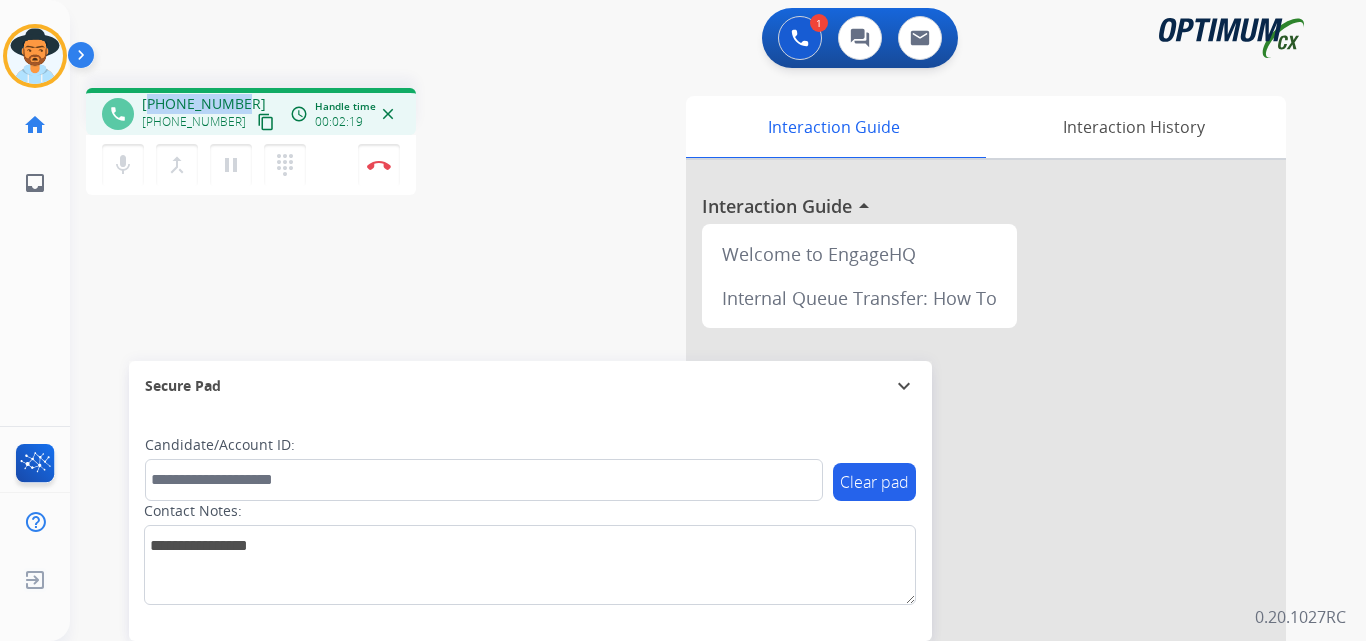 click on "[PHONE_NUMBER]" at bounding box center (204, 104) 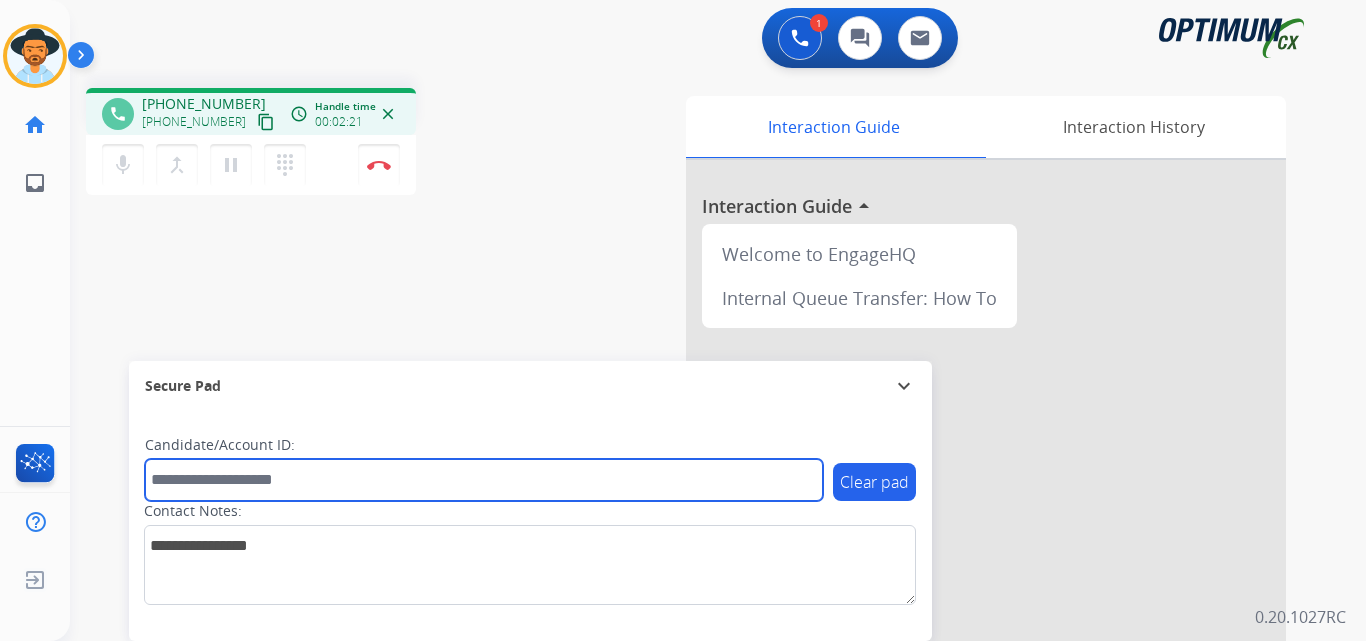 click at bounding box center (484, 480) 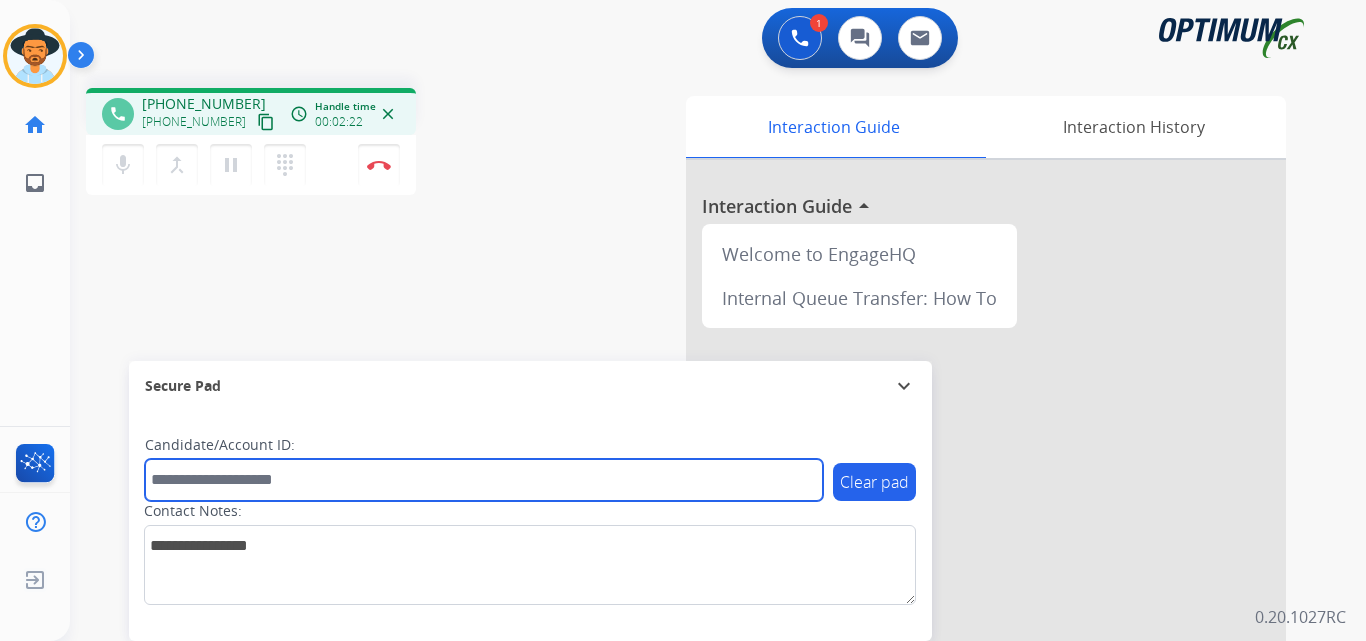 paste on "**********" 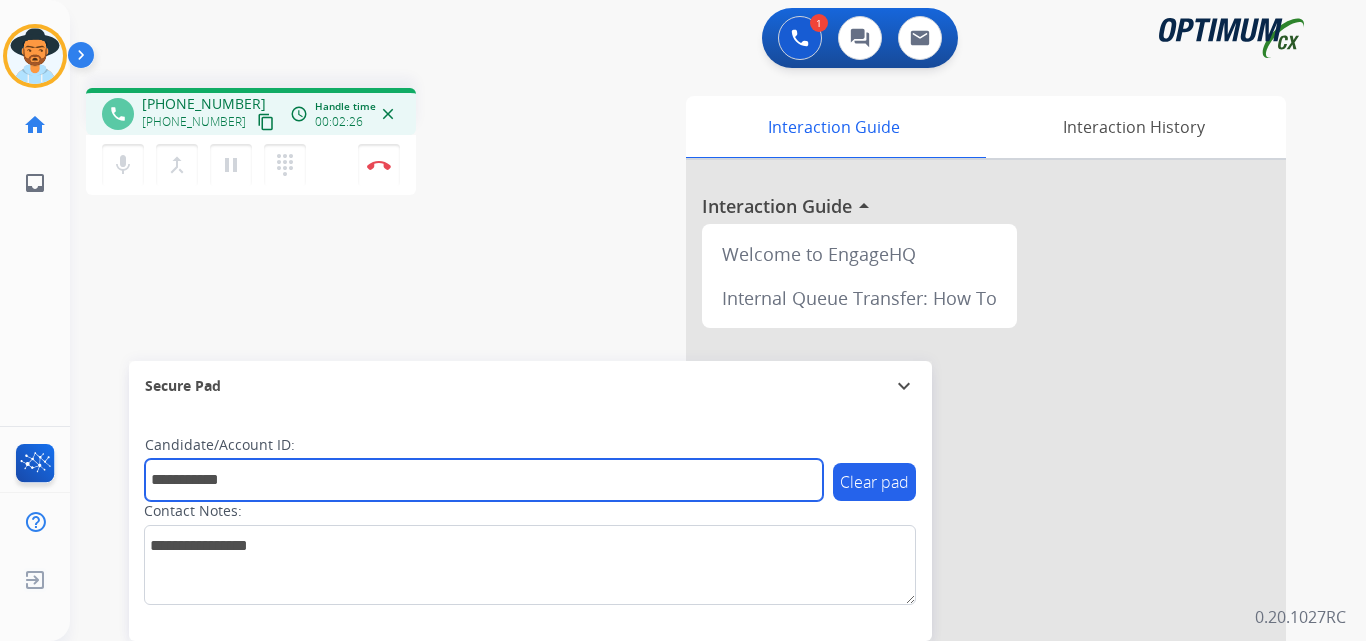 type on "**********" 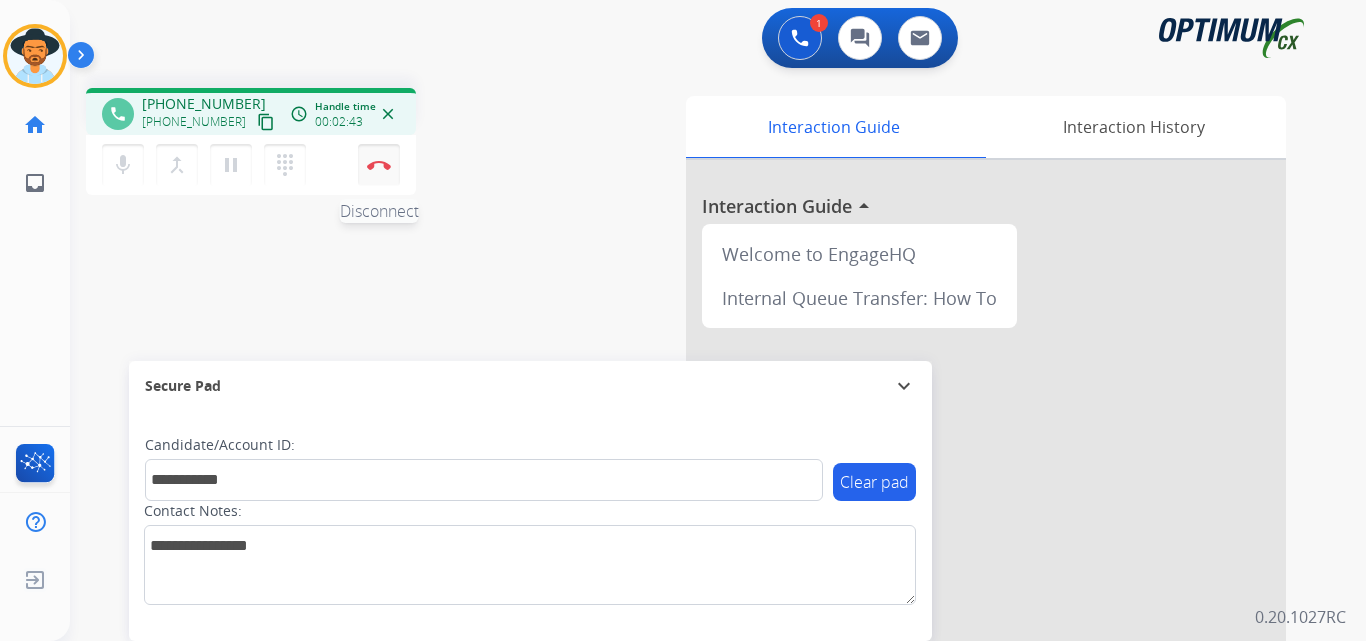click at bounding box center (379, 165) 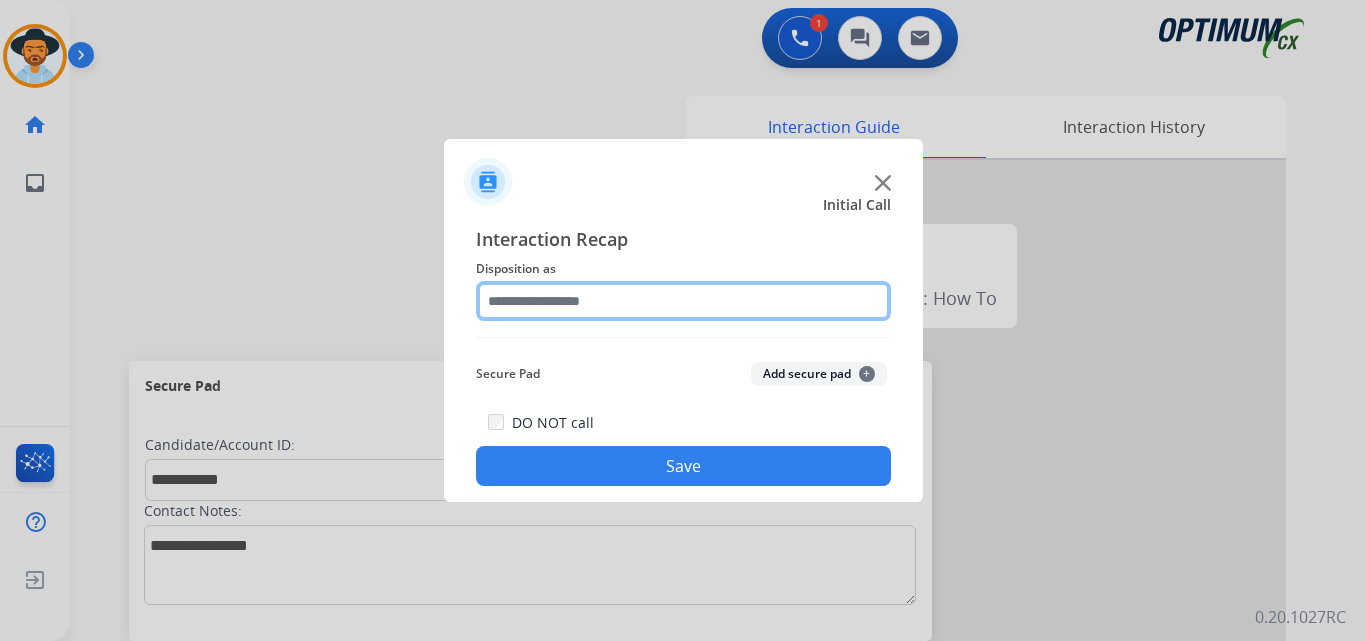 click 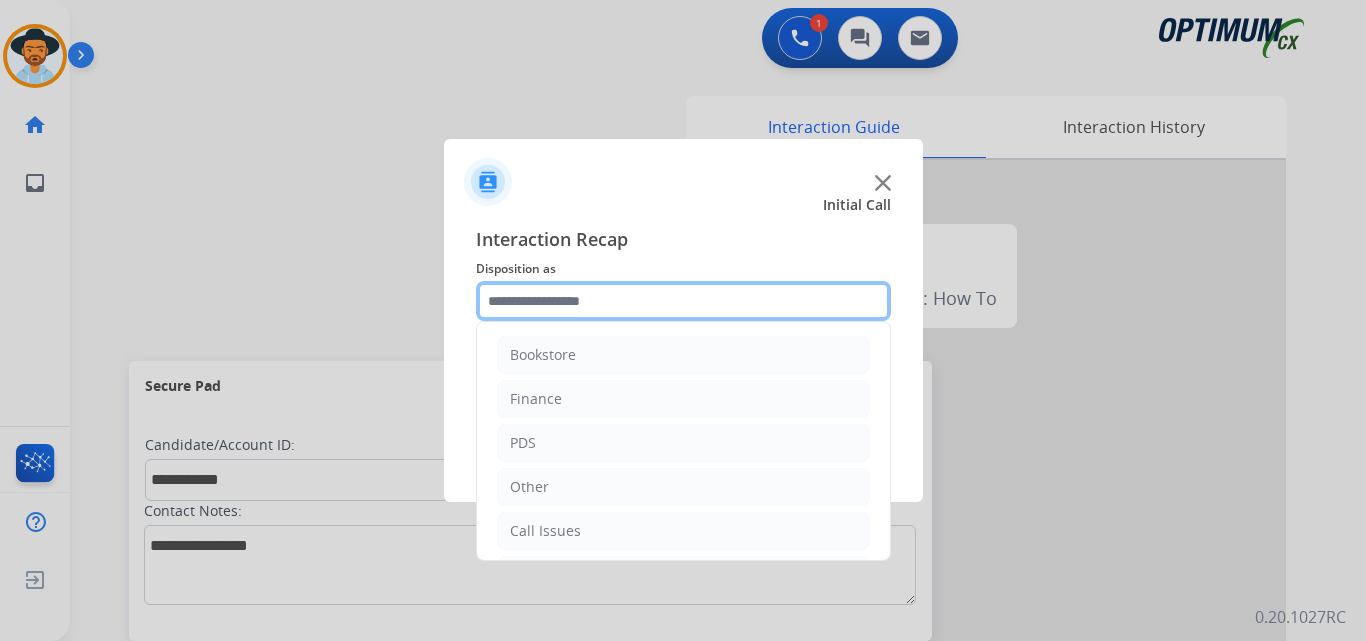 scroll, scrollTop: 136, scrollLeft: 0, axis: vertical 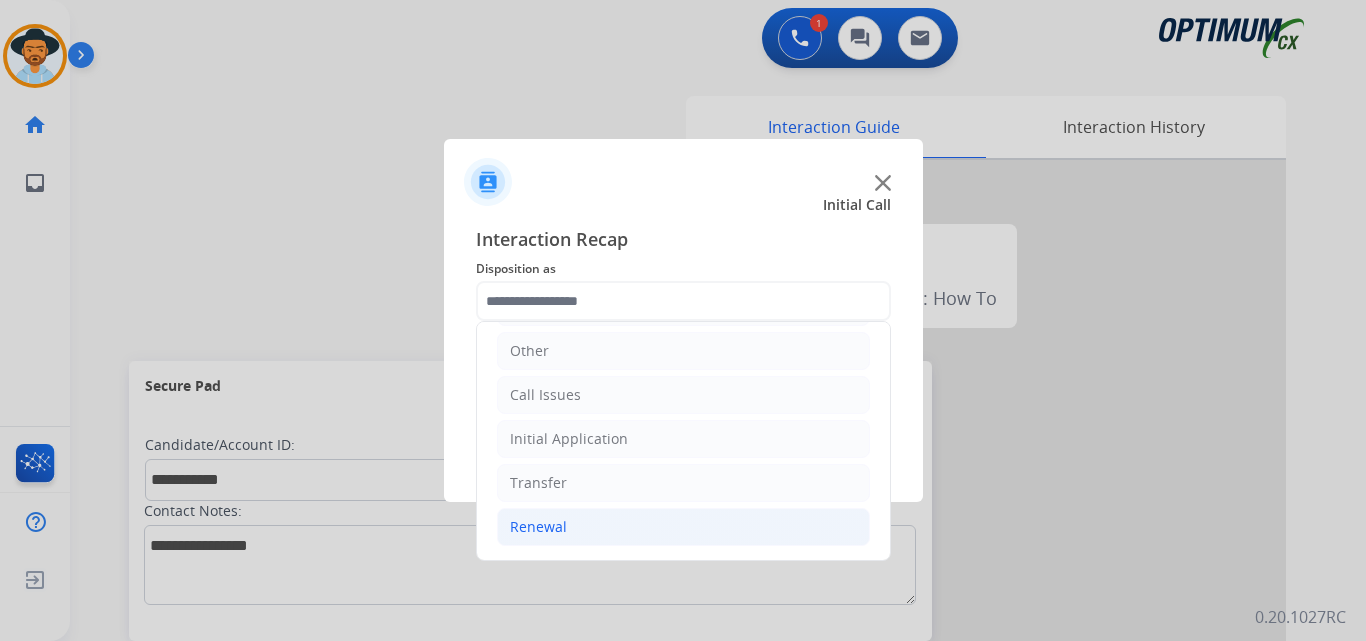 click on "Renewal" 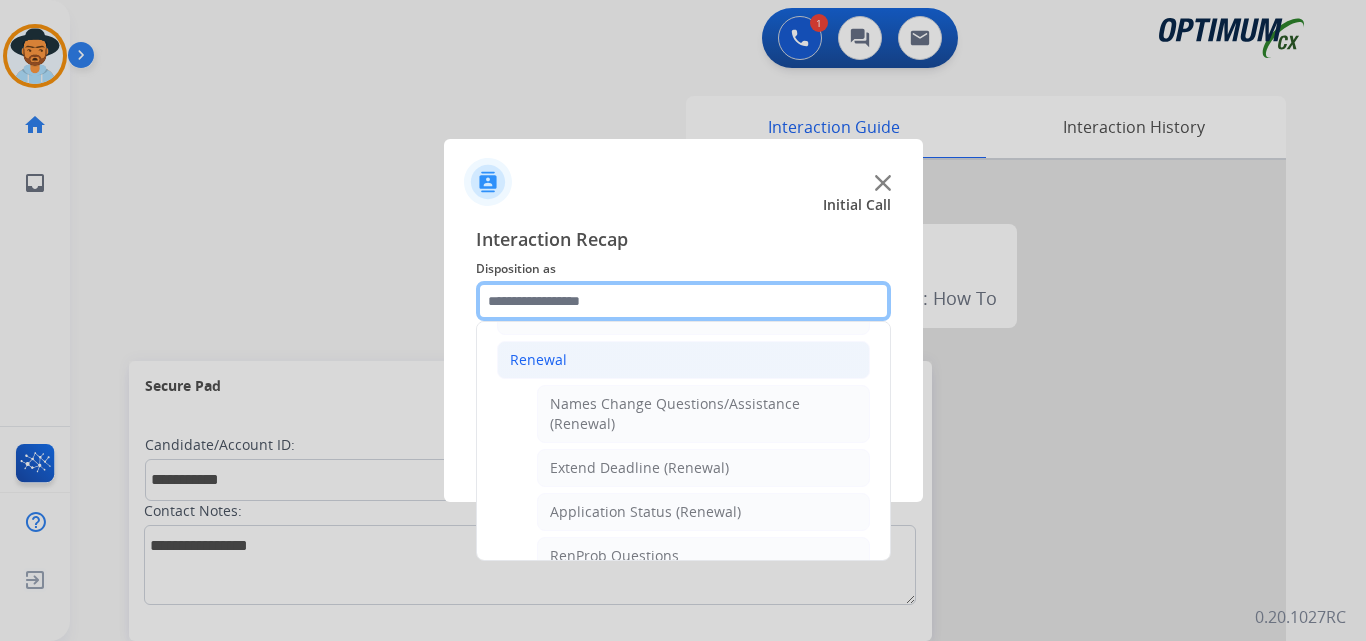 scroll, scrollTop: 469, scrollLeft: 0, axis: vertical 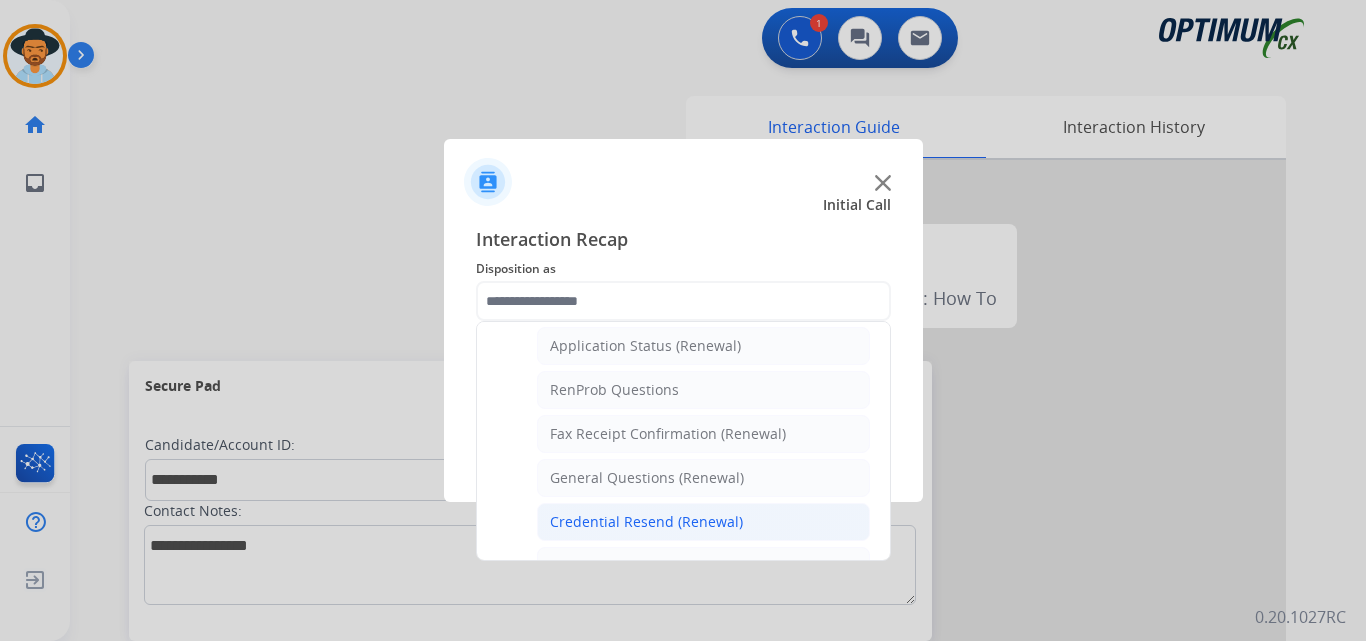 click on "Credential Resend (Renewal)" 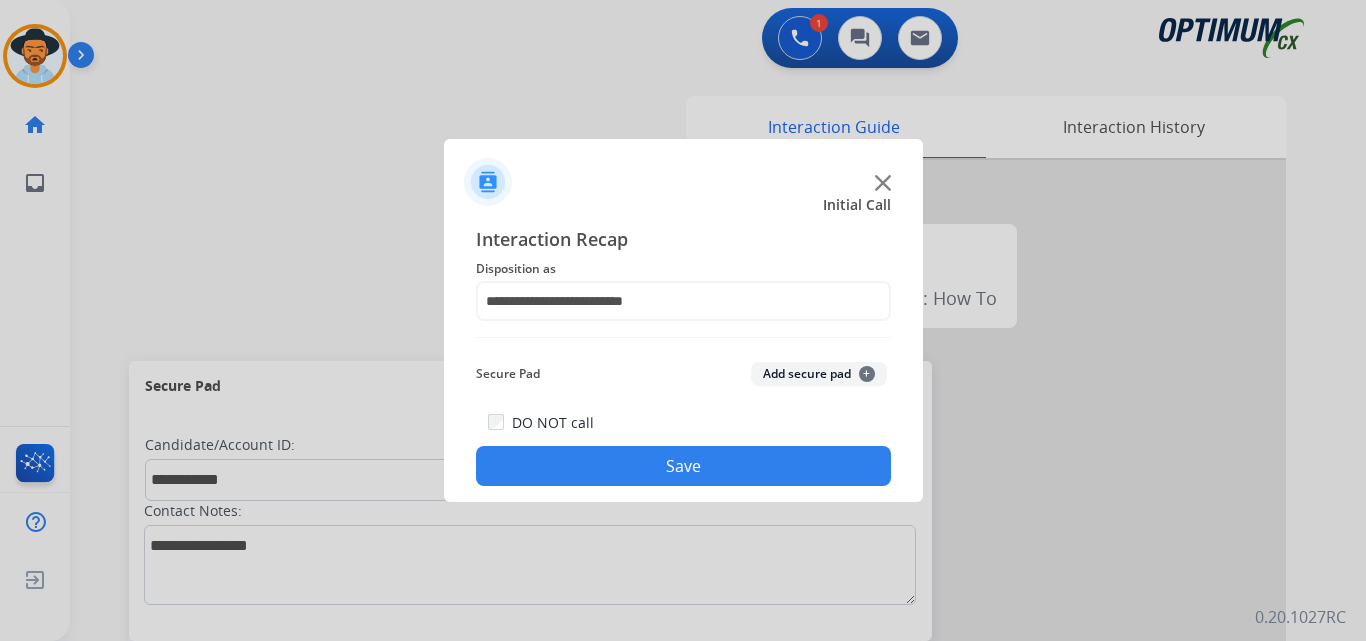 click on "Save" 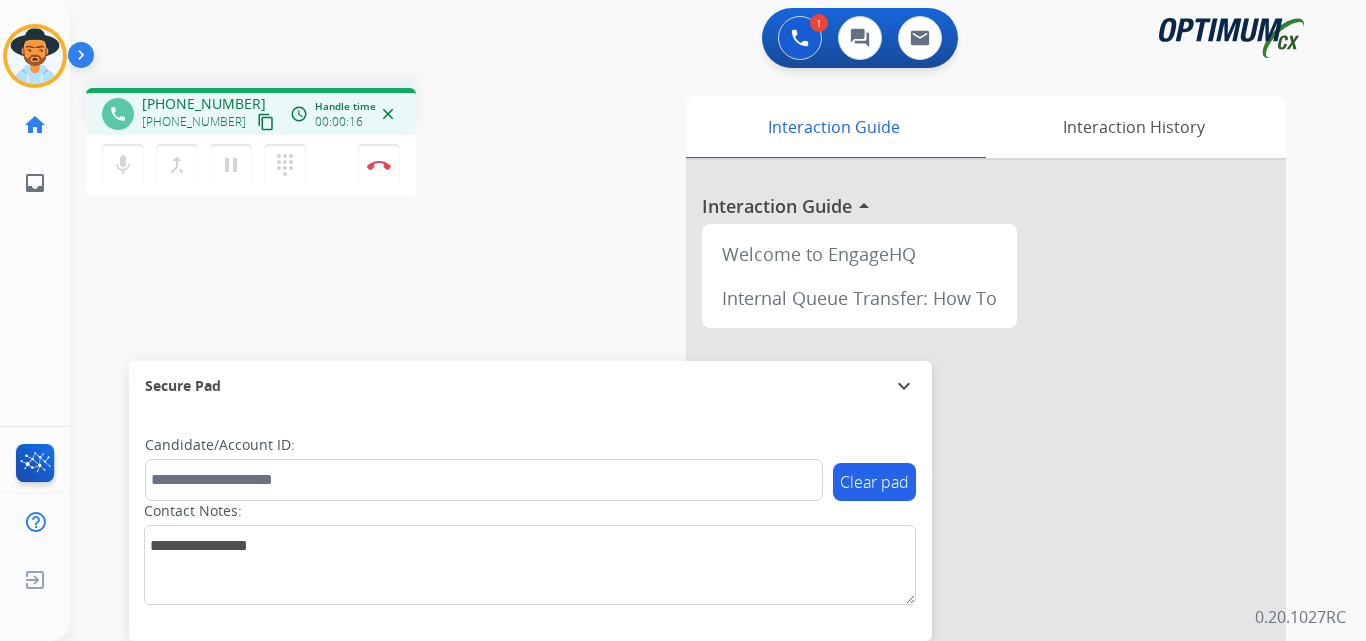 click on "[PHONE_NUMBER]" at bounding box center (204, 104) 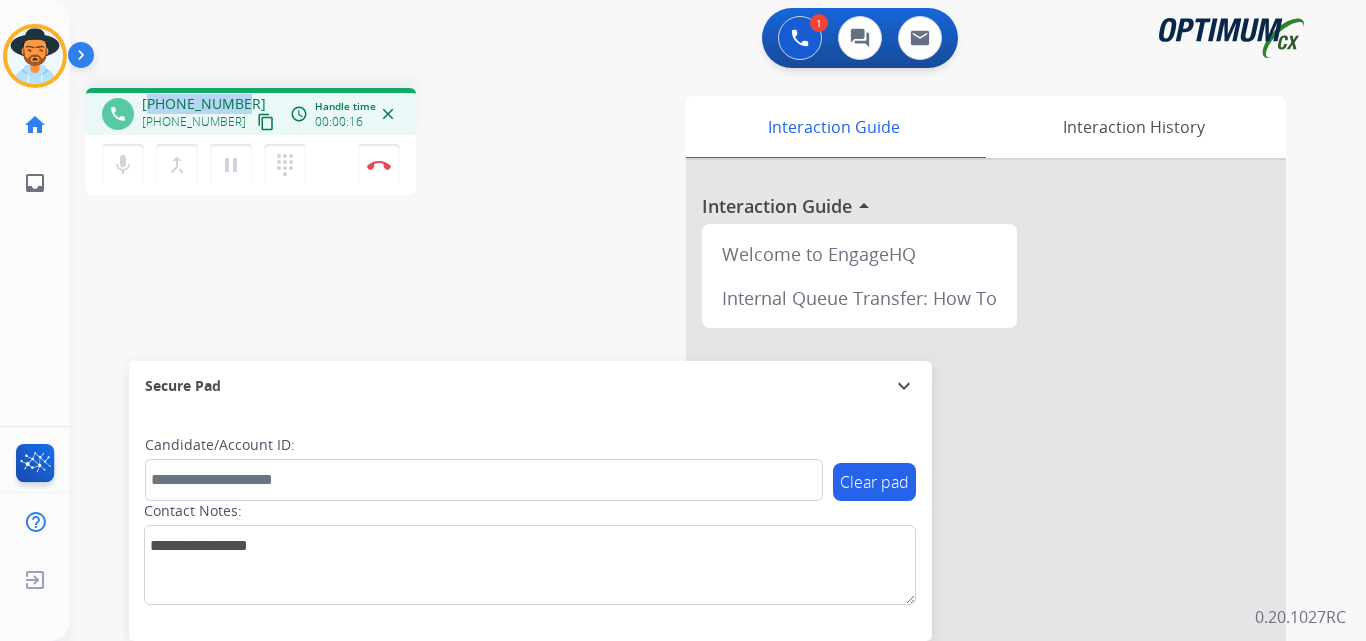 click on "[PHONE_NUMBER]" at bounding box center [204, 104] 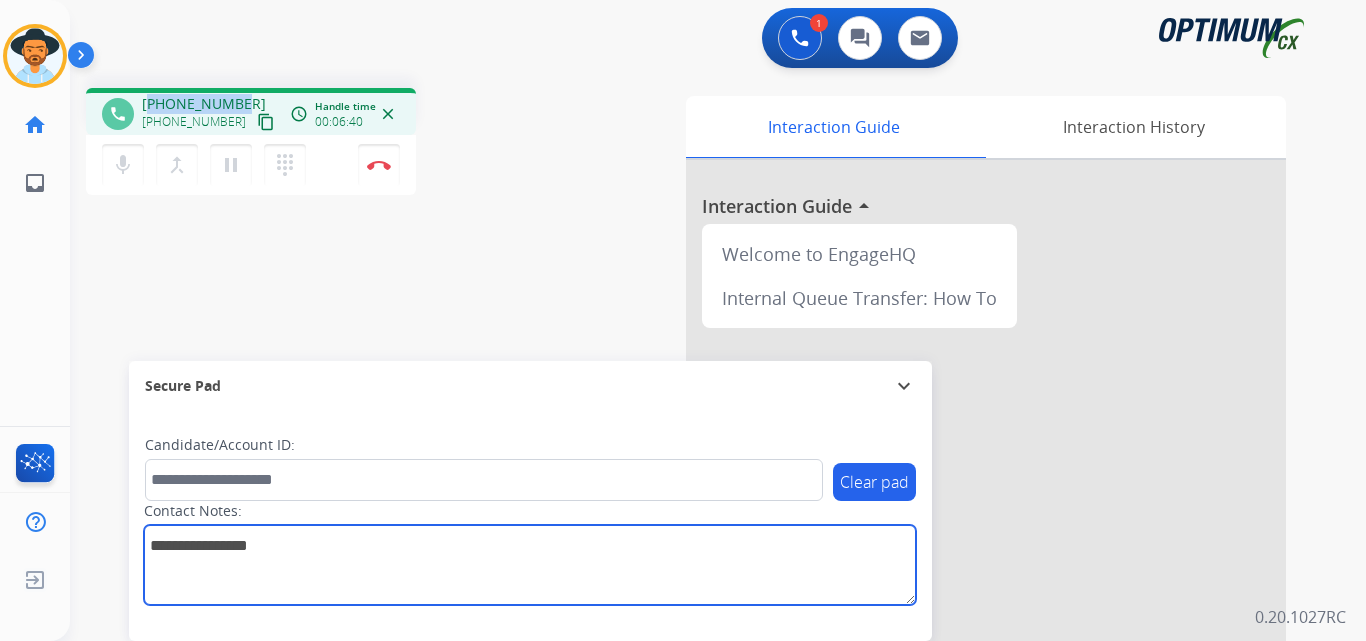 click at bounding box center [530, 565] 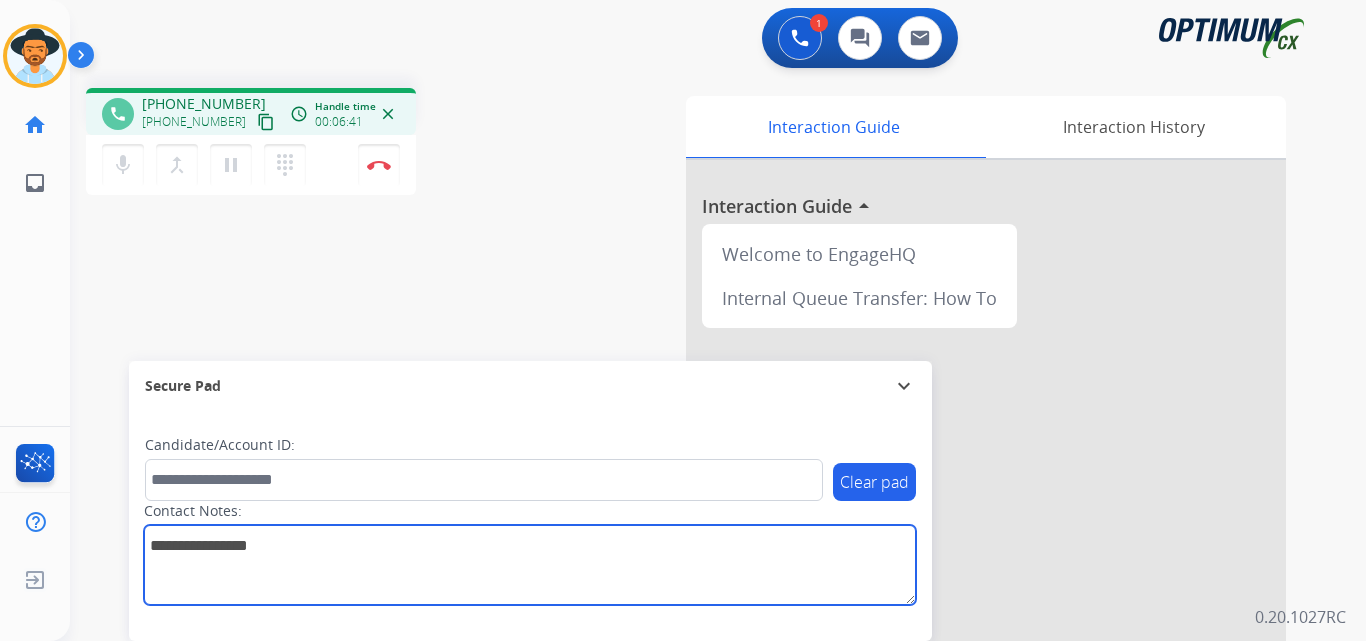 paste on "**********" 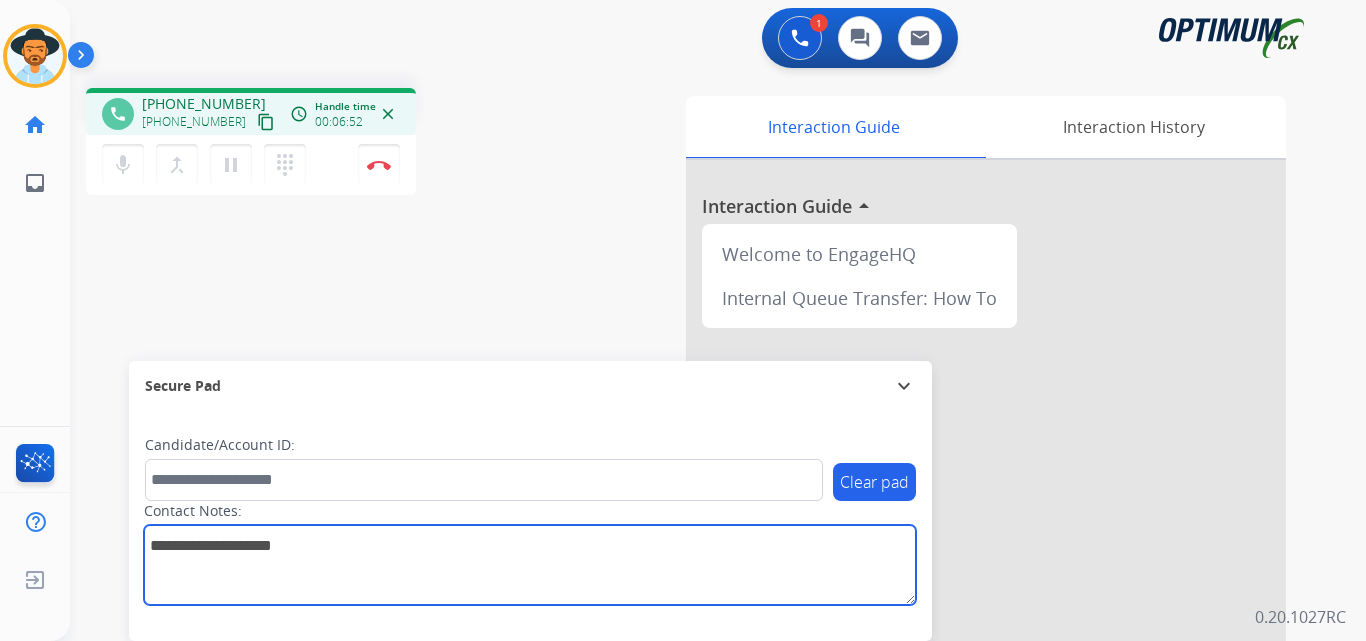 type on "**********" 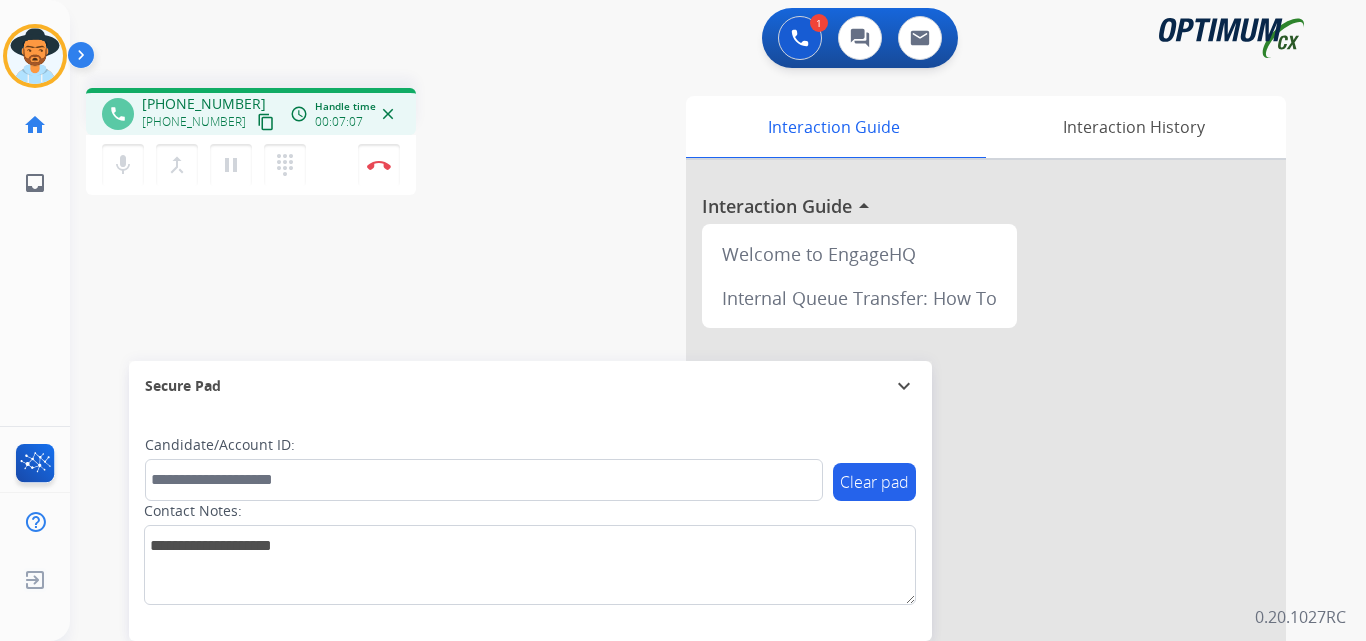 click on "[PHONE_NUMBER]" at bounding box center (204, 104) 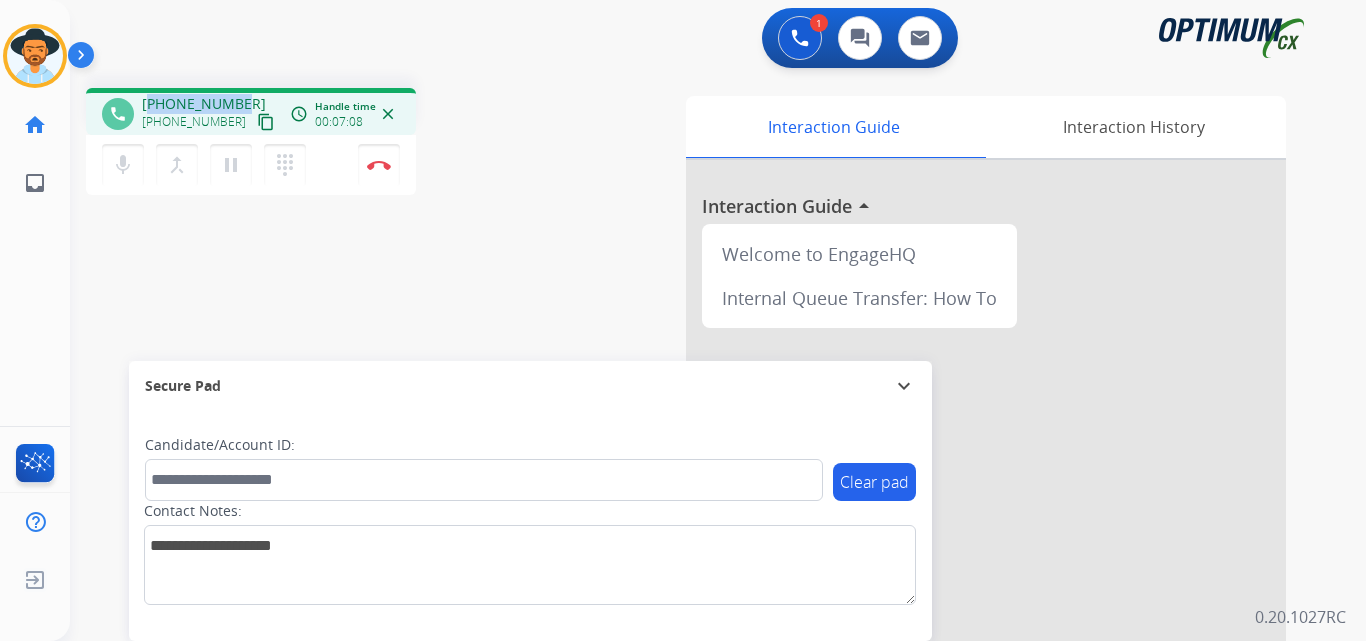 click on "[PHONE_NUMBER]" at bounding box center (204, 104) 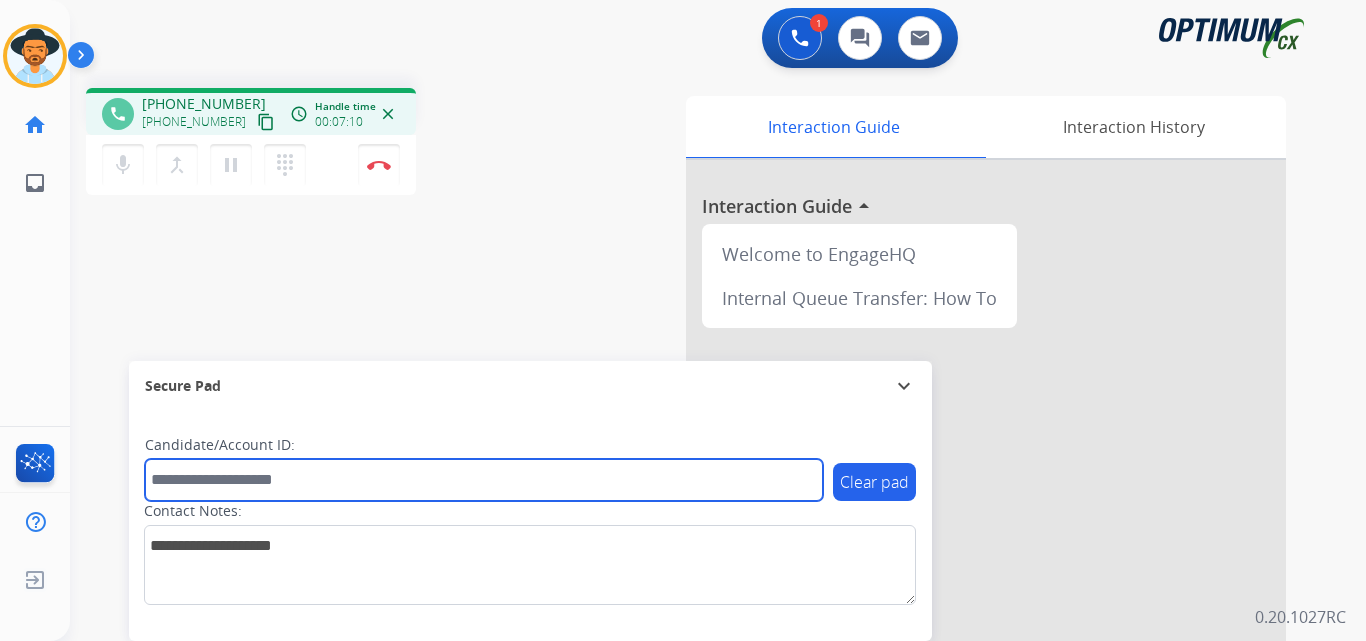 click at bounding box center [484, 480] 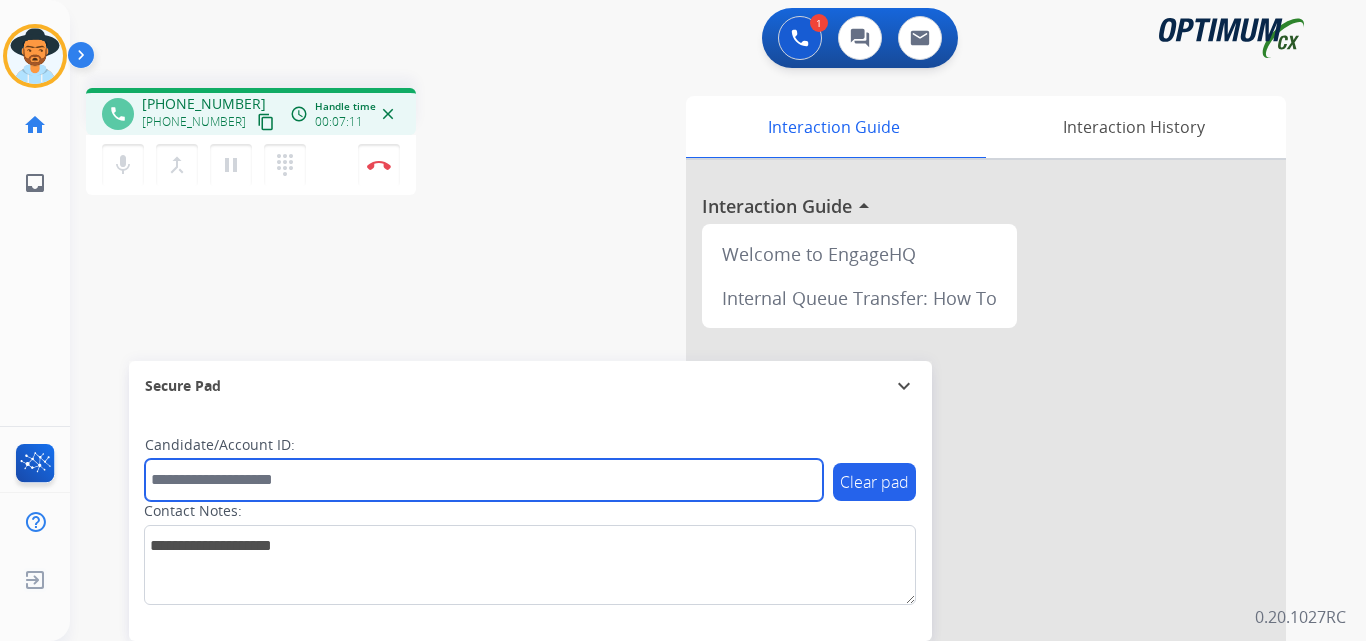 paste on "**********" 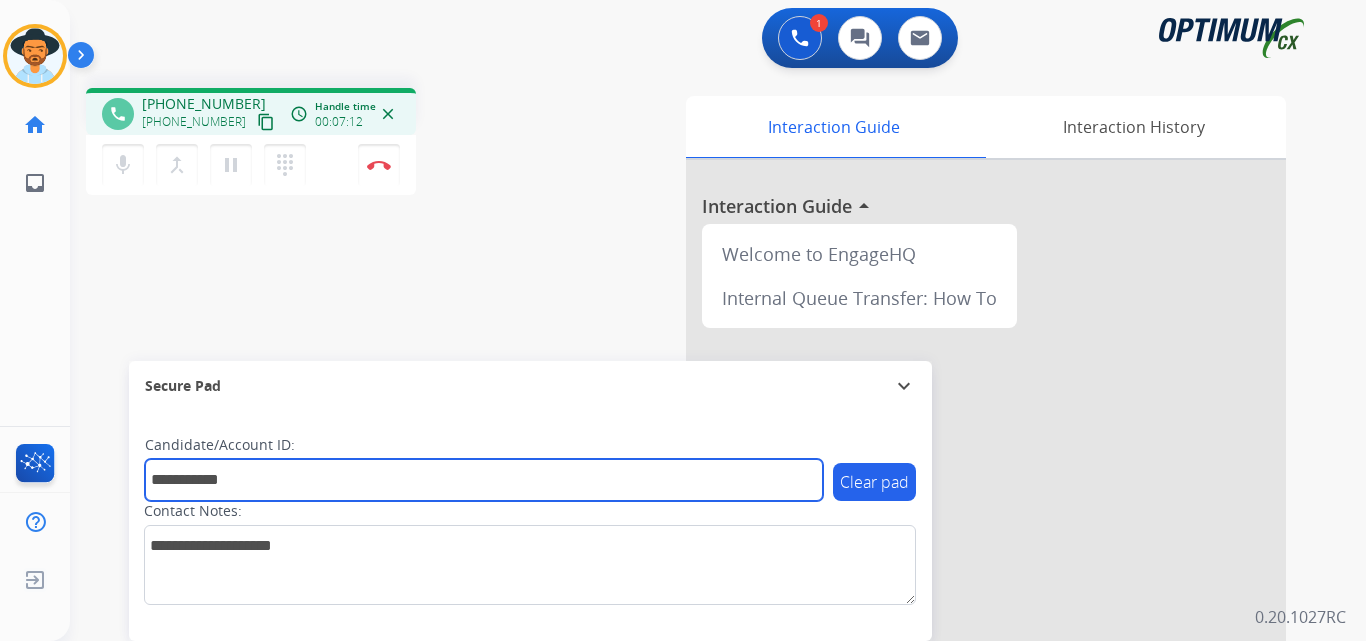 click on "**********" at bounding box center (484, 480) 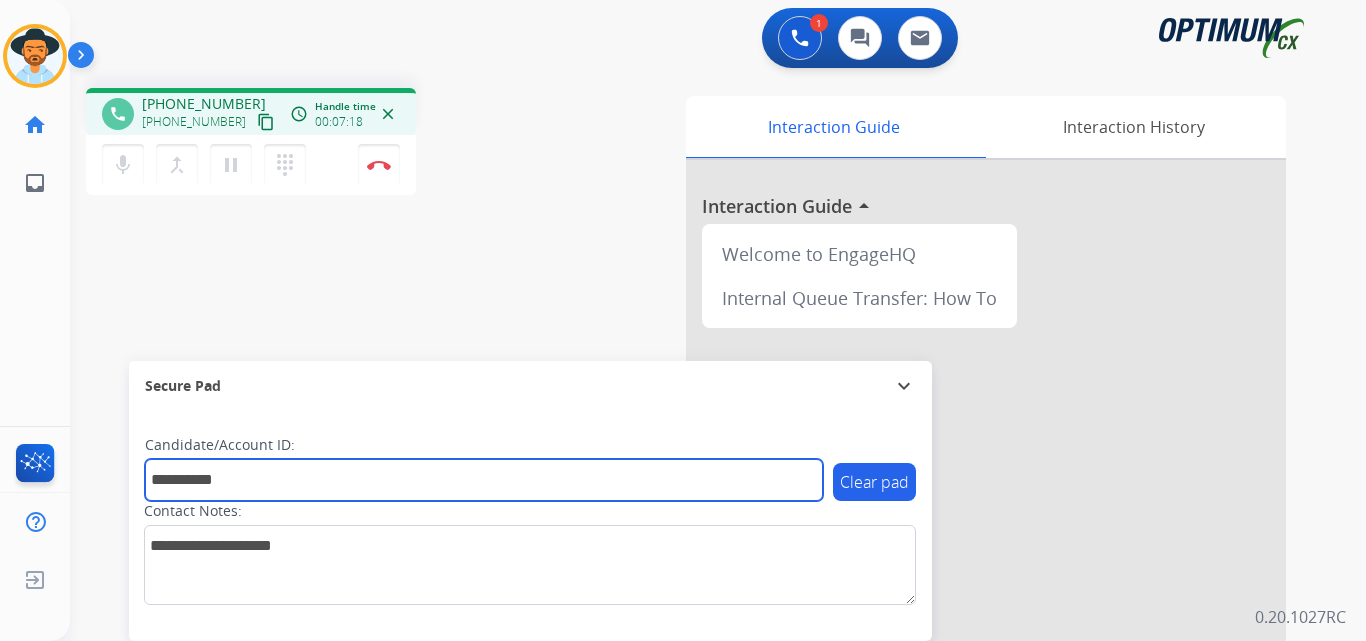 type on "**********" 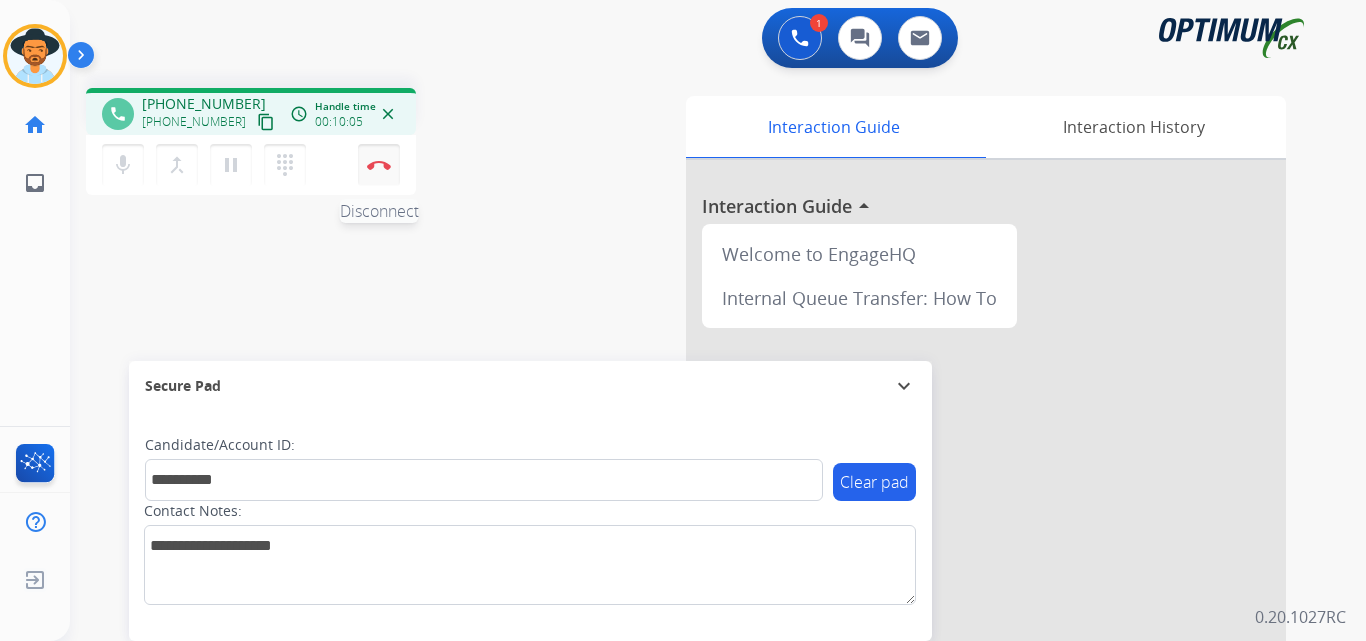 click at bounding box center (379, 165) 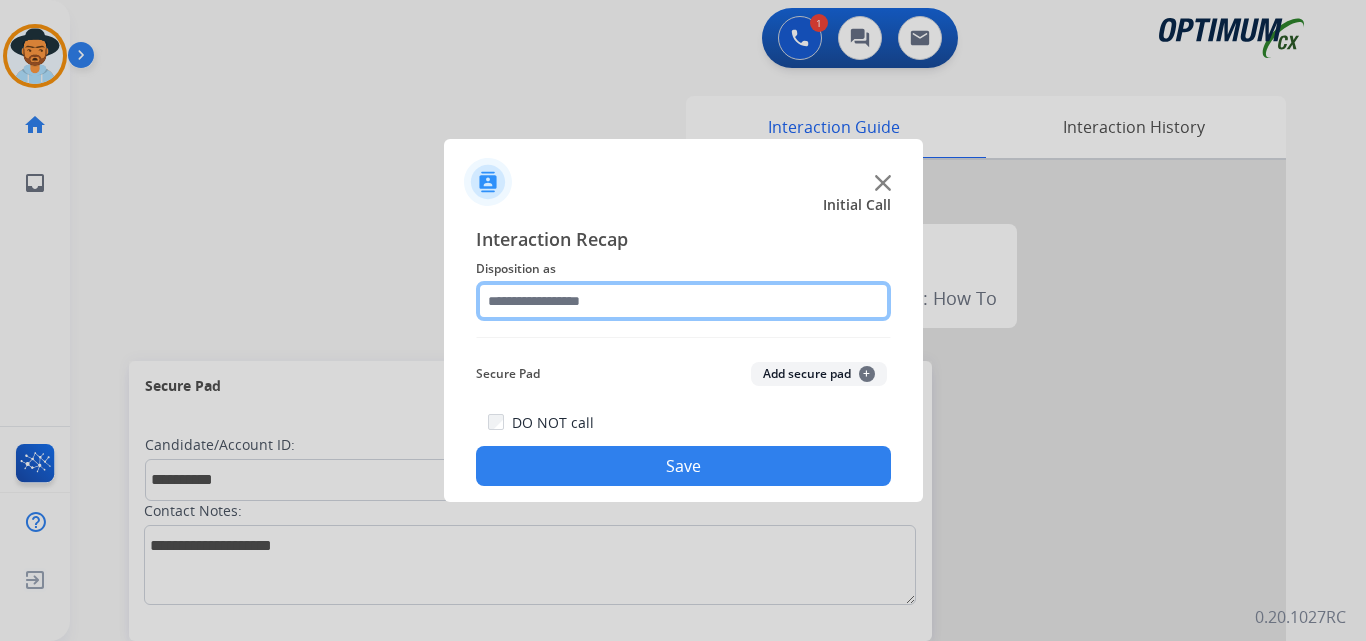 click 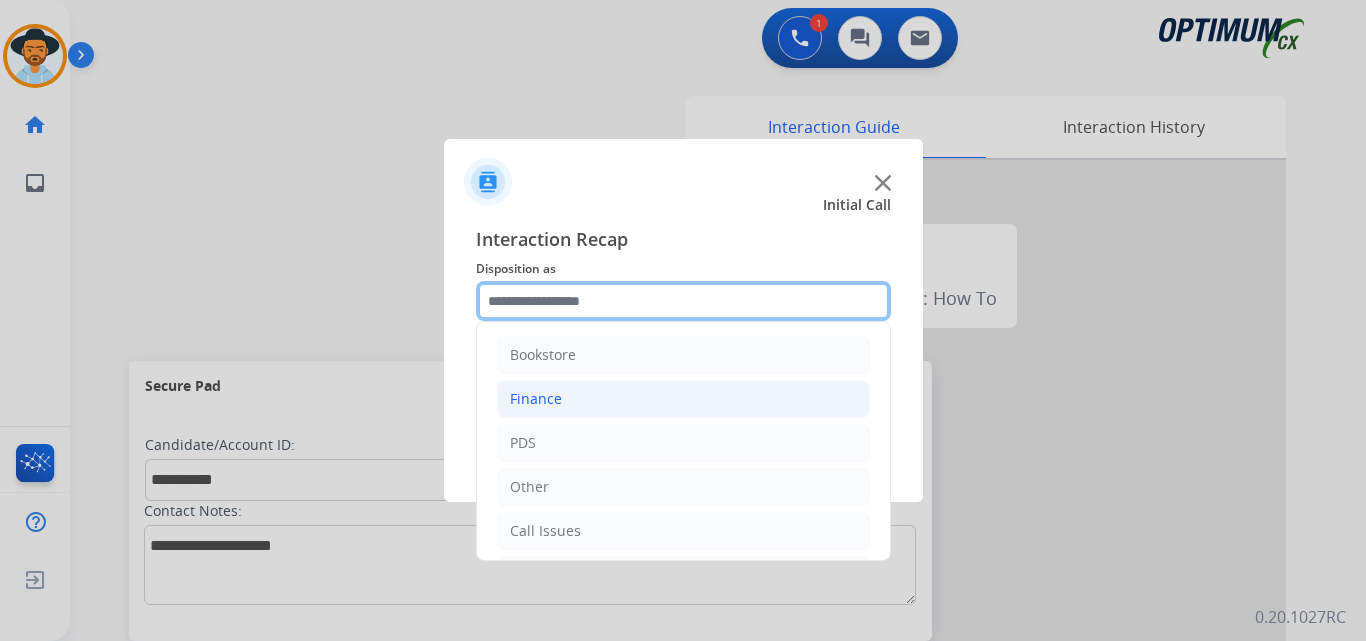 scroll, scrollTop: 136, scrollLeft: 0, axis: vertical 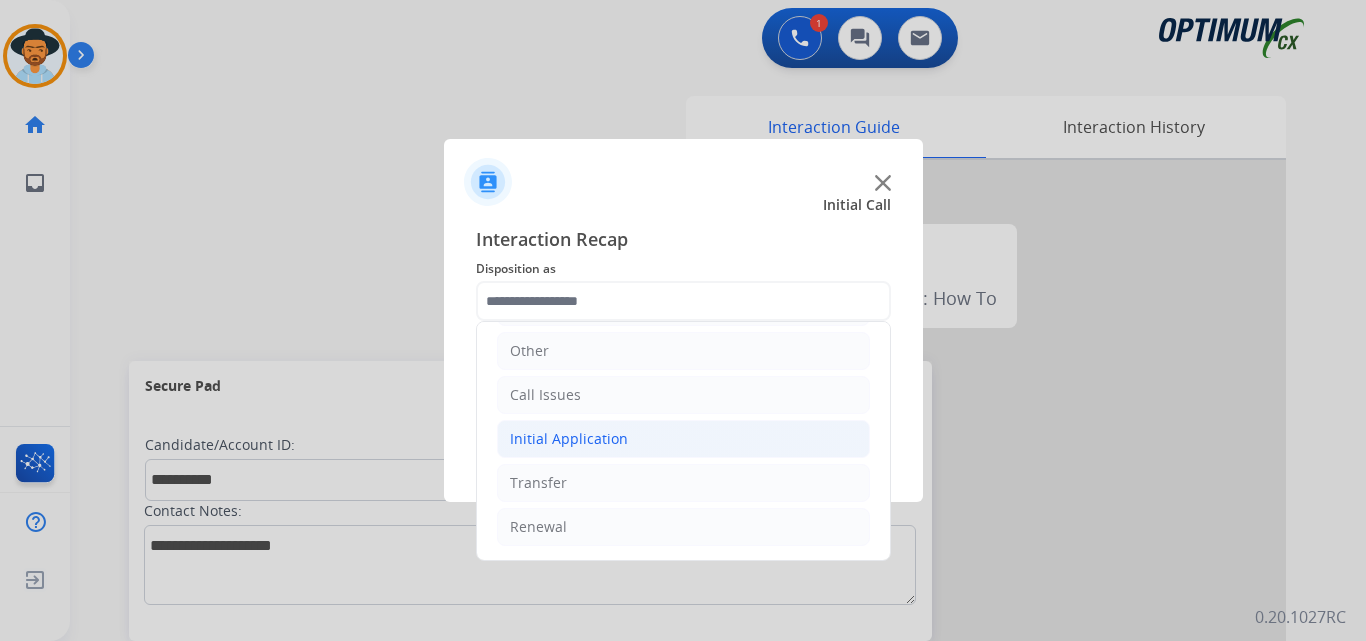 click on "Initial Application" 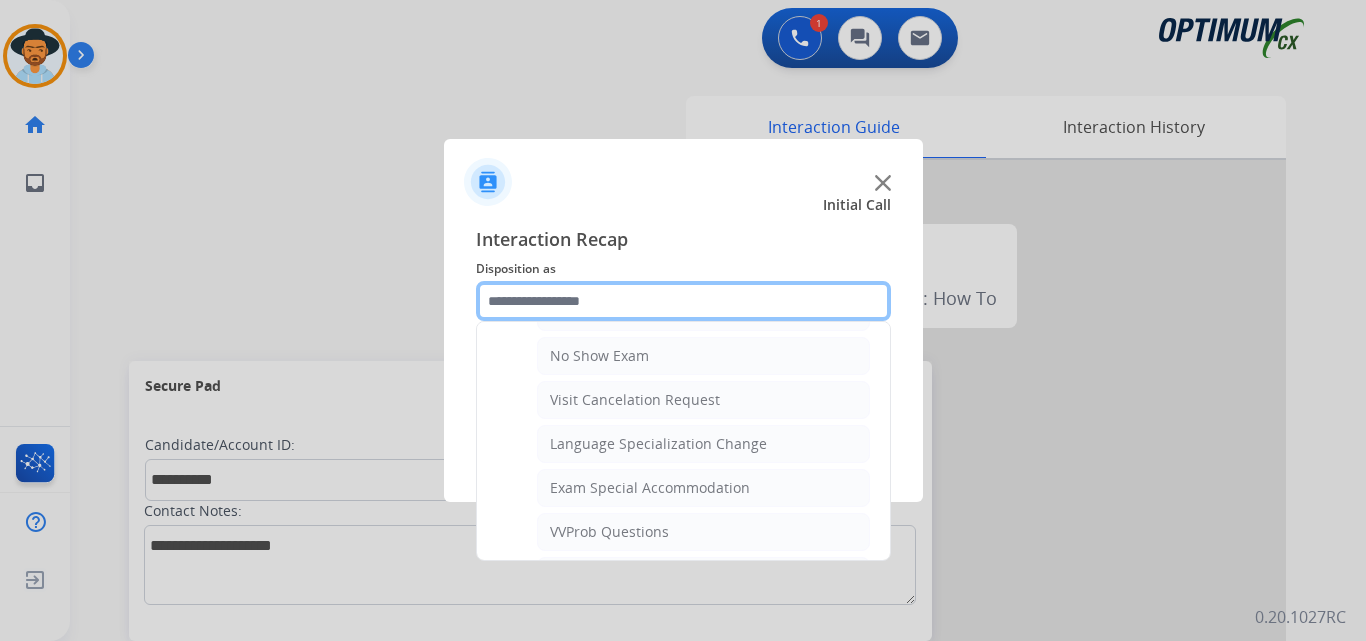 scroll, scrollTop: 1065, scrollLeft: 0, axis: vertical 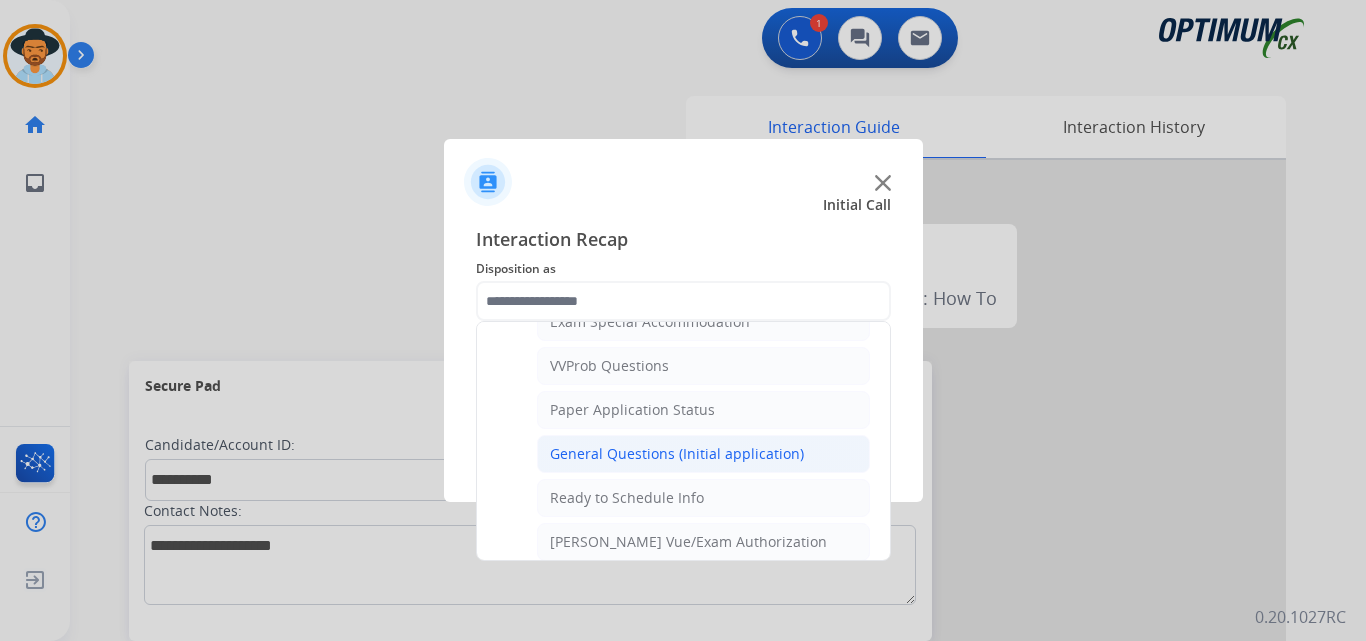 click on "General Questions (Initial application)" 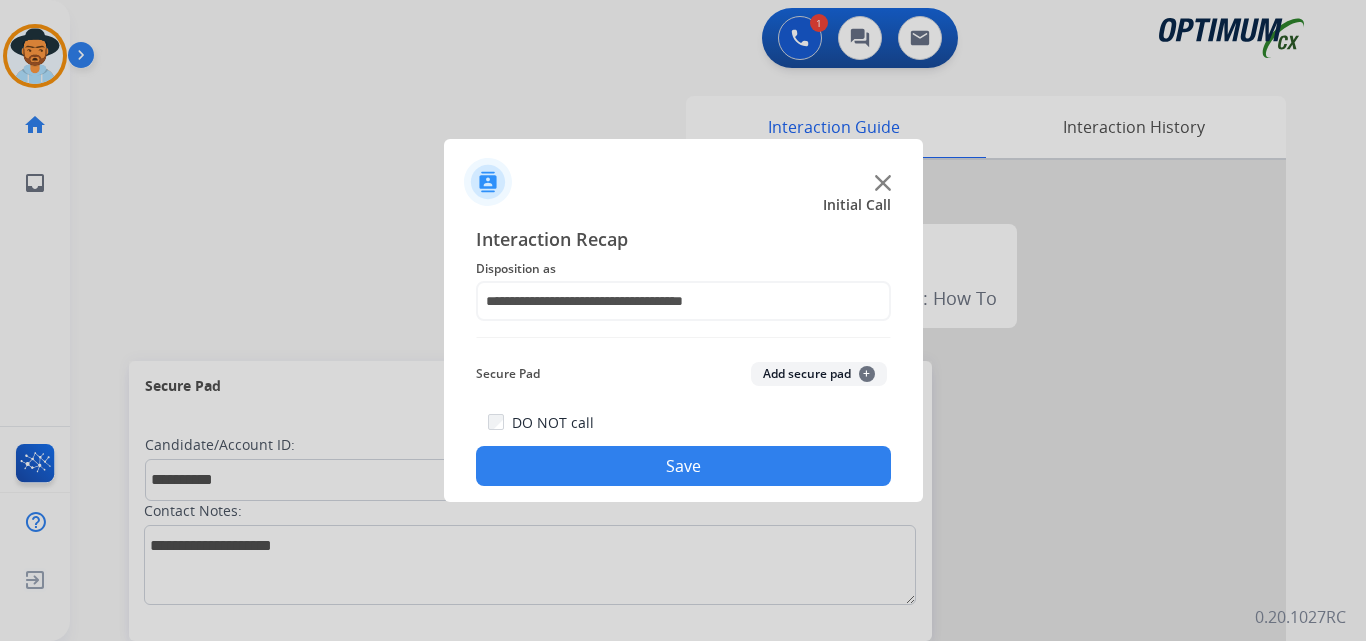 click on "Save" 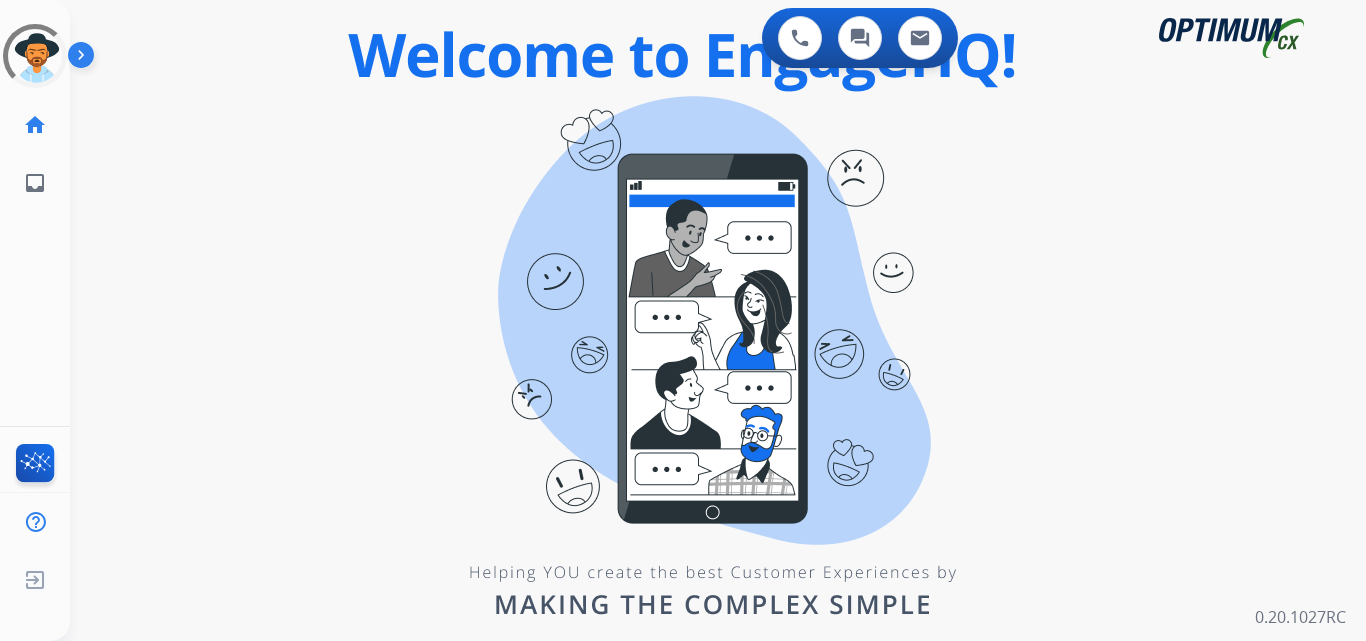 scroll, scrollTop: 0, scrollLeft: 0, axis: both 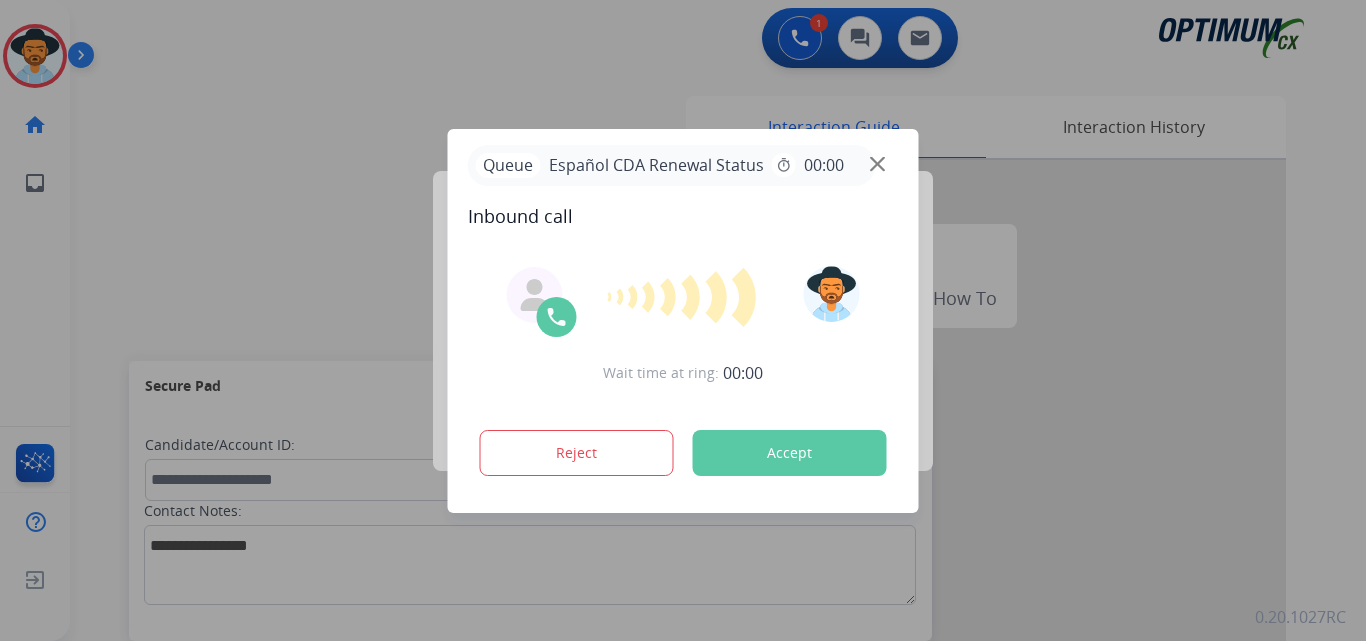 click on "Accept" 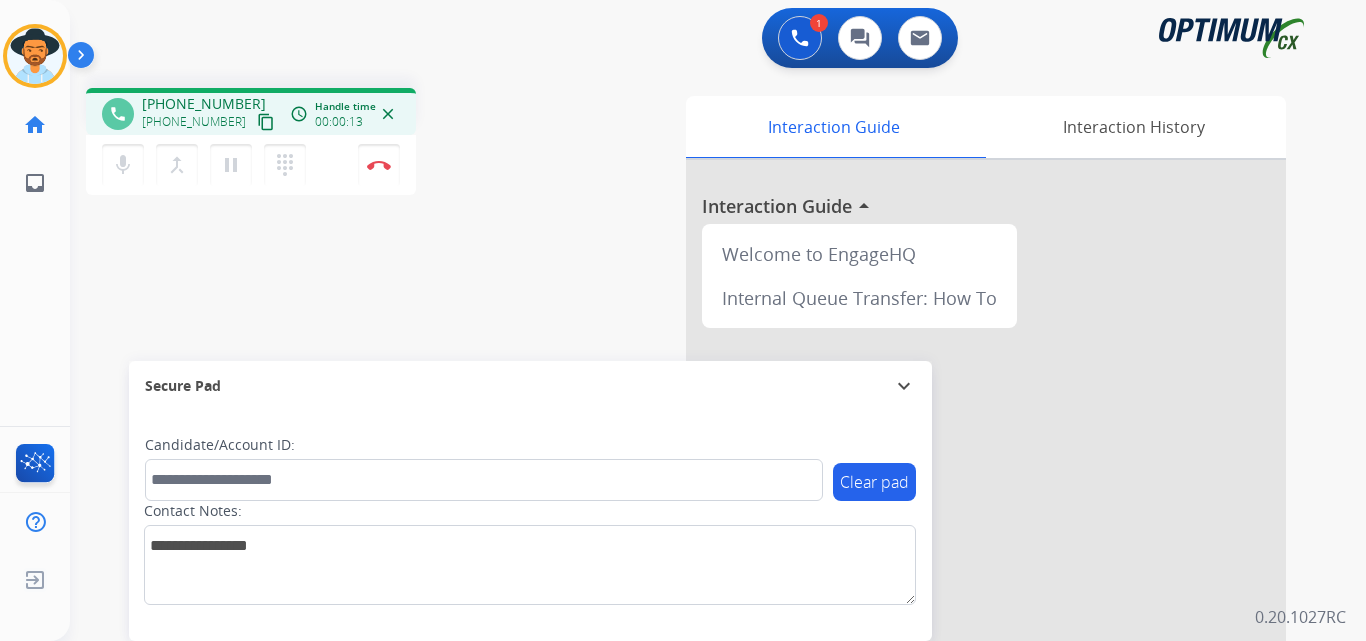 click on "+16892524700" at bounding box center (204, 104) 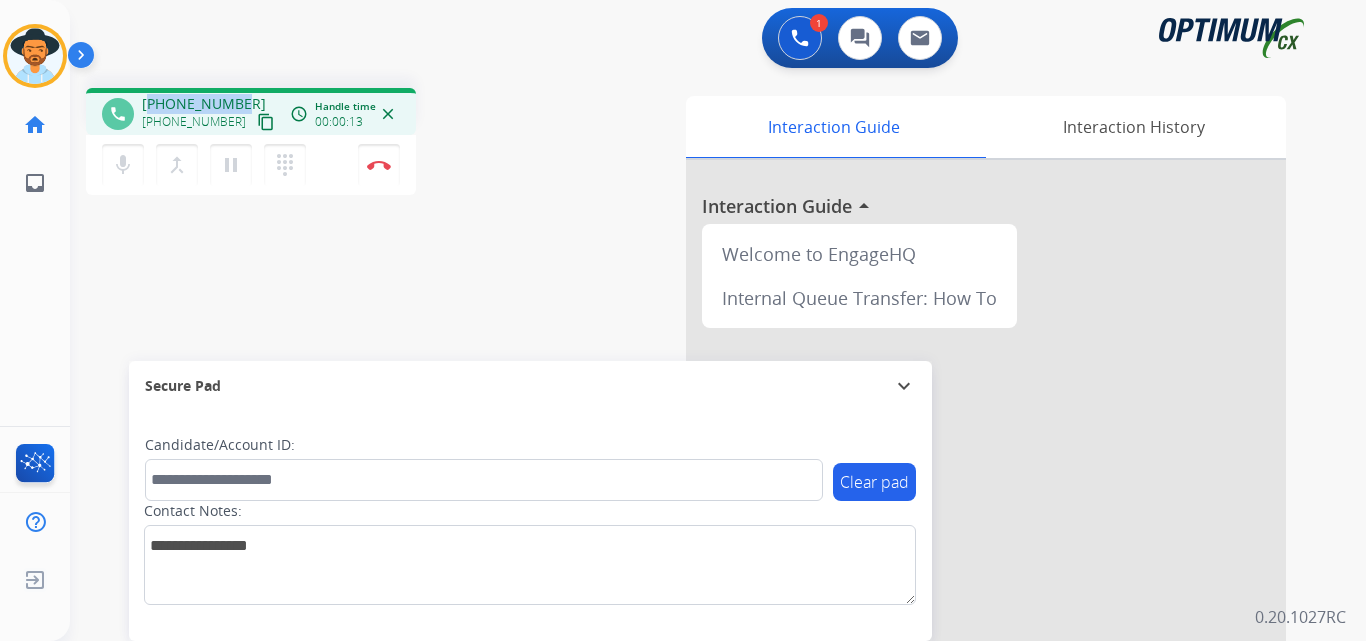 click on "+16892524700" at bounding box center (204, 104) 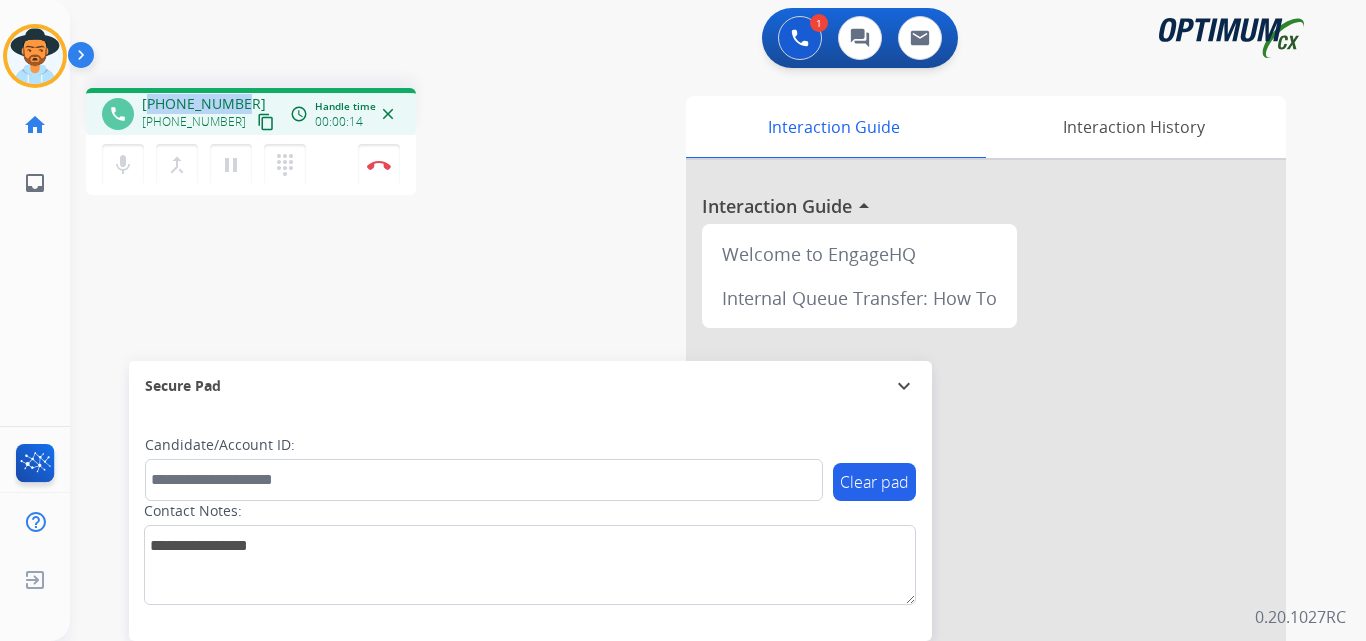copy on "16892524700" 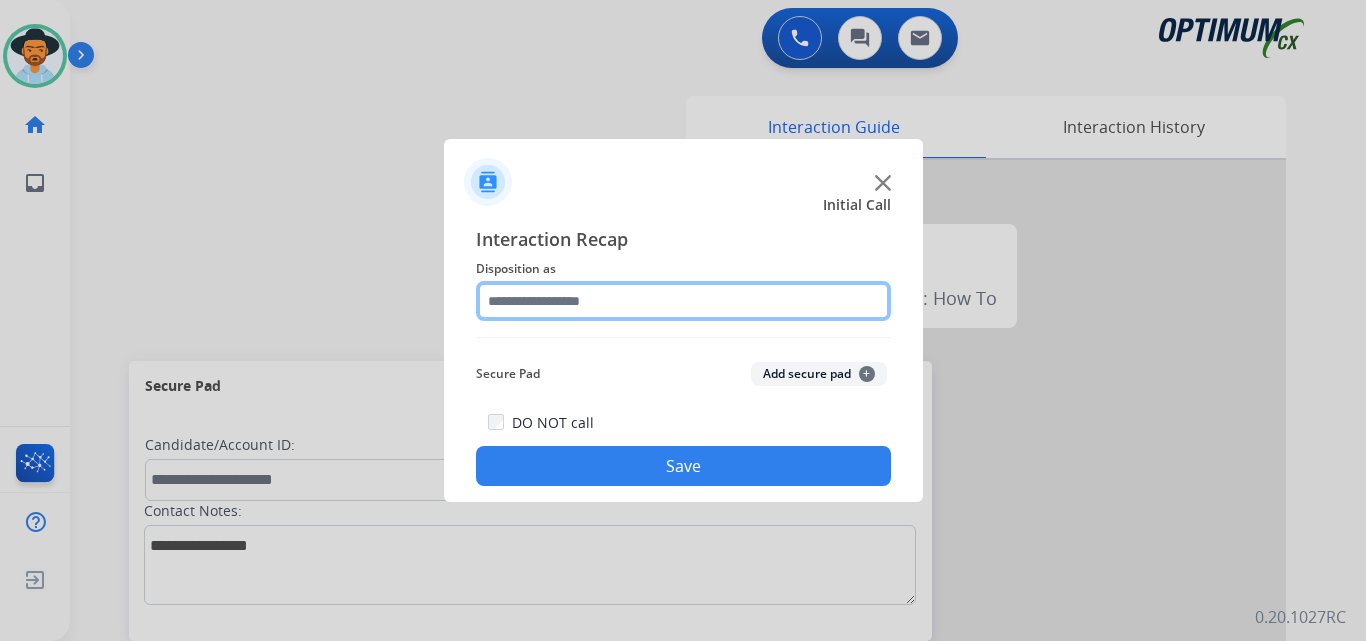 click 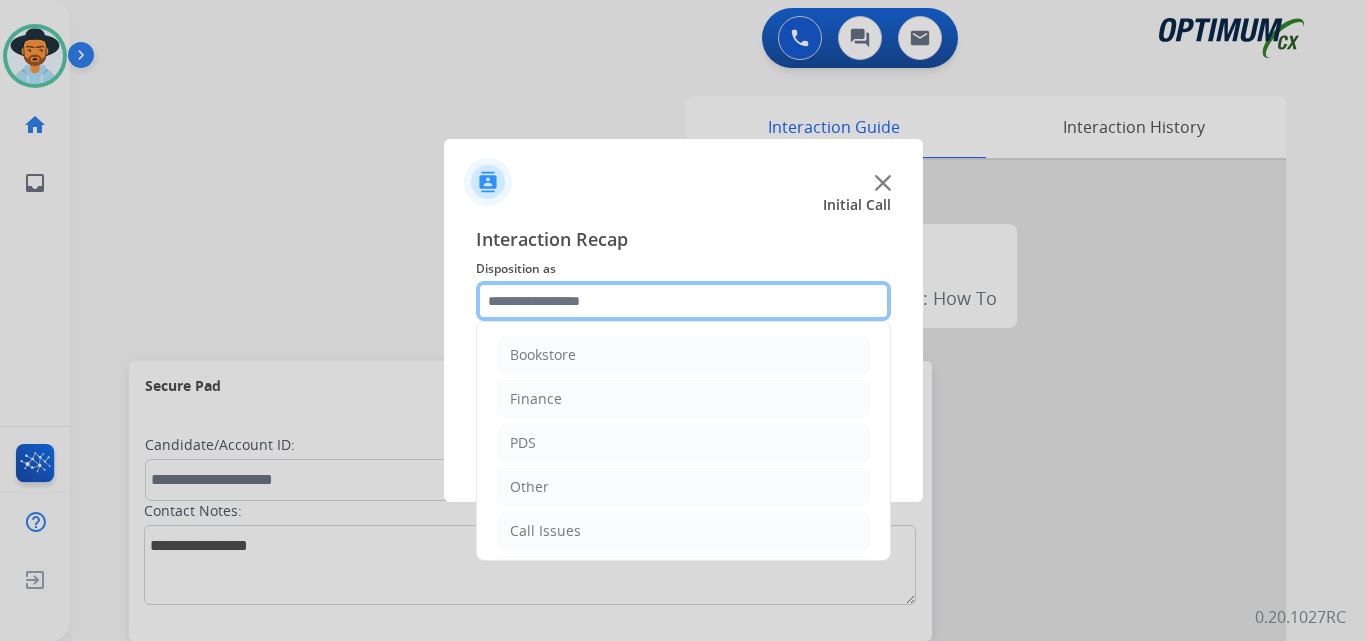 scroll, scrollTop: 136, scrollLeft: 0, axis: vertical 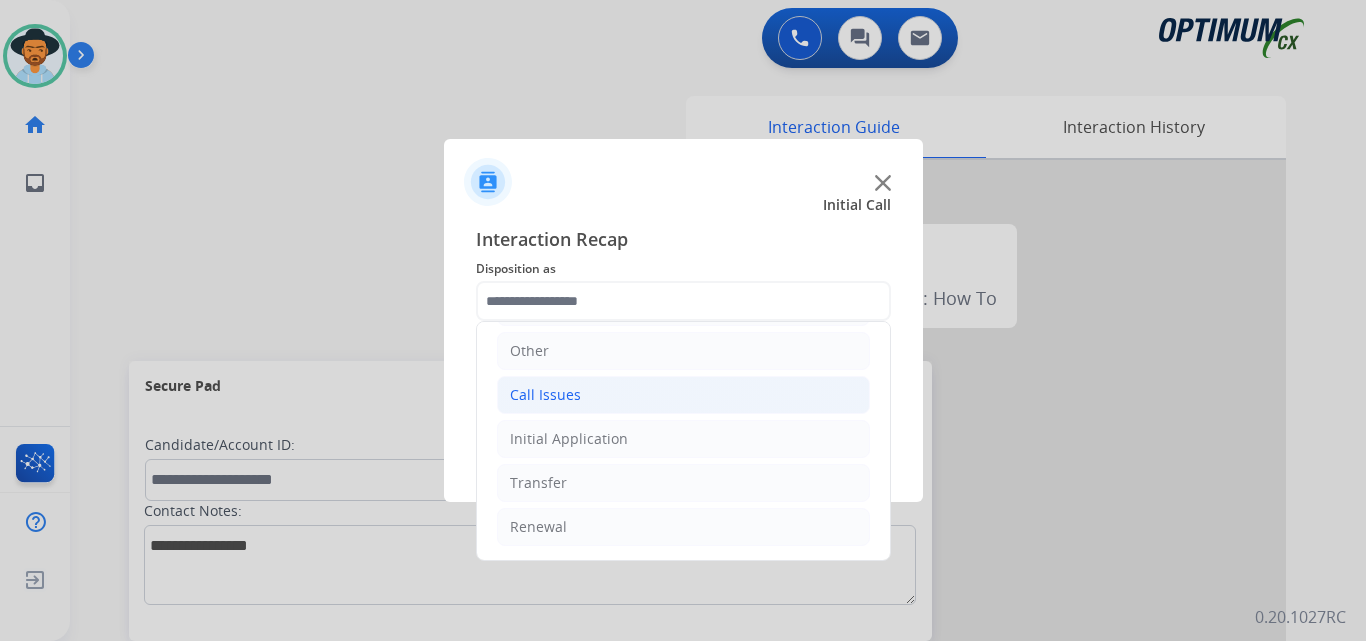 click on "Call Issues" 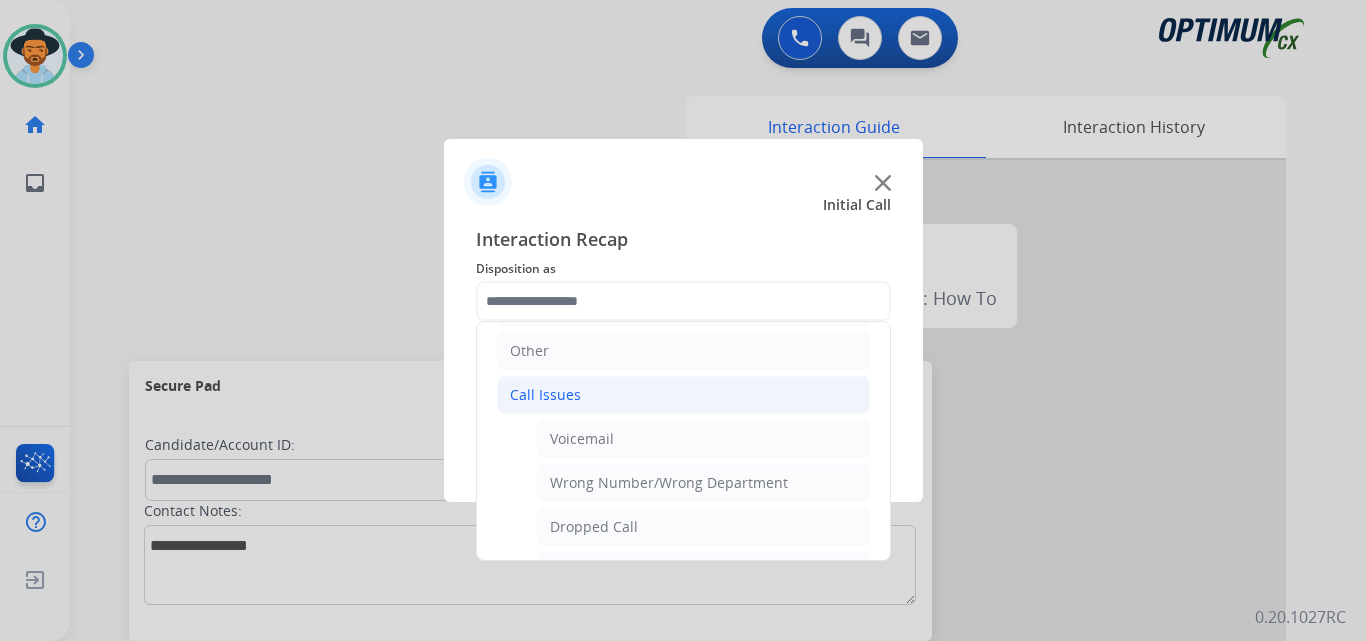 click on "Dropped Call" 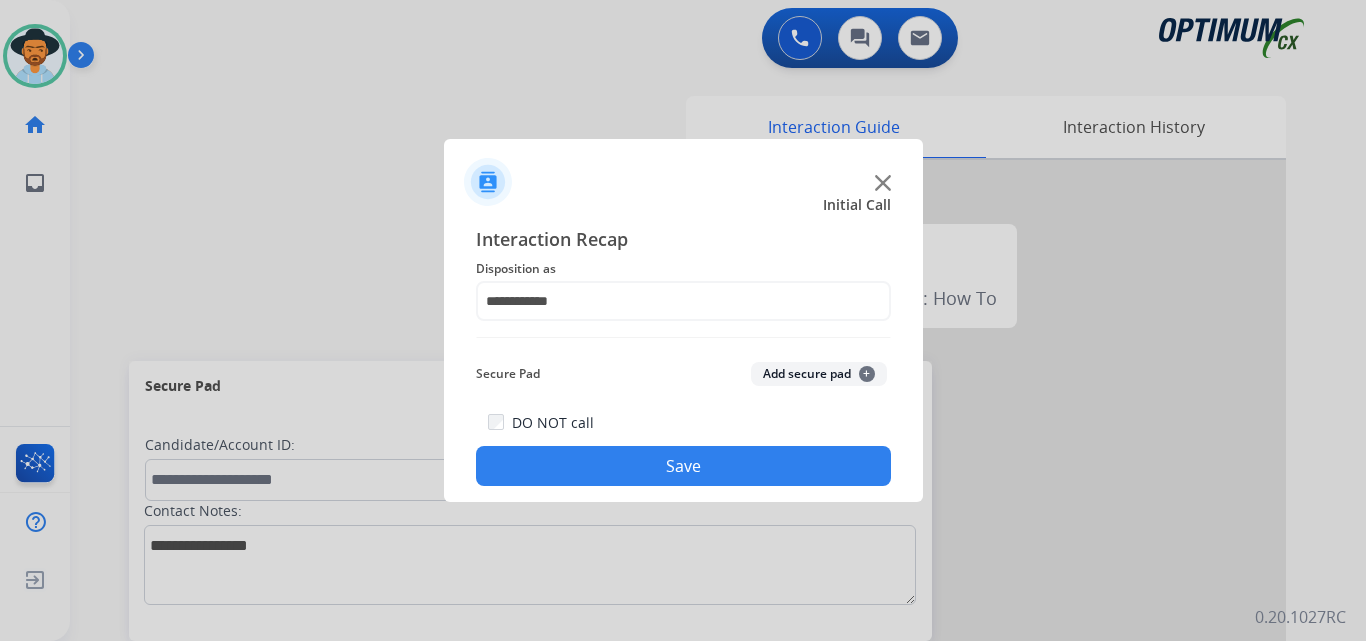click on "Save" 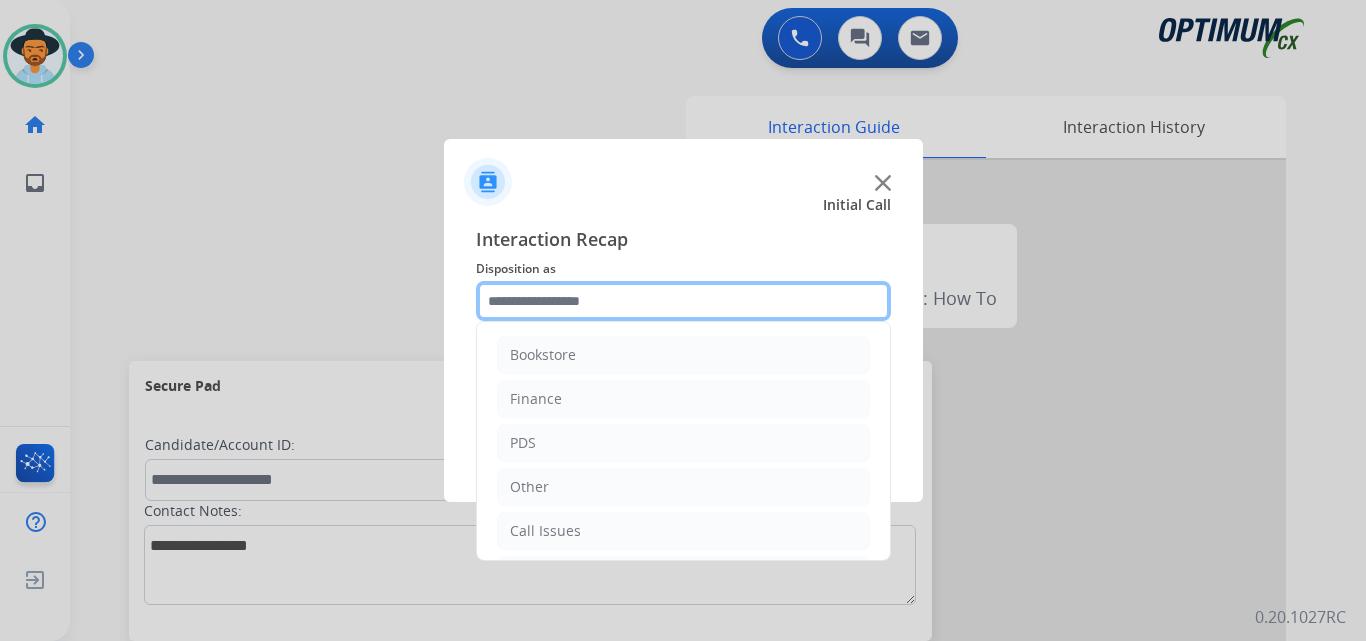 click 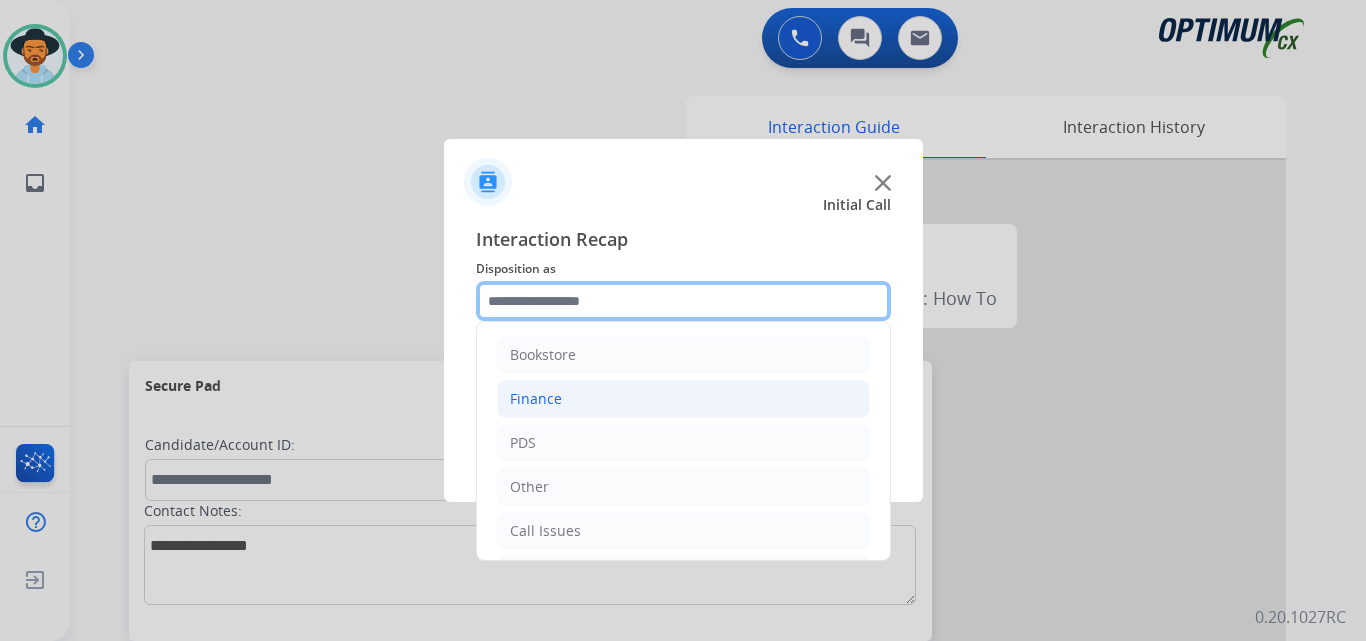 scroll, scrollTop: 136, scrollLeft: 0, axis: vertical 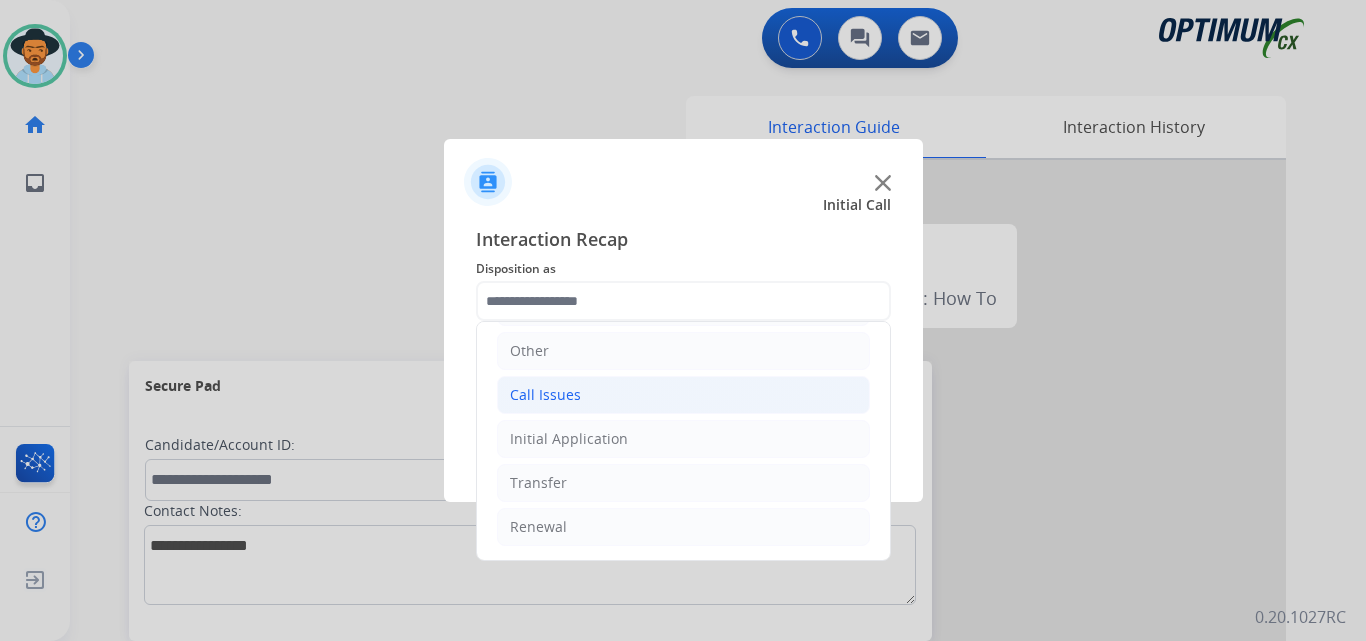 click on "Call Issues" 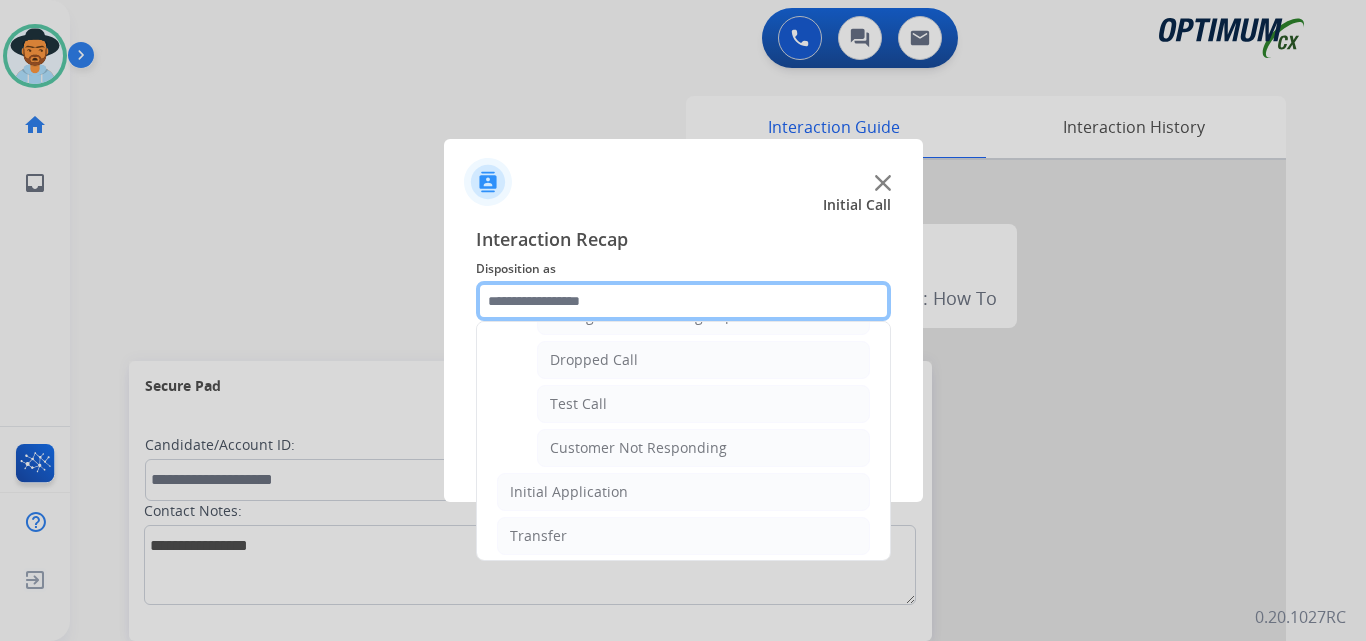 scroll, scrollTop: 356, scrollLeft: 0, axis: vertical 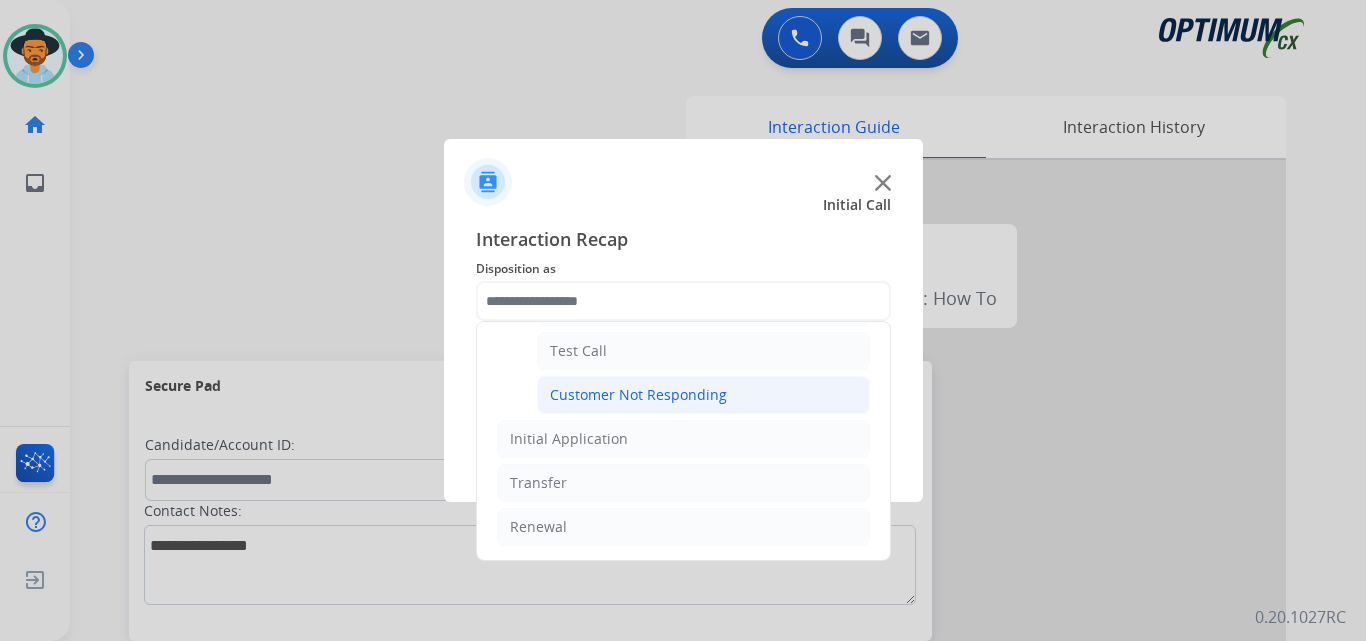 click on "Customer Not Responding" 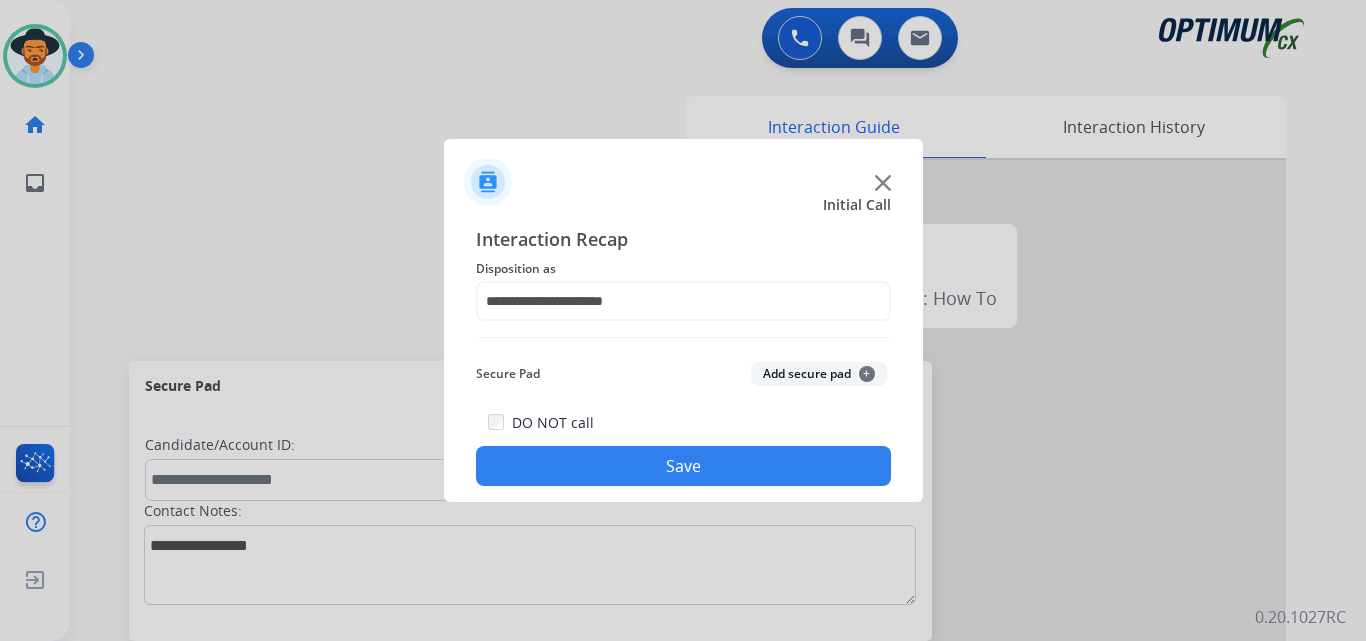 click on "Save" 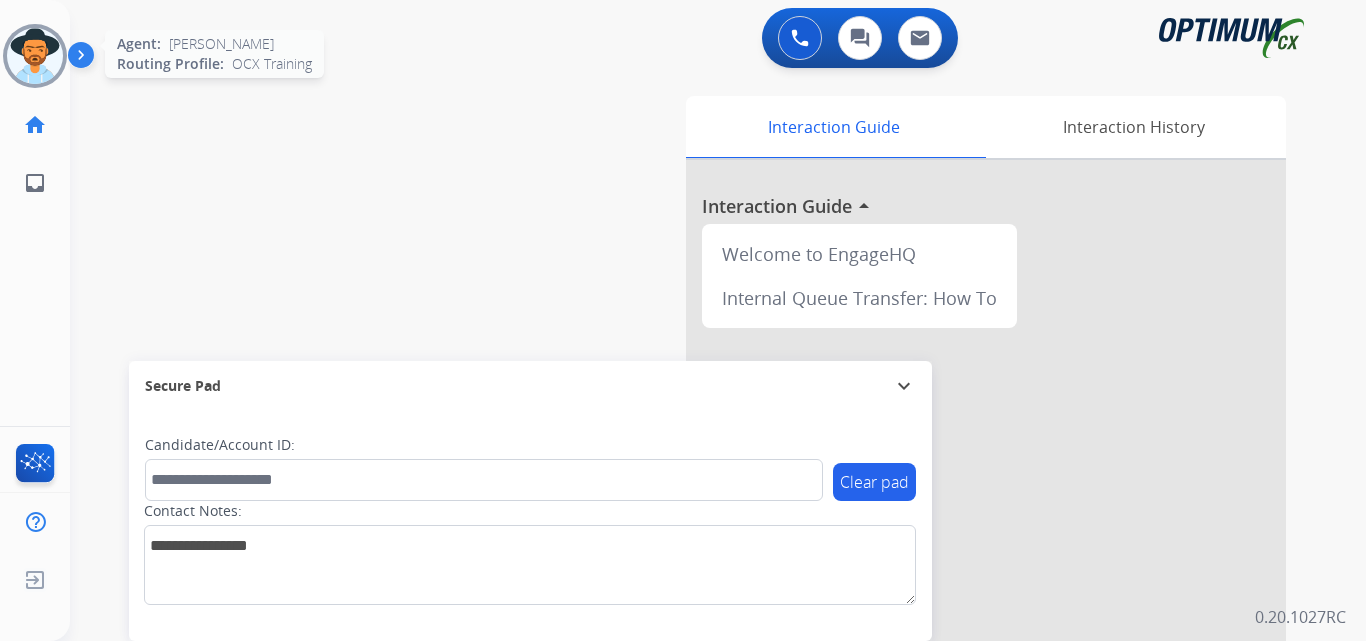 click at bounding box center (35, 56) 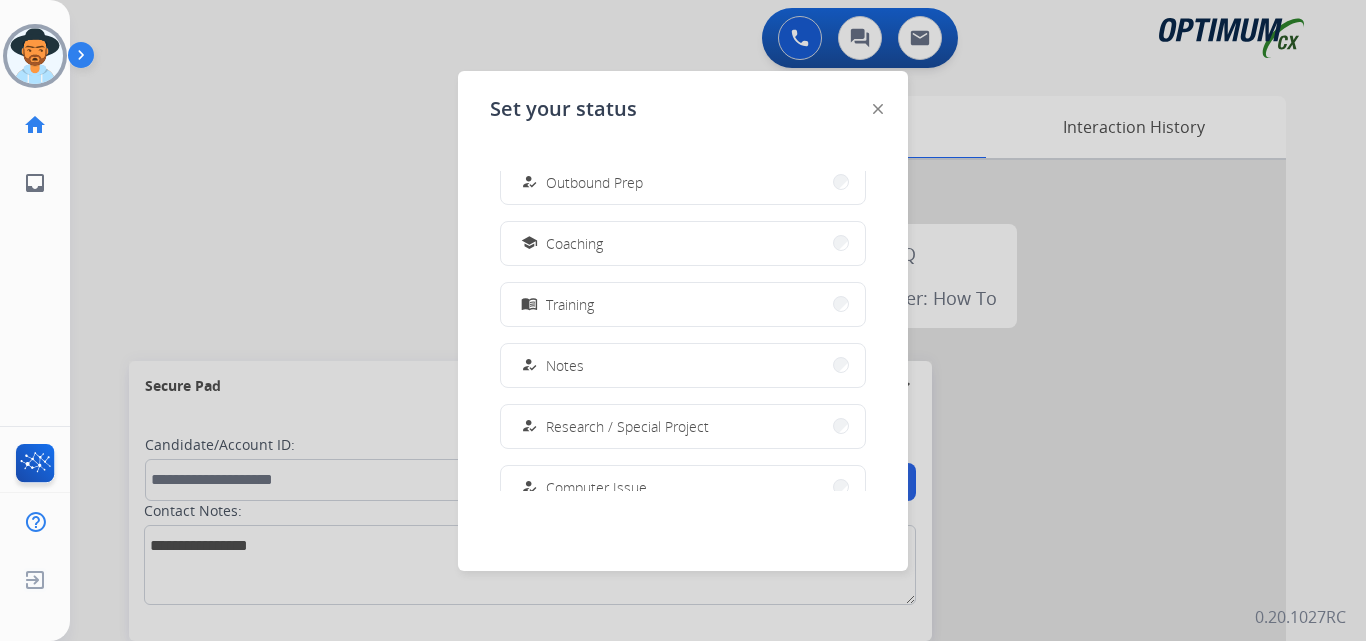 scroll, scrollTop: 0, scrollLeft: 0, axis: both 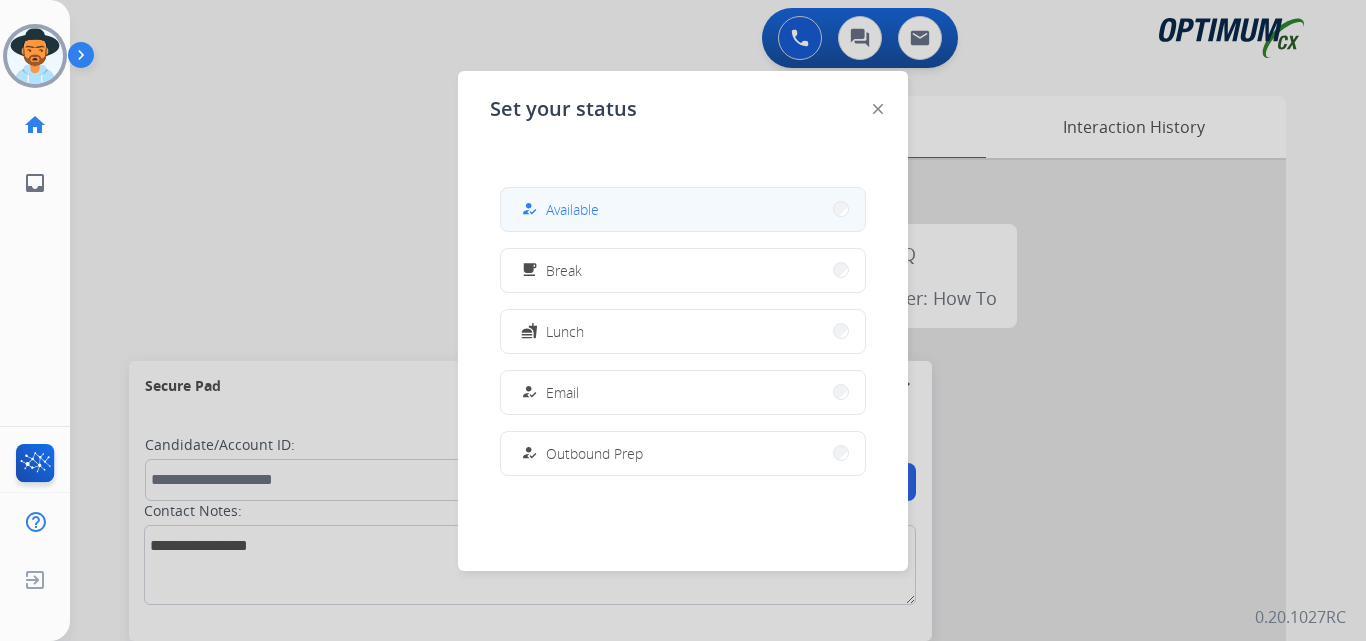 click on "how_to_reg Available" at bounding box center (558, 209) 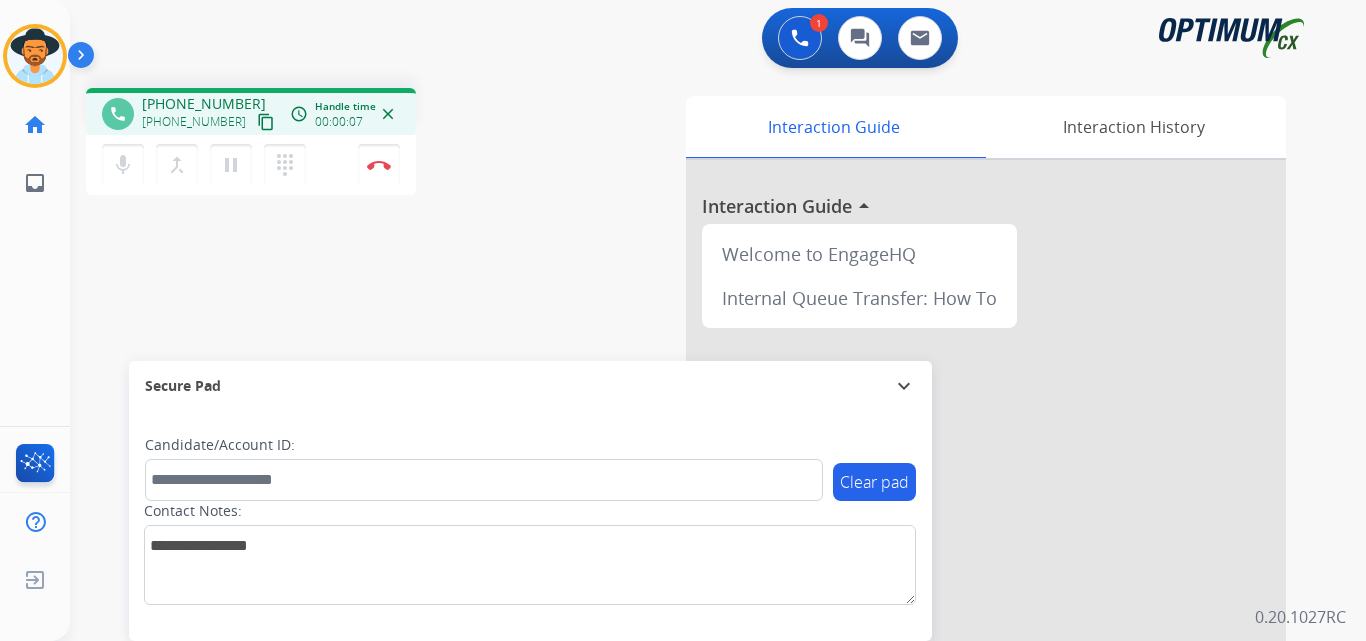 click on "+17175560725" at bounding box center (204, 104) 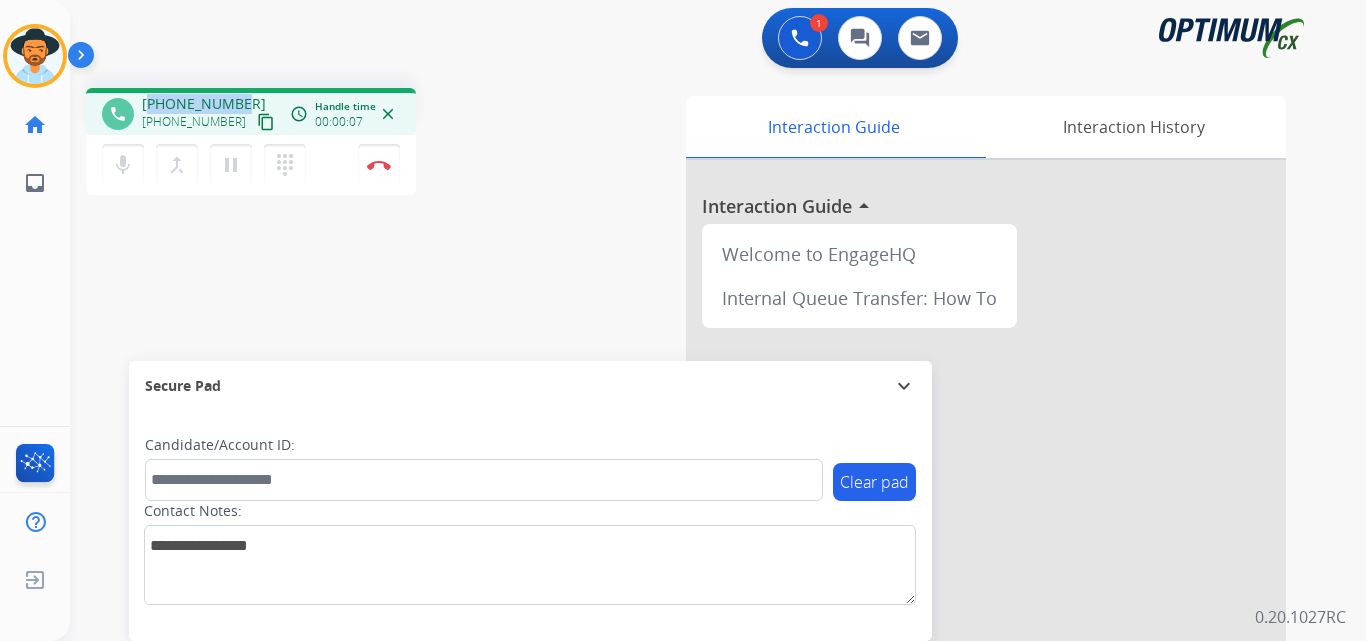 click on "+17175560725" at bounding box center (204, 104) 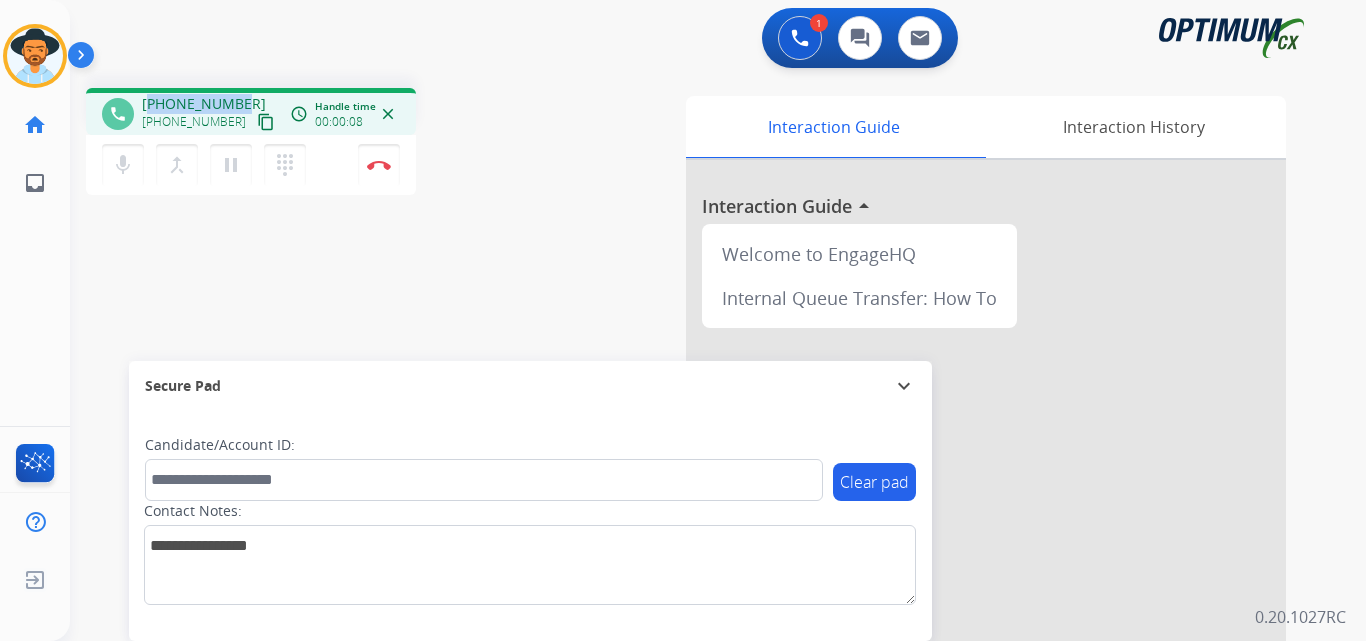 copy on "17175560725" 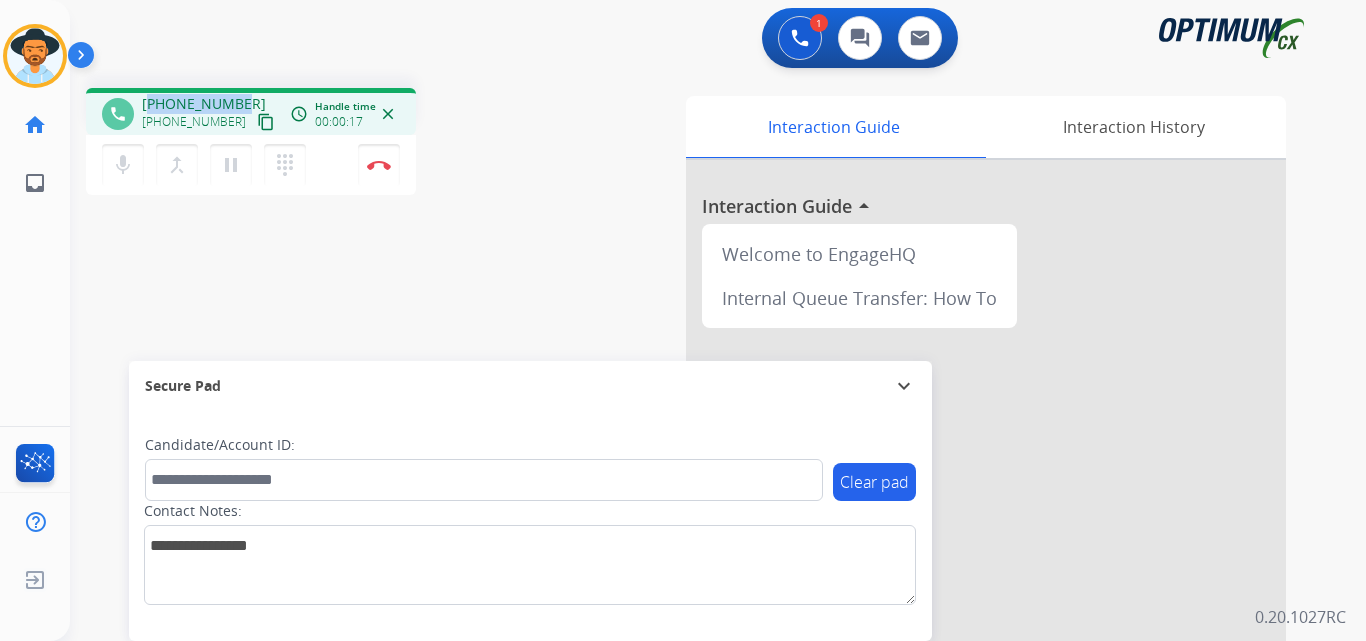 click on "+17175560725" at bounding box center [204, 104] 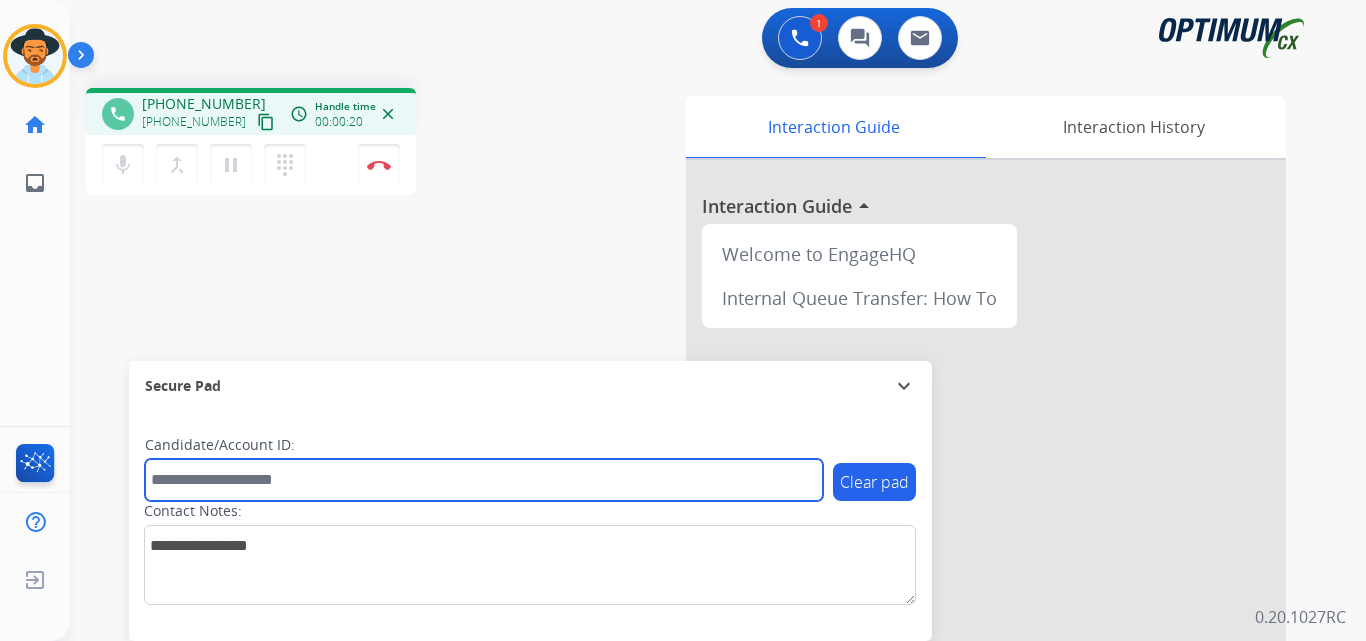 click at bounding box center [484, 480] 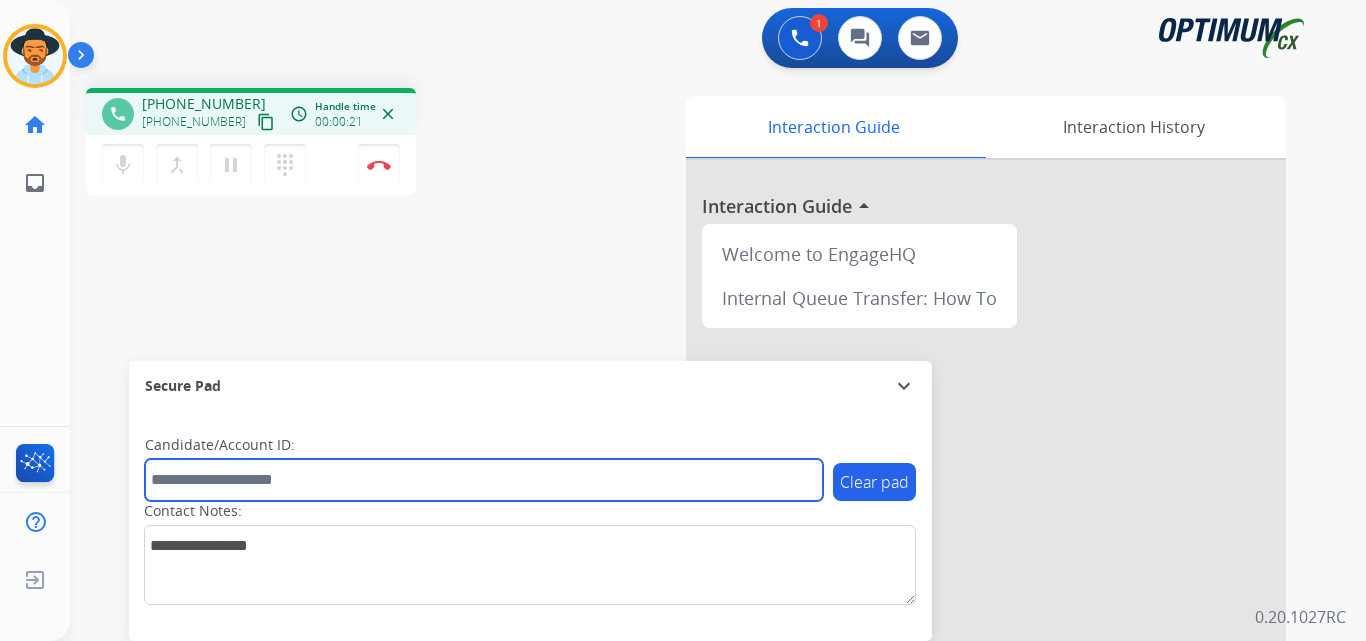 paste on "**********" 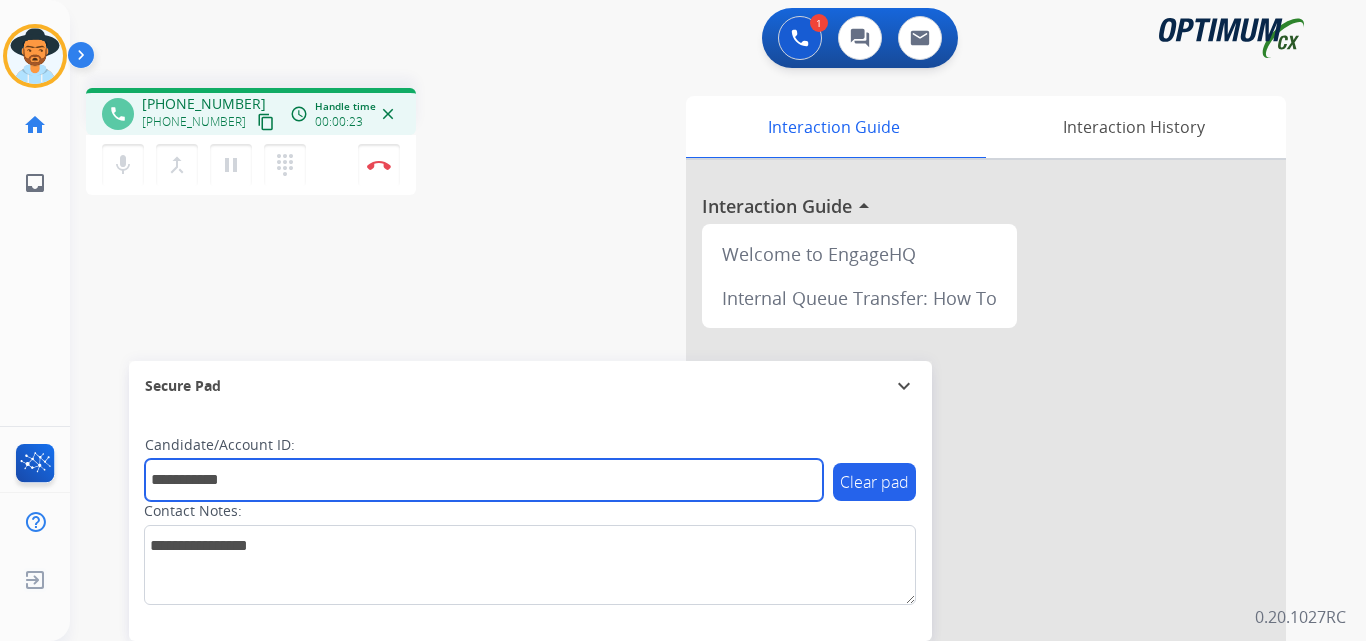 click on "**********" at bounding box center [484, 480] 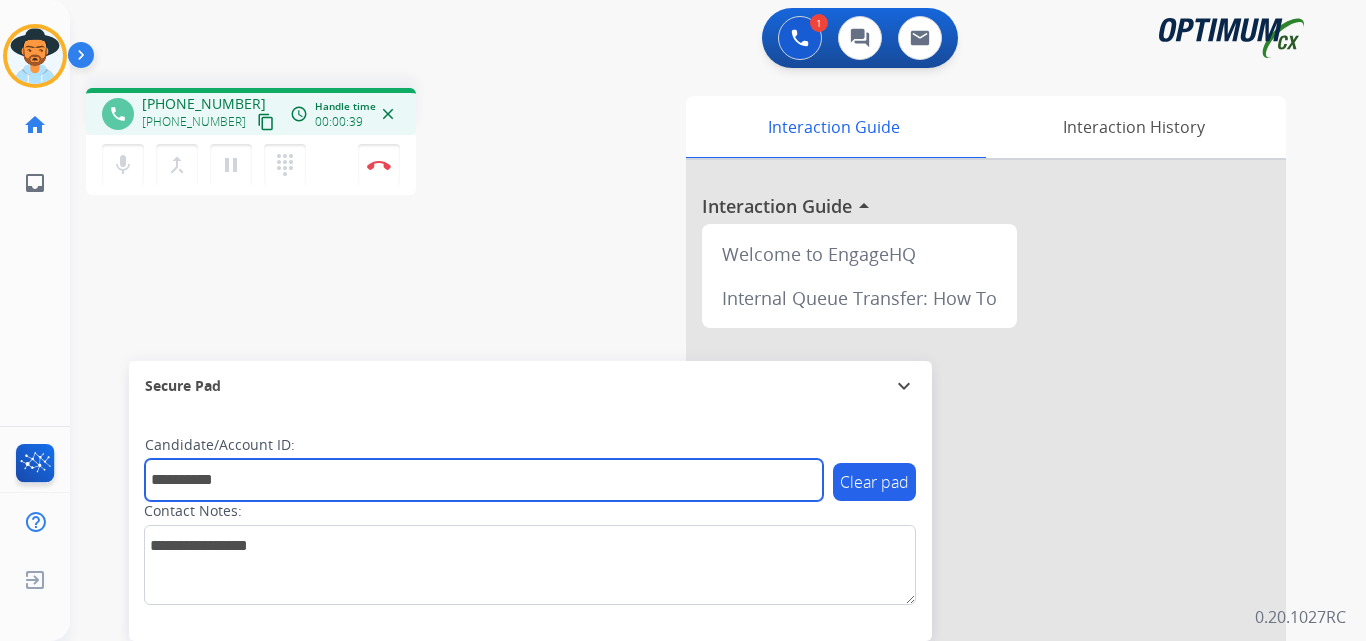 click on "**********" at bounding box center (484, 480) 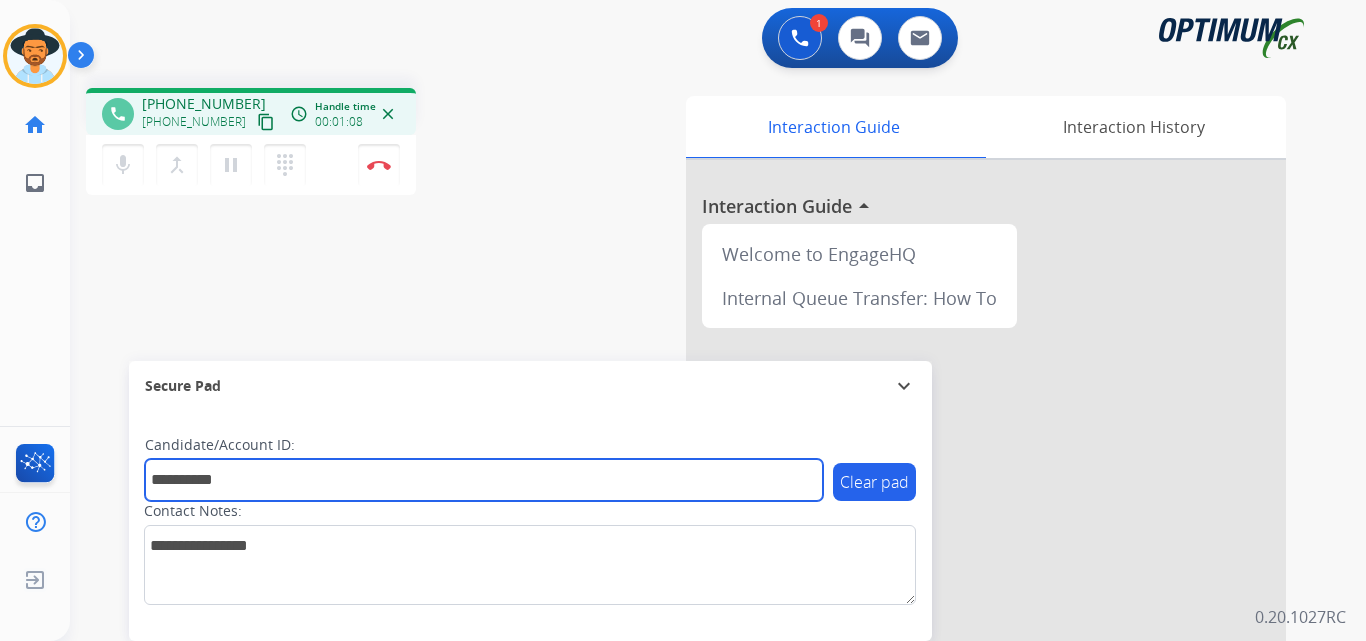 click on "**********" at bounding box center [484, 480] 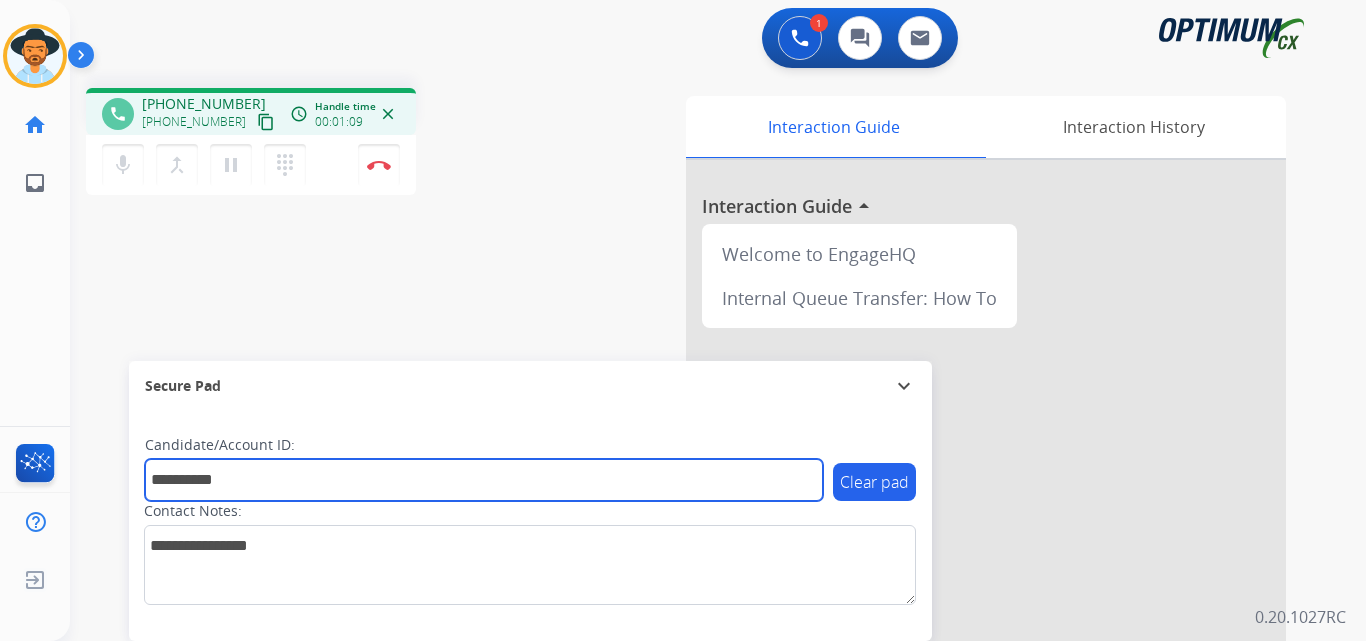 click on "**********" at bounding box center [484, 480] 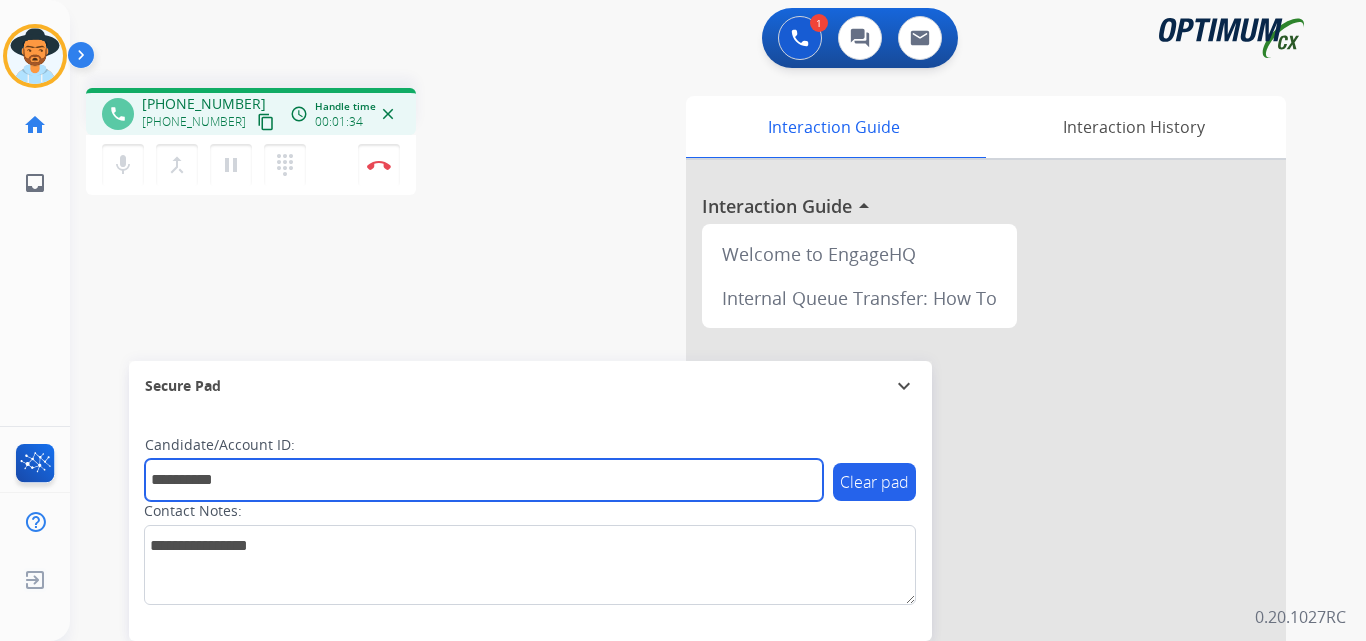 click on "**********" at bounding box center [484, 480] 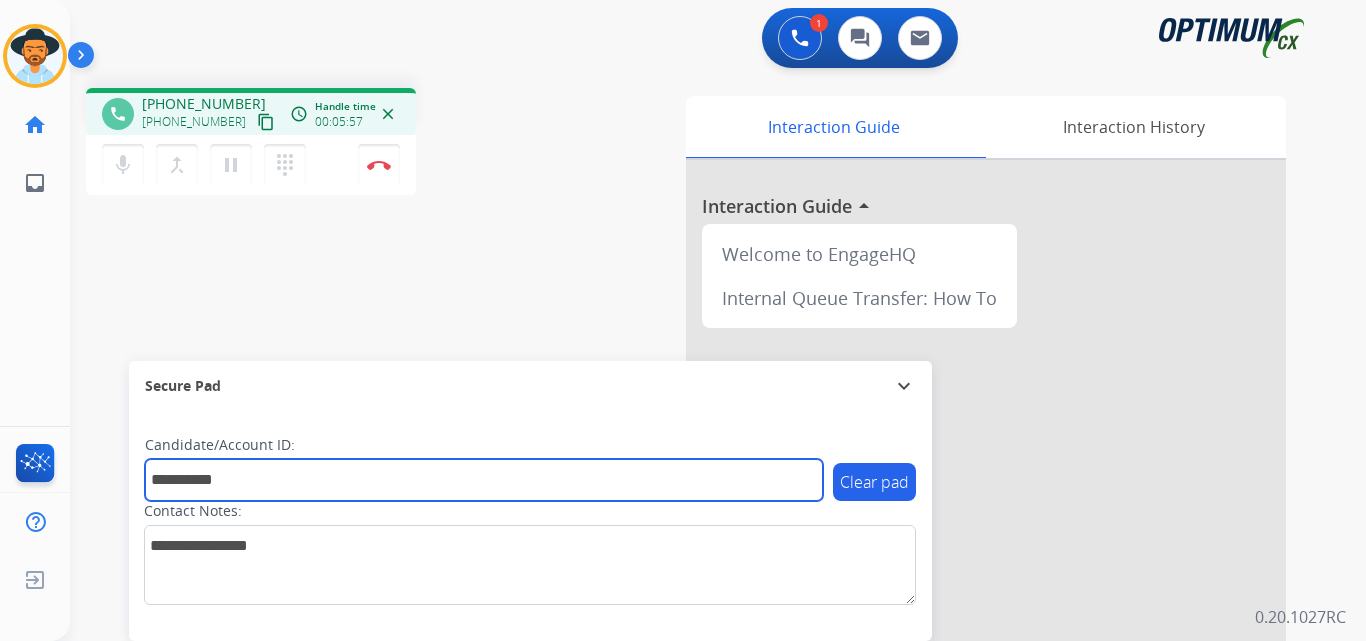 click on "**********" at bounding box center (484, 480) 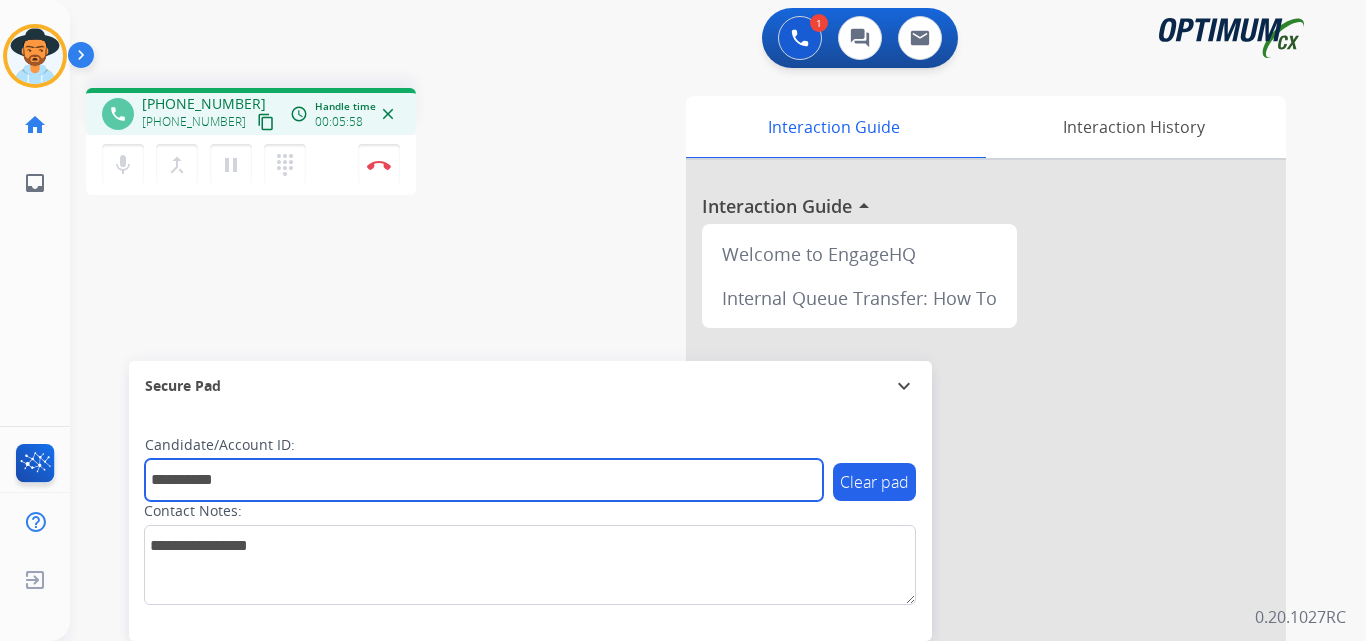 drag, startPoint x: 284, startPoint y: 480, endPoint x: 97, endPoint y: 479, distance: 187.00267 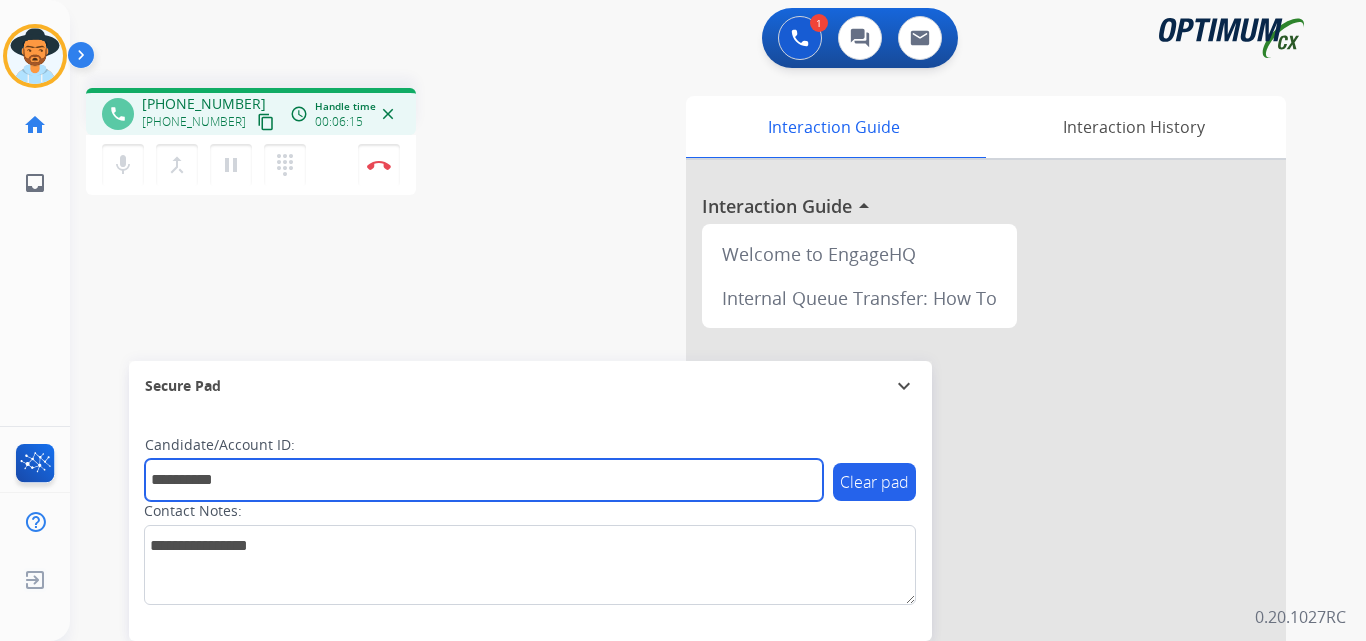 click on "**********" at bounding box center [484, 480] 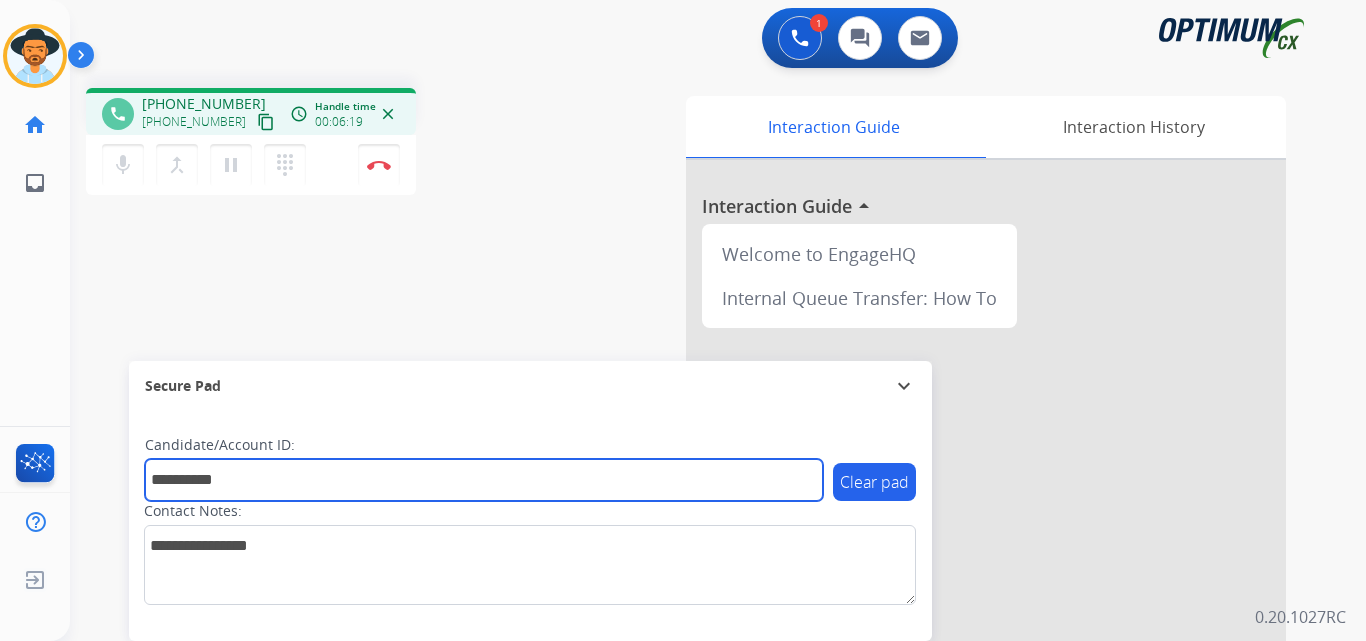 type on "**********" 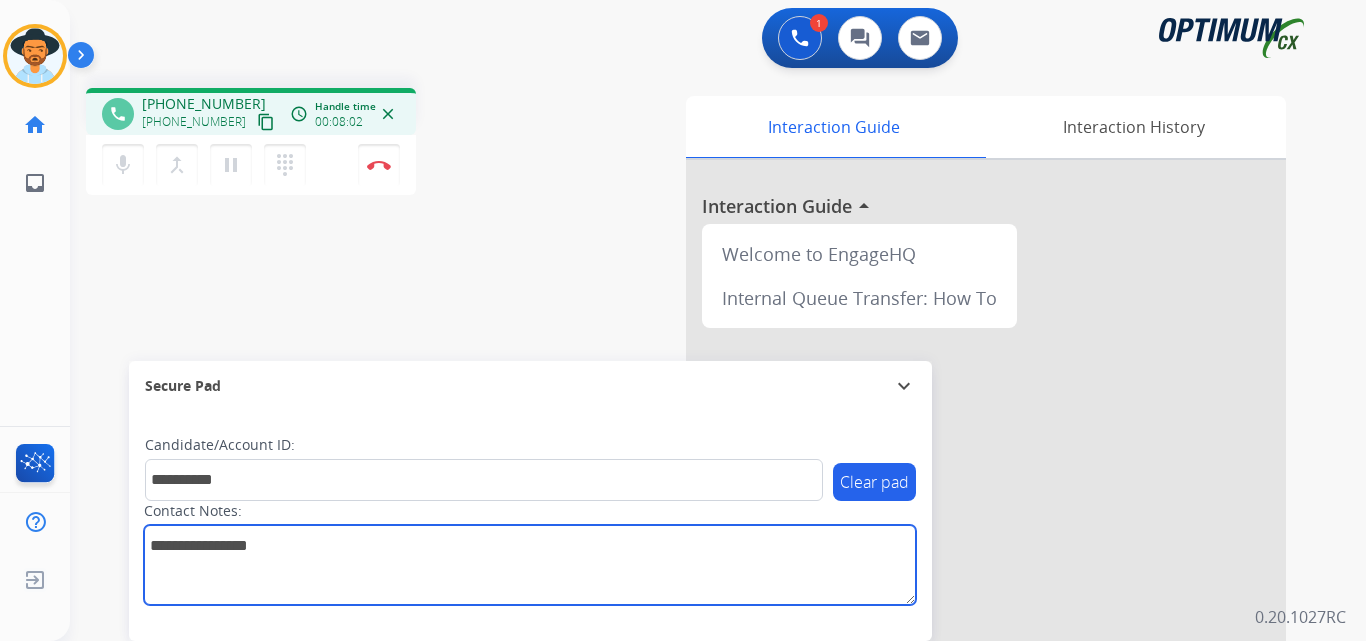 click at bounding box center (530, 565) 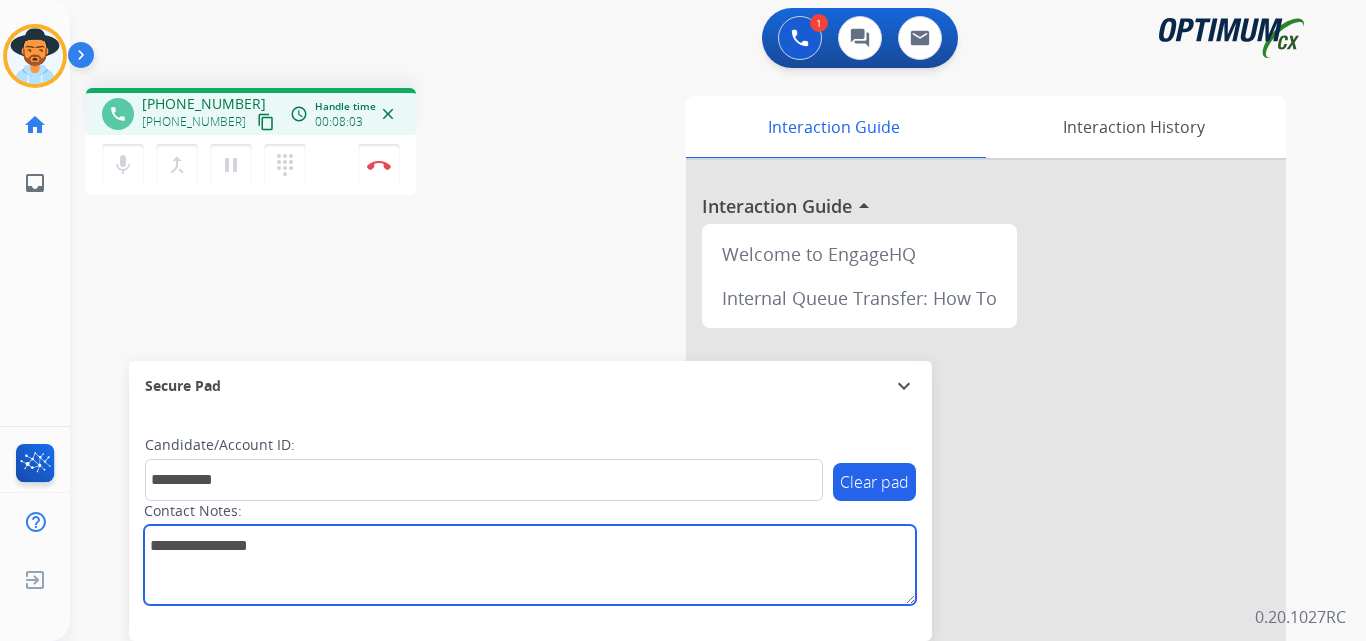 paste on "**********" 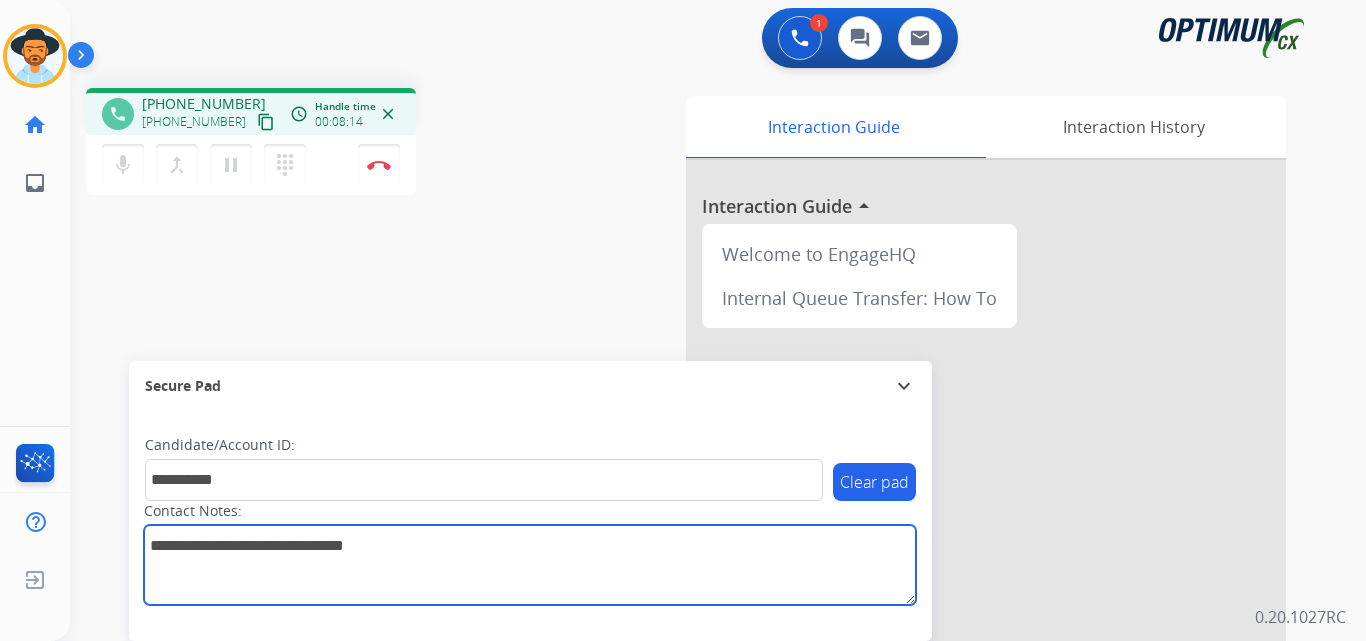 click at bounding box center (530, 565) 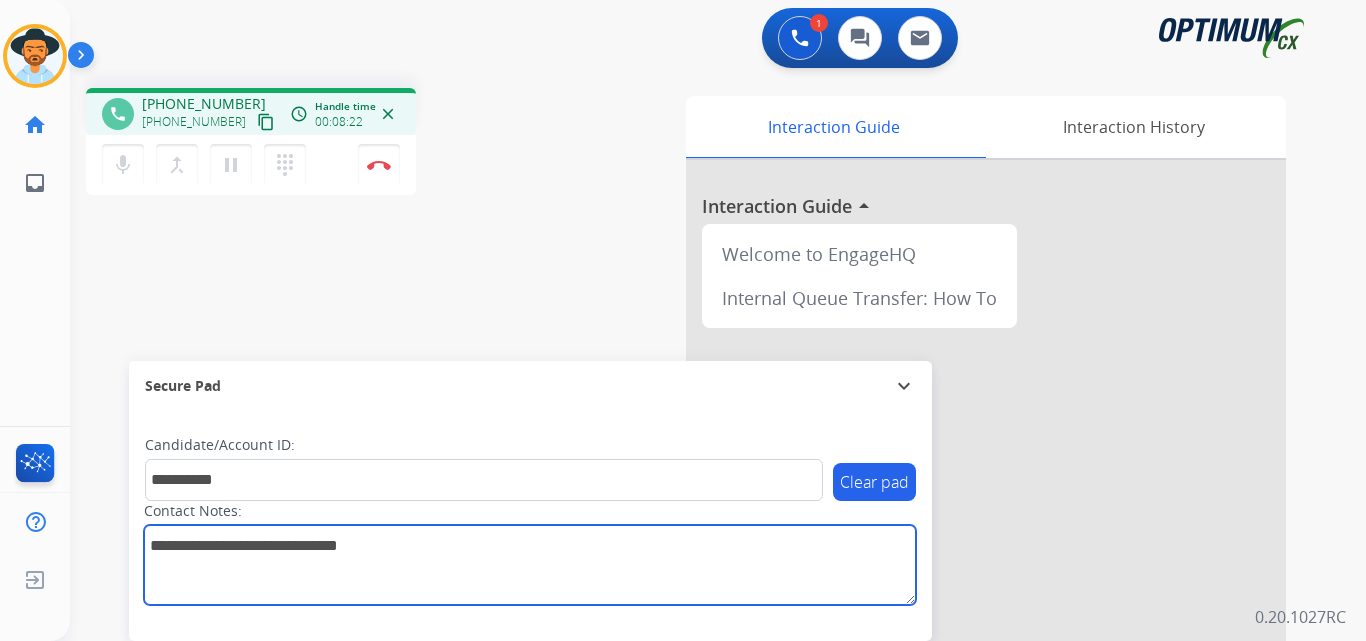 drag, startPoint x: 493, startPoint y: 555, endPoint x: 79, endPoint y: 525, distance: 415.08554 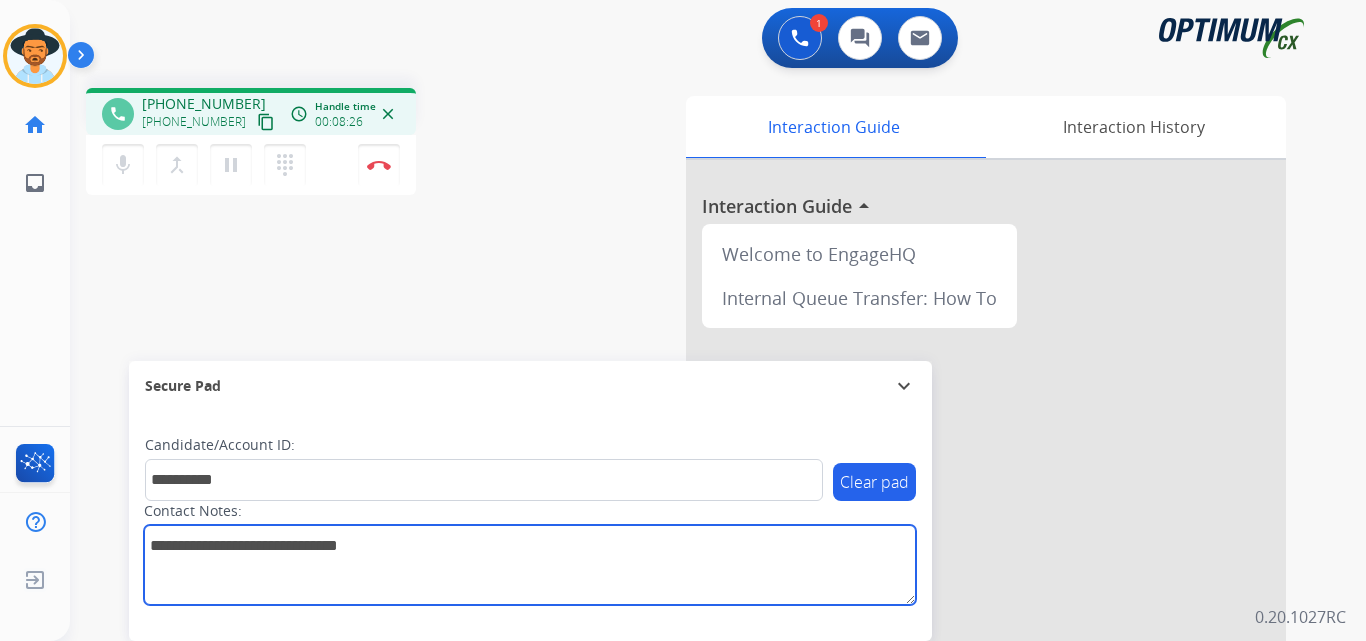 type on "**********" 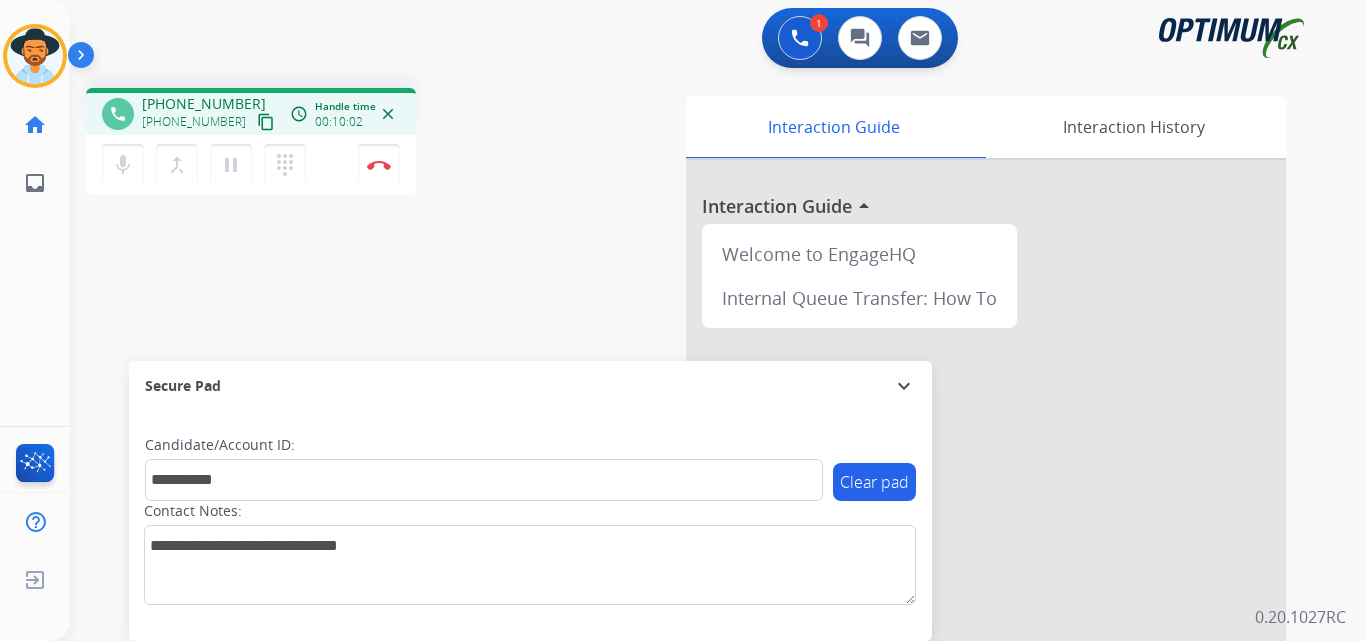 click on "**********" at bounding box center [694, 489] 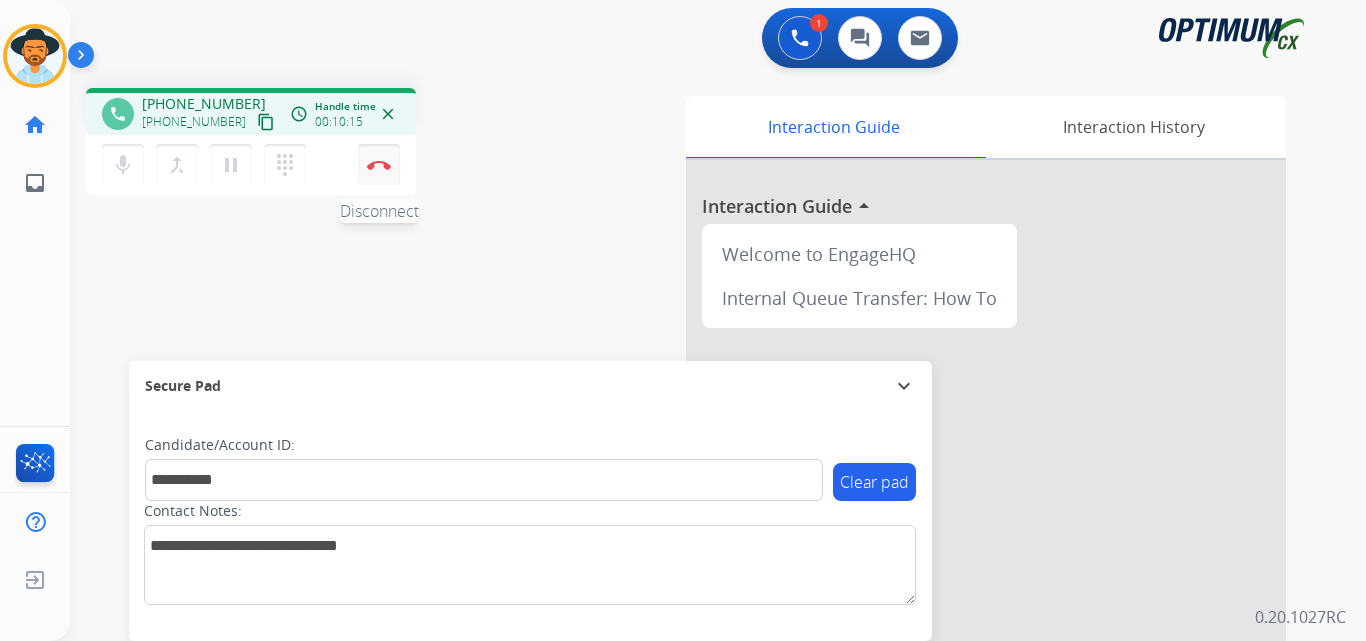click at bounding box center [379, 165] 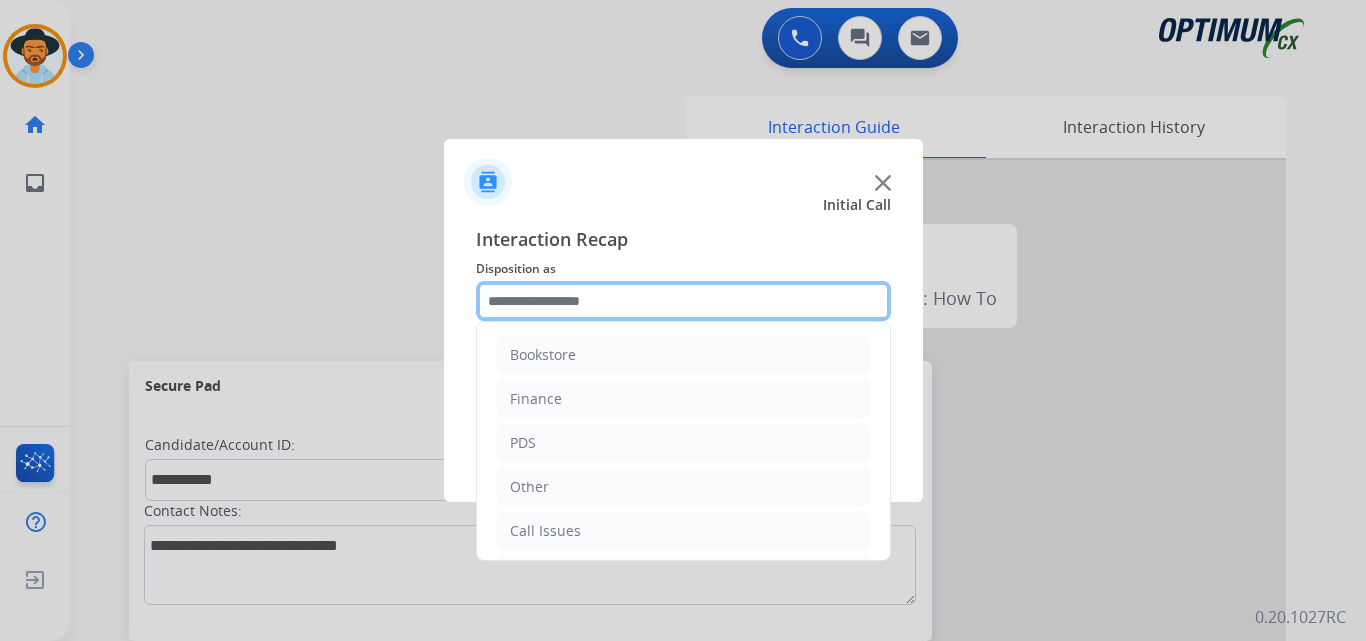 click 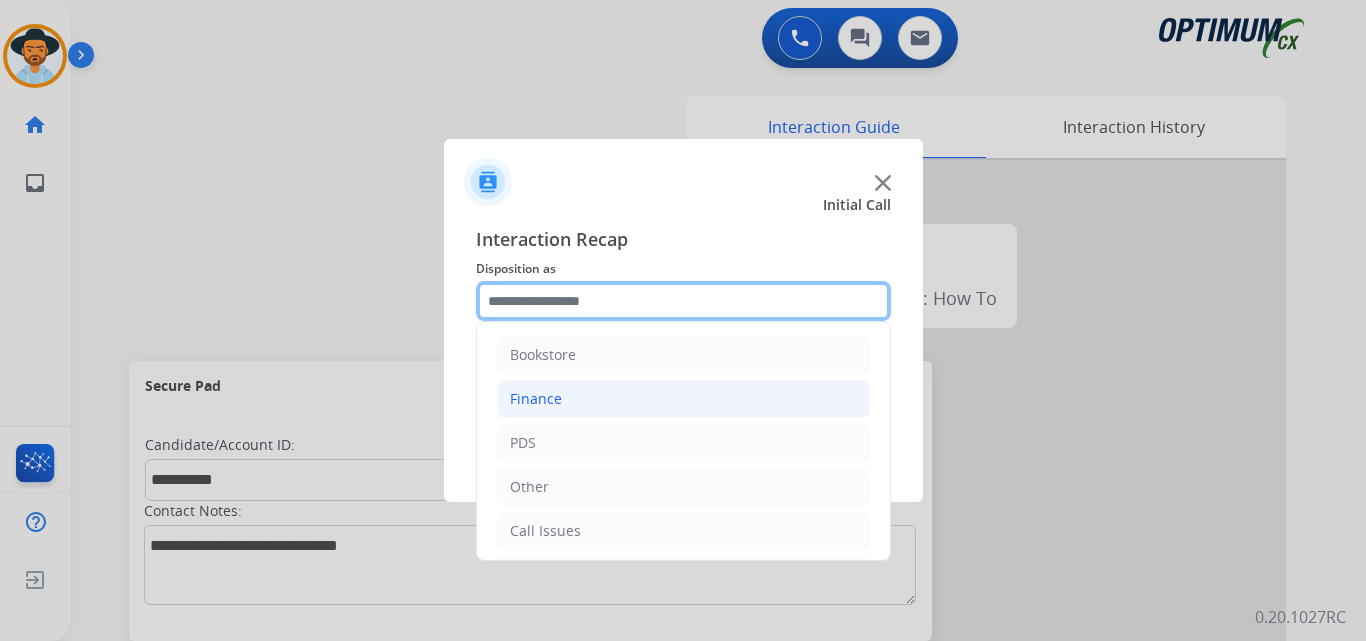 scroll, scrollTop: 136, scrollLeft: 0, axis: vertical 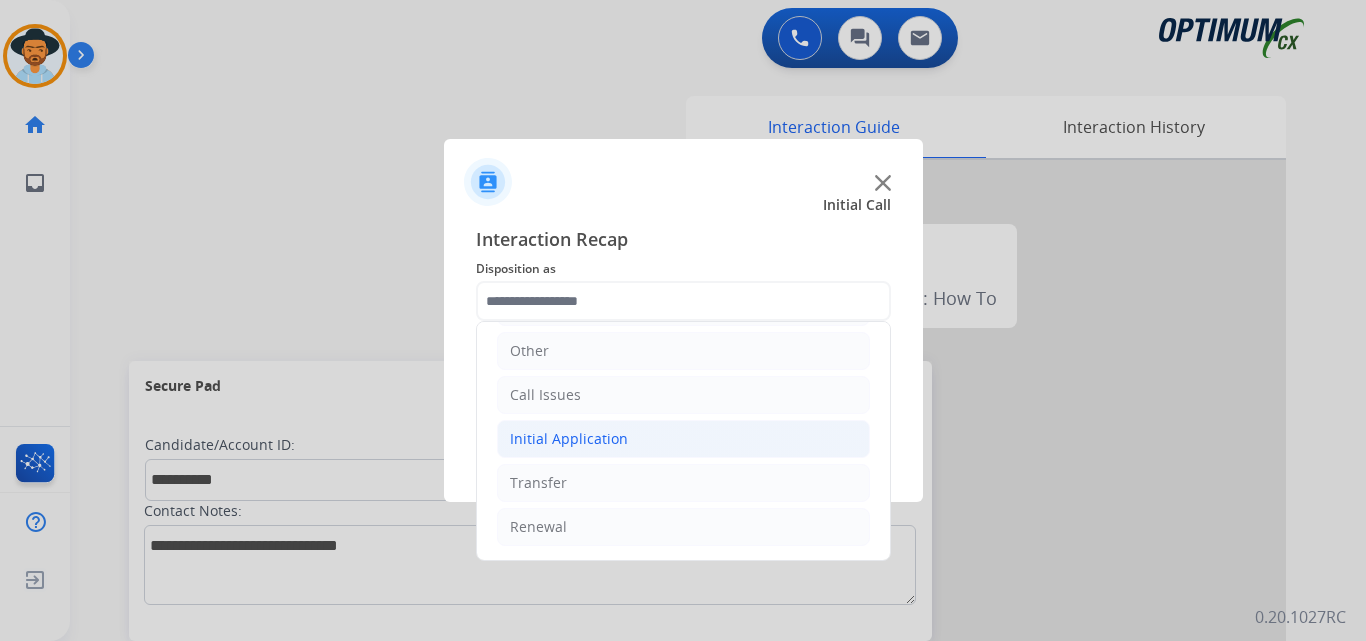 click on "Initial Application" 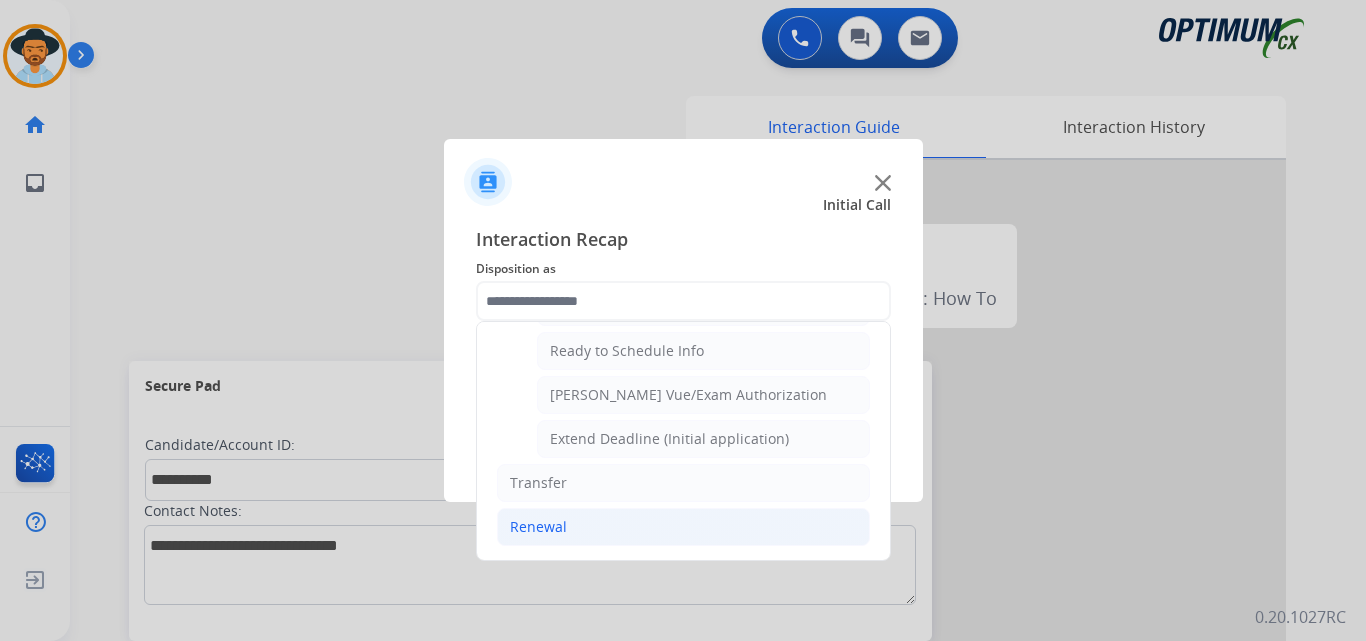 click on "Renewal" 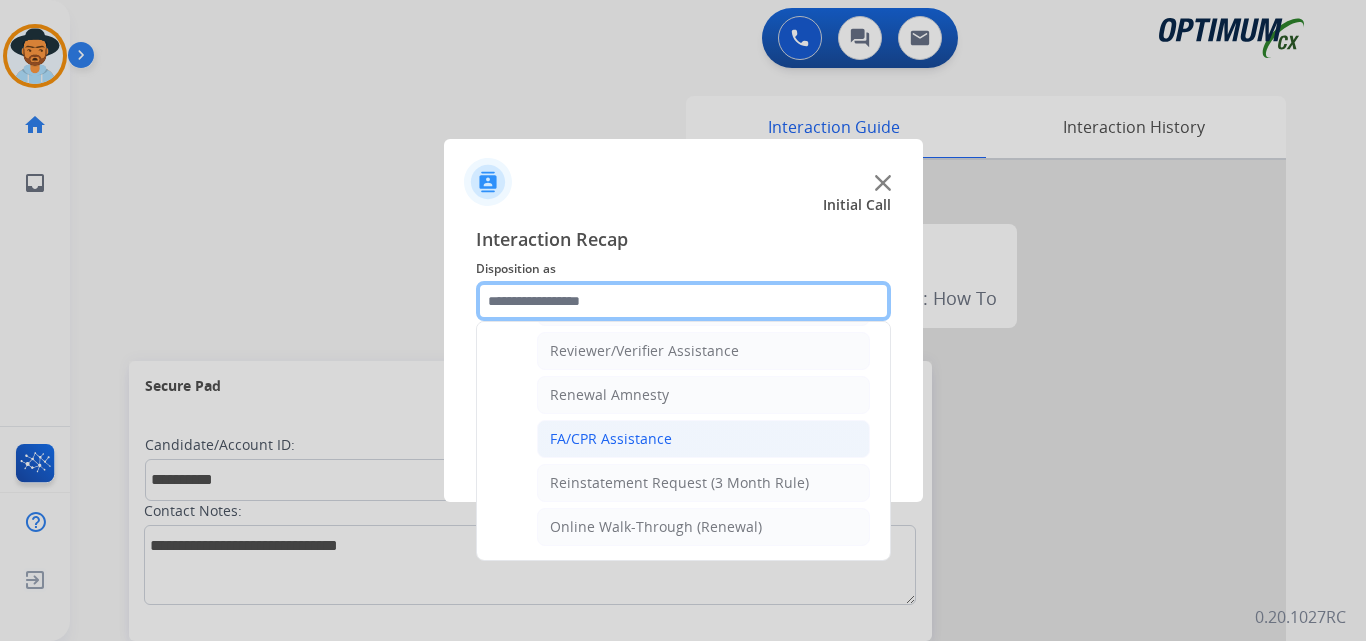 scroll, scrollTop: 605, scrollLeft: 0, axis: vertical 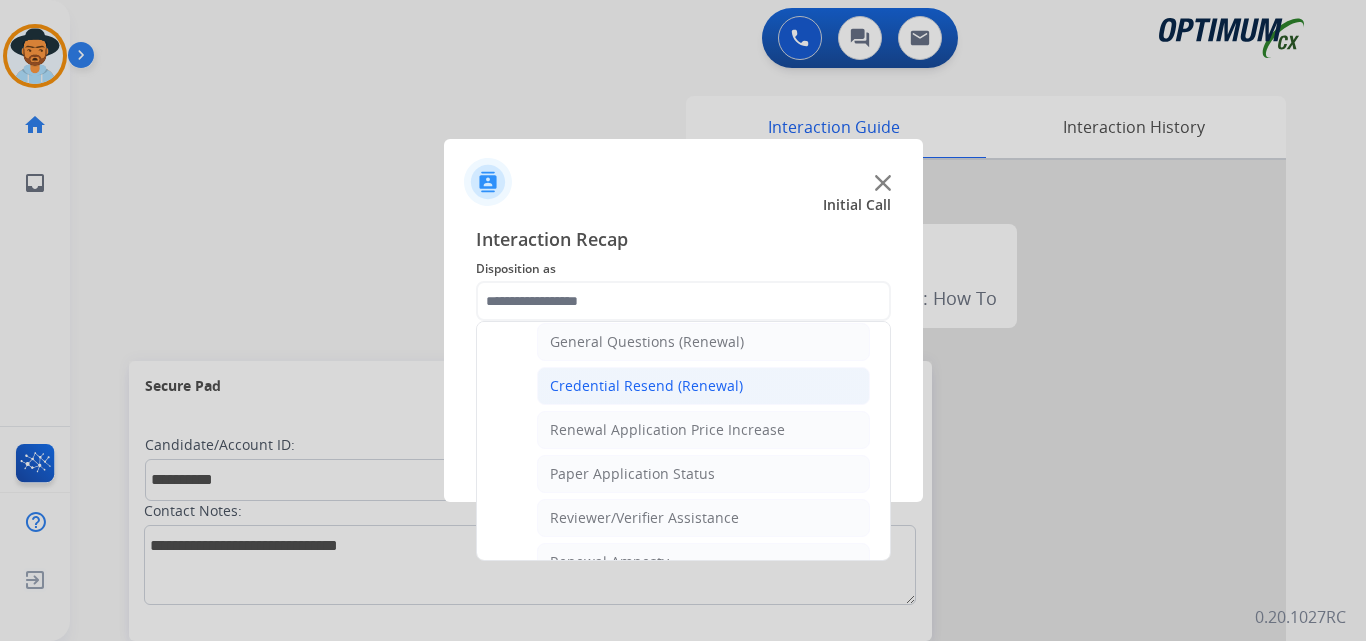 click on "Credential Resend (Renewal)" 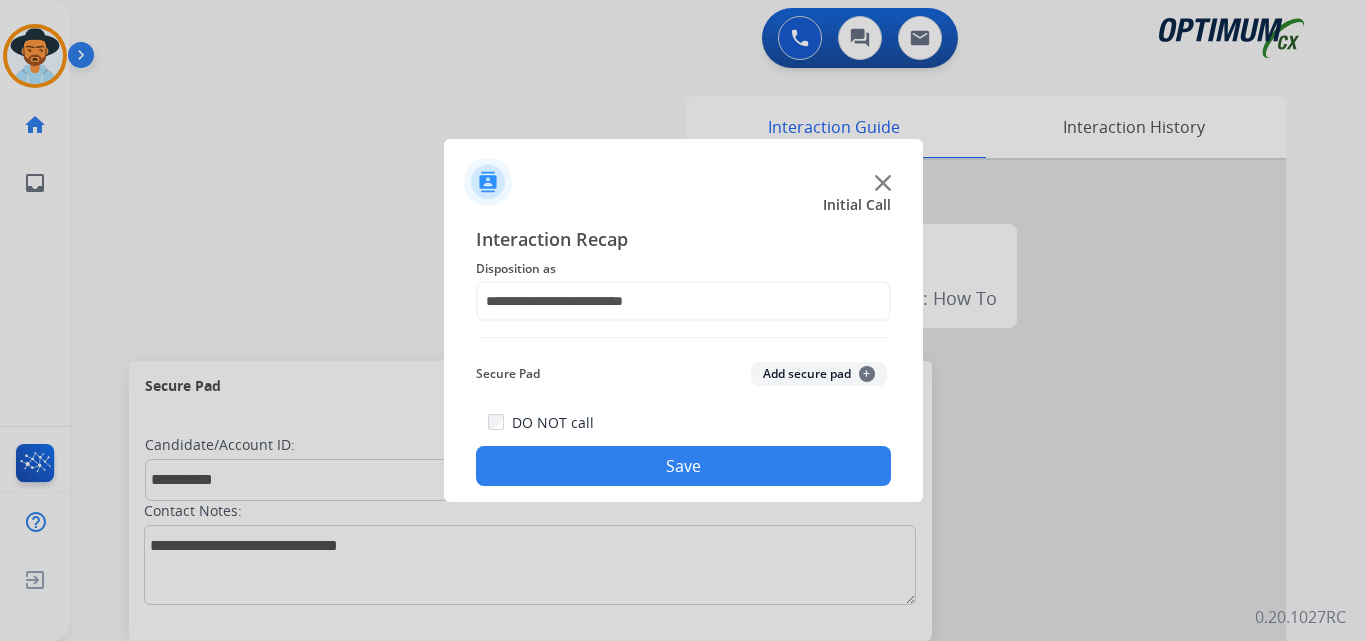 click on "Save" 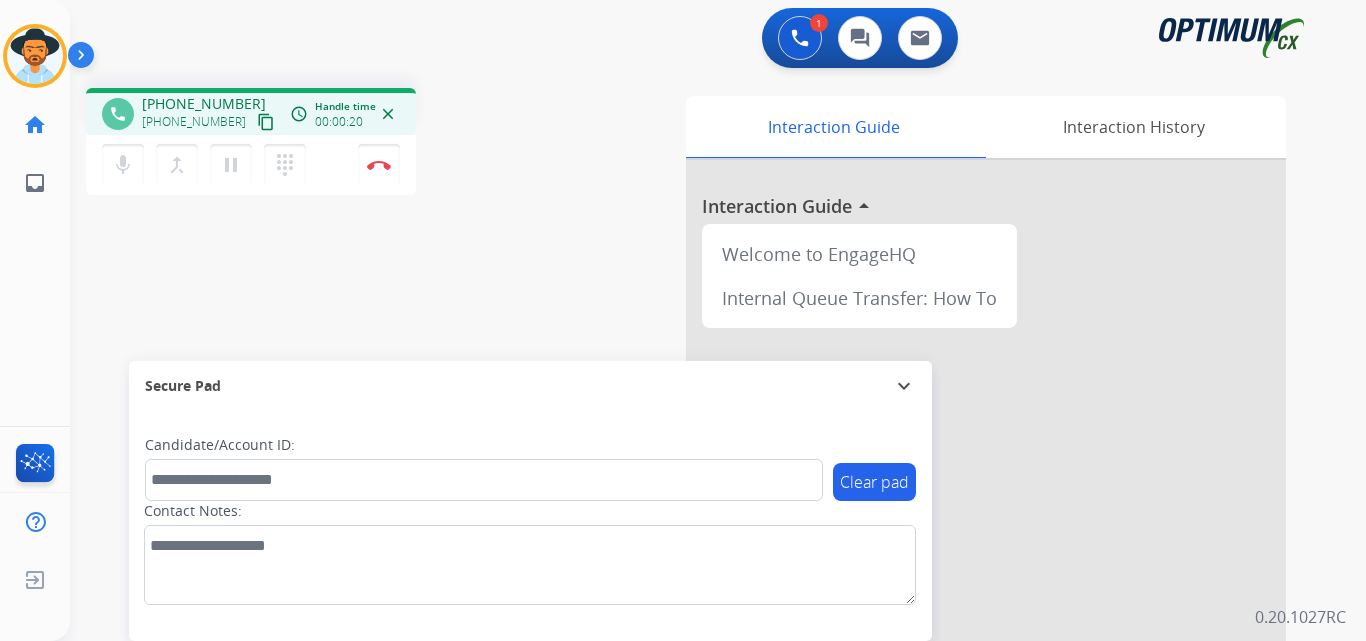 click on "+14076638659" at bounding box center [204, 104] 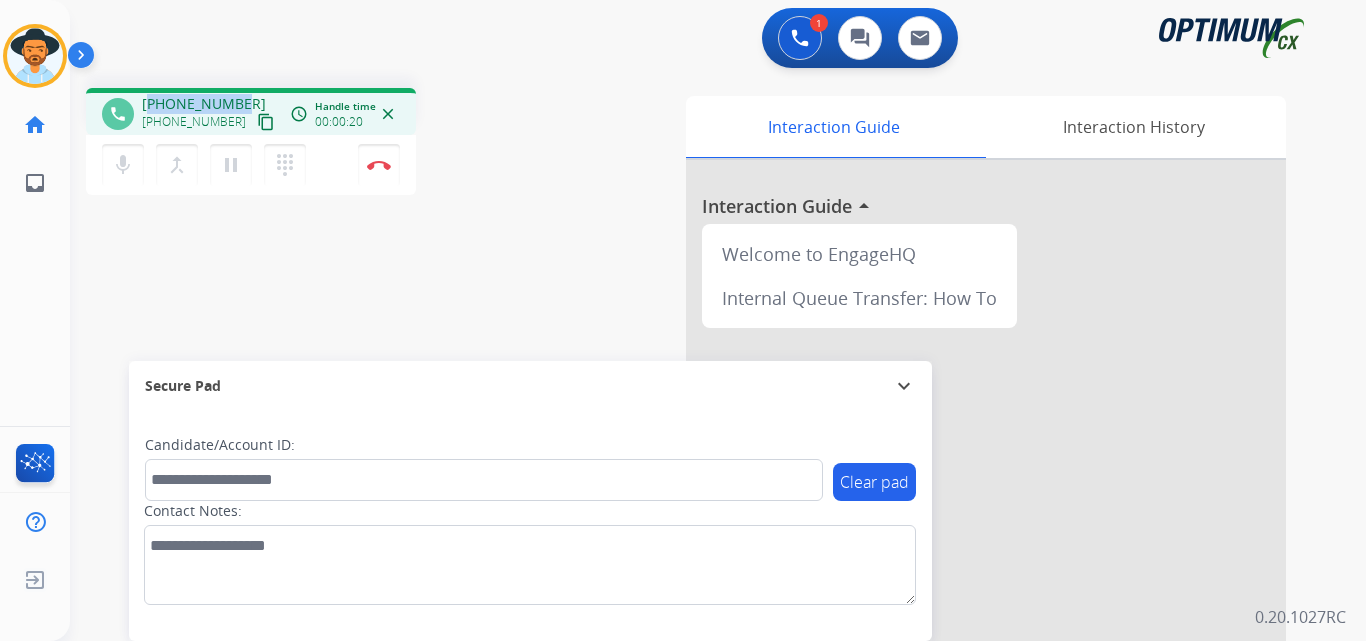 click on "+14076638659" at bounding box center (204, 104) 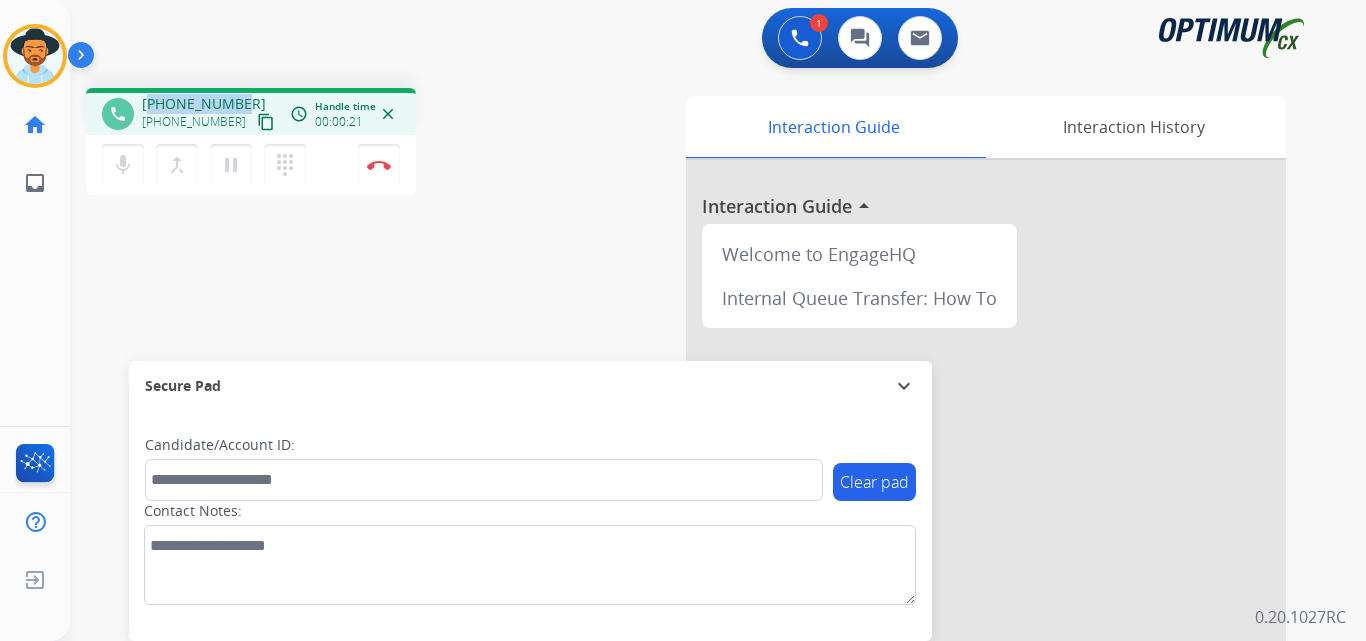 copy on "14076638659" 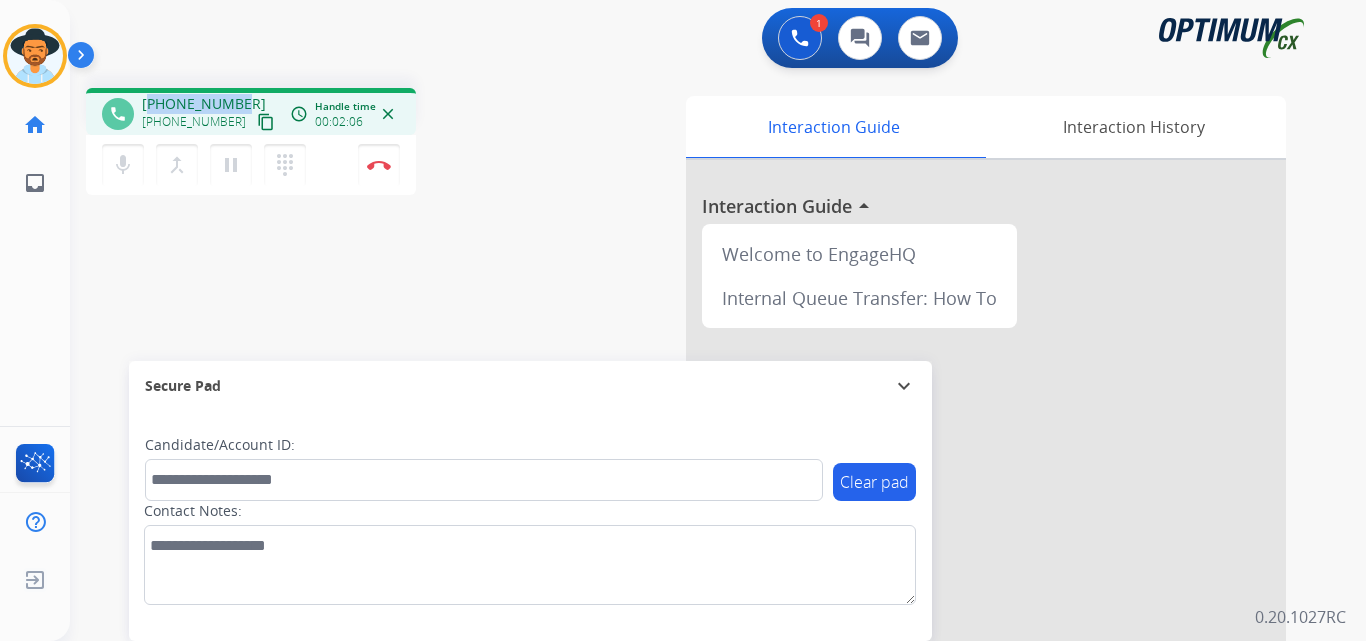 click on "+14076638659" at bounding box center [204, 104] 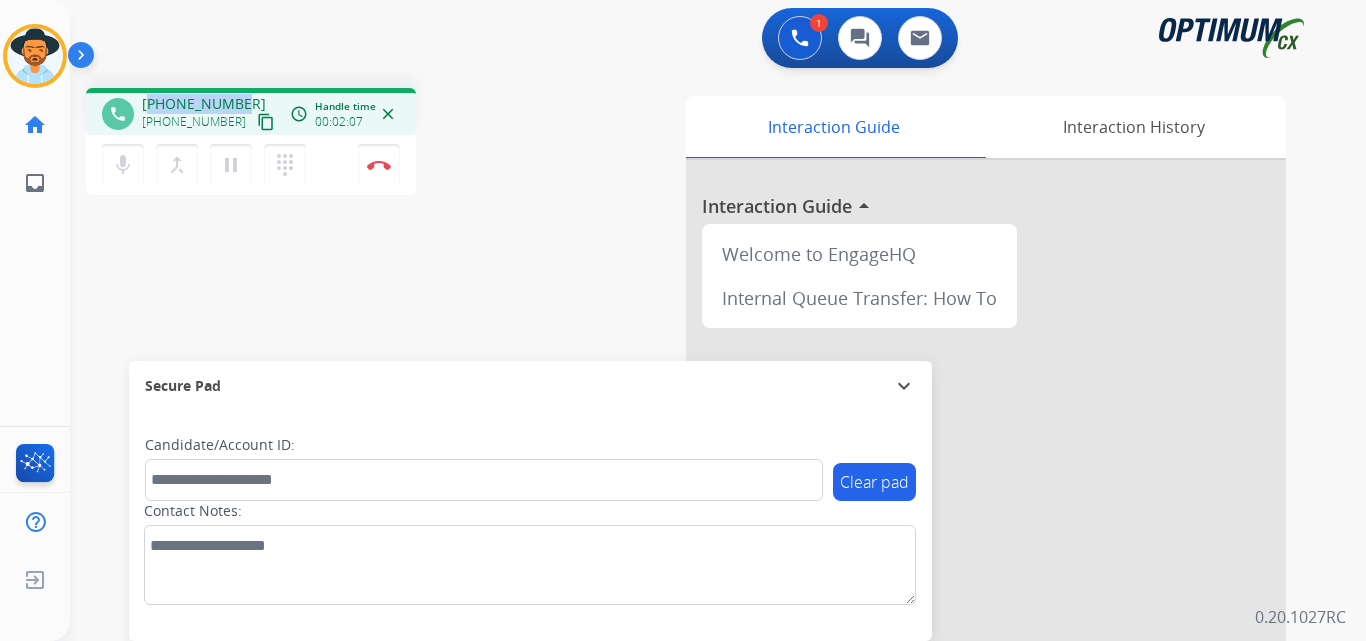 click on "+14076638659" at bounding box center (204, 104) 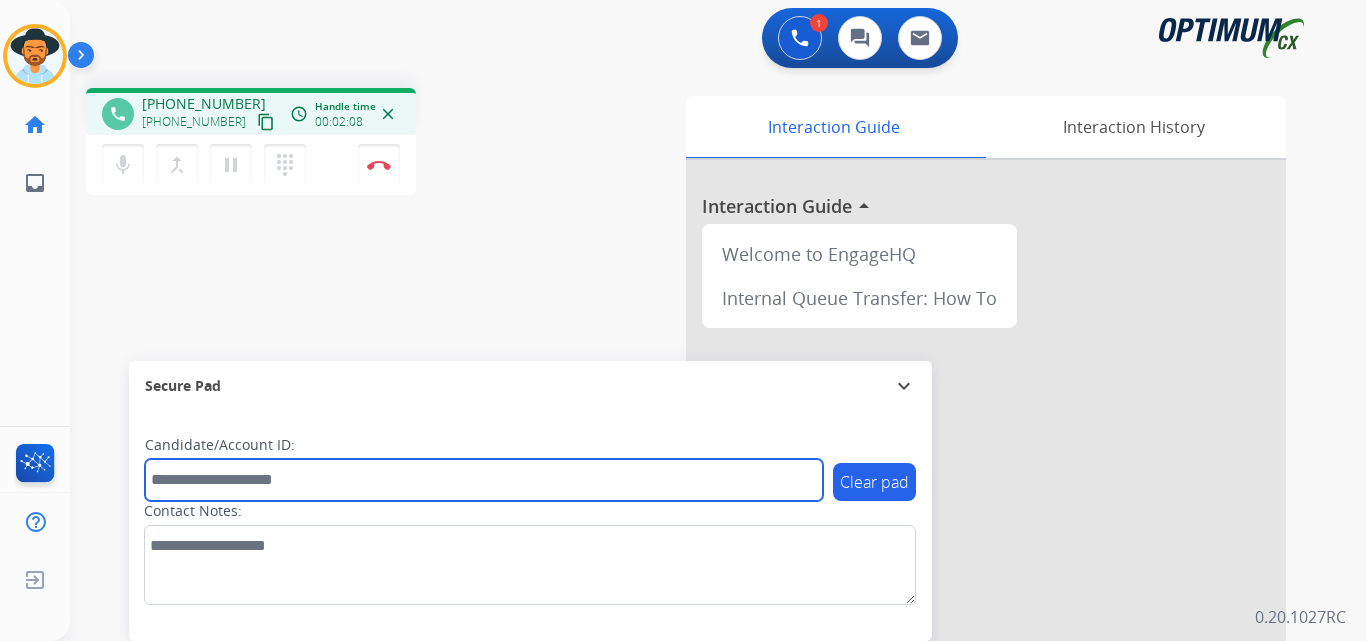 click at bounding box center [484, 480] 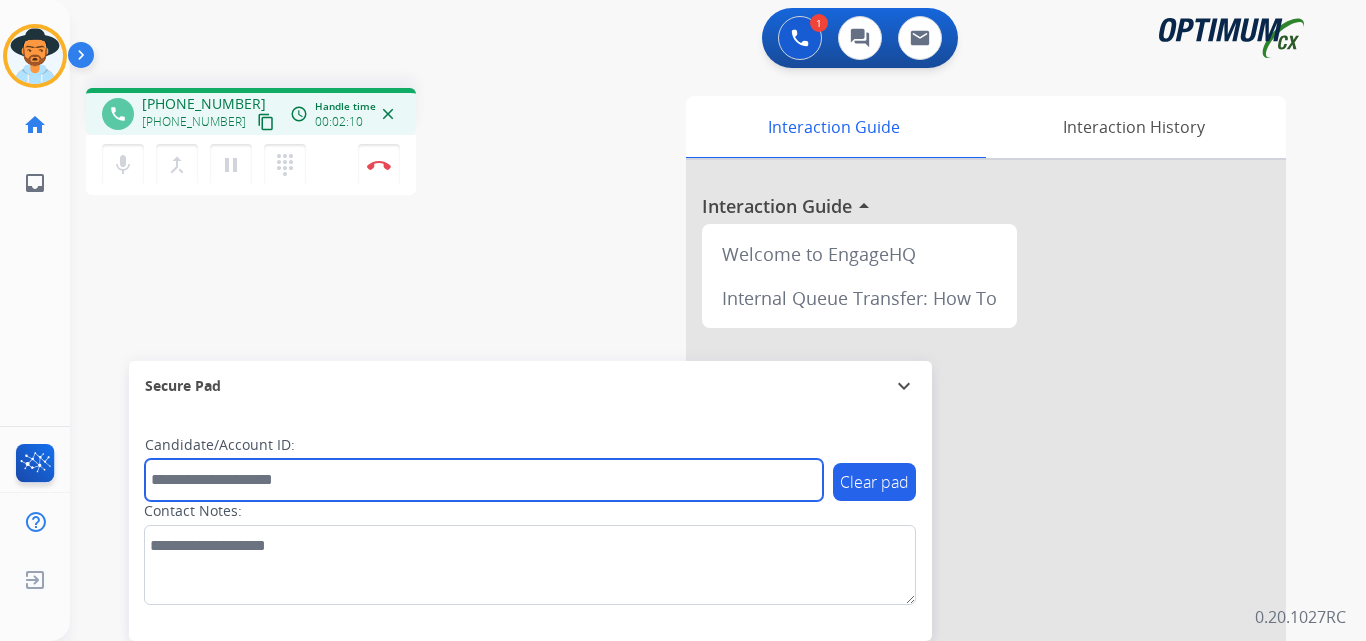 paste on "**********" 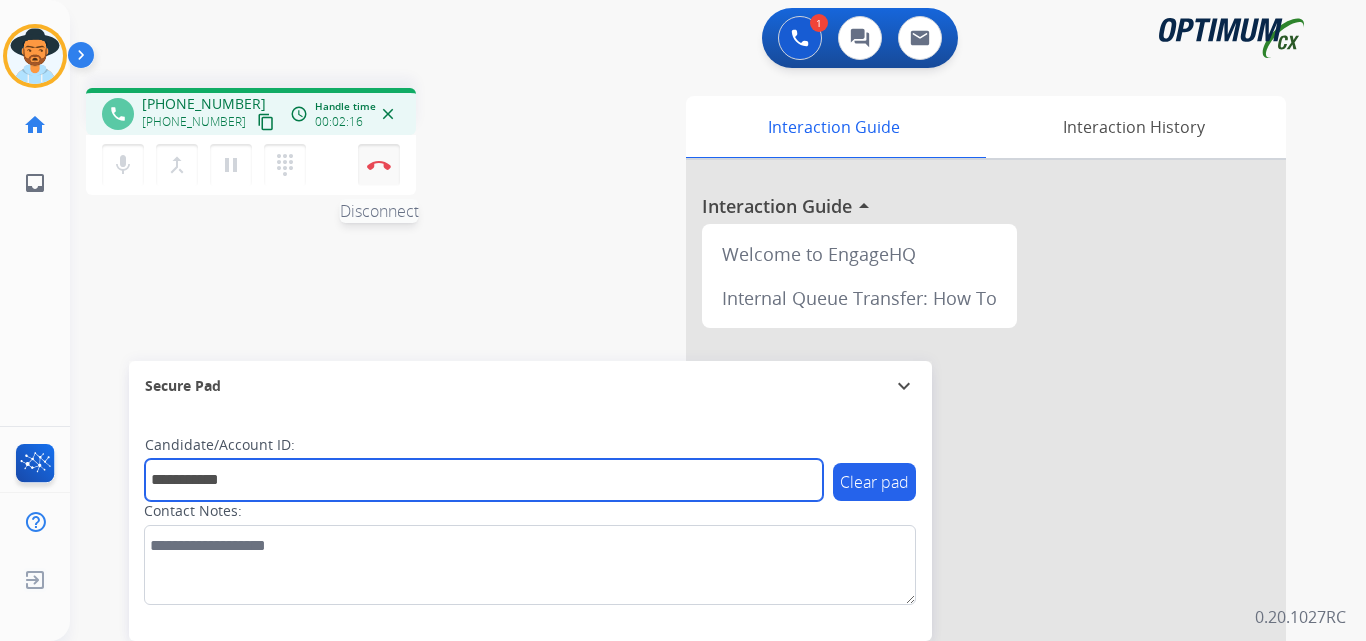 type on "**********" 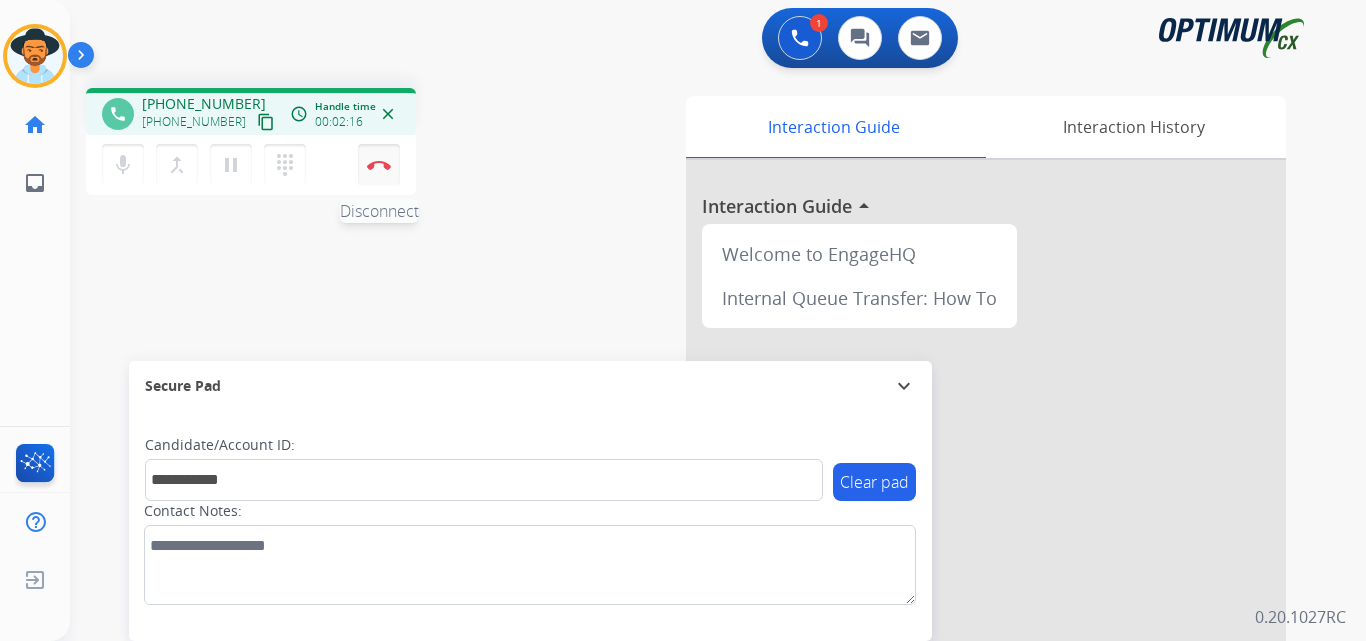 click on "Disconnect" at bounding box center (379, 165) 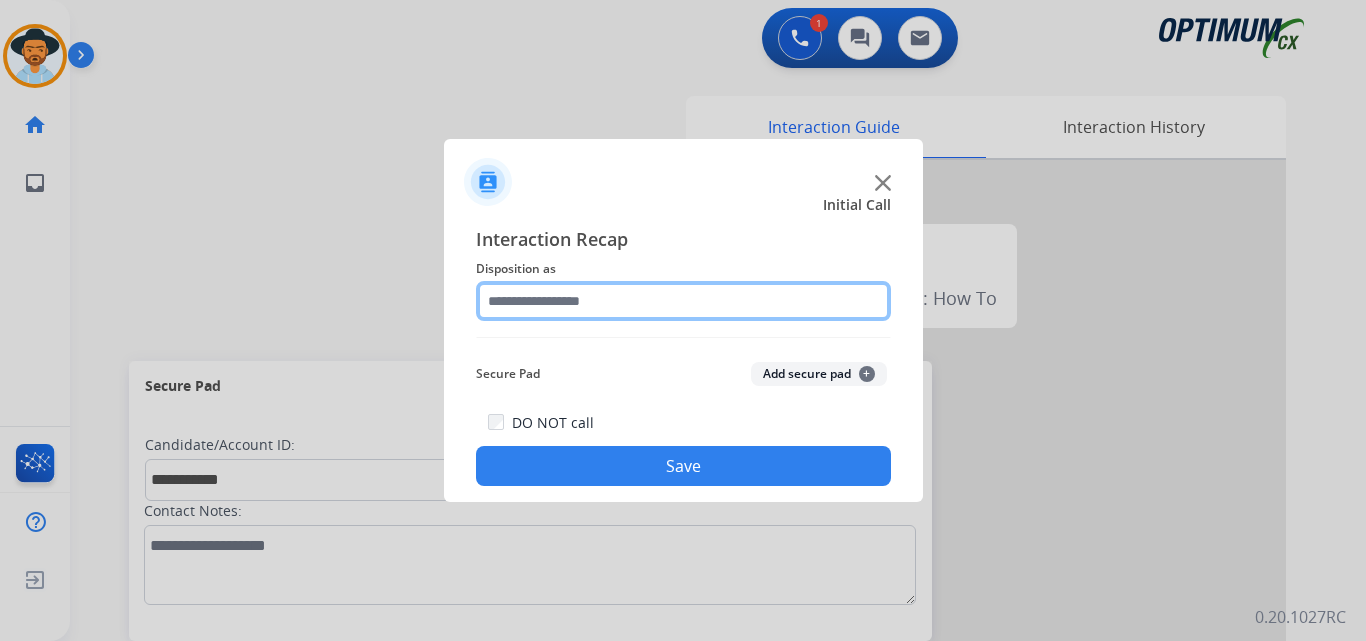click 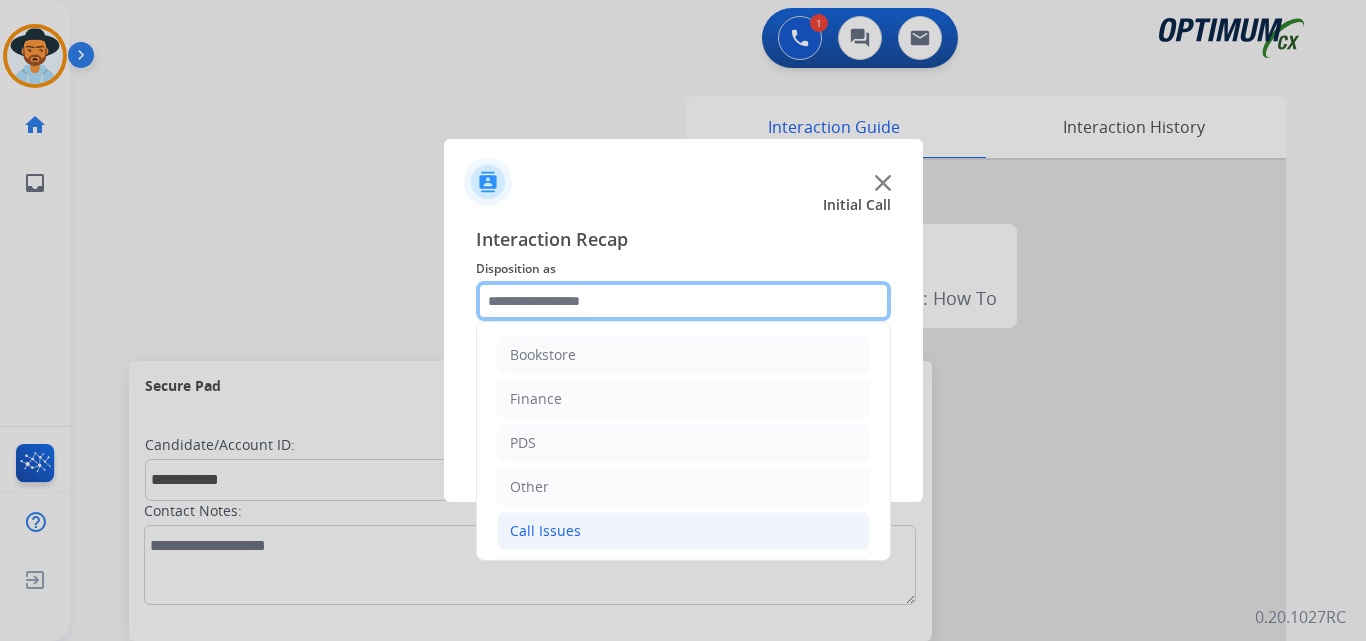 scroll, scrollTop: 136, scrollLeft: 0, axis: vertical 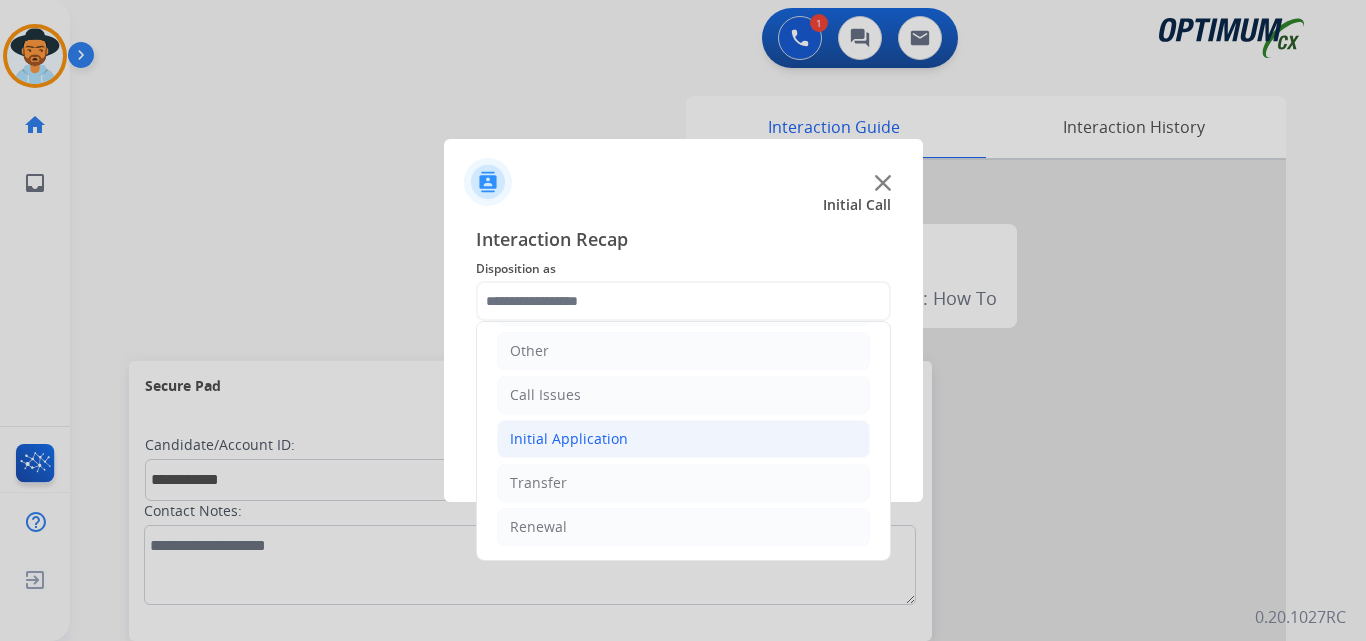 click on "Initial Application" 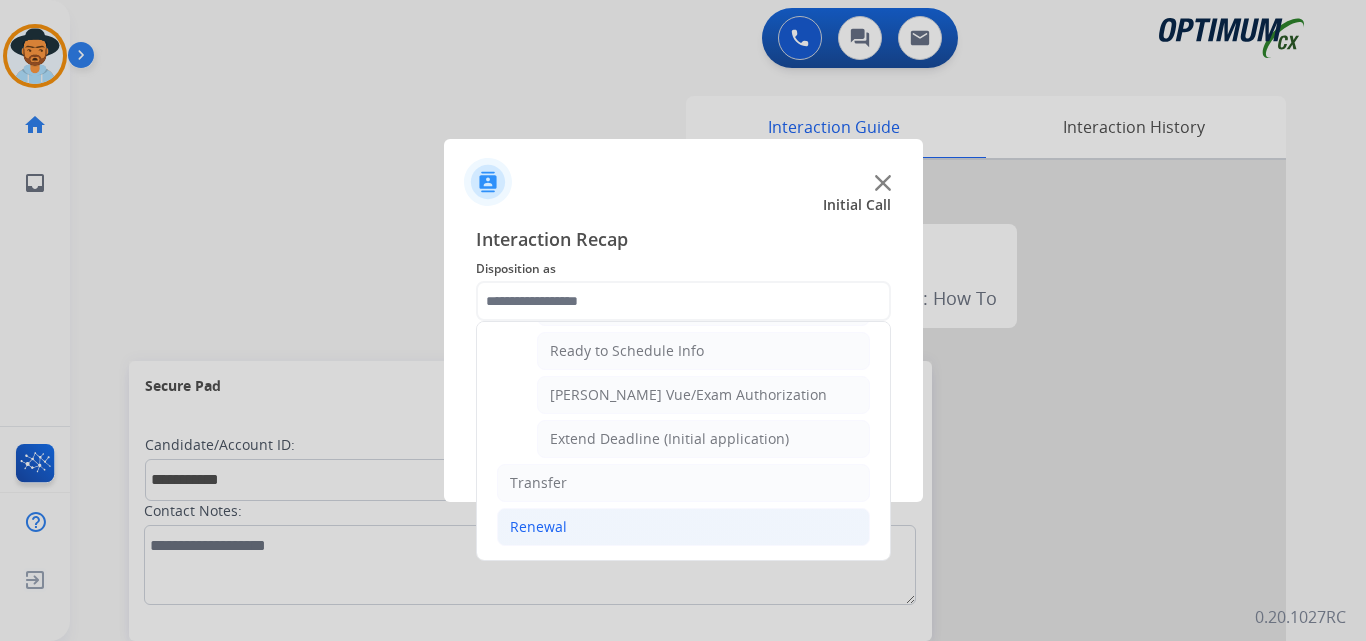 click on "Renewal" 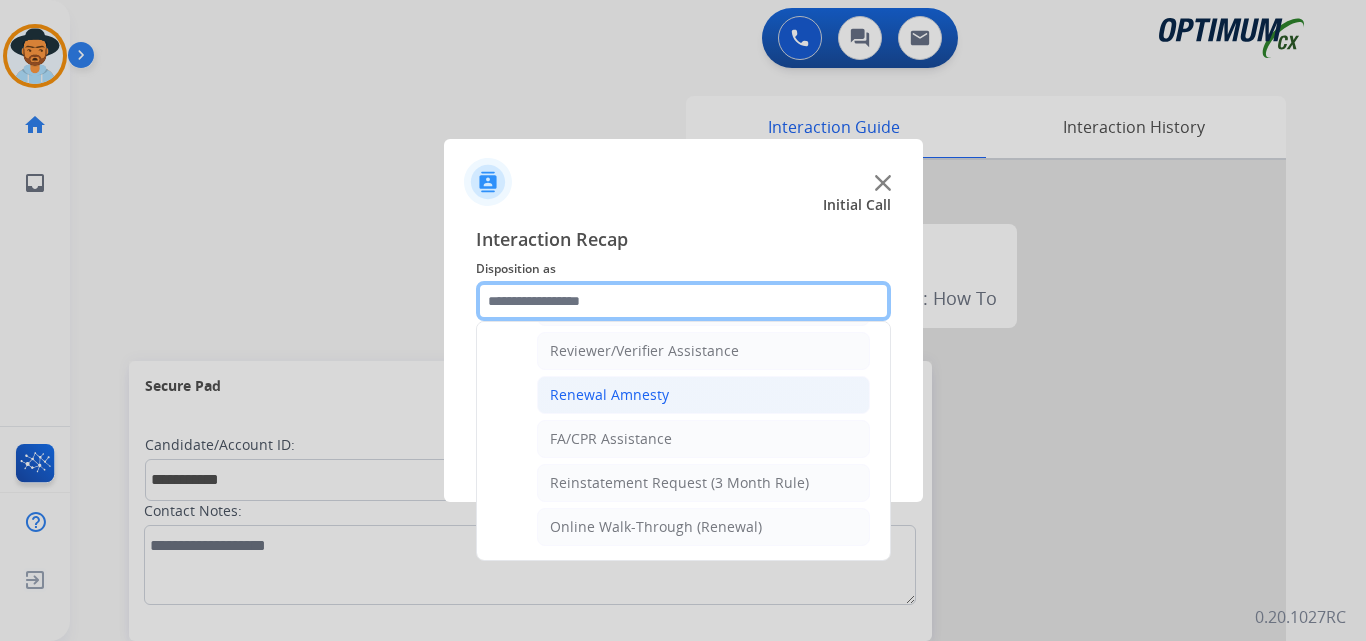 scroll, scrollTop: 605, scrollLeft: 0, axis: vertical 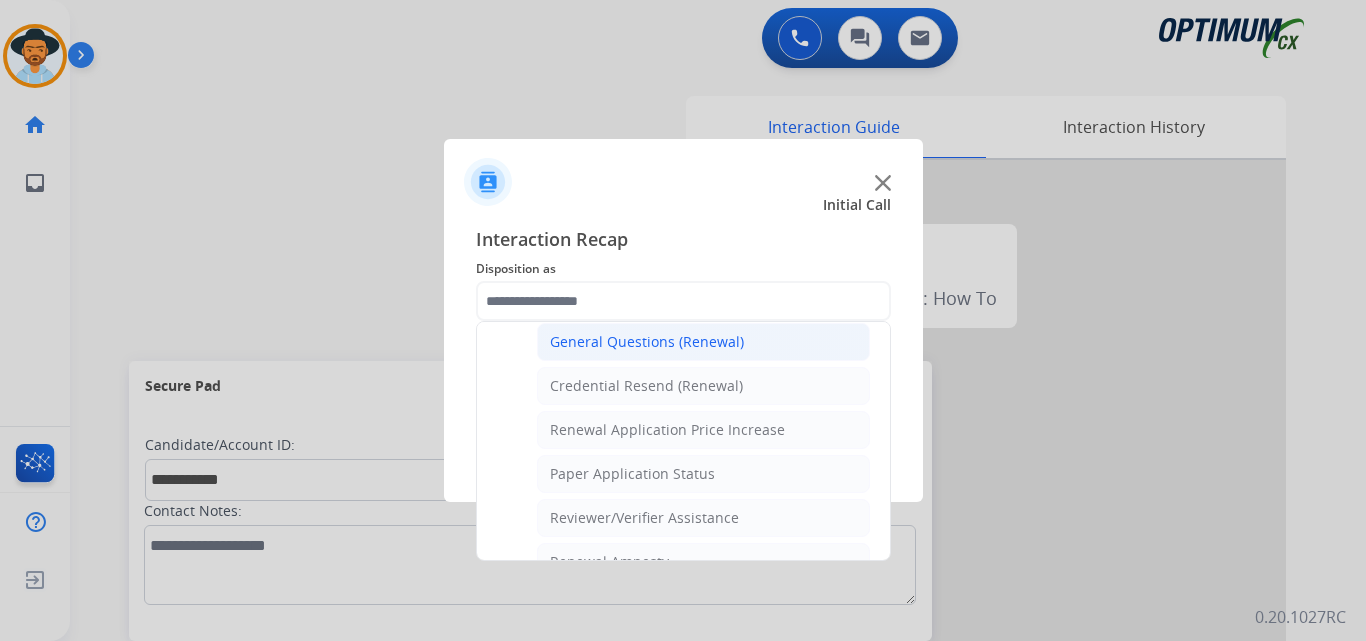 click on "General Questions (Renewal)" 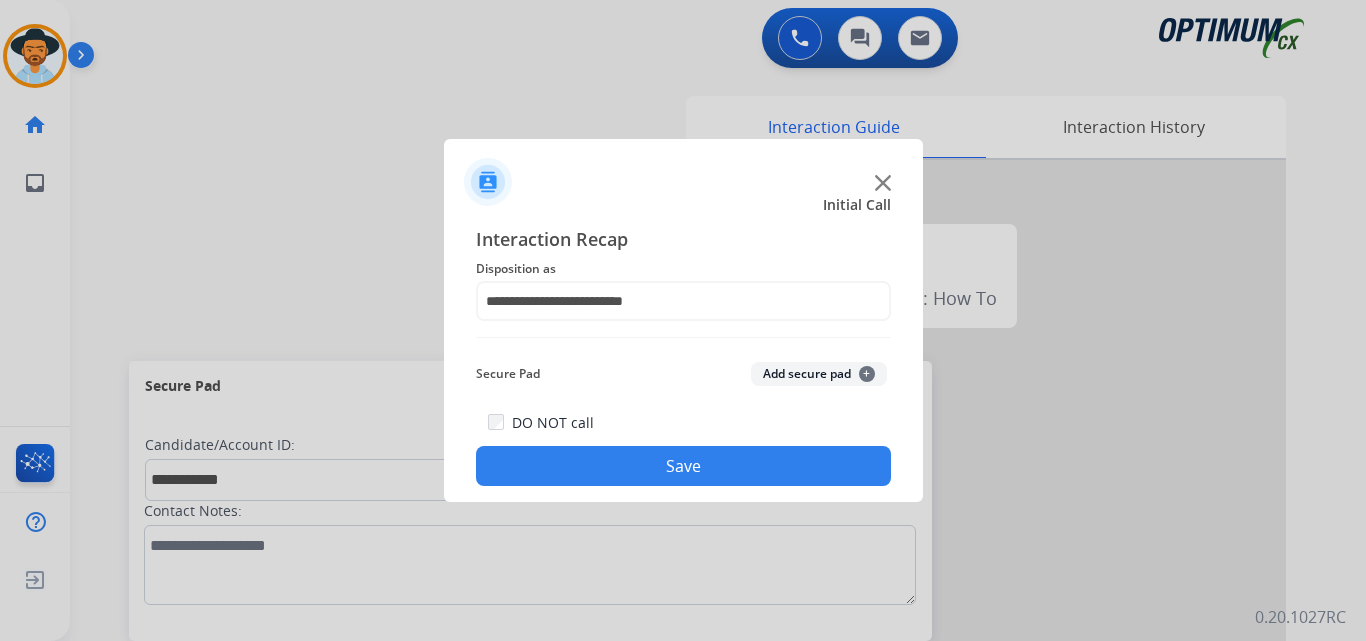 click on "Save" 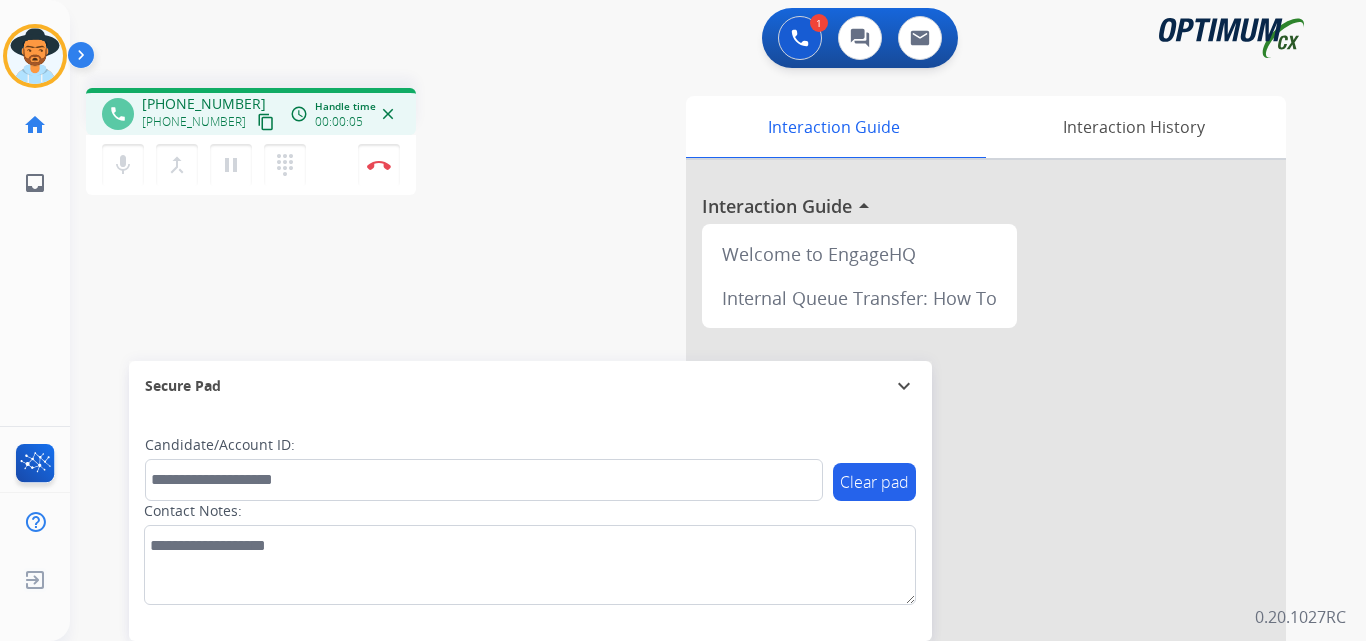 click on "+13472847271" at bounding box center (204, 104) 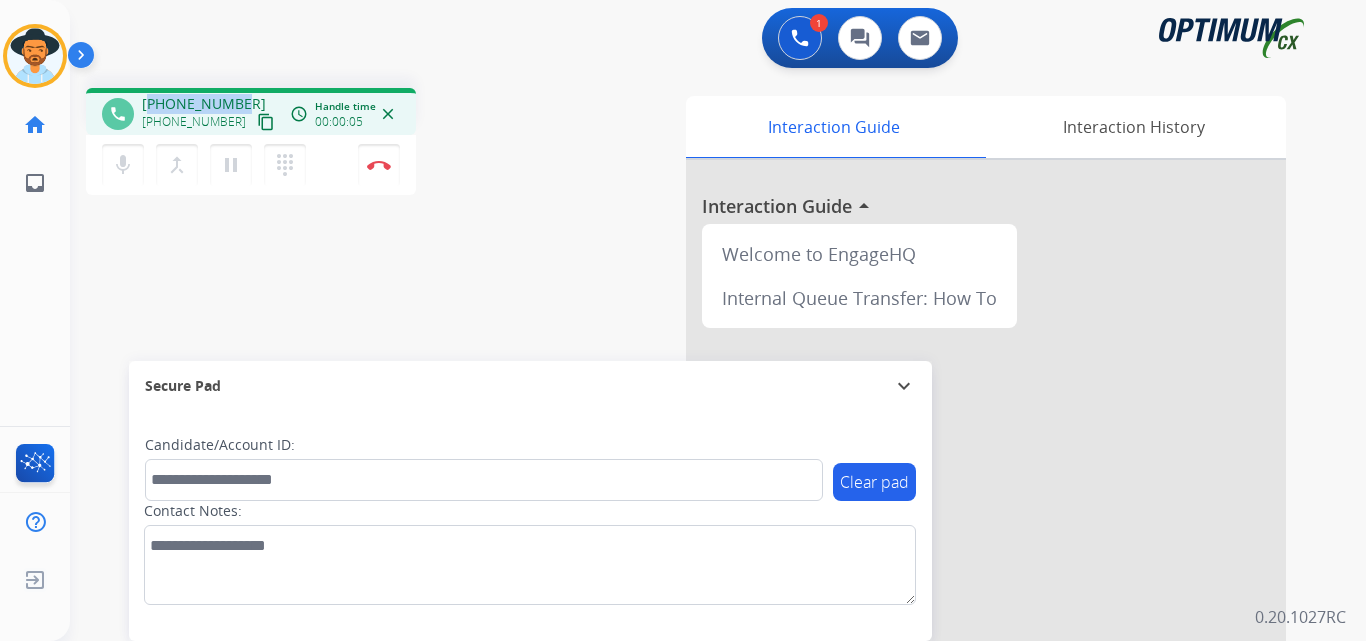 click on "+13472847271" at bounding box center (204, 104) 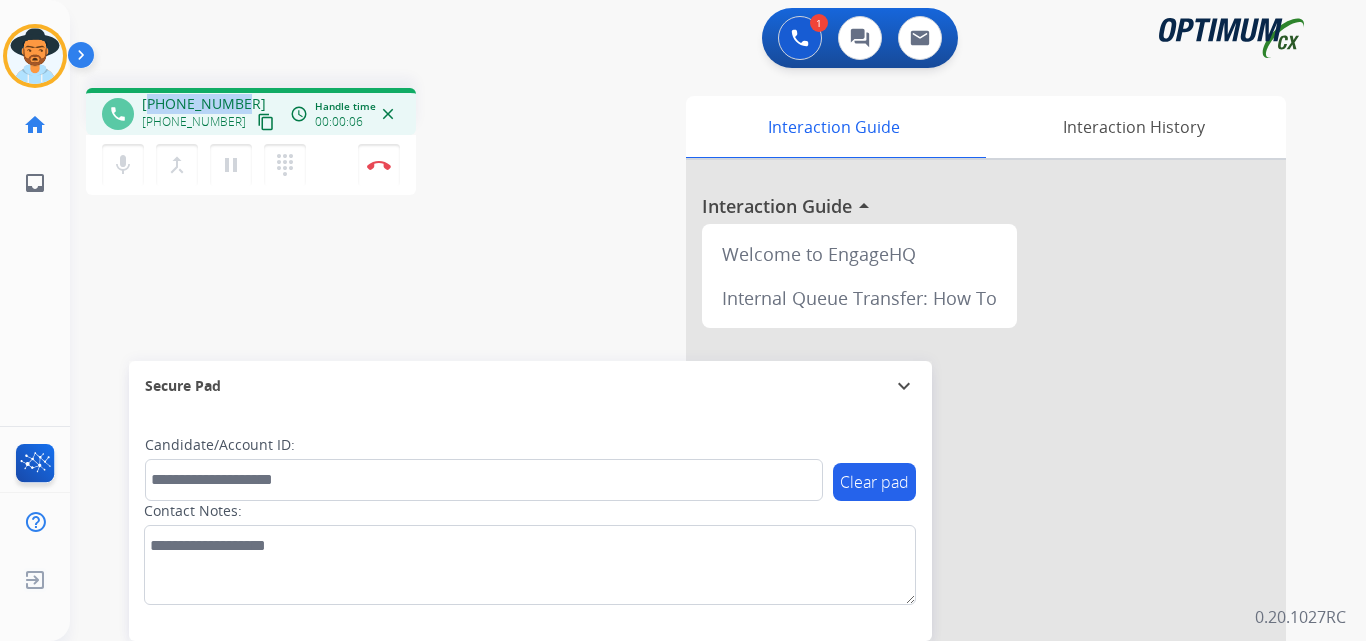copy on "13472847271" 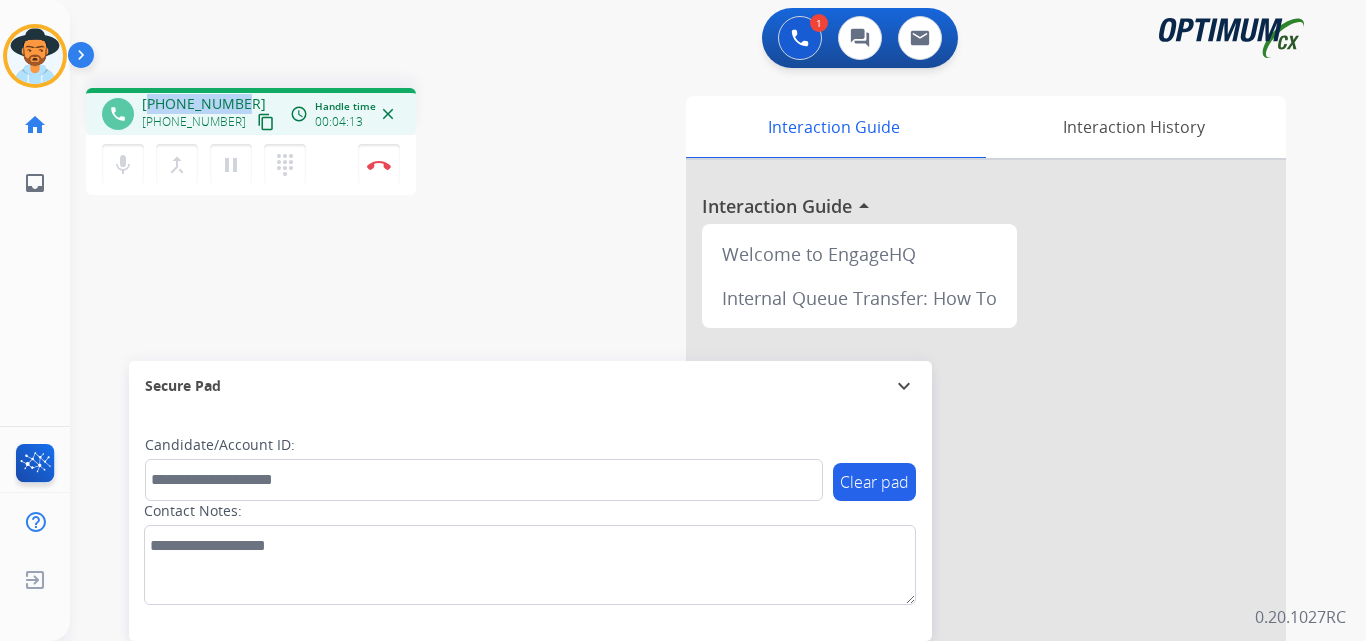 click on "+13472847271" at bounding box center [204, 104] 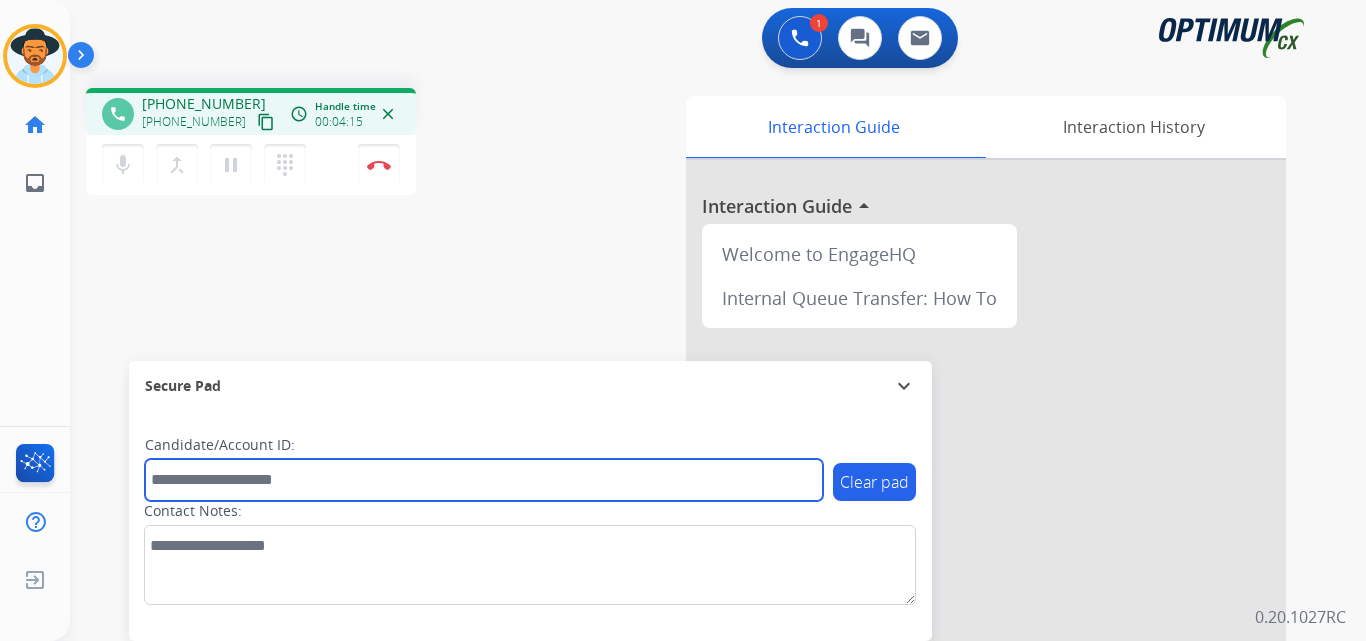 click at bounding box center [484, 480] 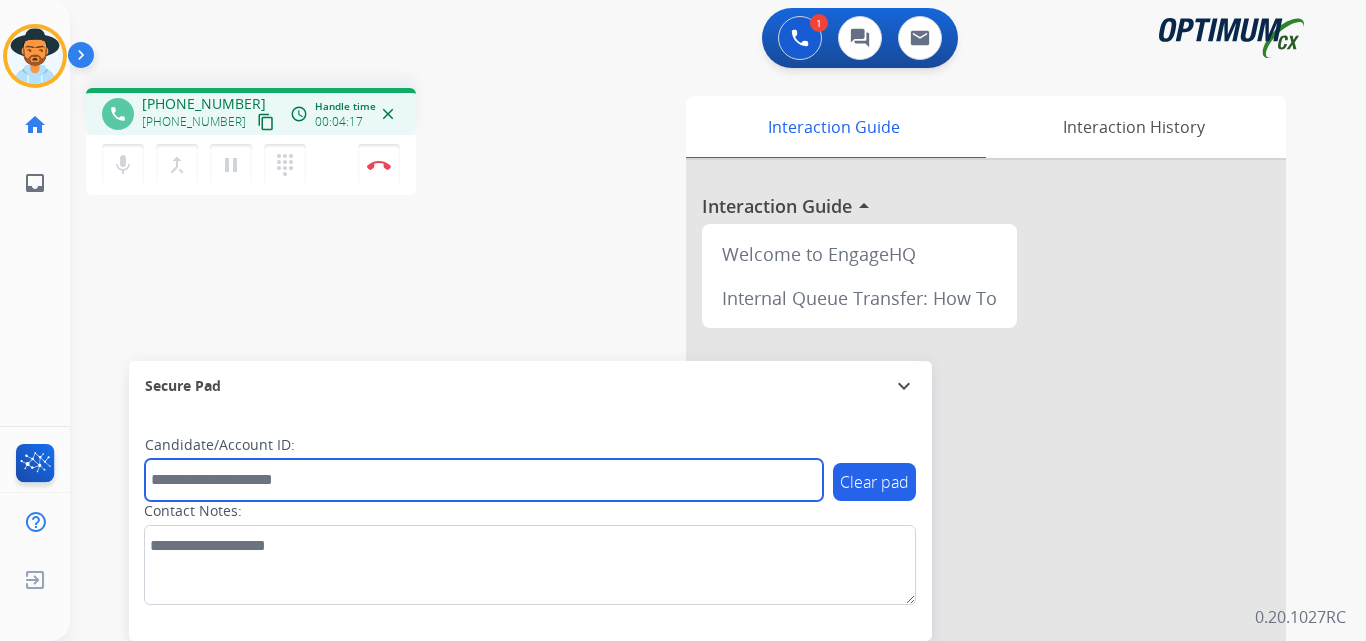 paste on "**********" 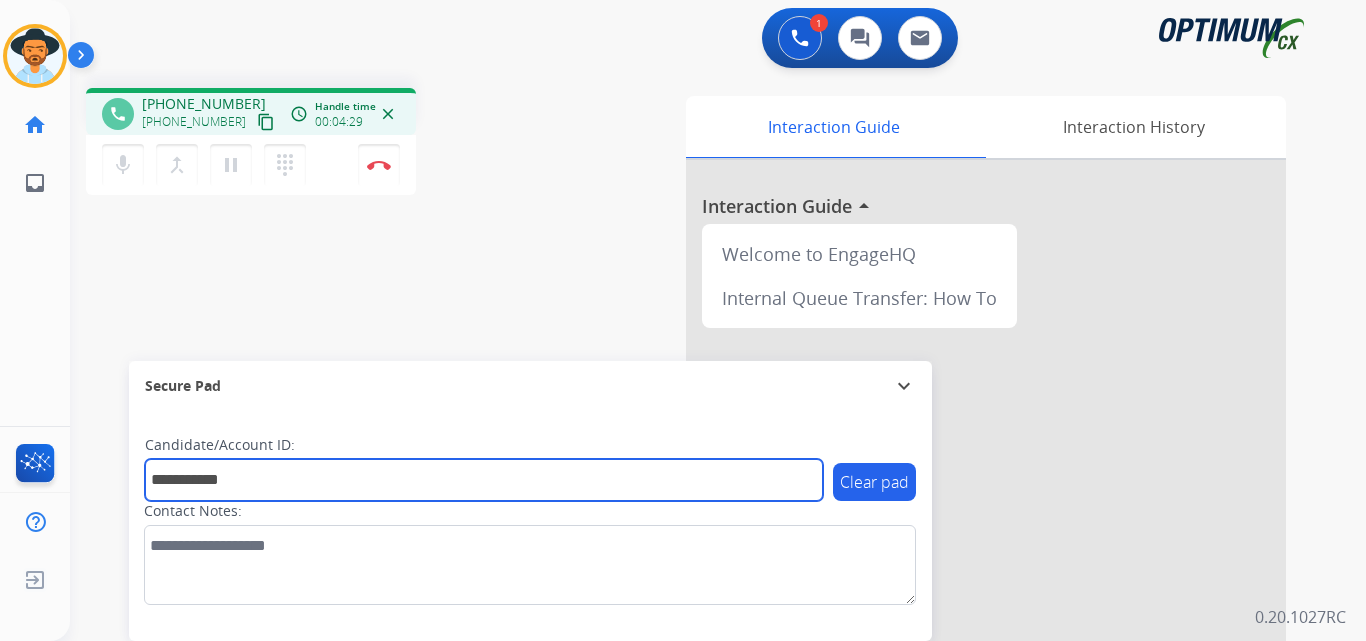 type on "**********" 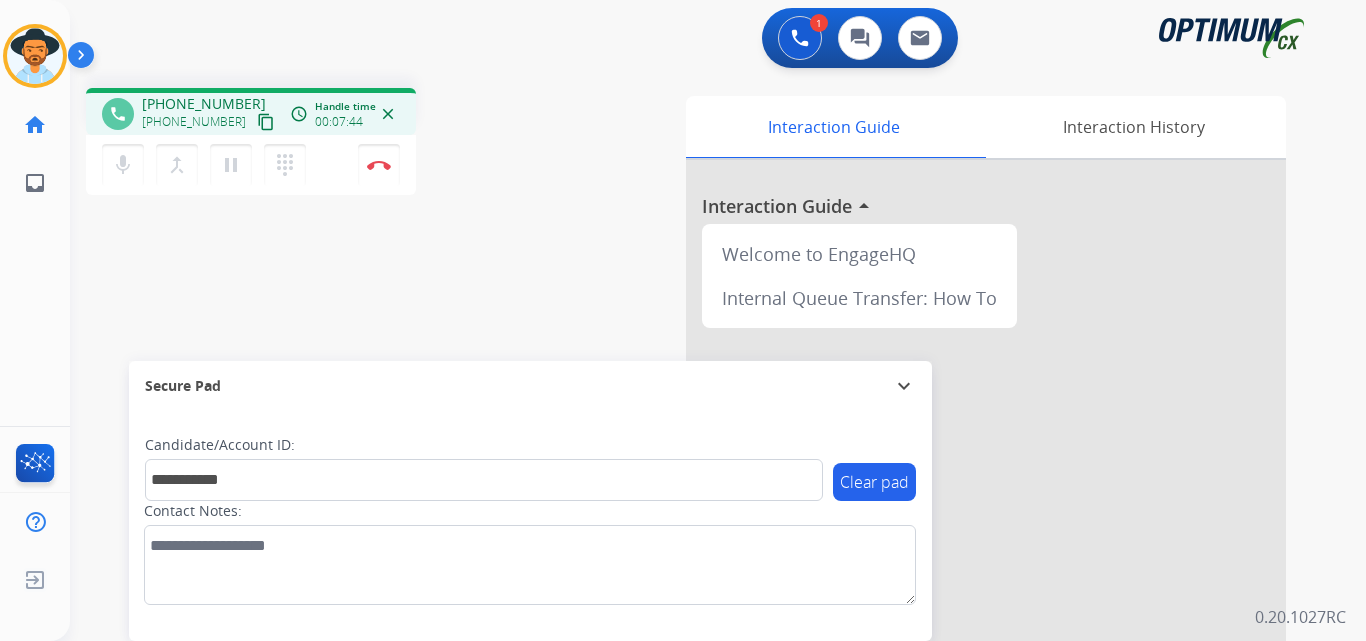click on "**********" at bounding box center (694, 489) 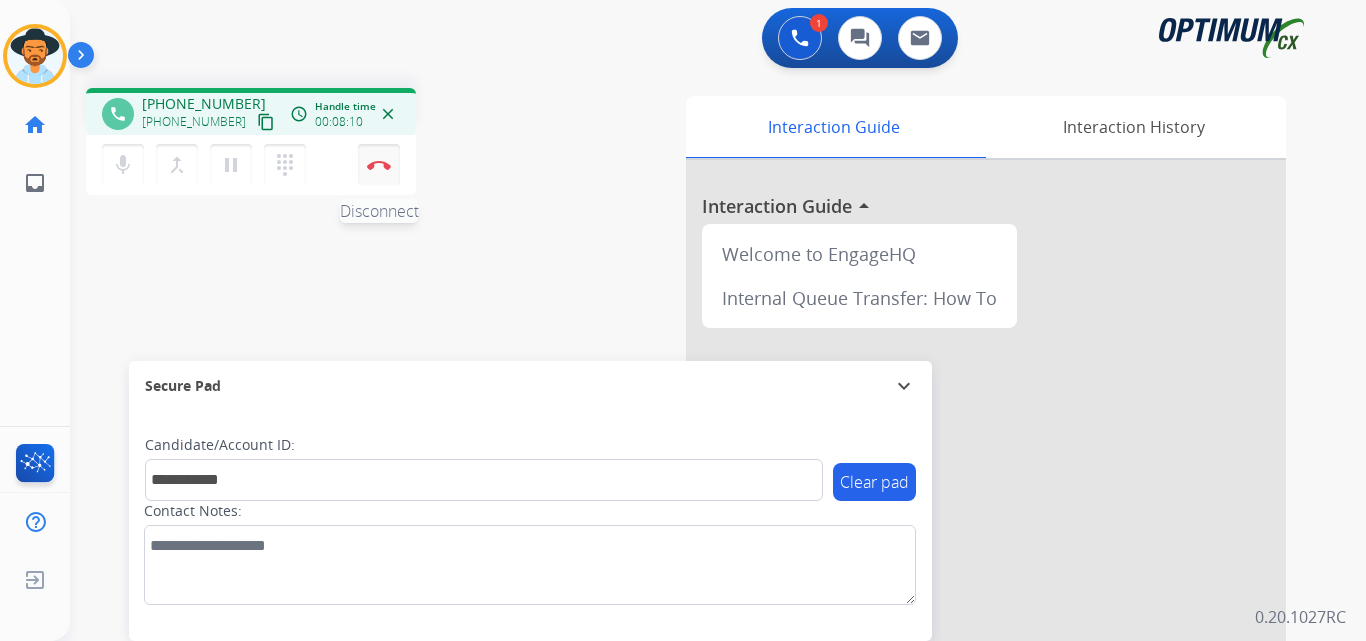 click at bounding box center [379, 165] 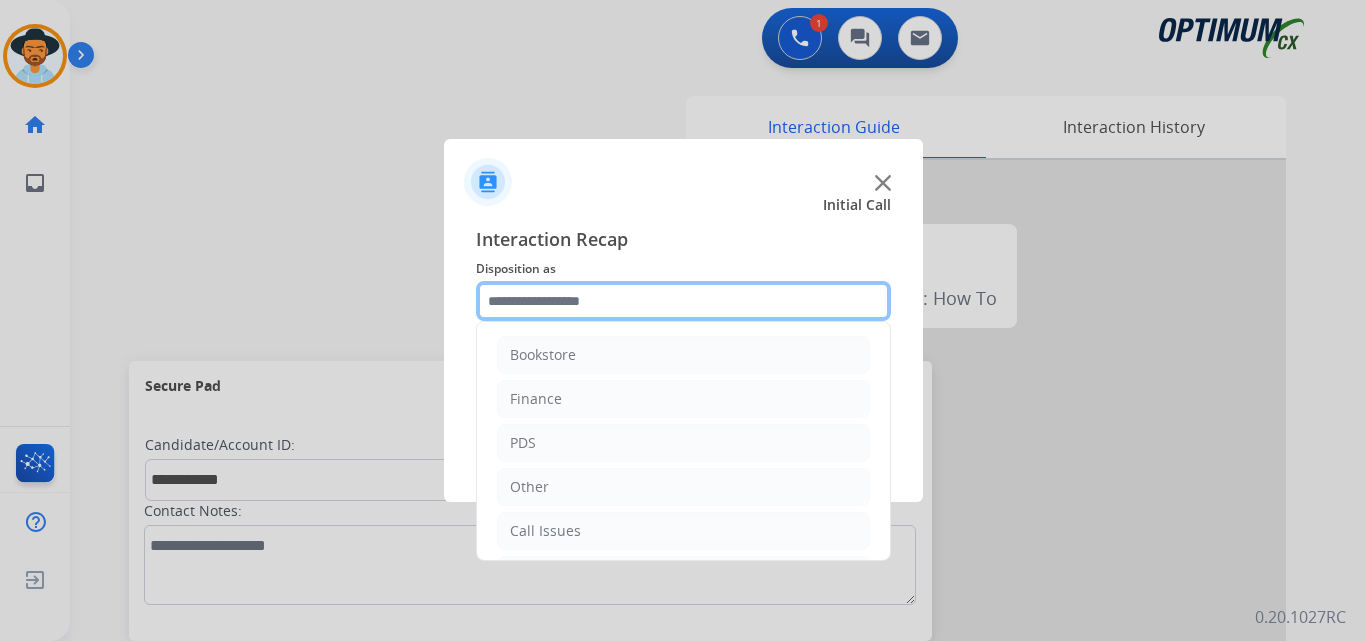 click 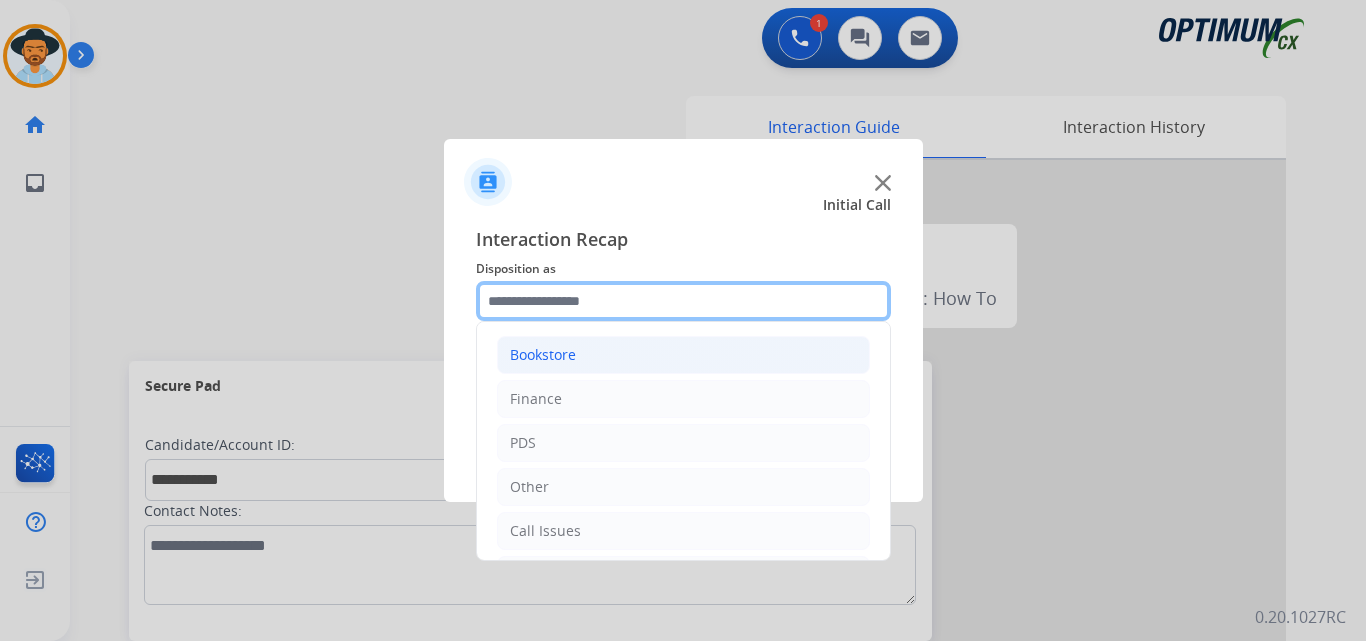 scroll, scrollTop: 136, scrollLeft: 0, axis: vertical 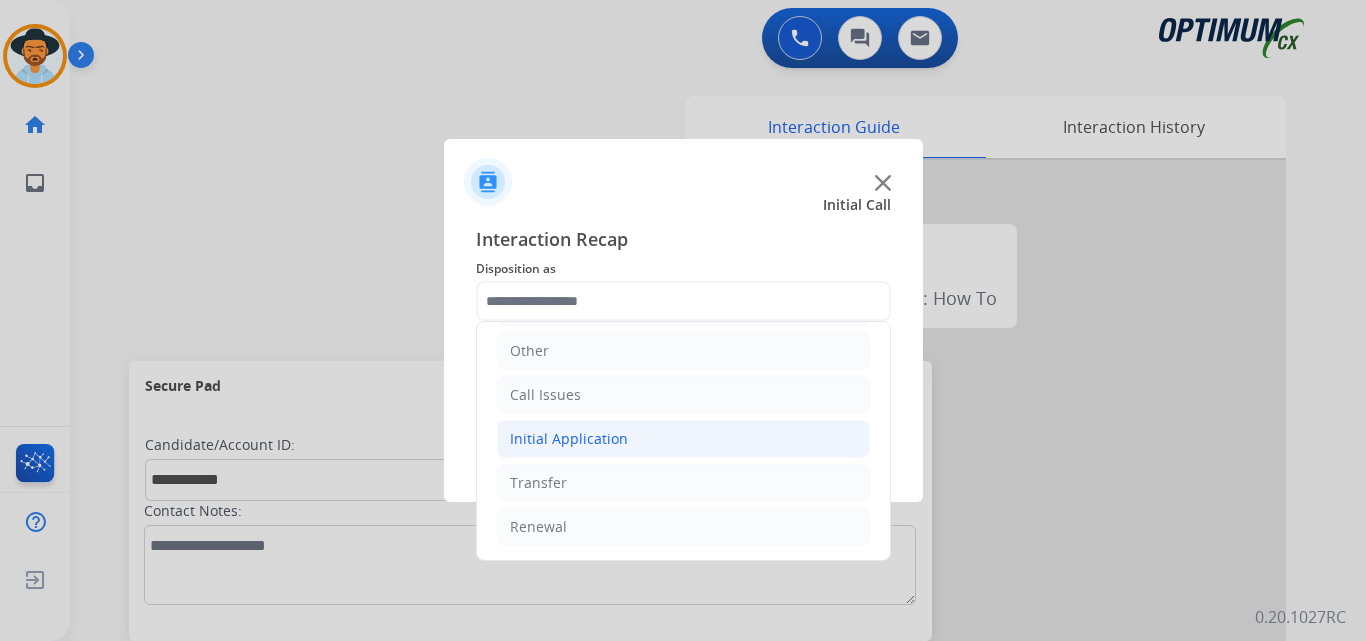 click on "Initial Application" 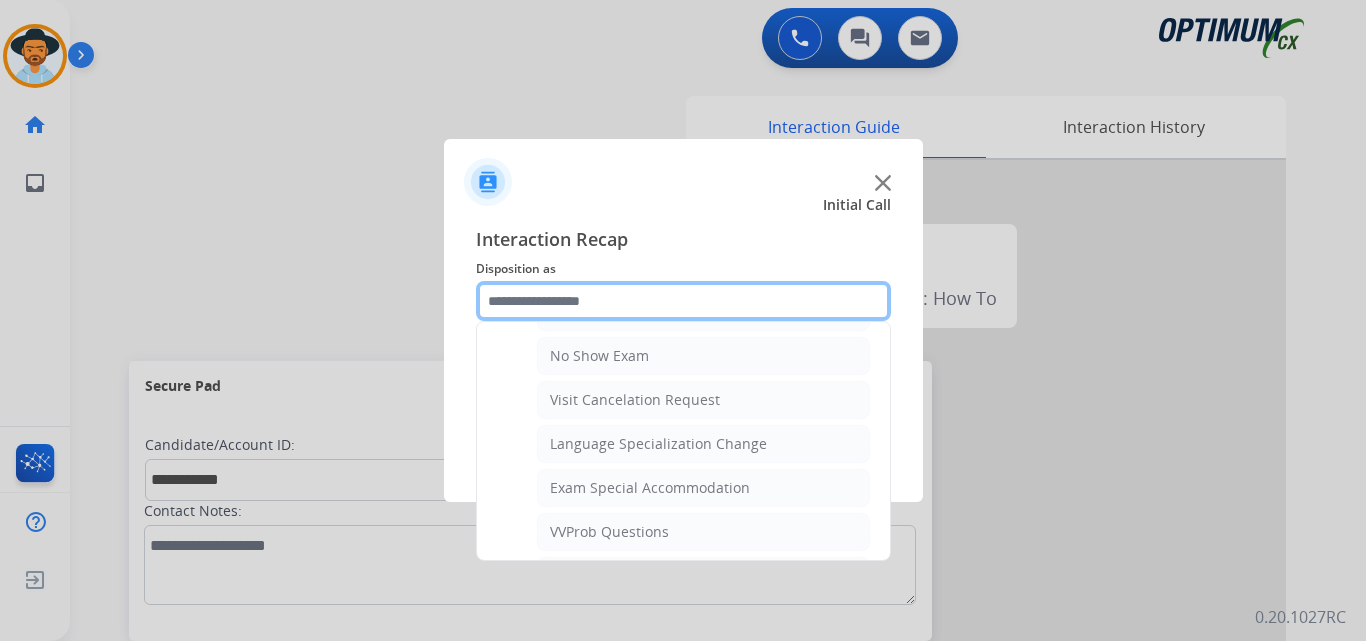 scroll, scrollTop: 1065, scrollLeft: 0, axis: vertical 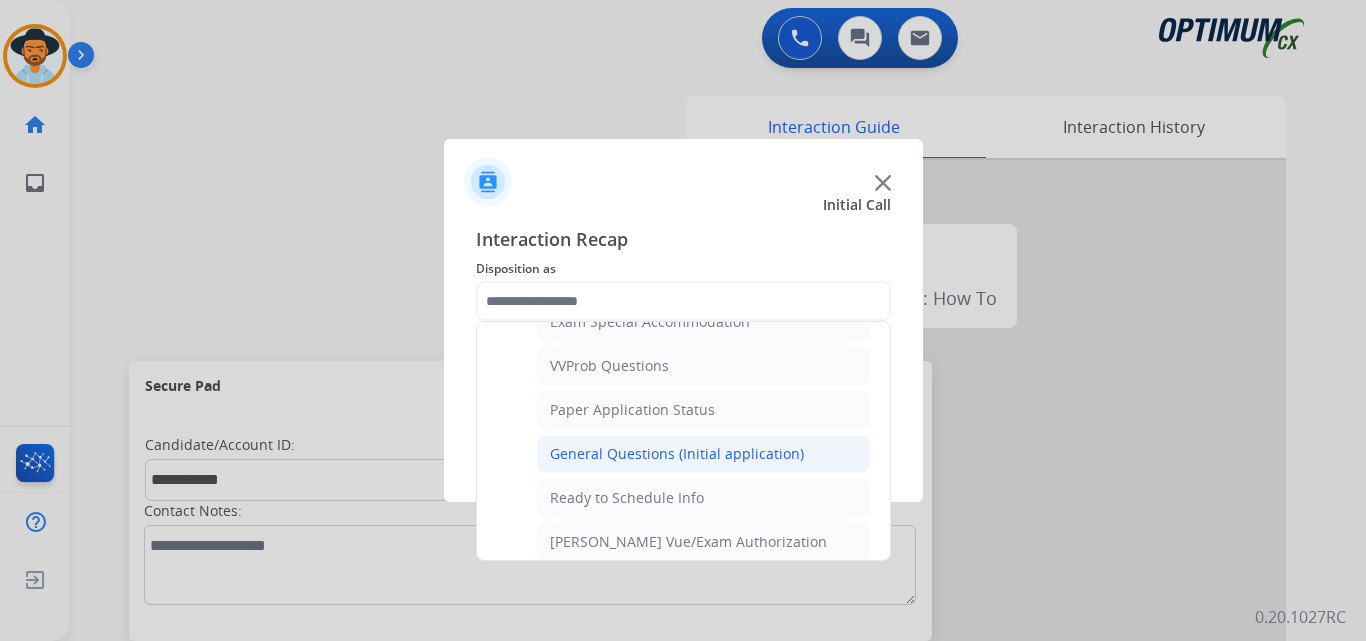 click on "General Questions (Initial application)" 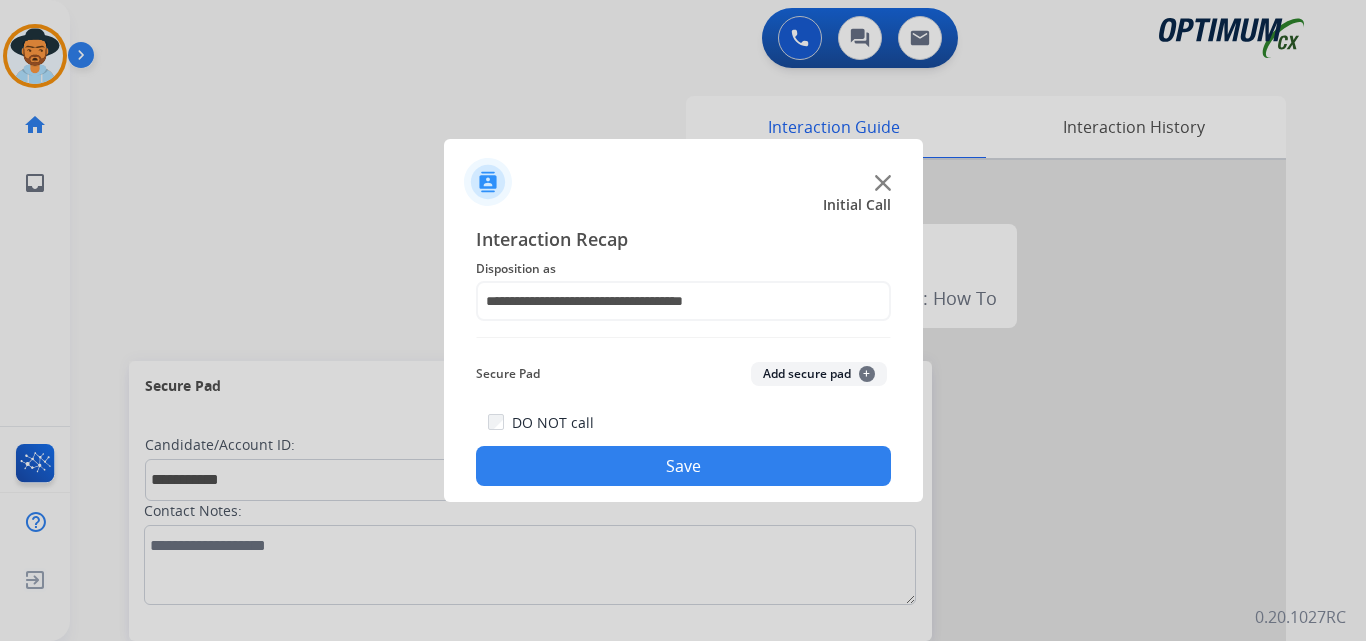click on "Save" 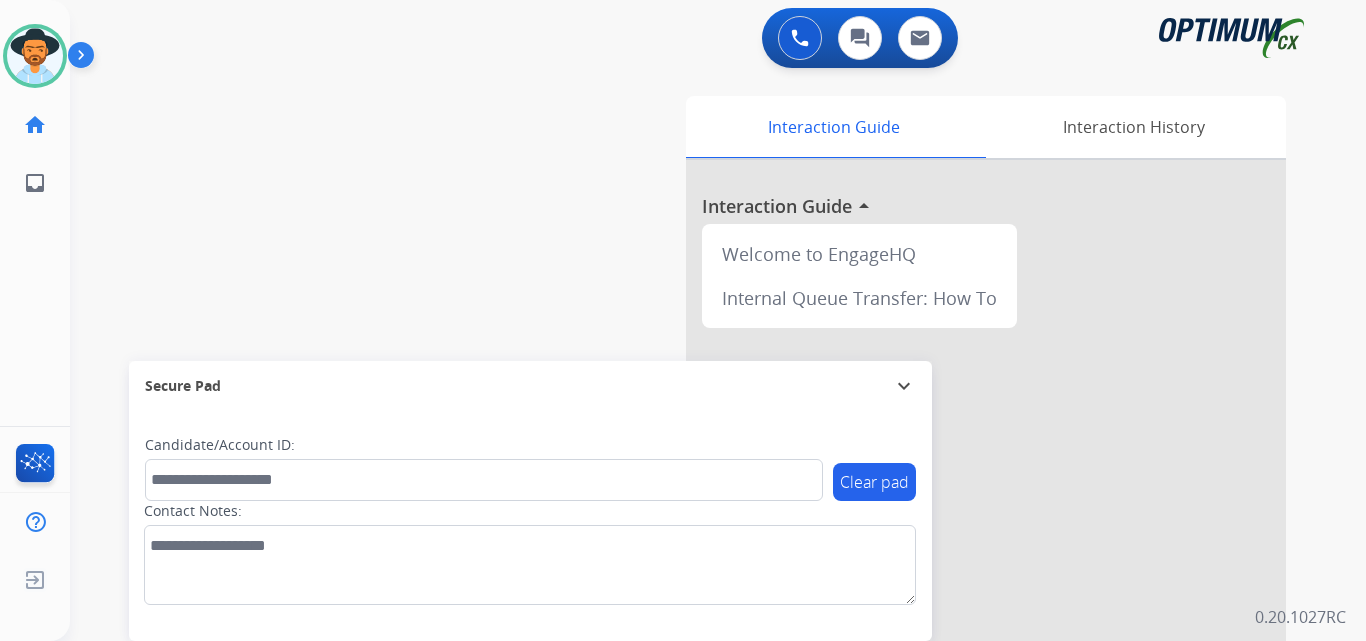 click on "0 Voice Interactions  0  Chat Interactions   0  Email Interactions" at bounding box center (706, 40) 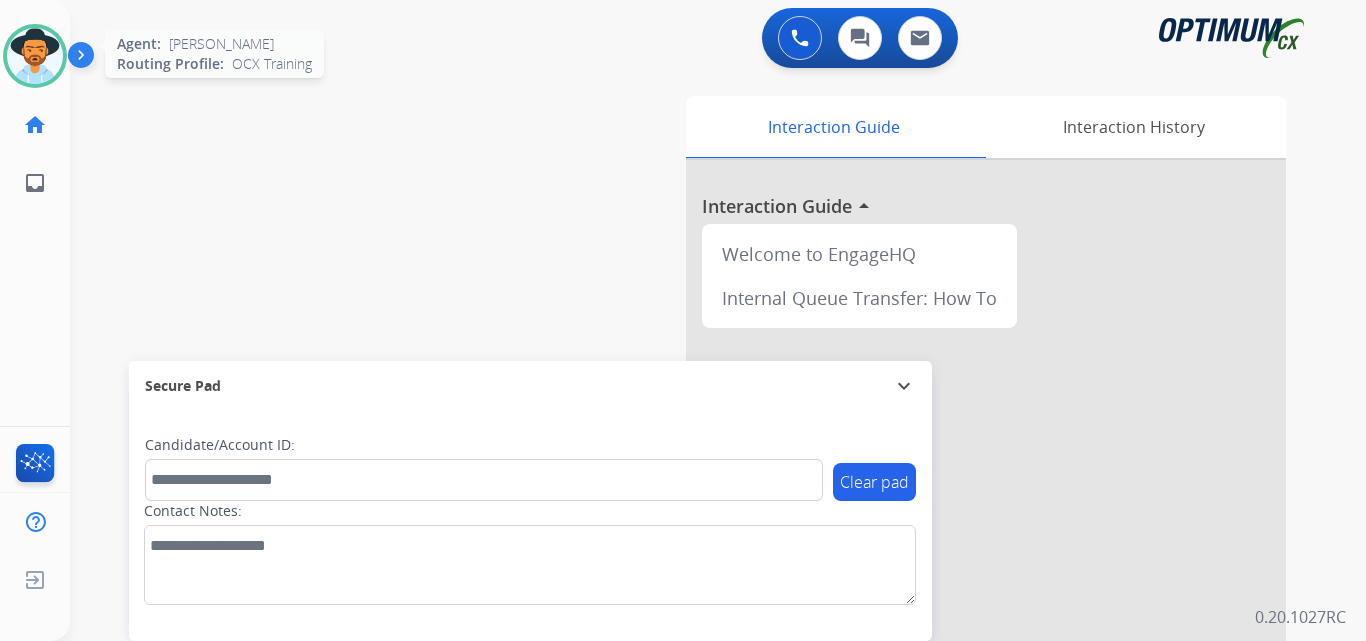 click at bounding box center [35, 56] 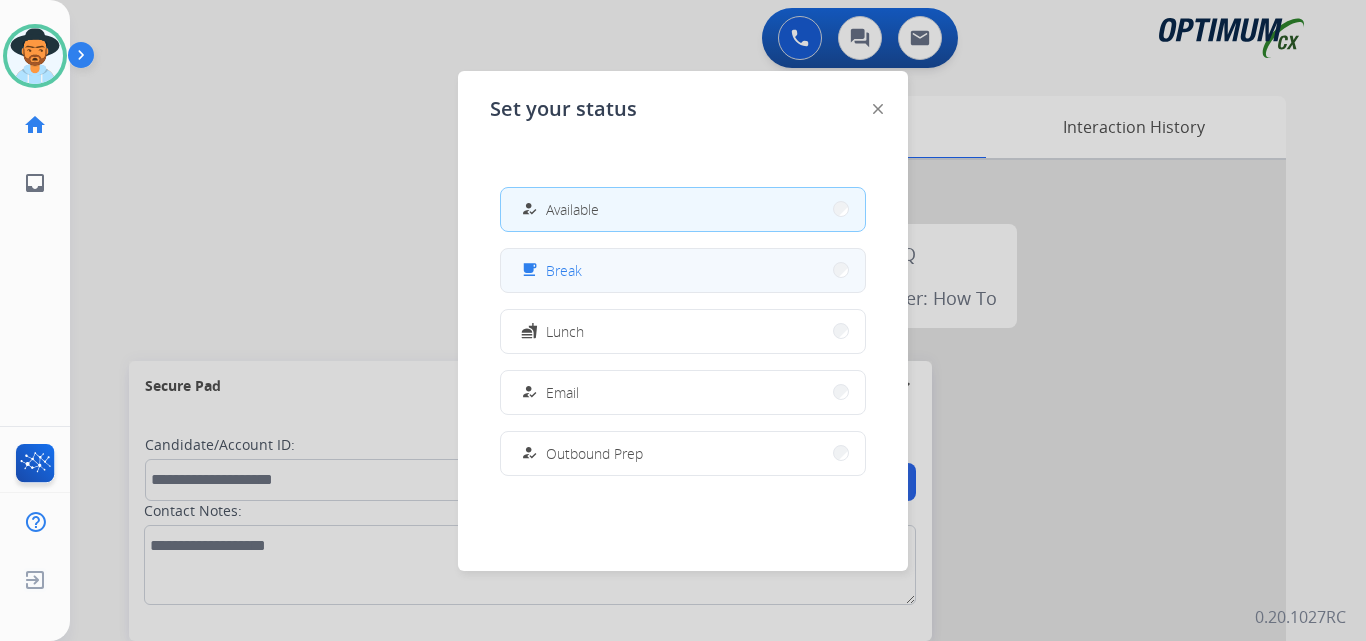 click on "Break" at bounding box center (564, 270) 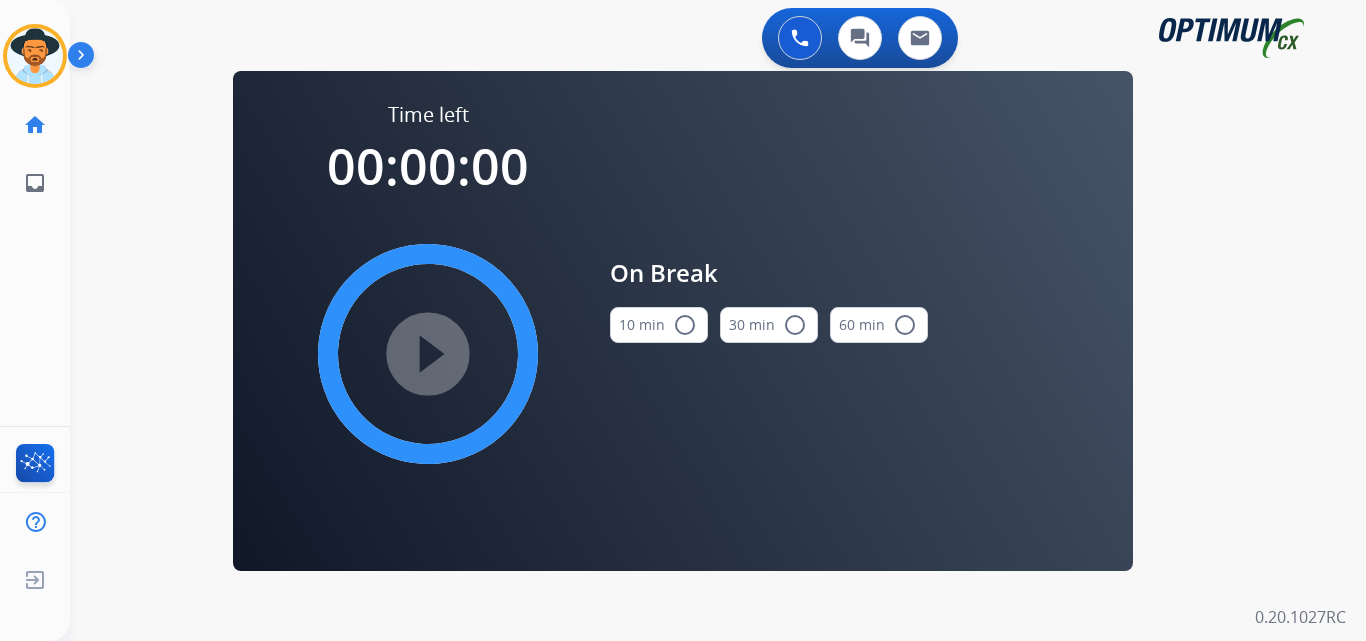 click on "radio_button_unchecked" at bounding box center (685, 325) 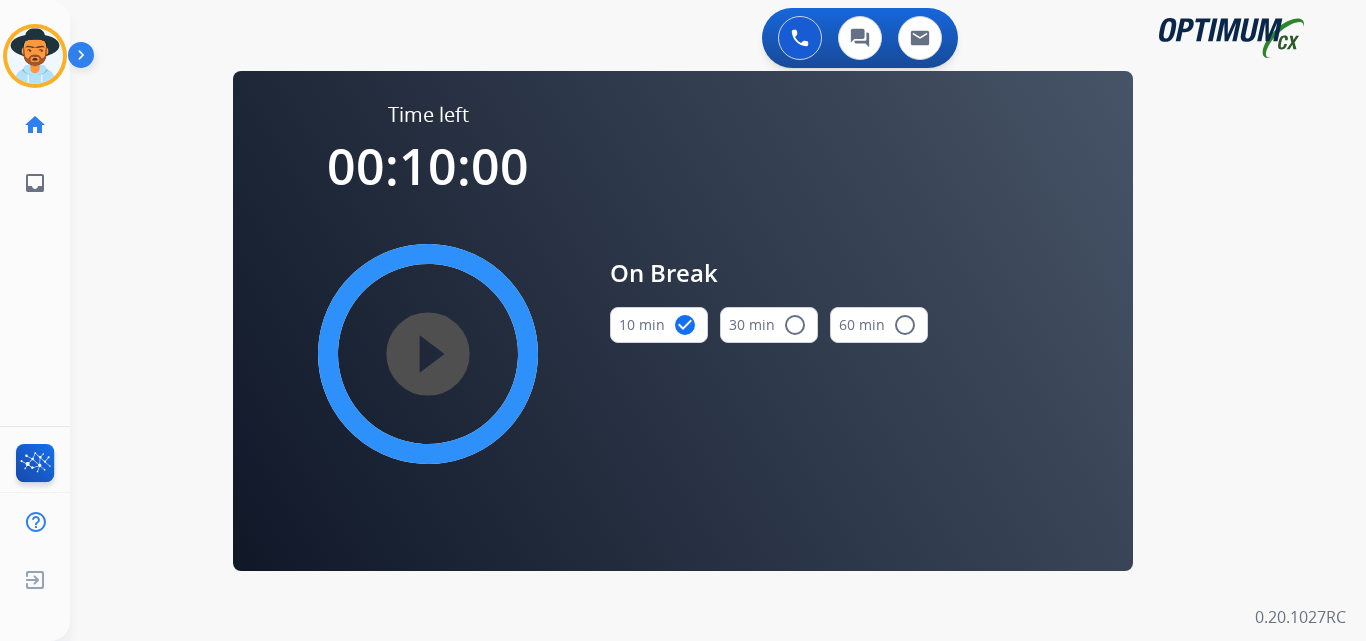 click on "play_circle_filled" at bounding box center [428, 354] 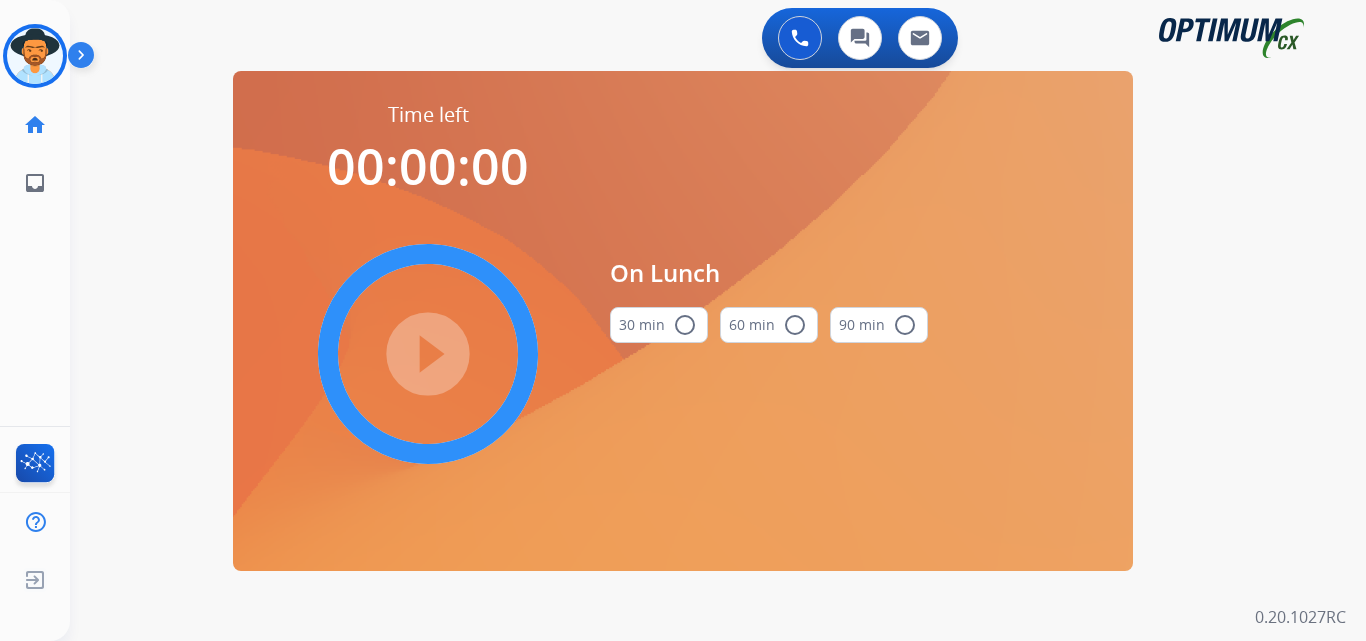 click on "radio_button_unchecked" at bounding box center (685, 325) 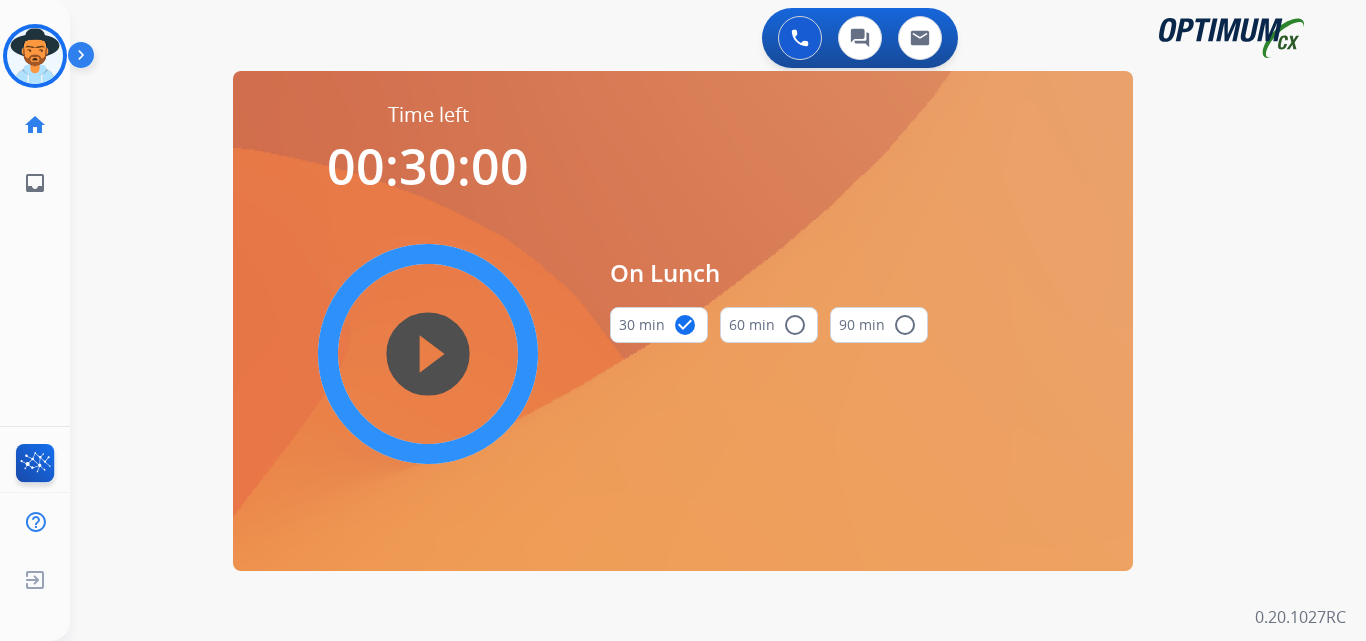 click on "play_circle_filled" at bounding box center [428, 354] 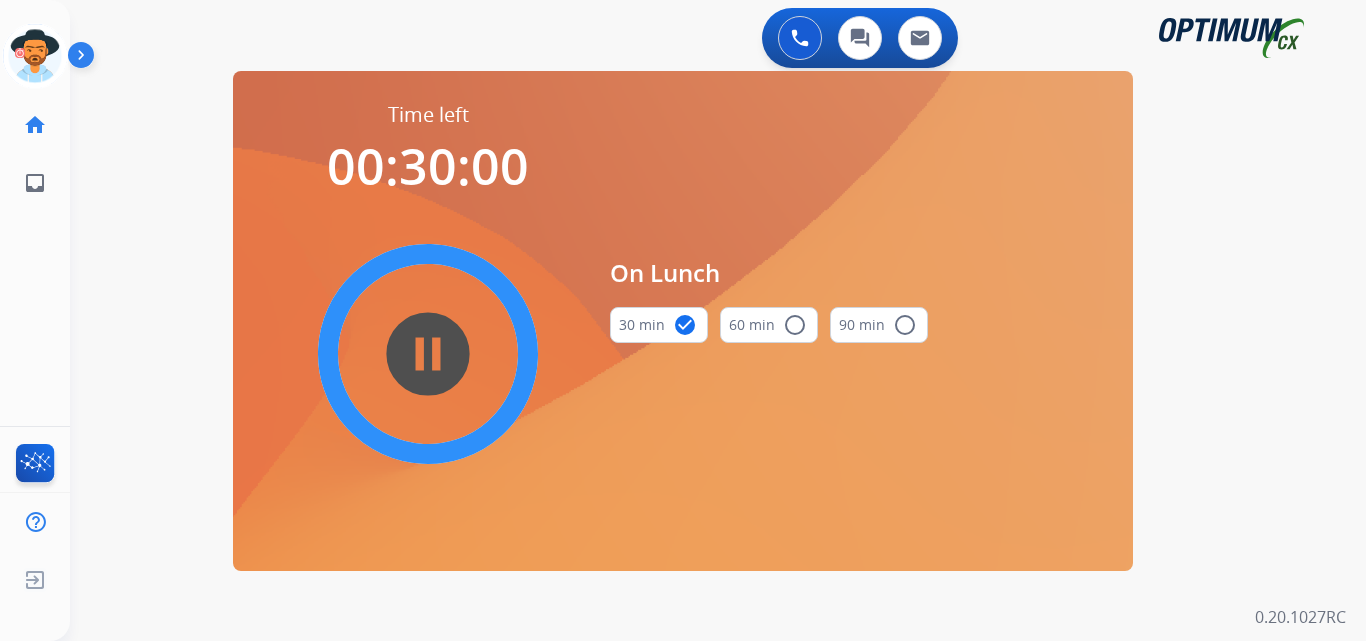 click on "pause_circle_filled" at bounding box center (428, 354) 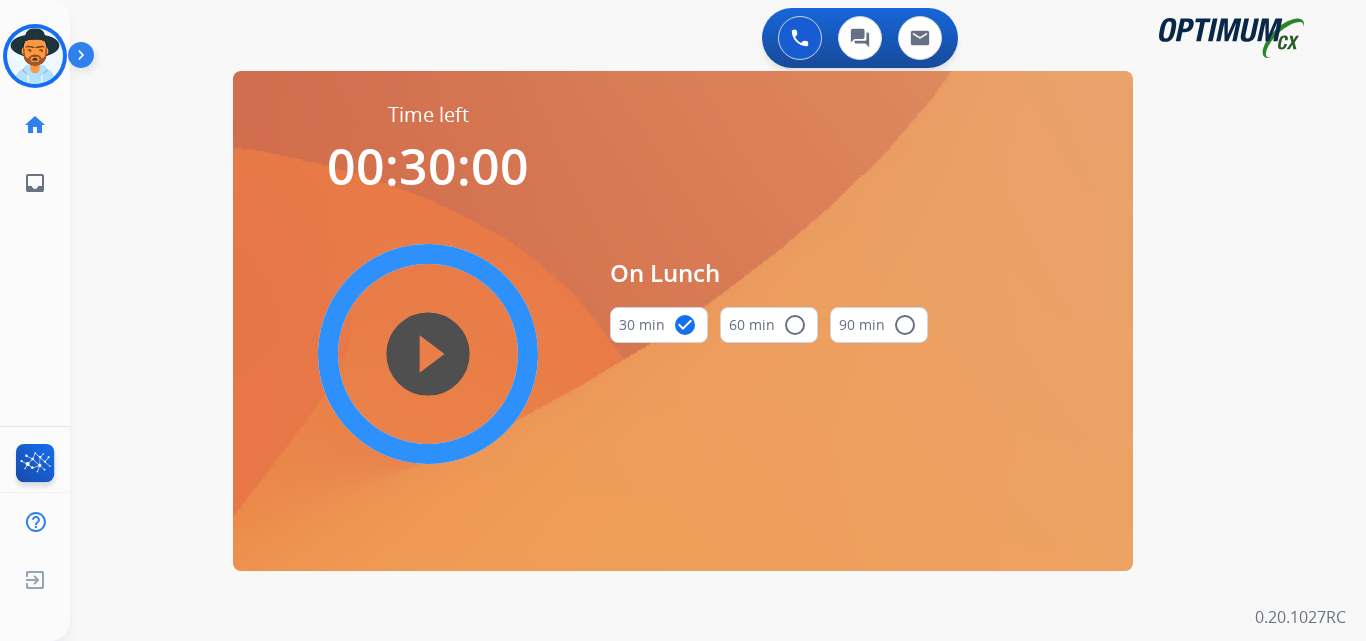 click on "radio_button_unchecked" at bounding box center [795, 325] 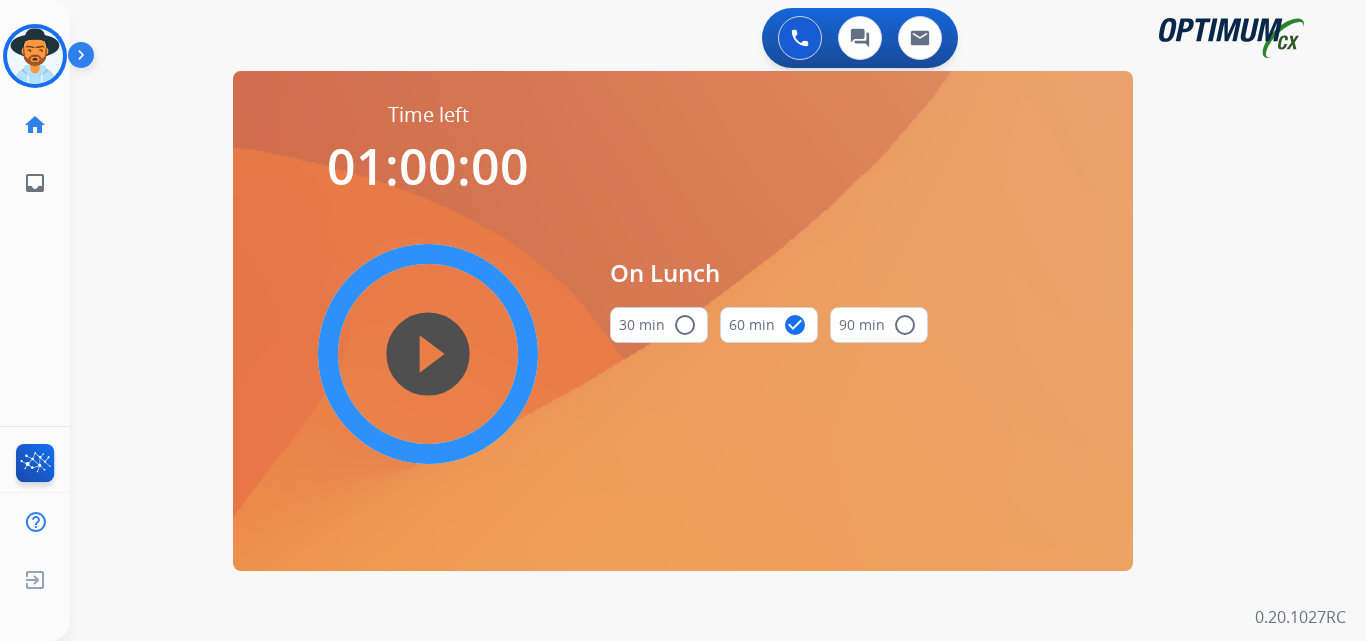 click on "radio_button_unchecked" at bounding box center [685, 325] 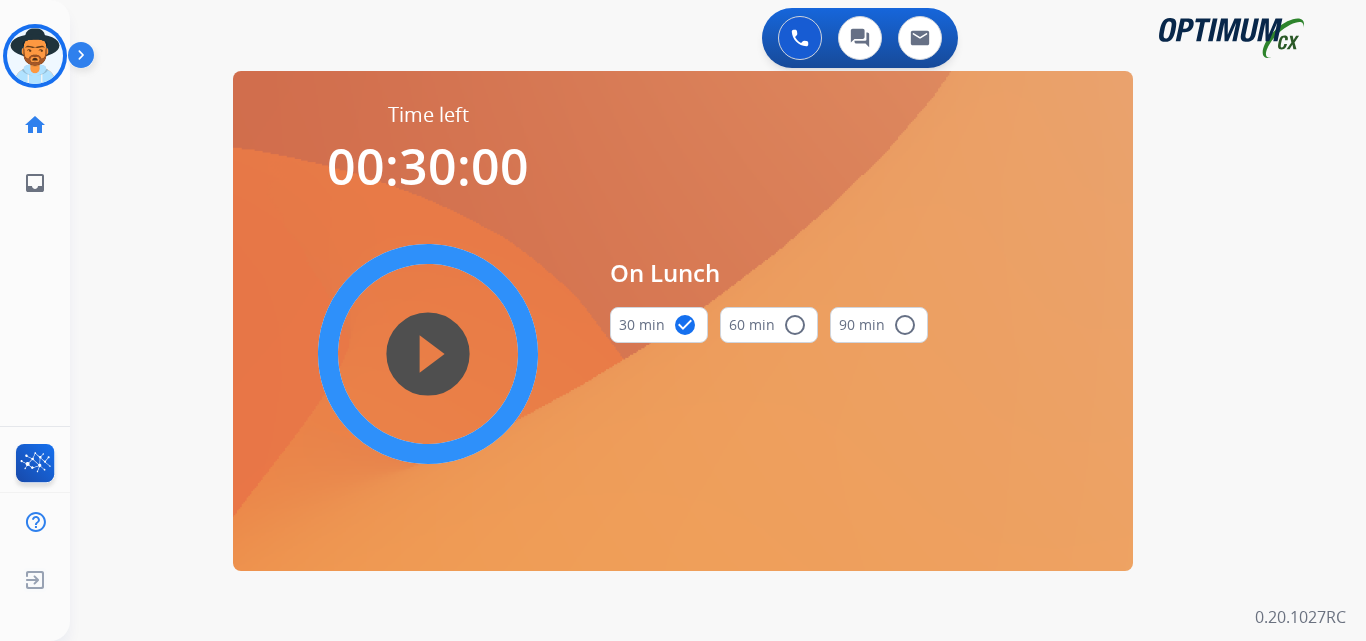 click on "play_circle_filled" at bounding box center [428, 354] 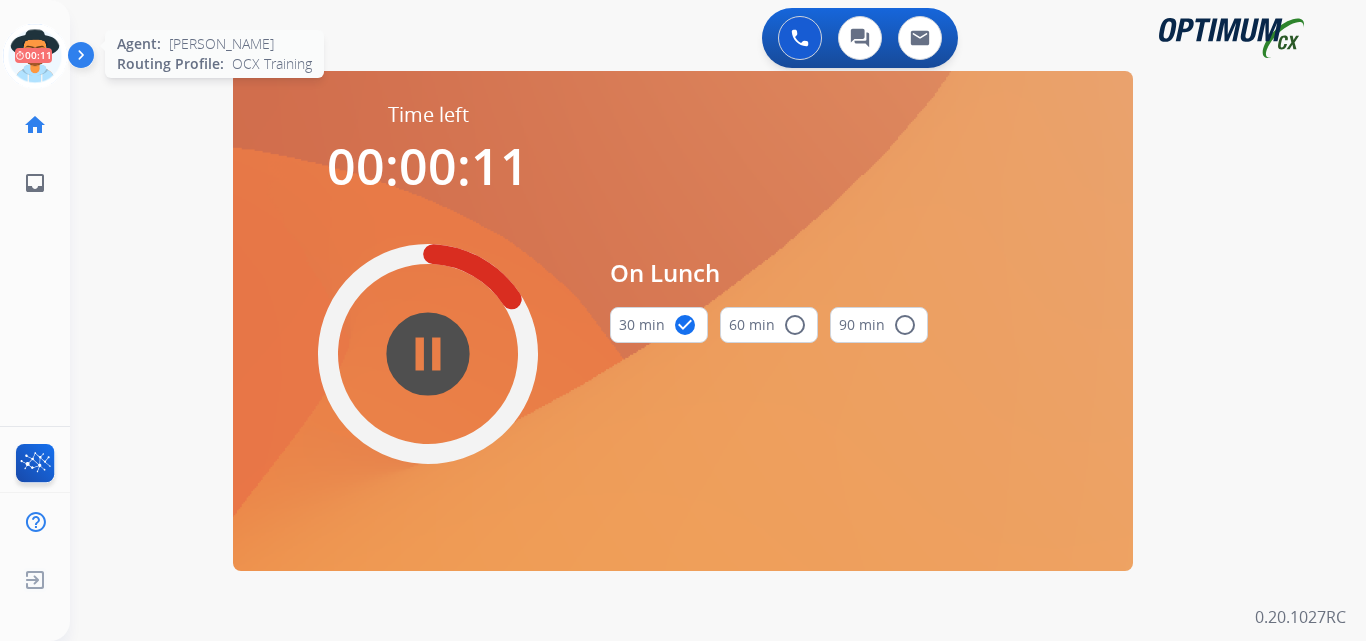 click 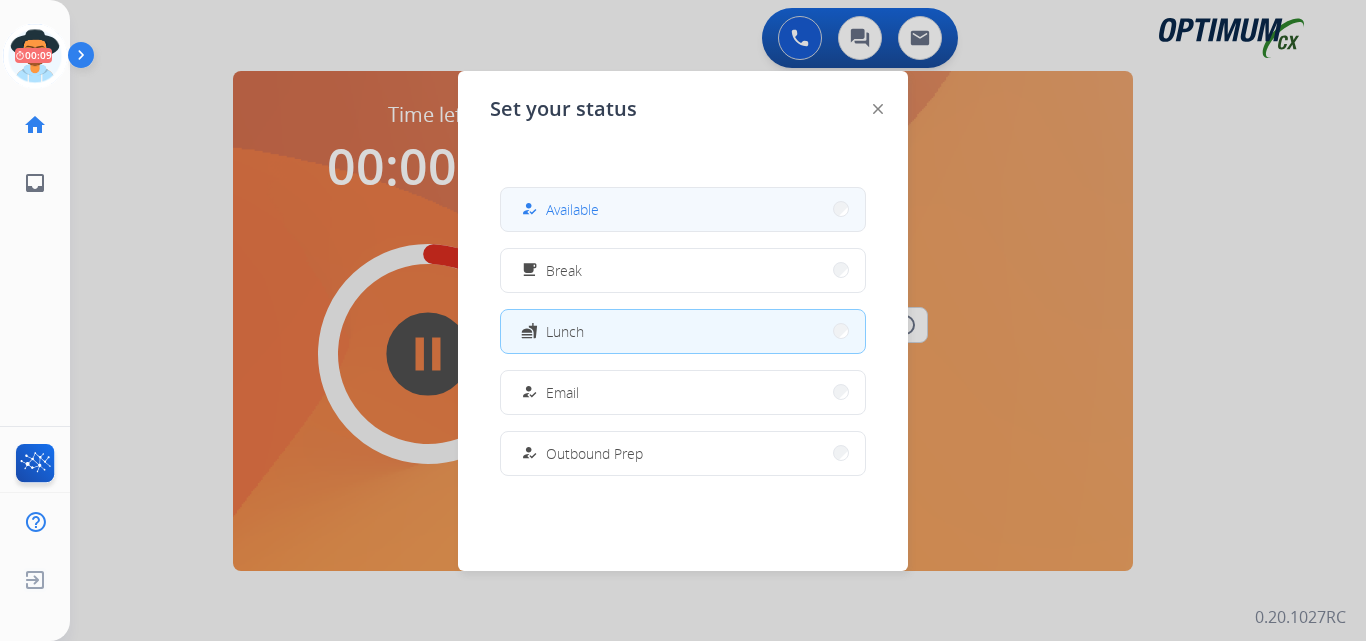click on "Available" at bounding box center (572, 209) 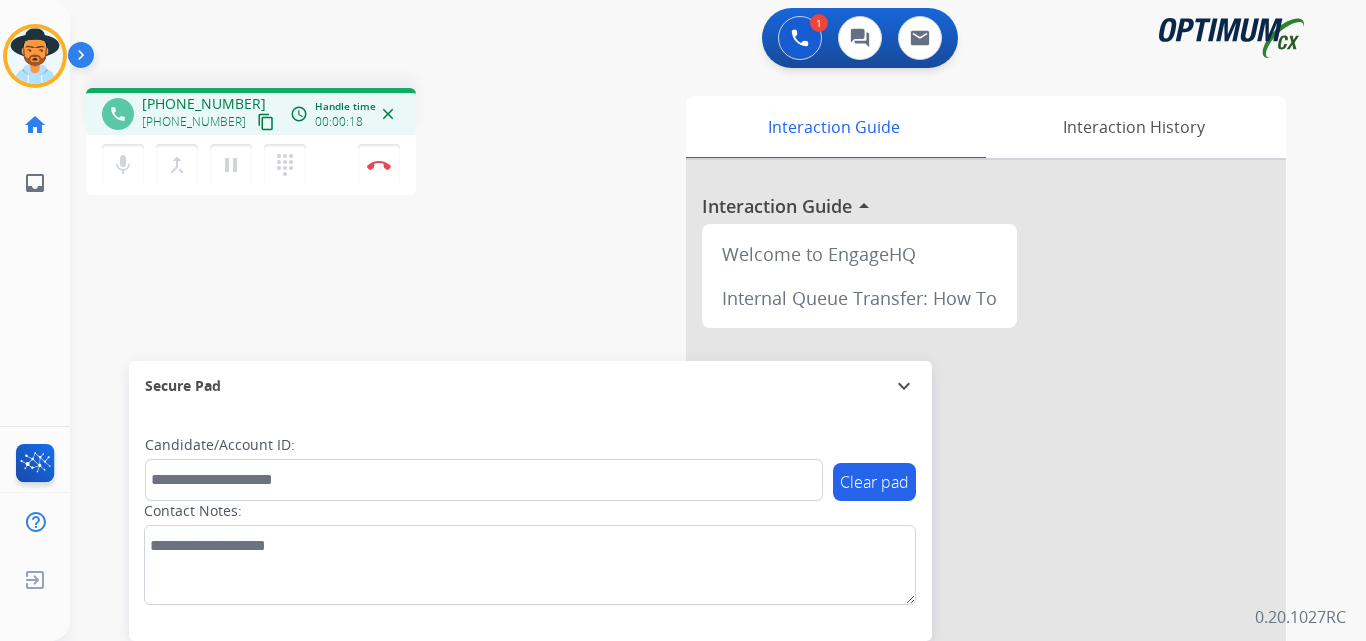 click on "+18706900031" at bounding box center (204, 104) 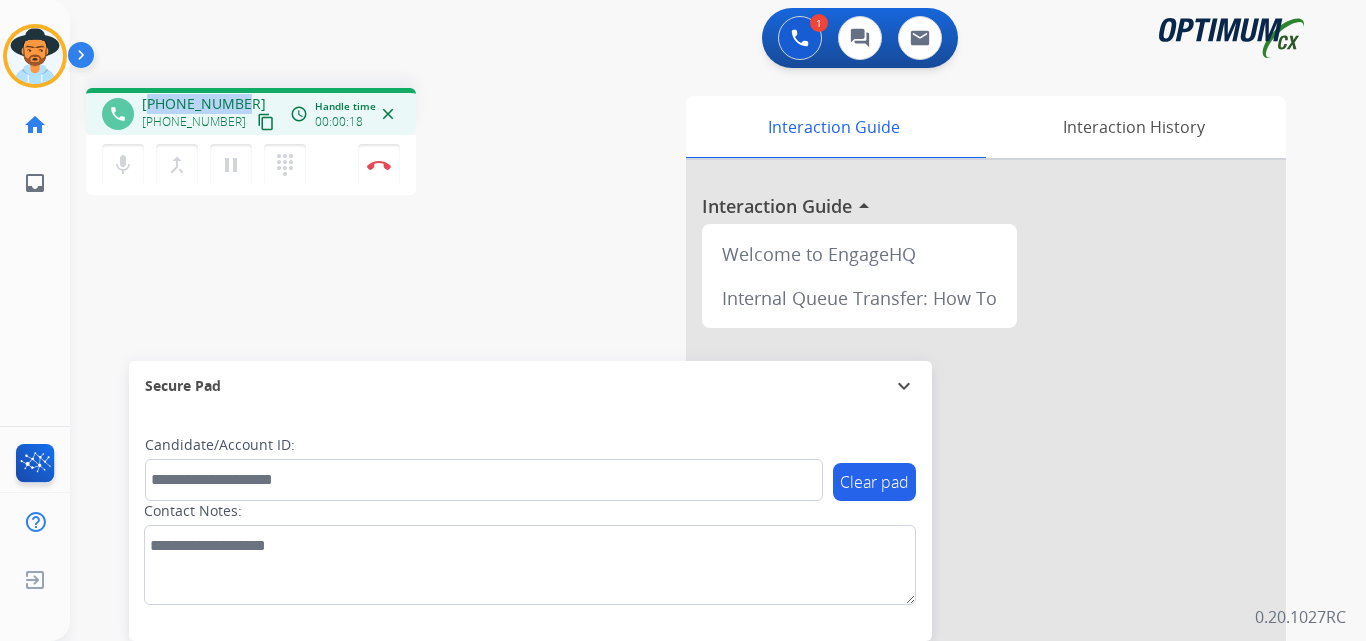click on "+18706900031" at bounding box center (204, 104) 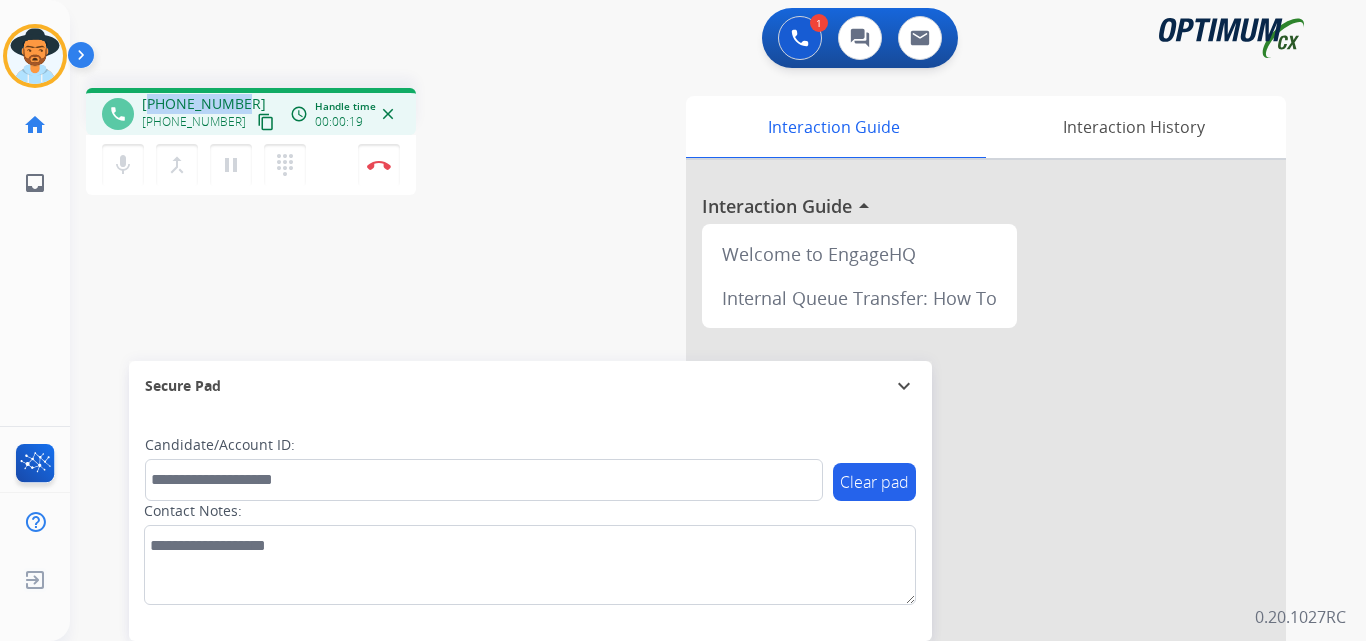 copy on "18706900031" 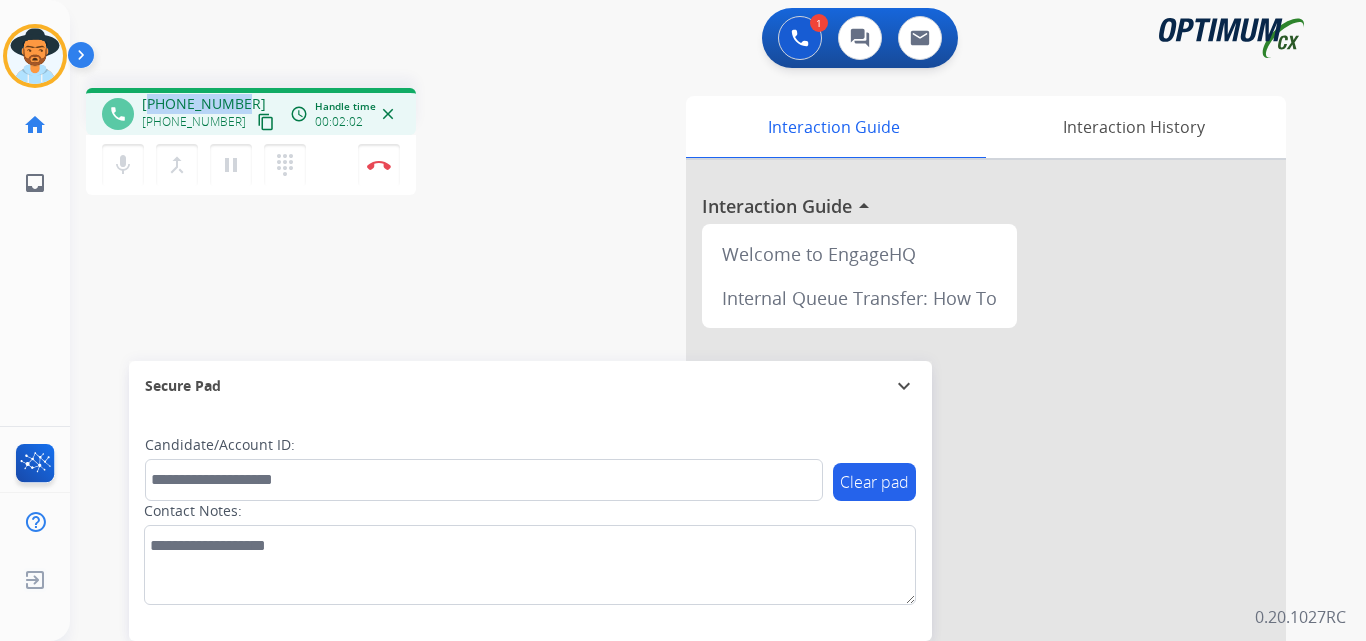 click on "+18706900031" at bounding box center (204, 104) 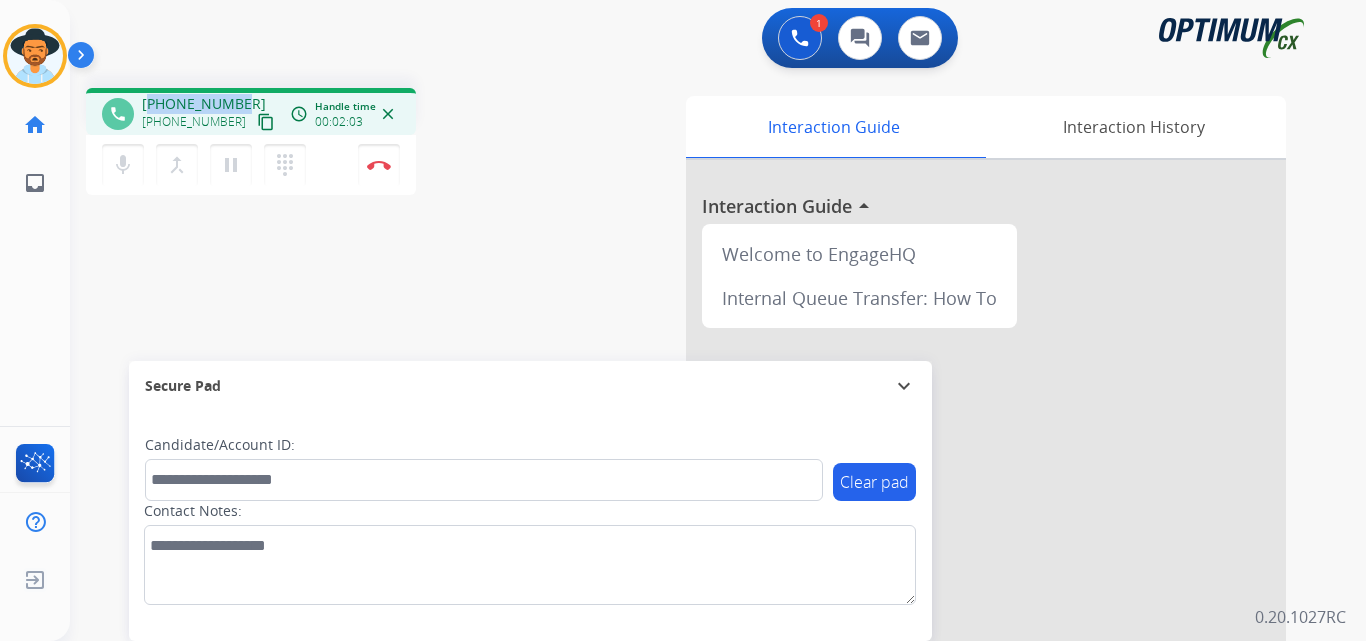 click on "+18706900031" at bounding box center (204, 104) 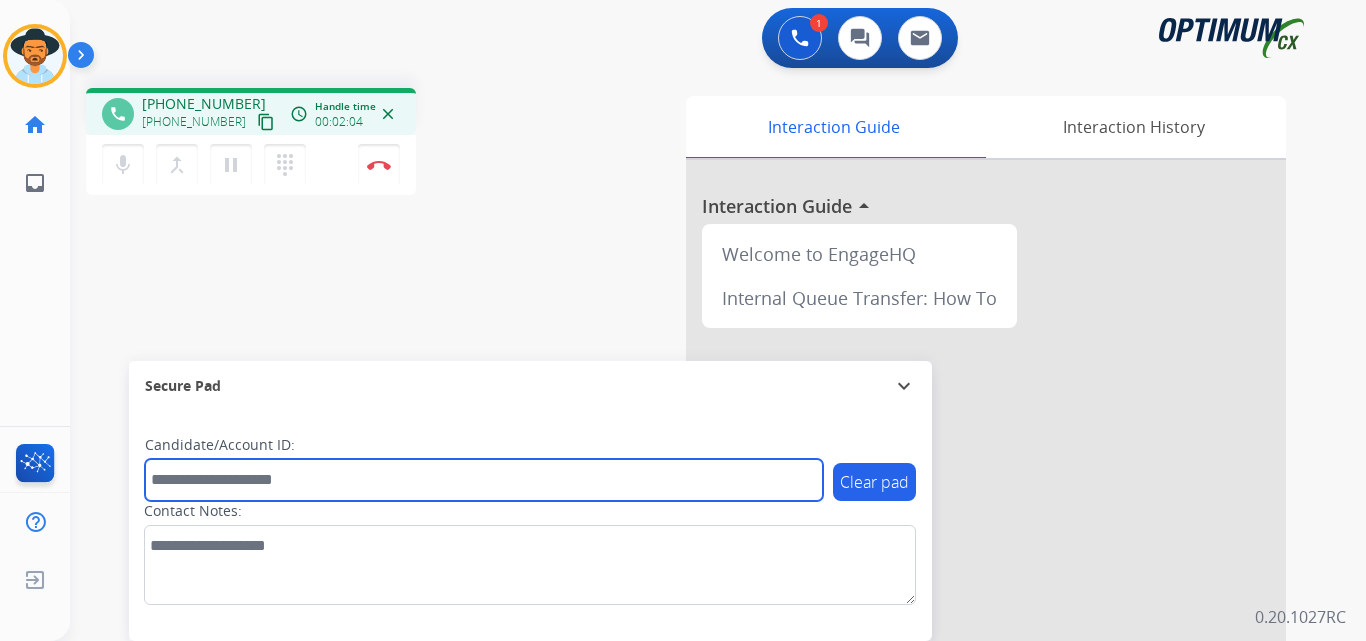 click at bounding box center [484, 480] 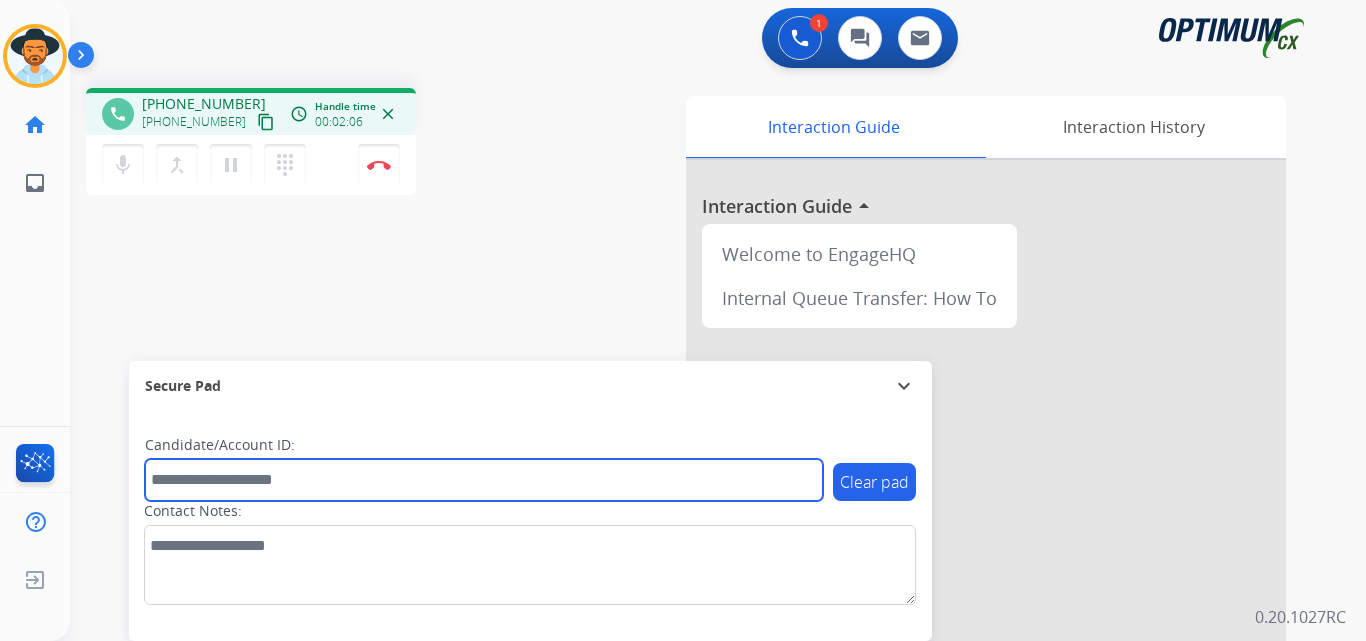 paste on "**********" 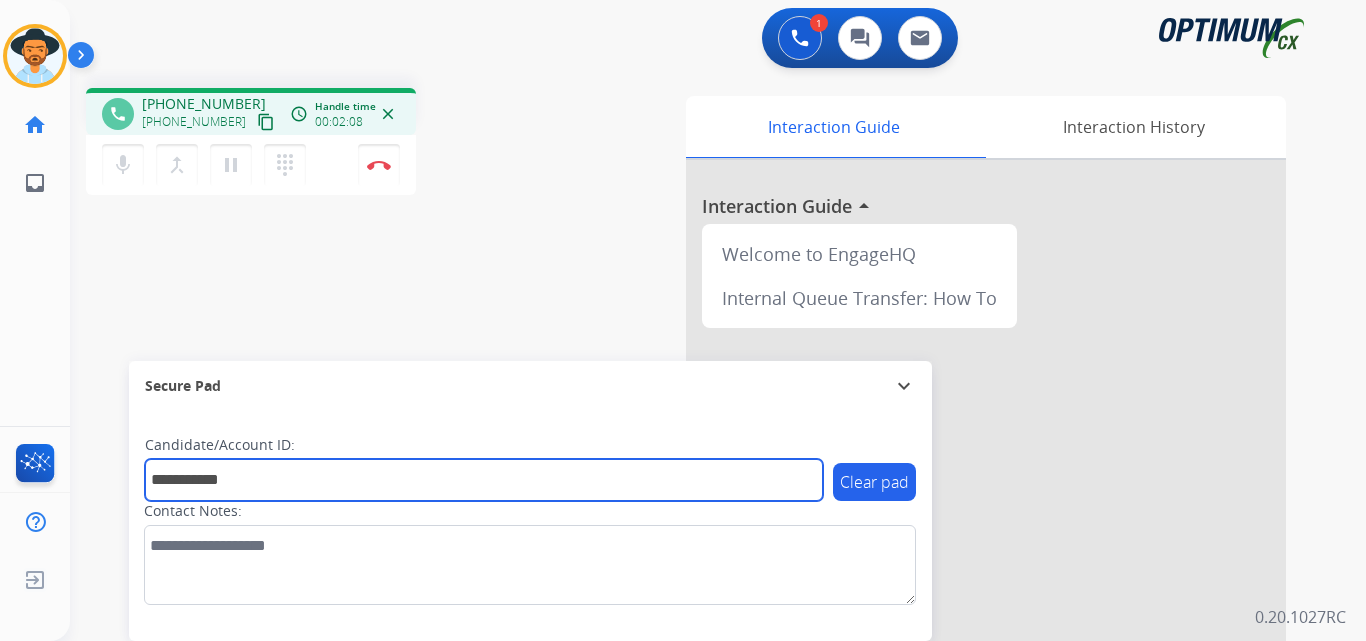 type on "**********" 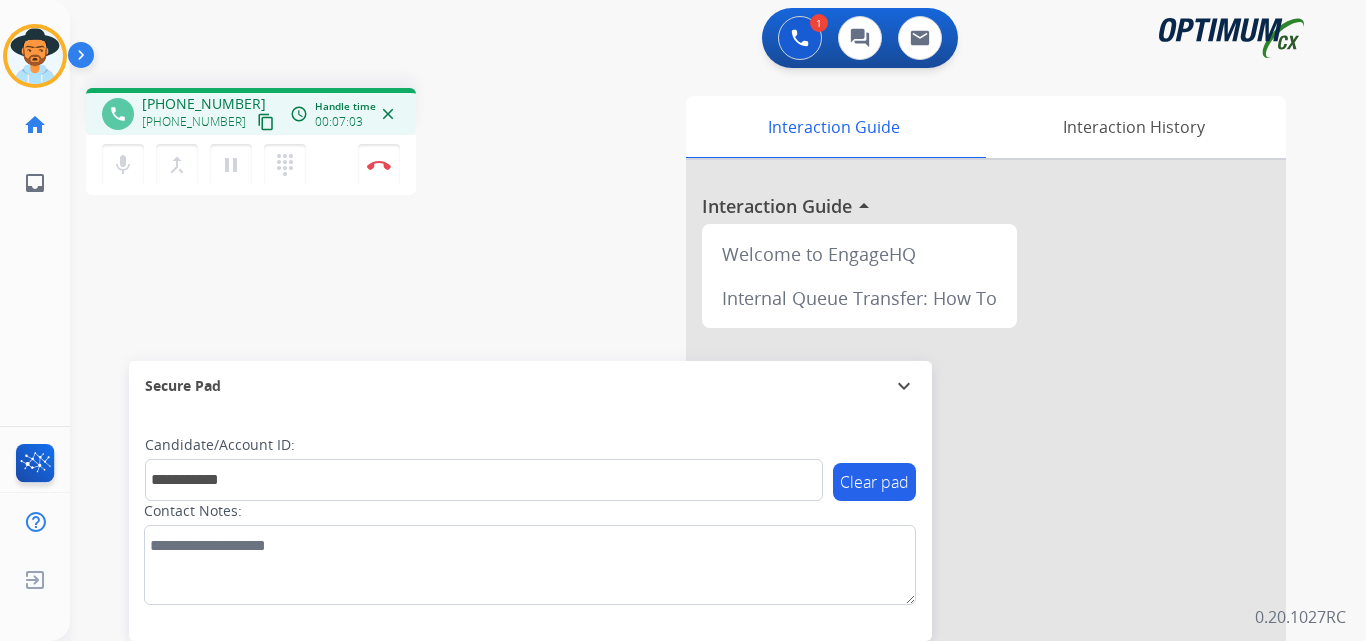 click on "**********" at bounding box center (694, 489) 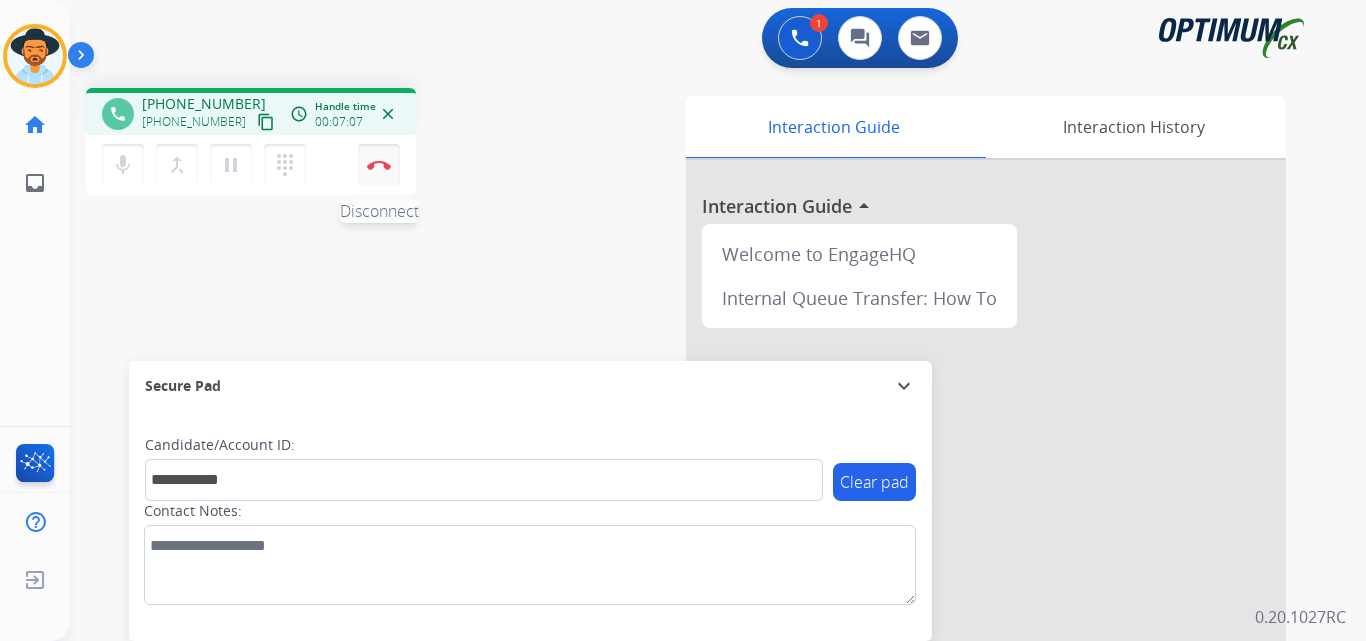 click at bounding box center (379, 165) 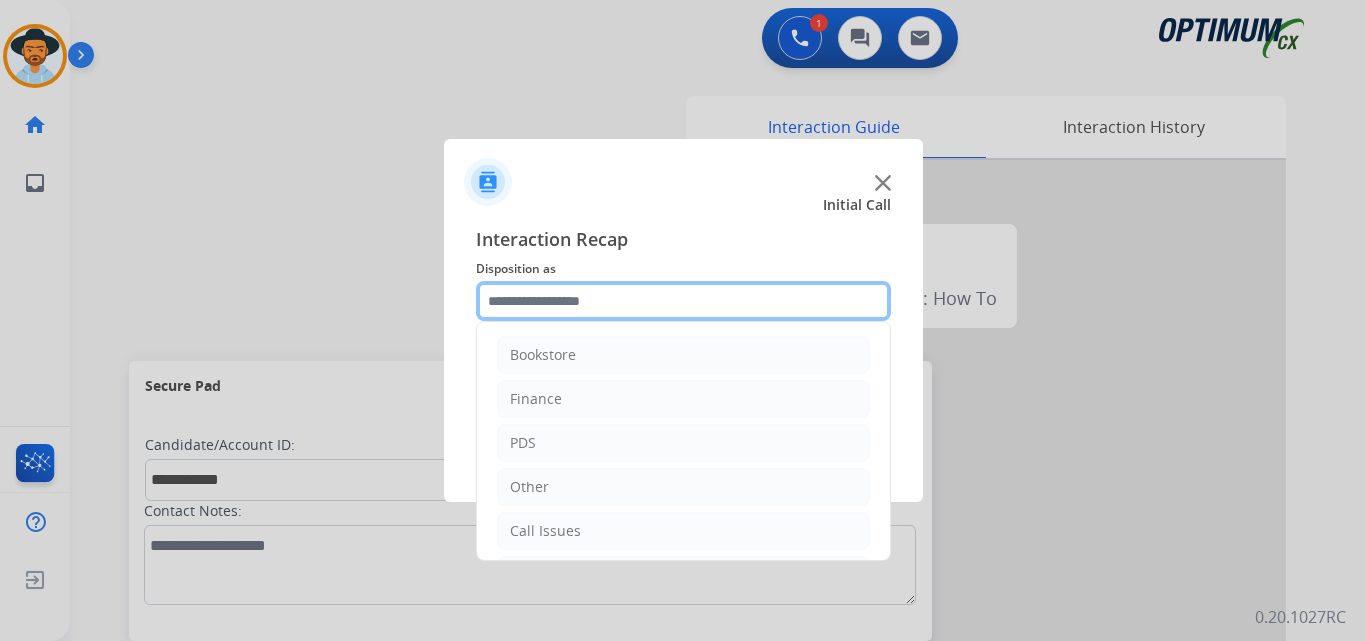 click 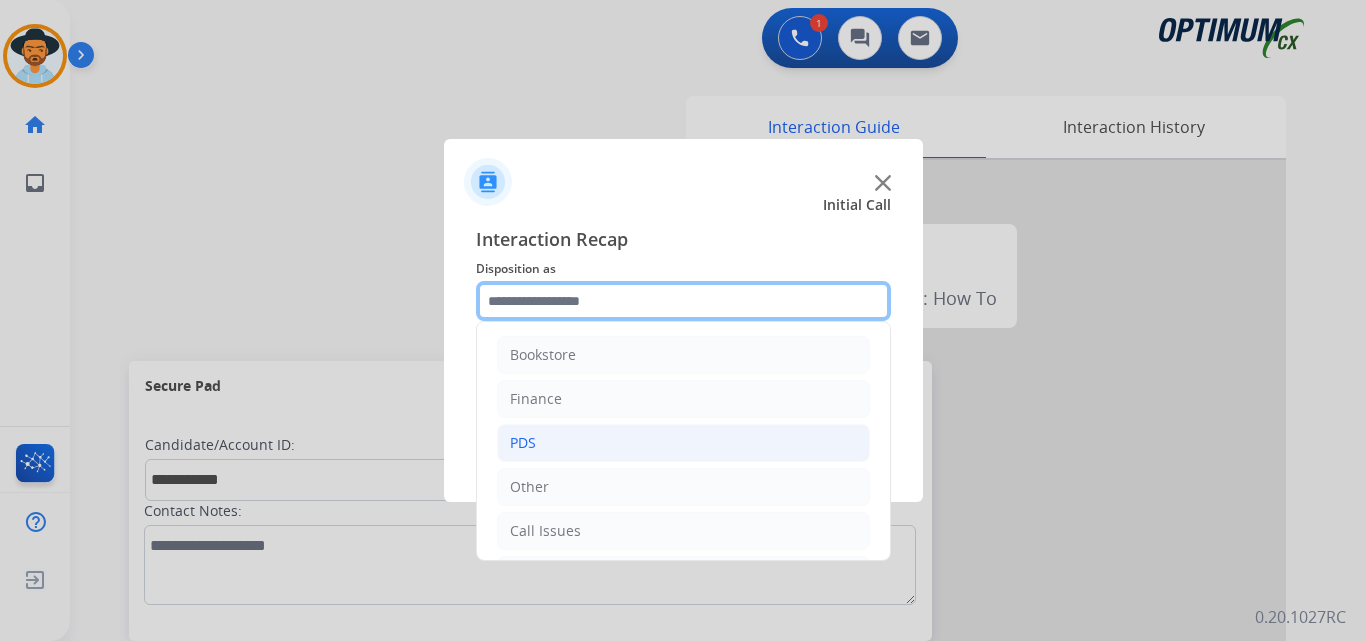 scroll, scrollTop: 136, scrollLeft: 0, axis: vertical 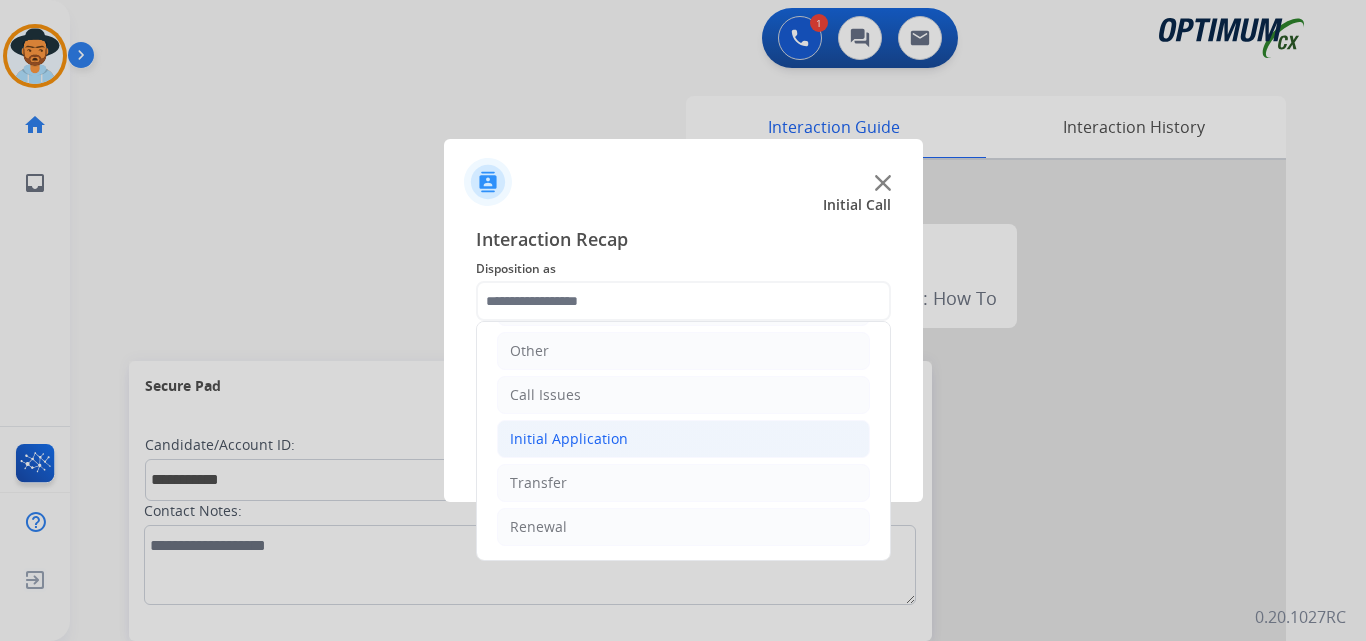 click on "Initial Application" 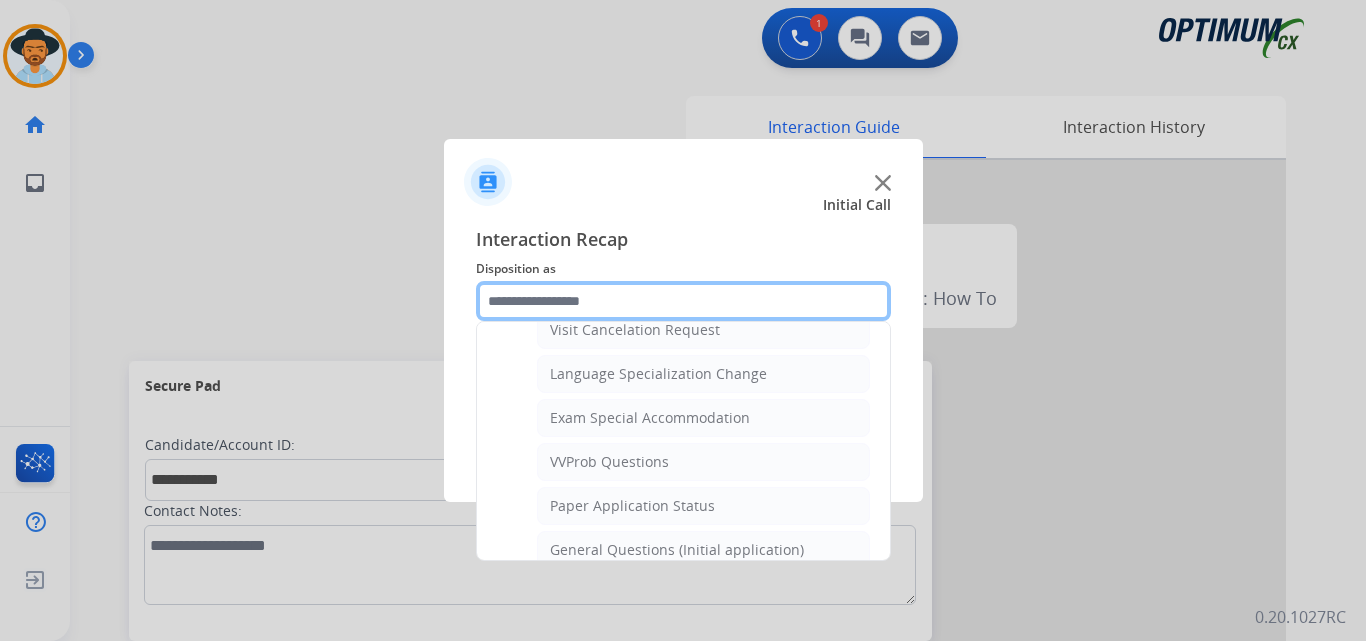 scroll, scrollTop: 1136, scrollLeft: 0, axis: vertical 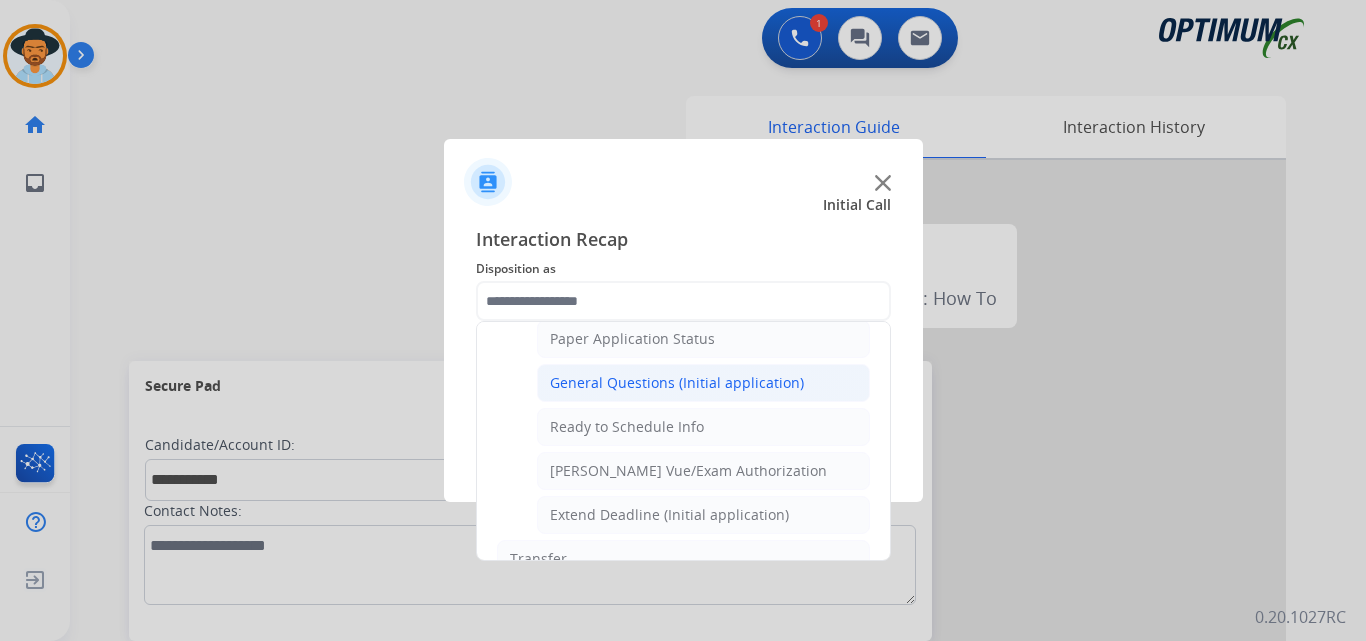 click on "General Questions (Initial application)" 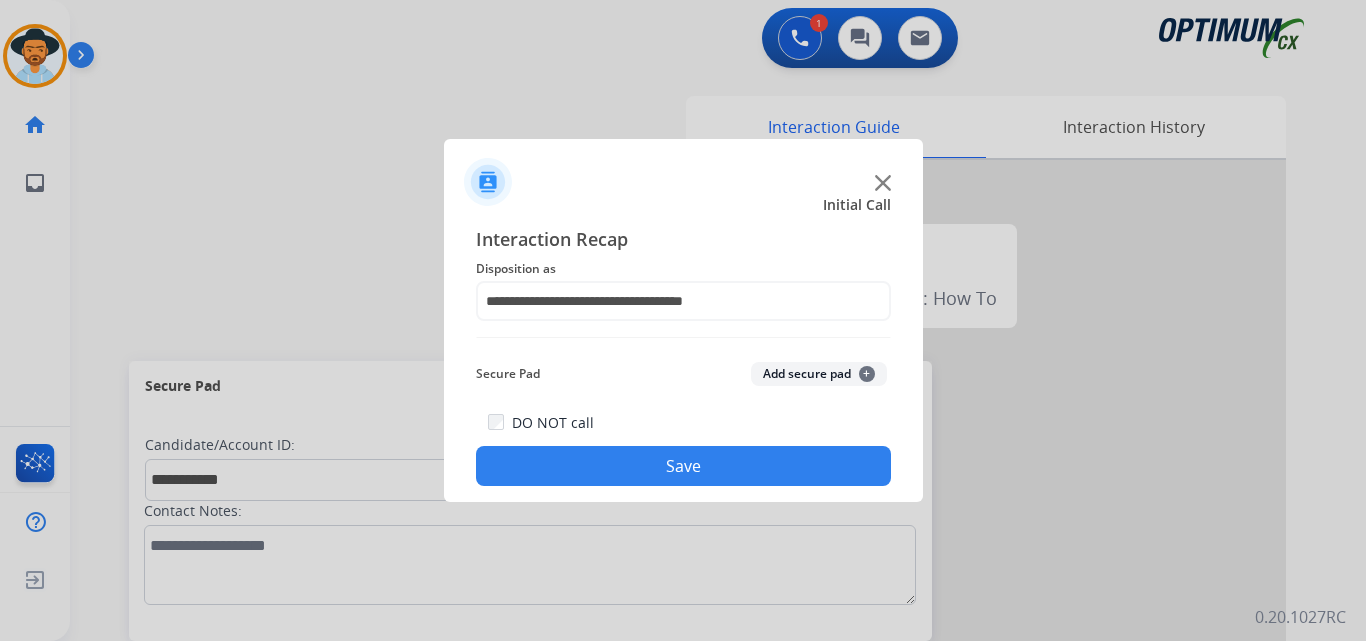 click on "Save" 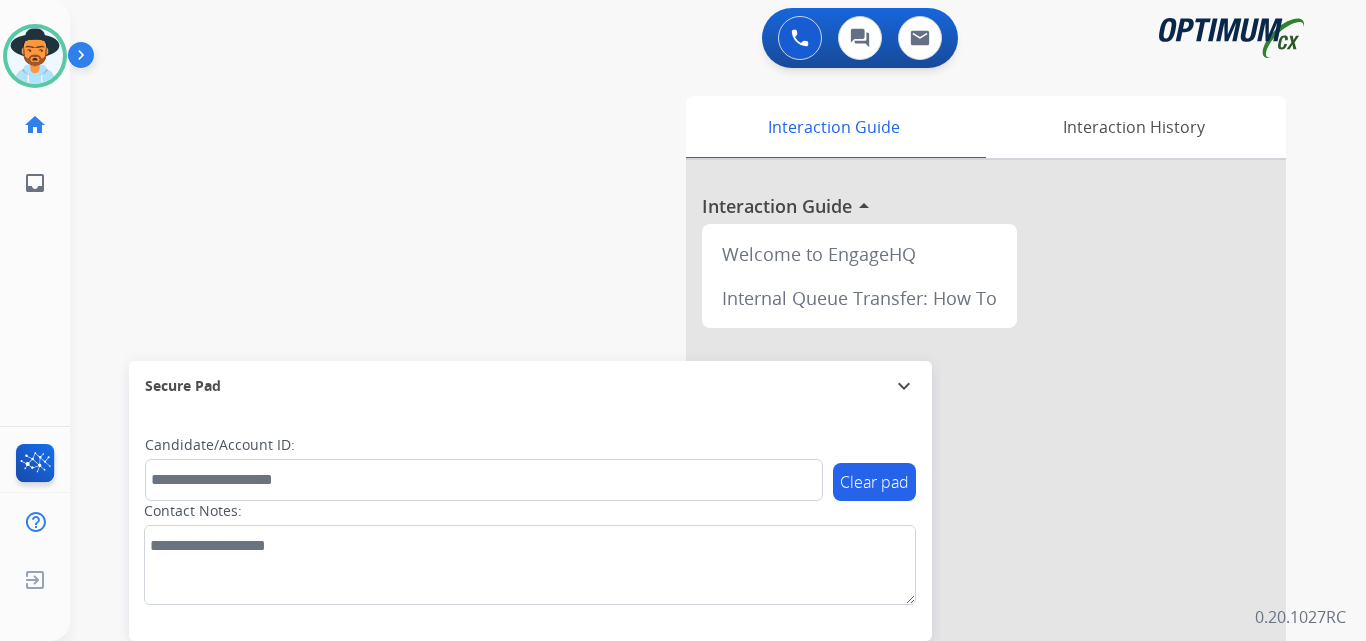 click on "swap_horiz Break voice bridge close_fullscreen Connect 3-Way Call merge_type Separate 3-Way Call  Interaction Guide   Interaction History  Interaction Guide arrow_drop_up  Welcome to EngageHQ   Internal Queue Transfer: How To  Secure Pad expand_more Clear pad Candidate/Account ID: Contact Notes:" at bounding box center (694, 489) 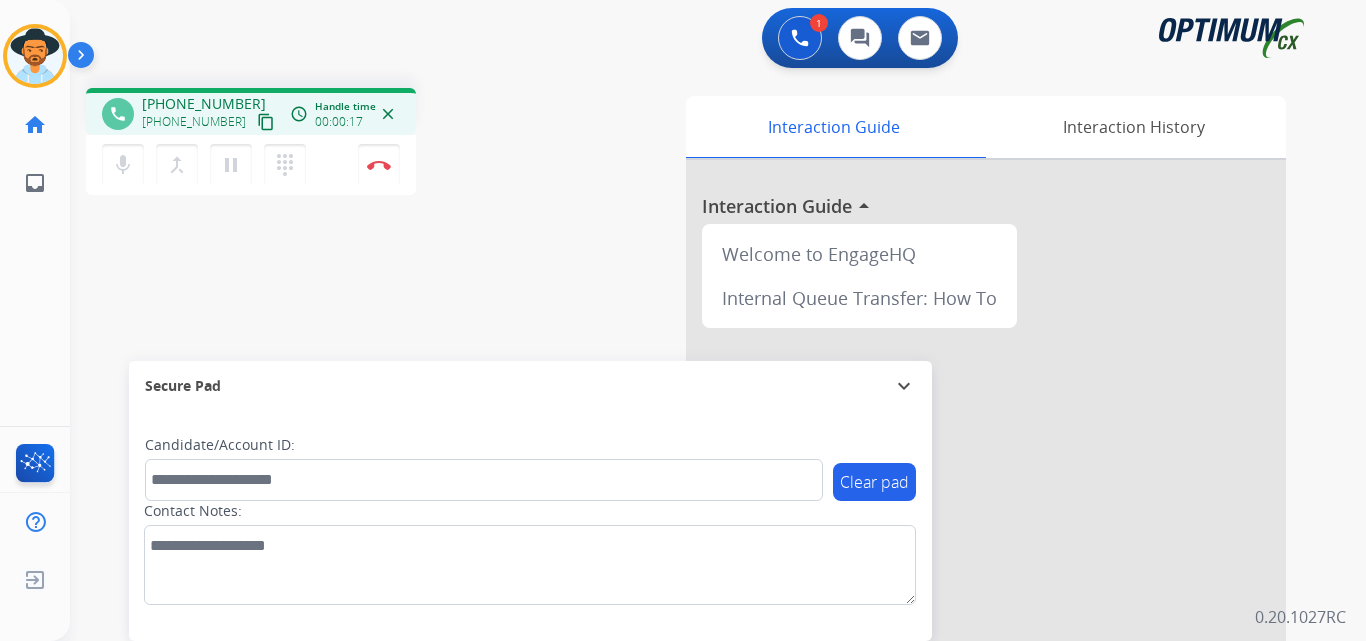 click on "+12103682531" at bounding box center [204, 104] 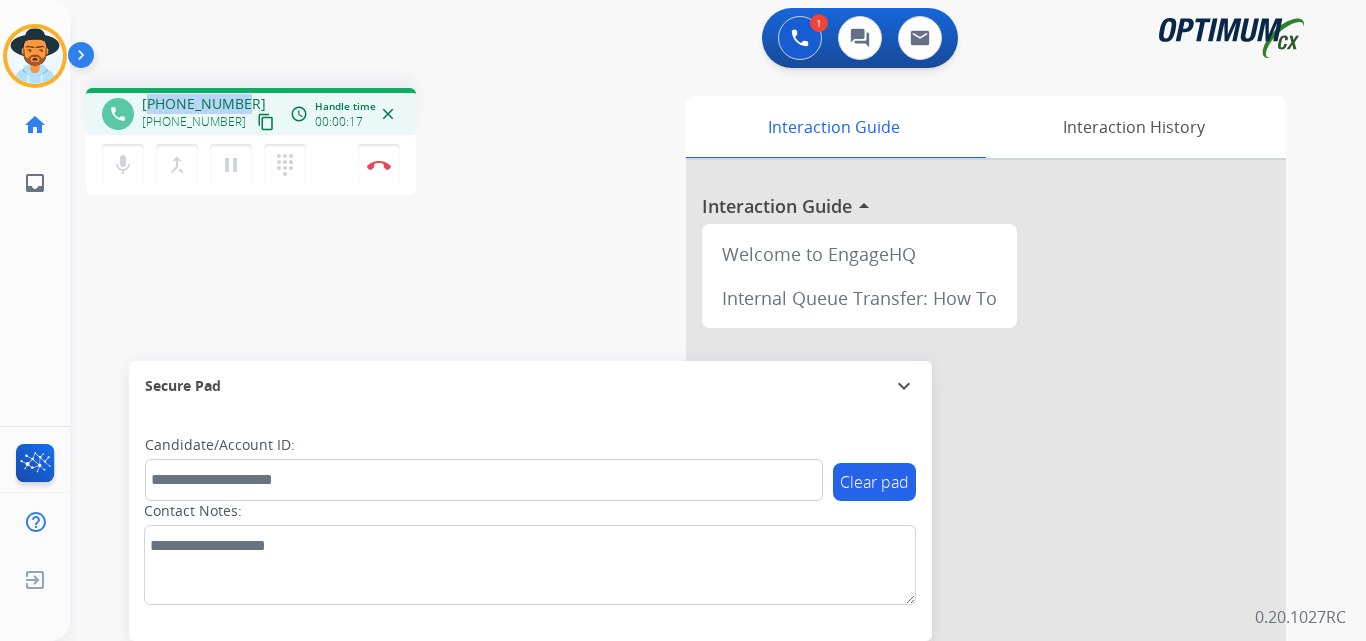 click on "+12103682531" at bounding box center [204, 104] 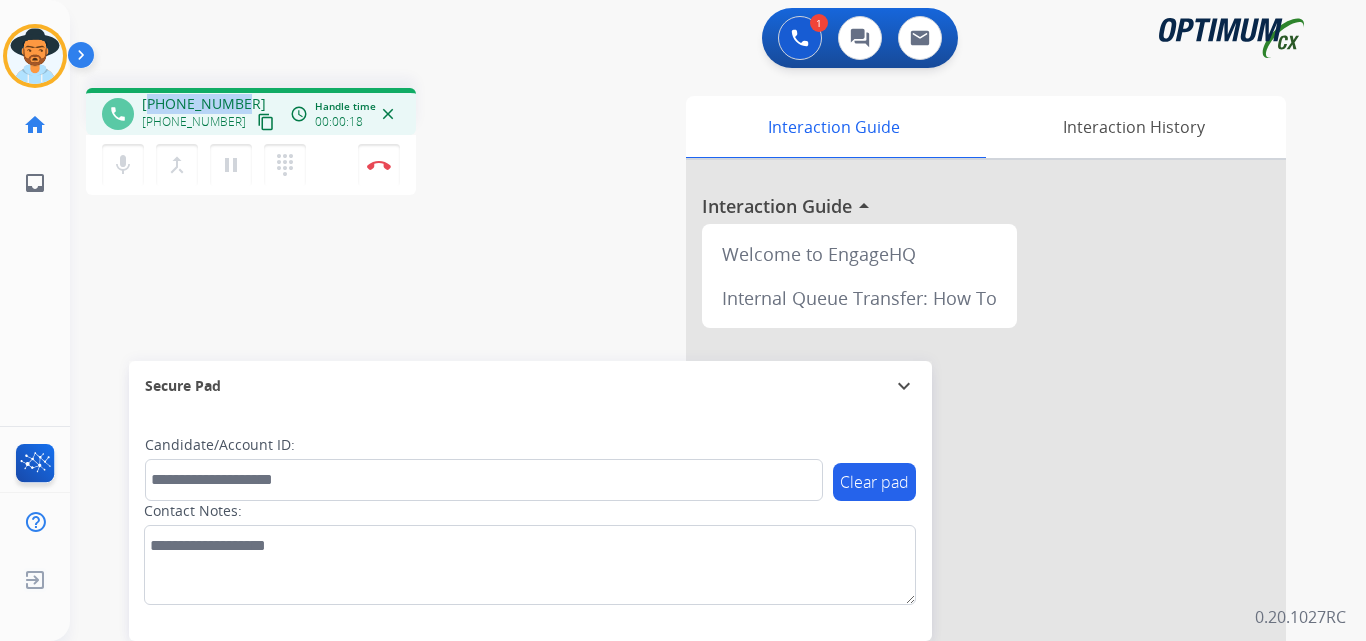 copy on "12103682531" 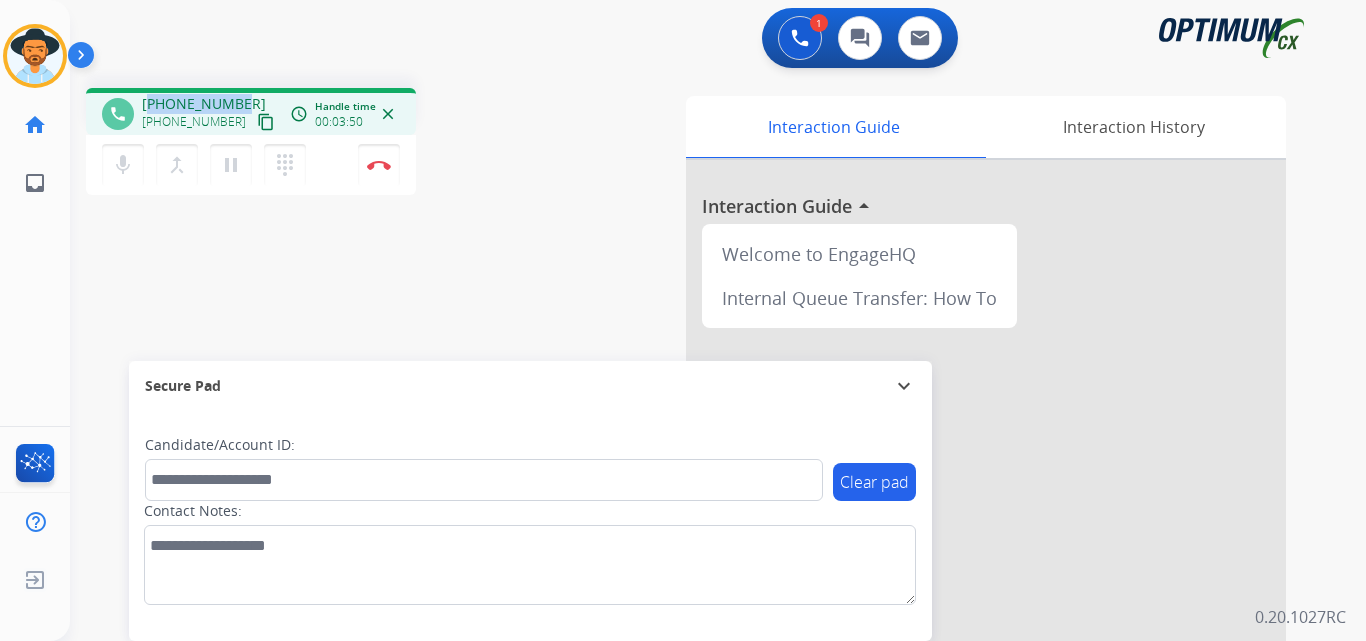 click on "+12103682531" at bounding box center [204, 104] 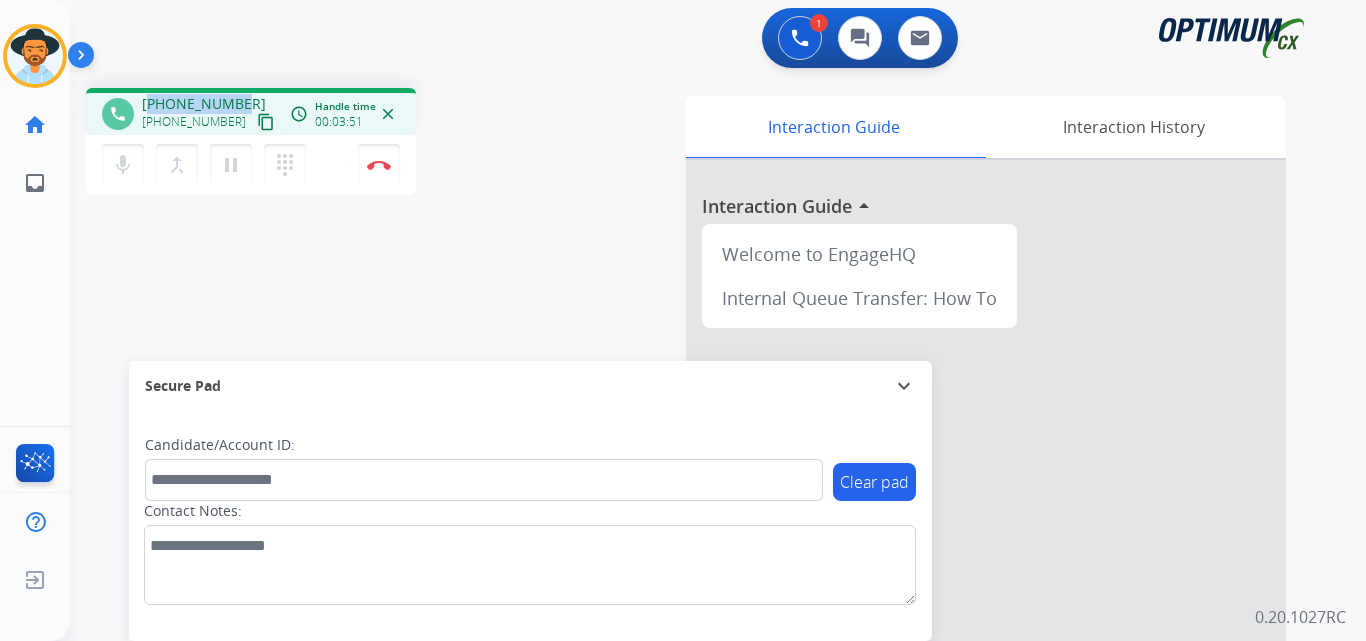 click on "+12103682531" at bounding box center [204, 104] 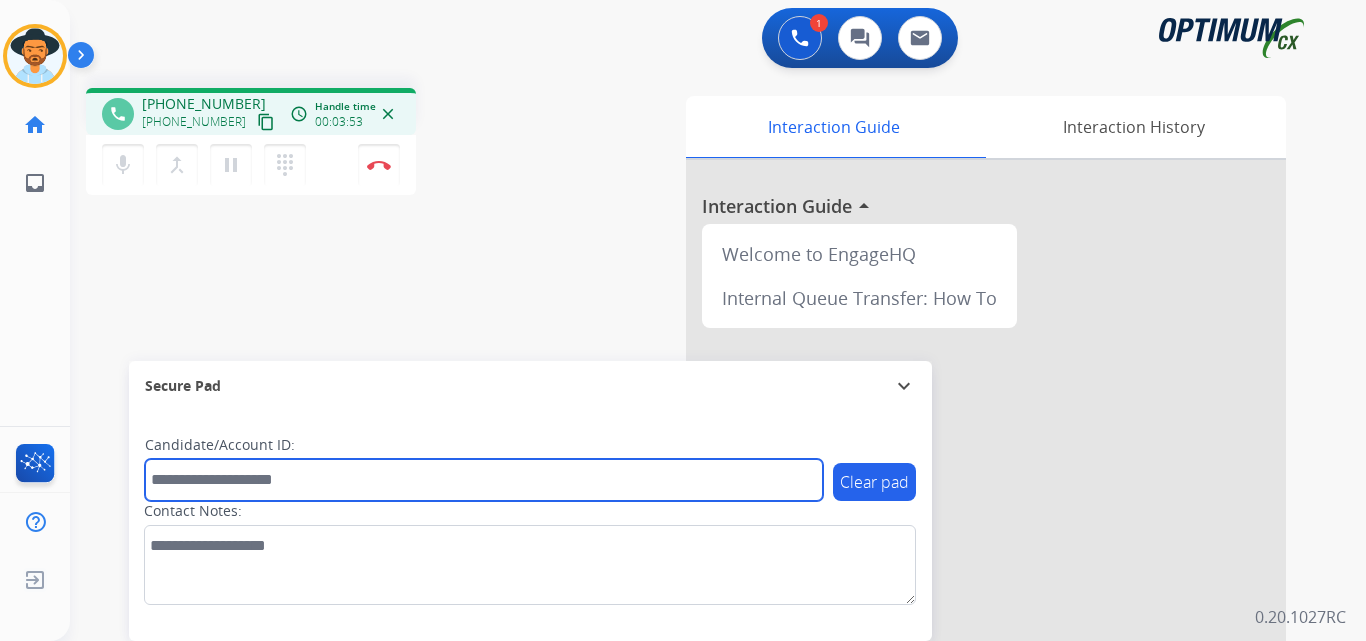 click at bounding box center (484, 480) 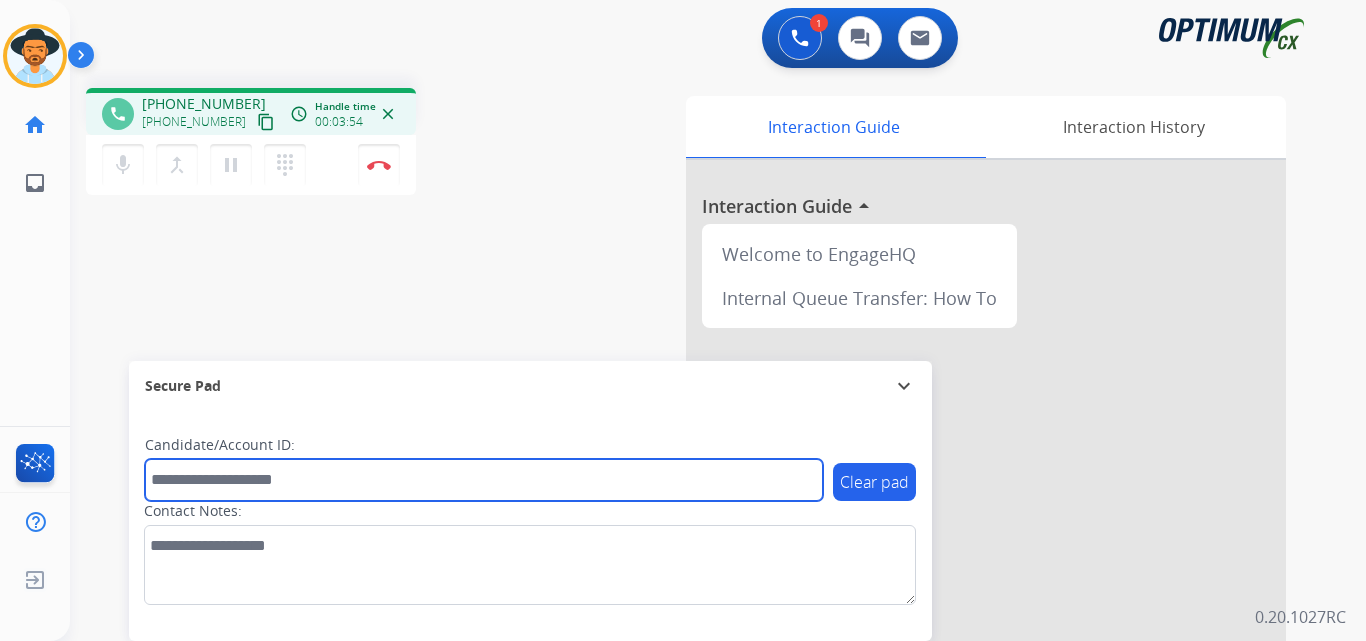 paste on "**********" 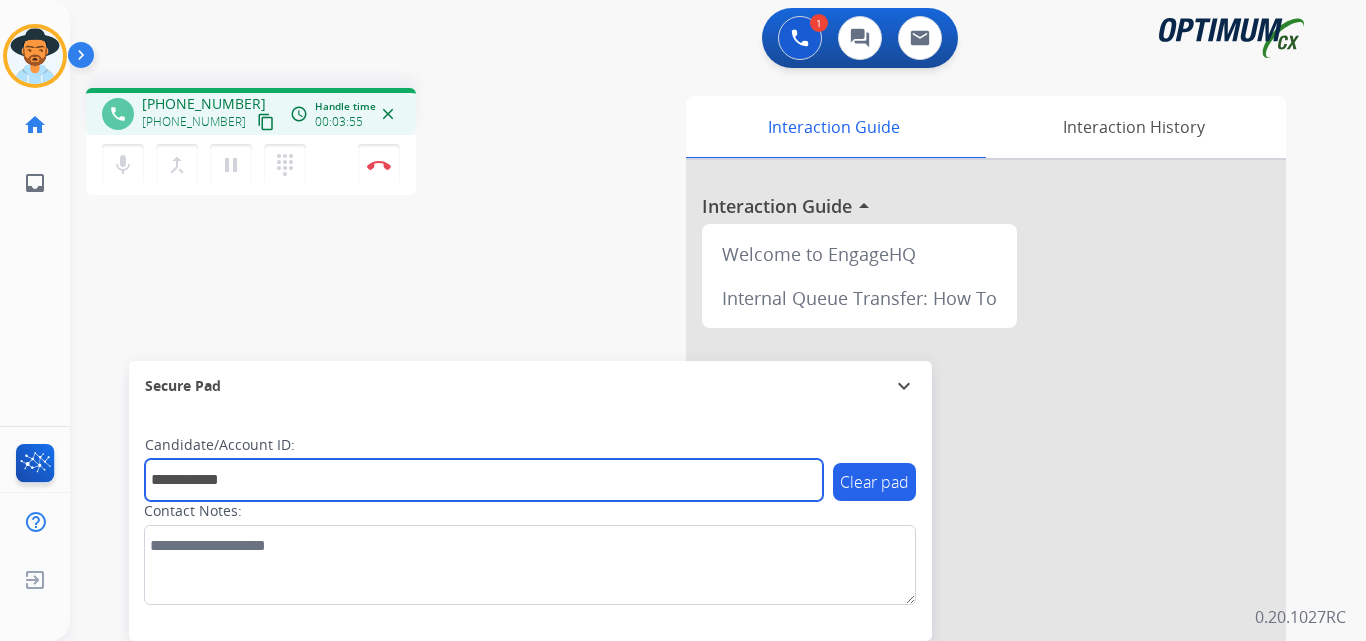 click on "**********" at bounding box center [484, 480] 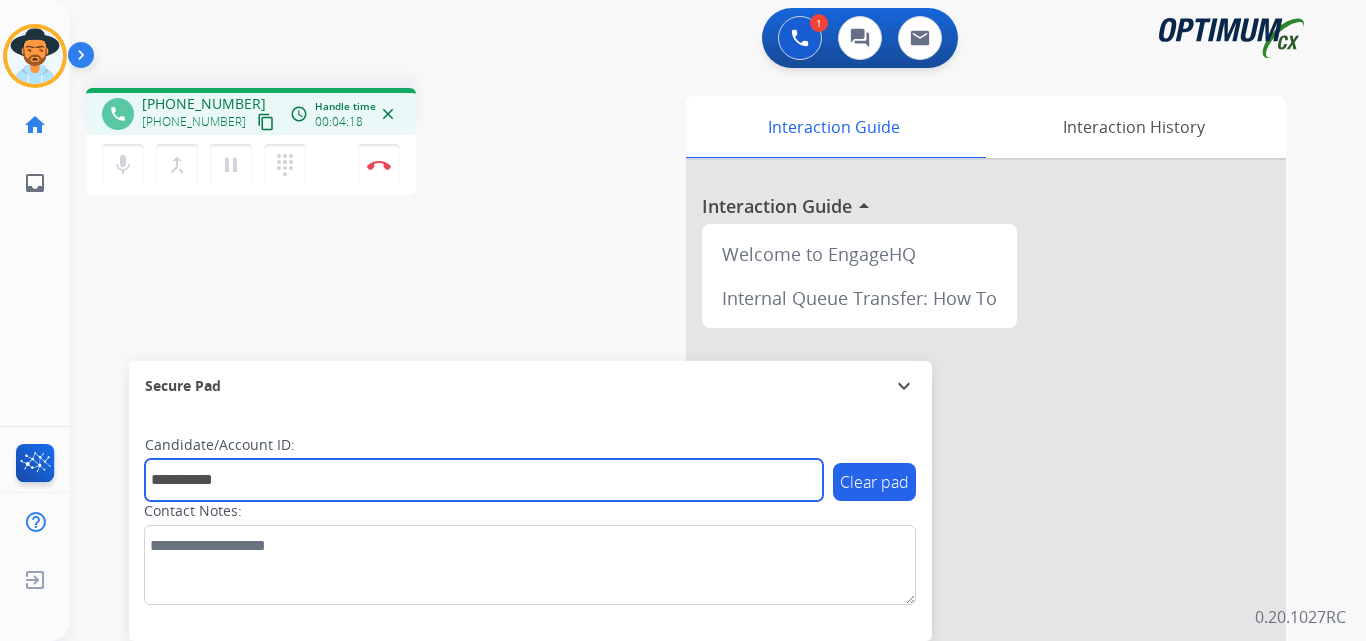 type on "**********" 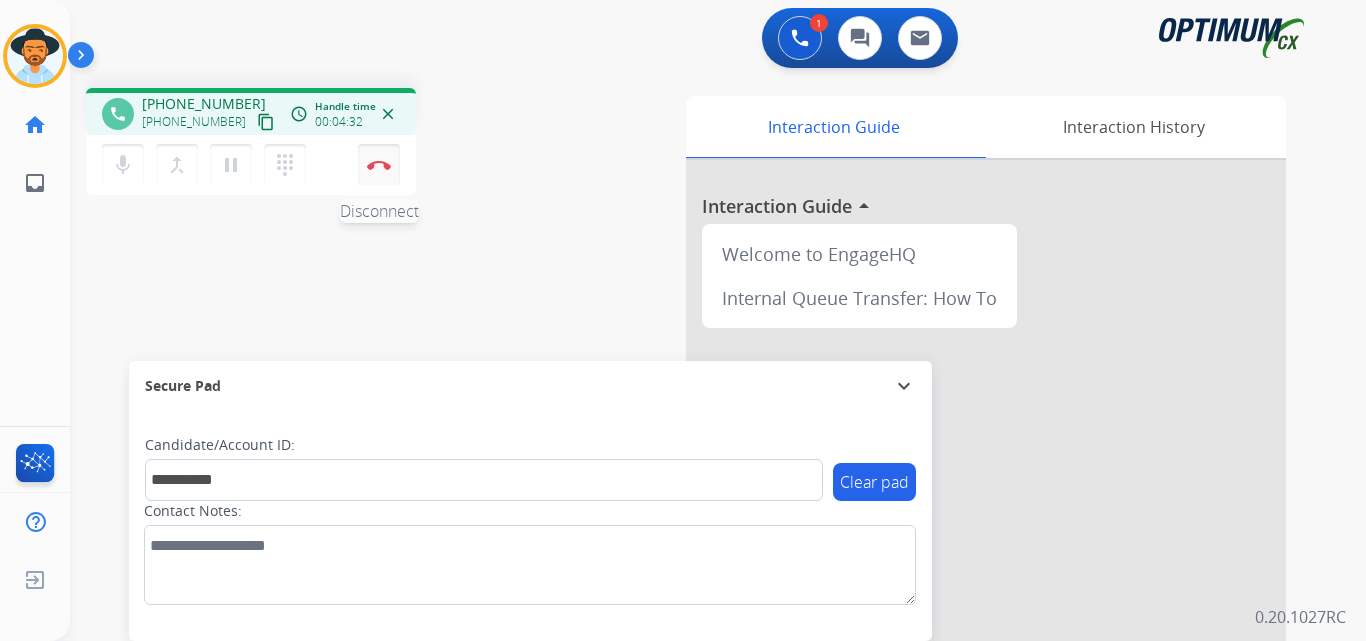 click at bounding box center (379, 165) 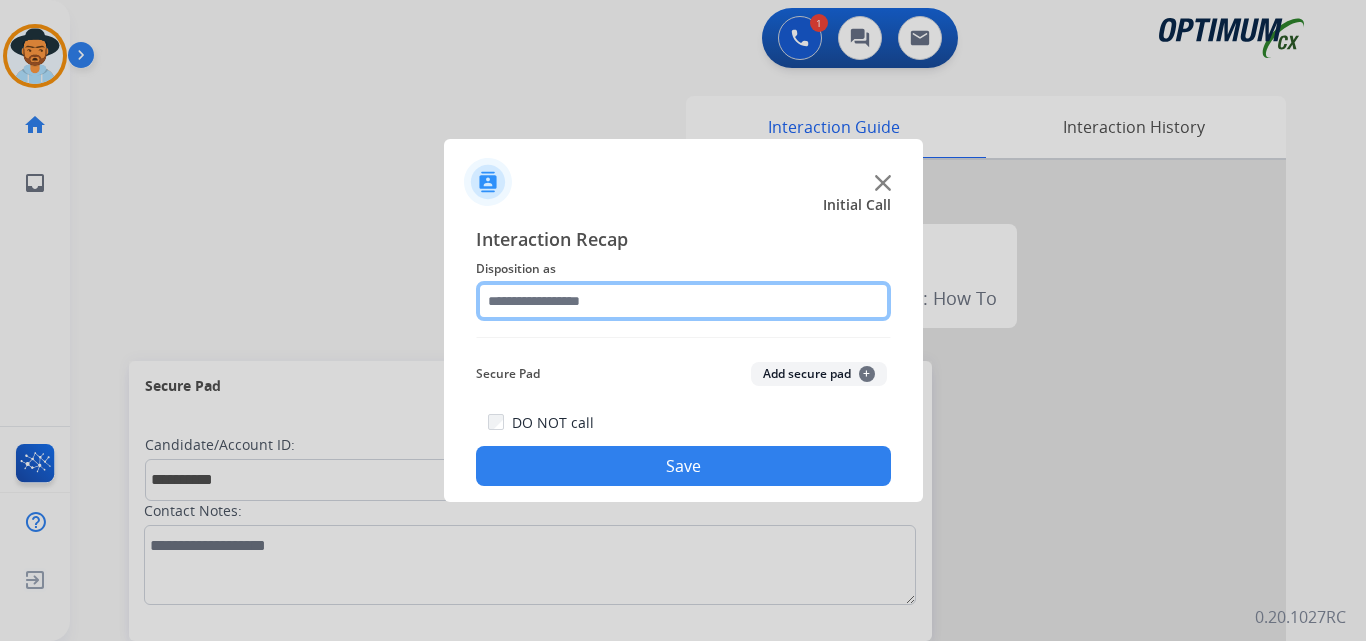 click 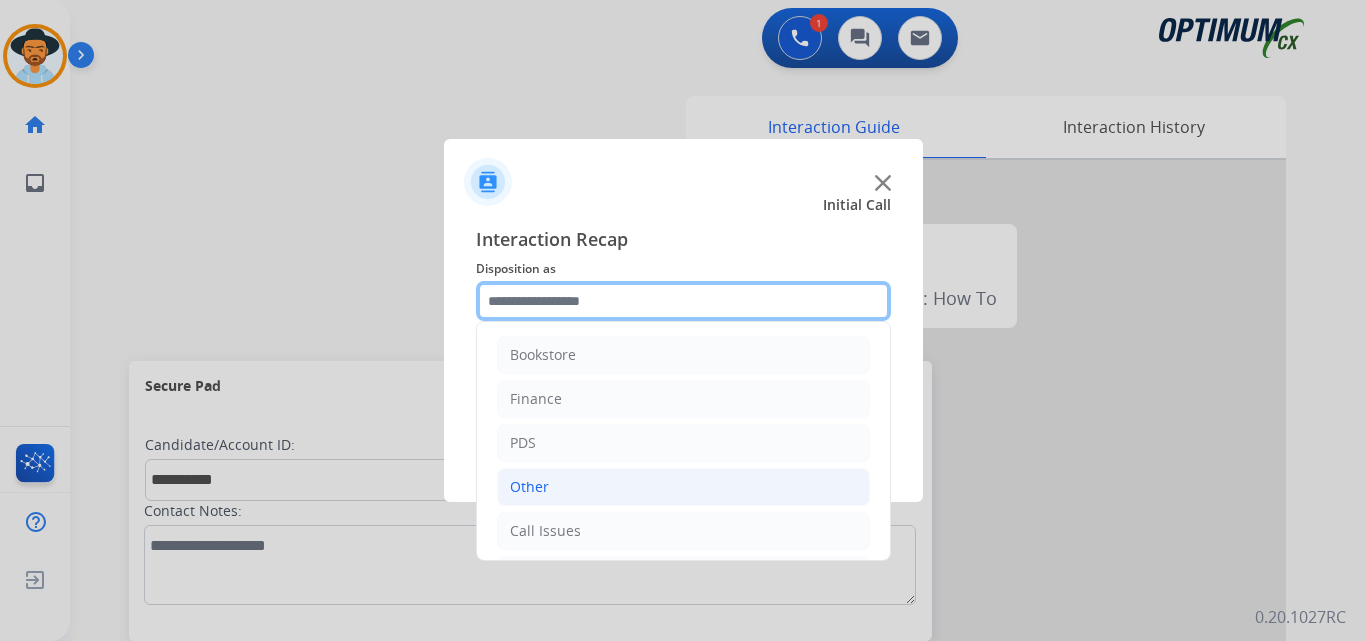 scroll, scrollTop: 136, scrollLeft: 0, axis: vertical 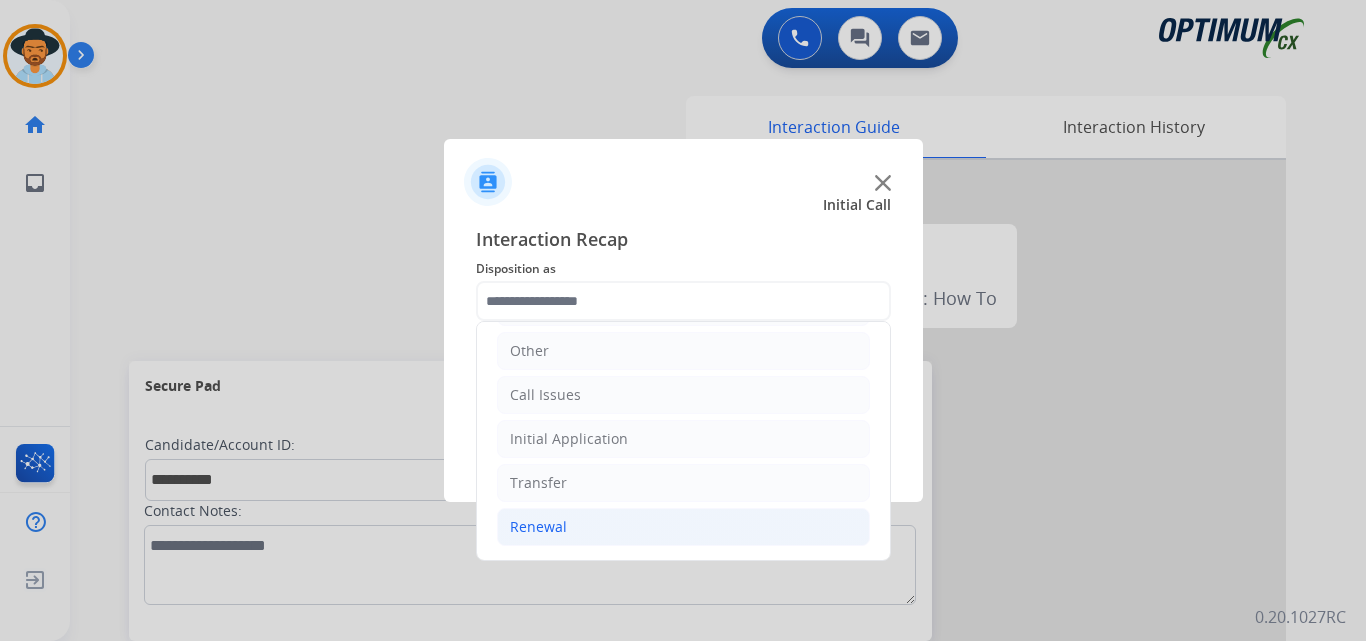 click on "Renewal" 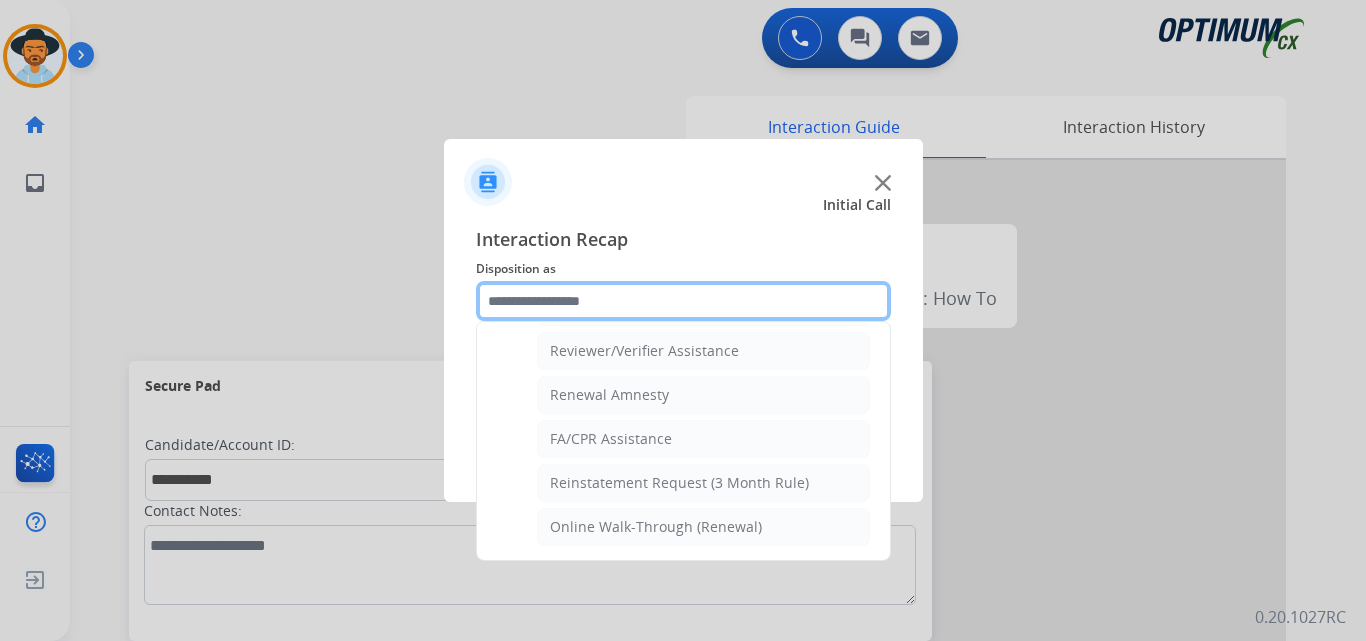 scroll, scrollTop: 605, scrollLeft: 0, axis: vertical 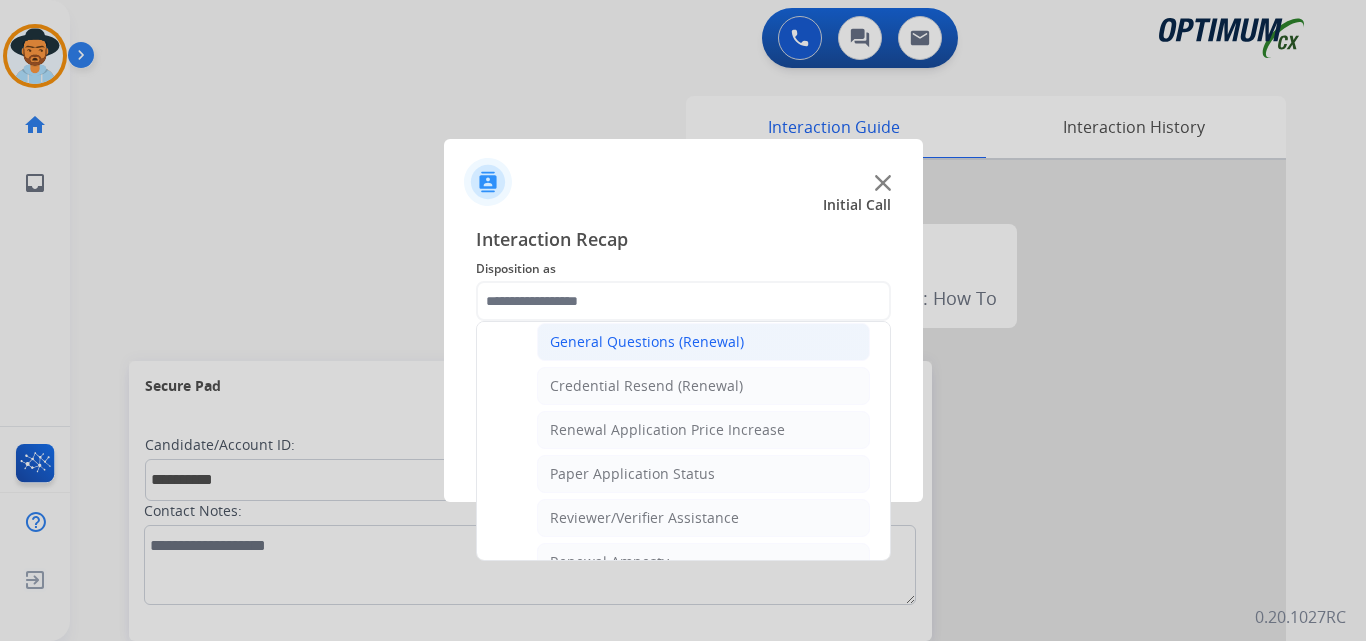 click on "General Questions (Renewal)" 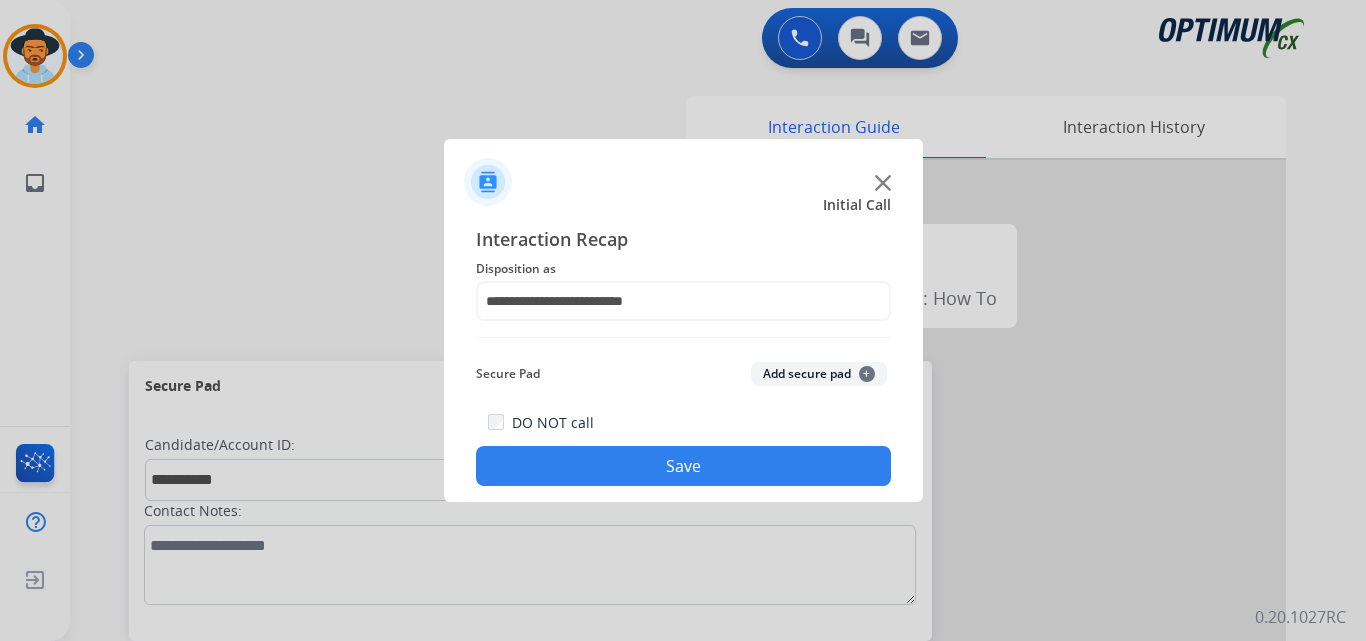 click on "Save" 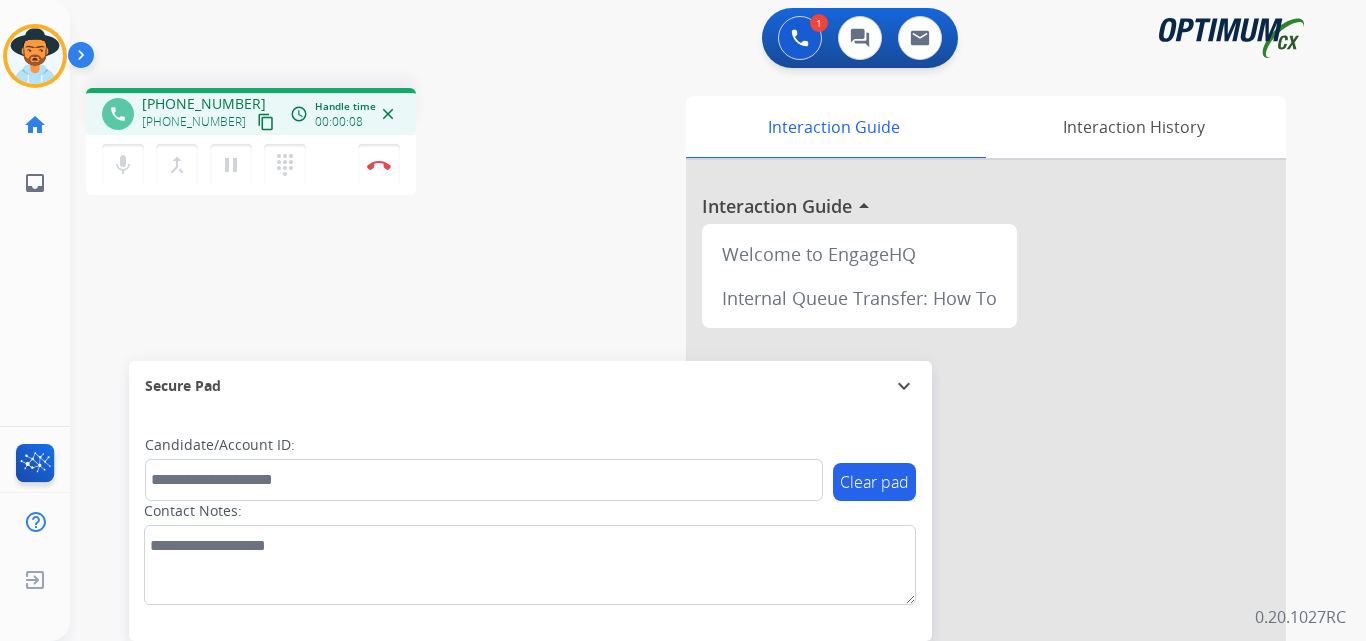 click on "+15012580200" at bounding box center [204, 104] 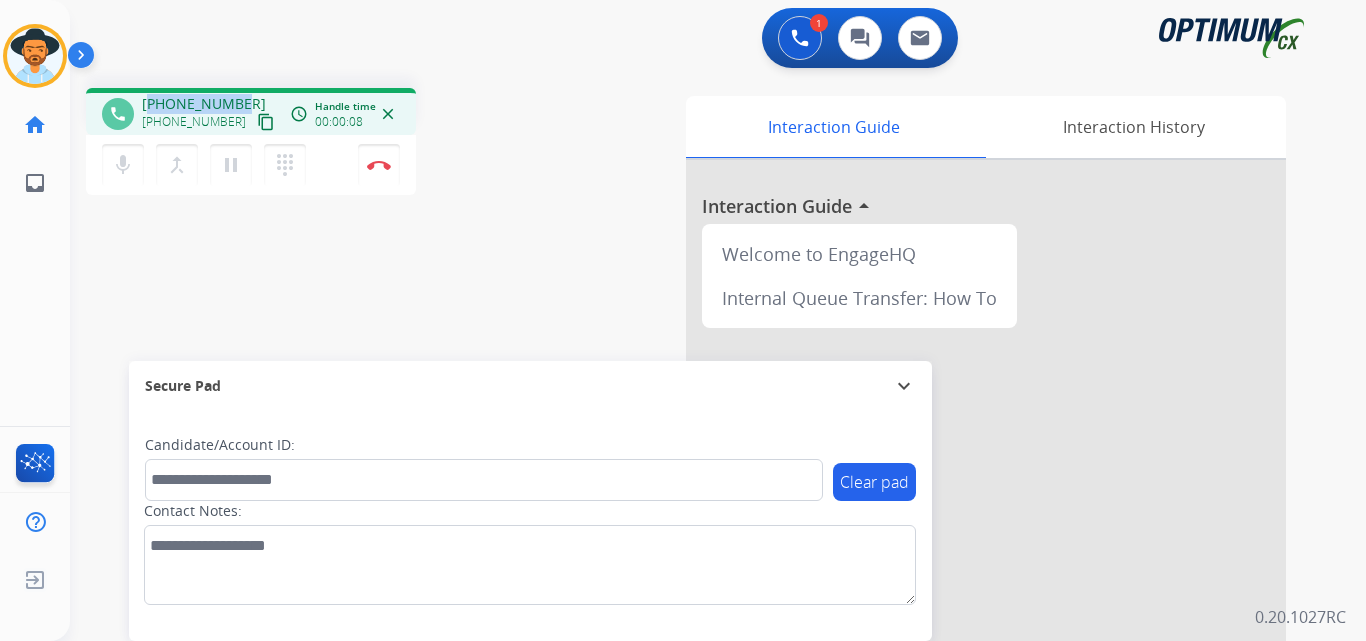 click on "+15012580200" at bounding box center (204, 104) 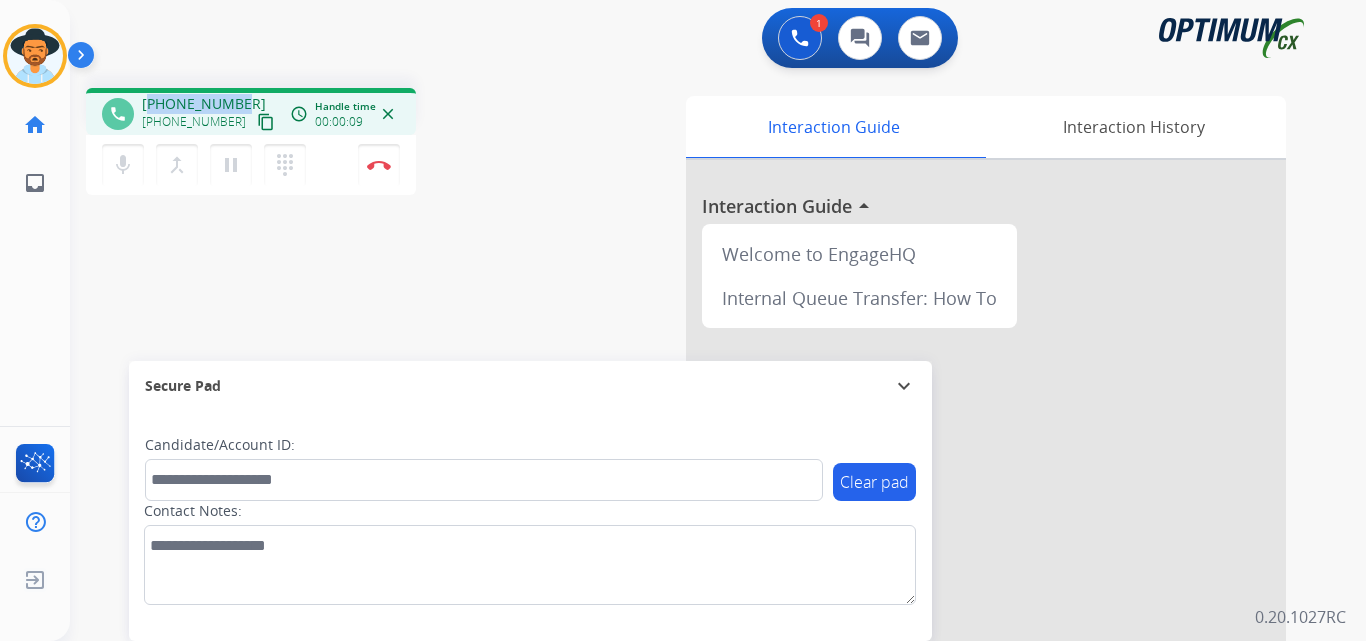 copy on "15012580200" 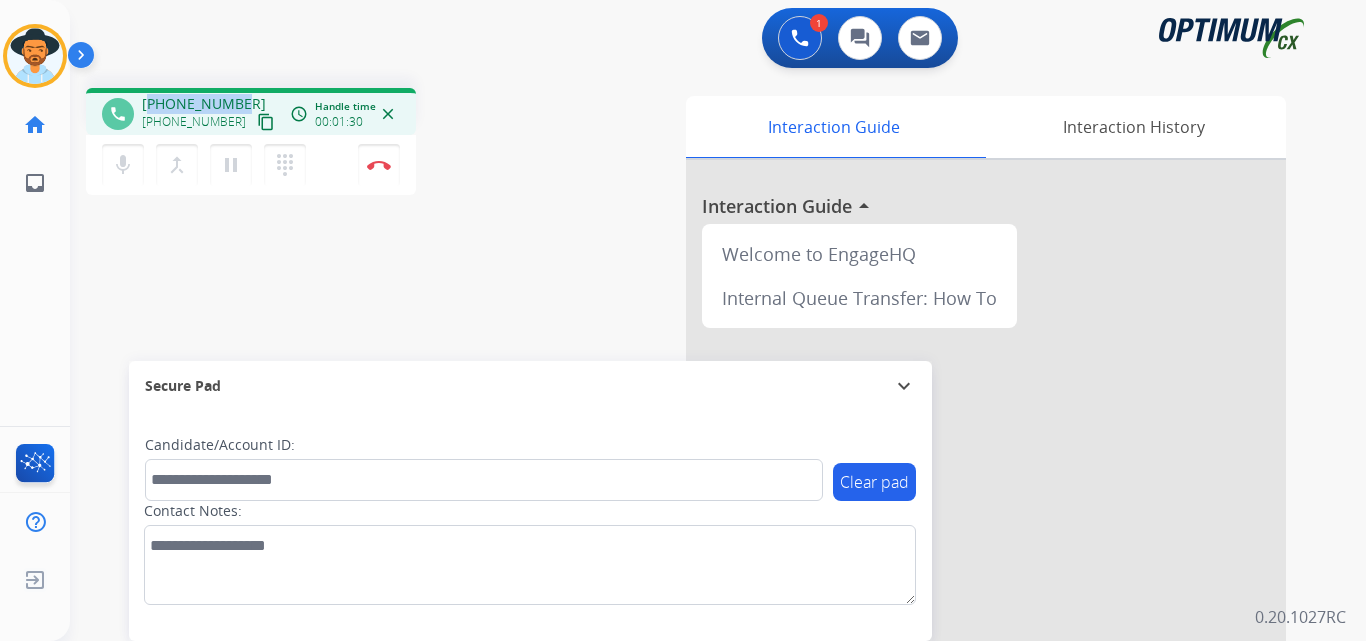 click on "+15012580200" at bounding box center (204, 104) 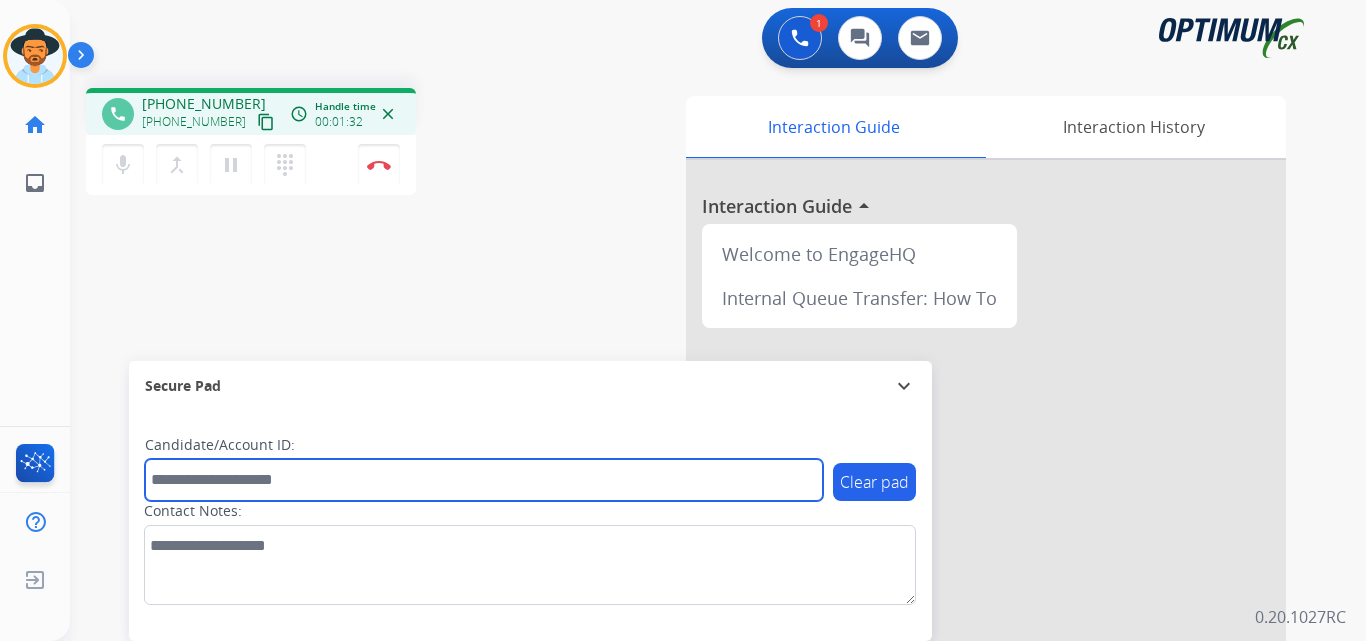 click at bounding box center (484, 480) 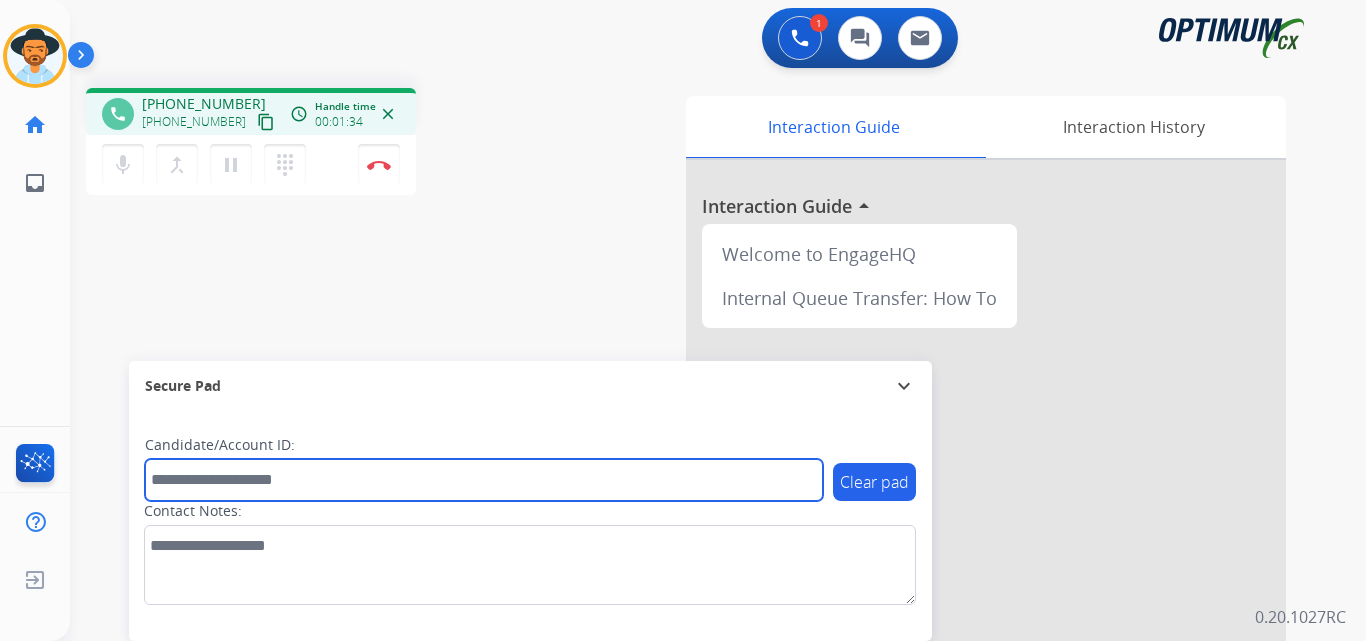 paste on "**********" 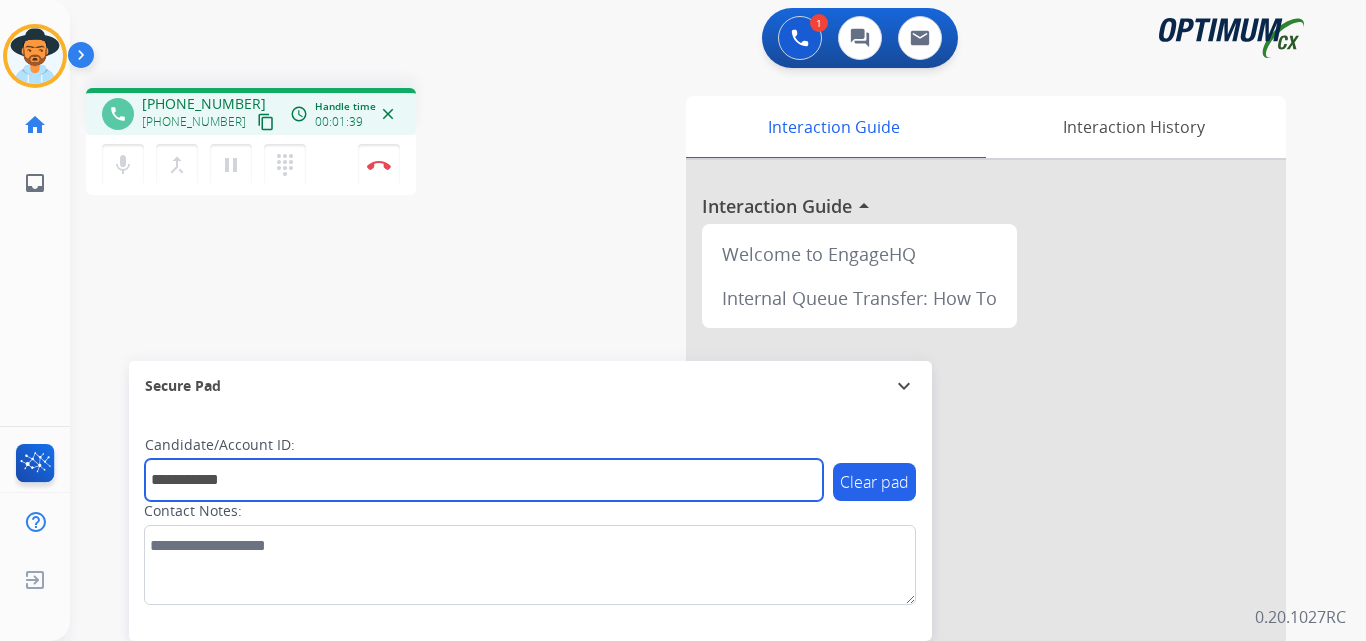 type on "**********" 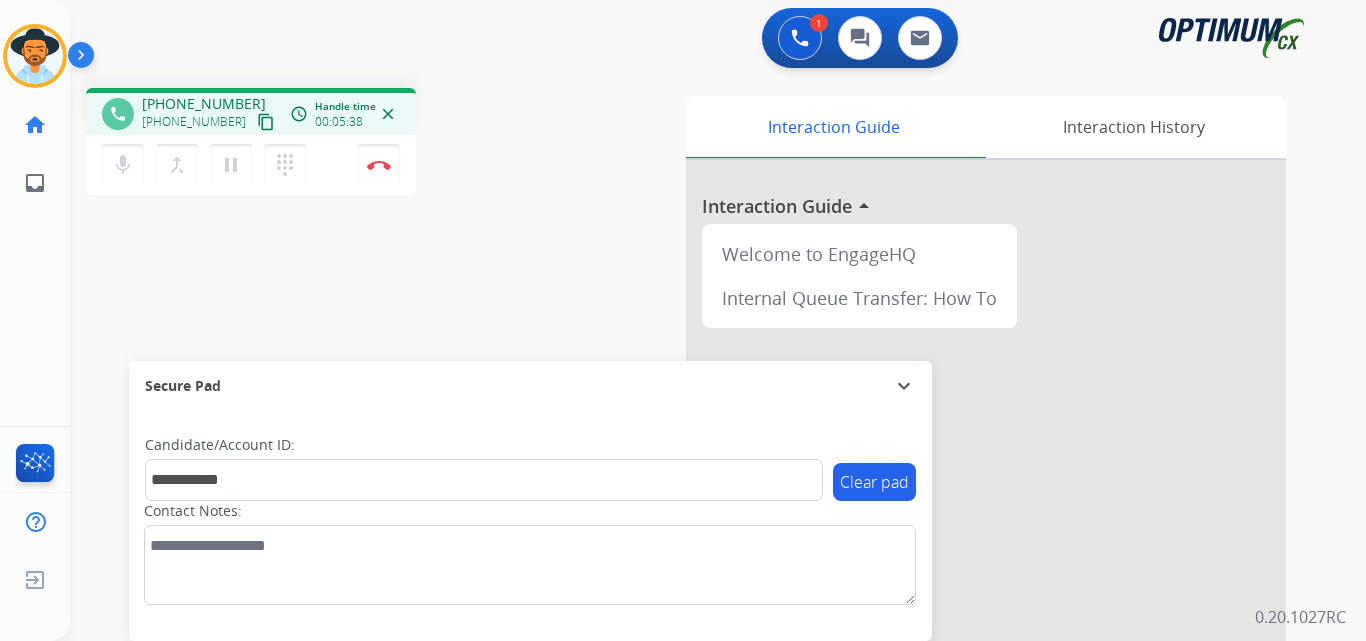 click on "**********" at bounding box center [694, 489] 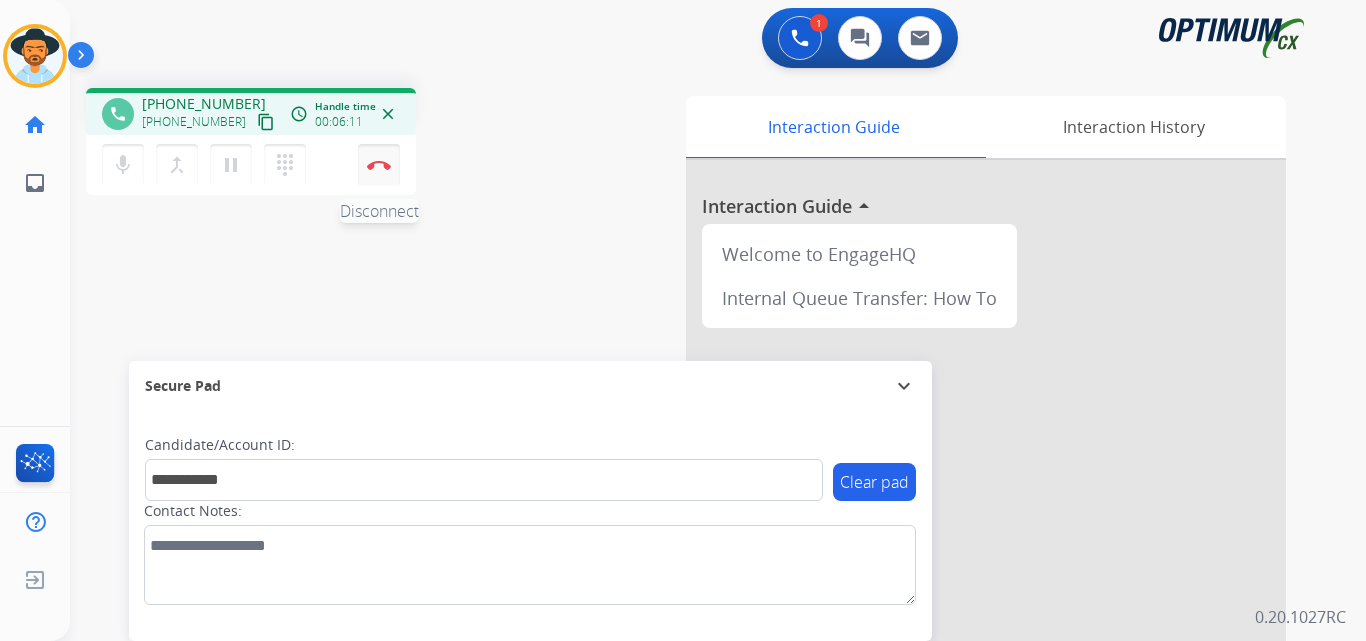 click on "Disconnect" at bounding box center [379, 165] 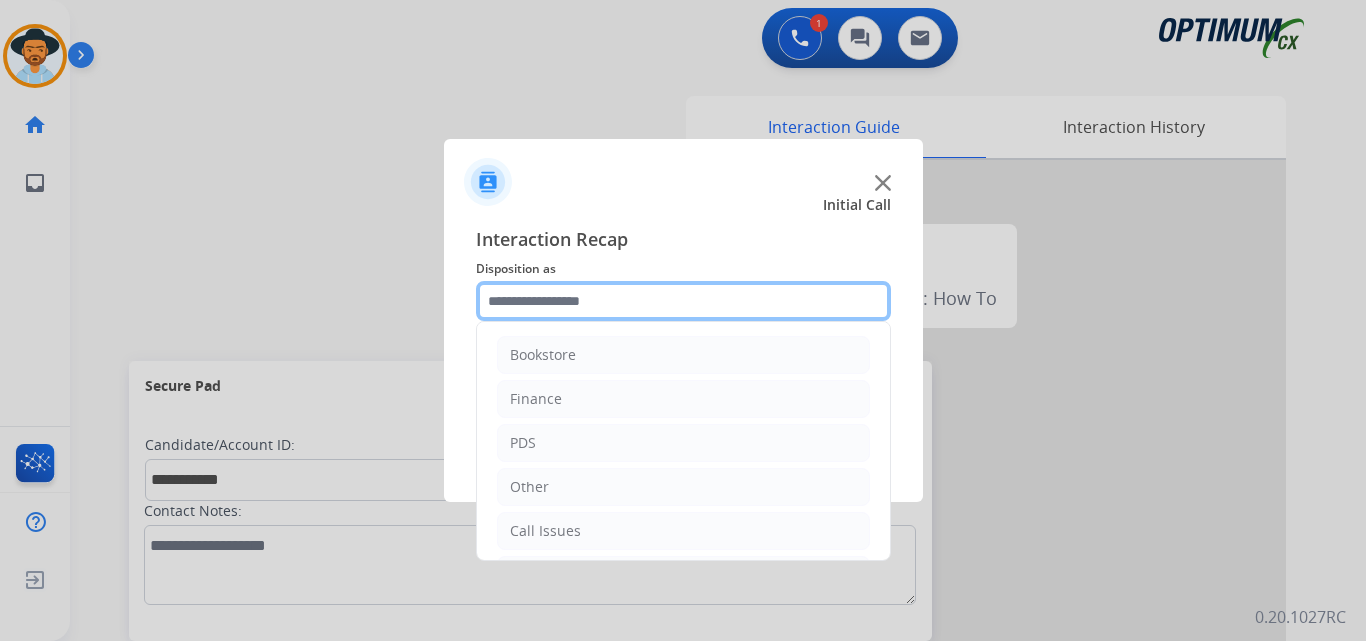 click 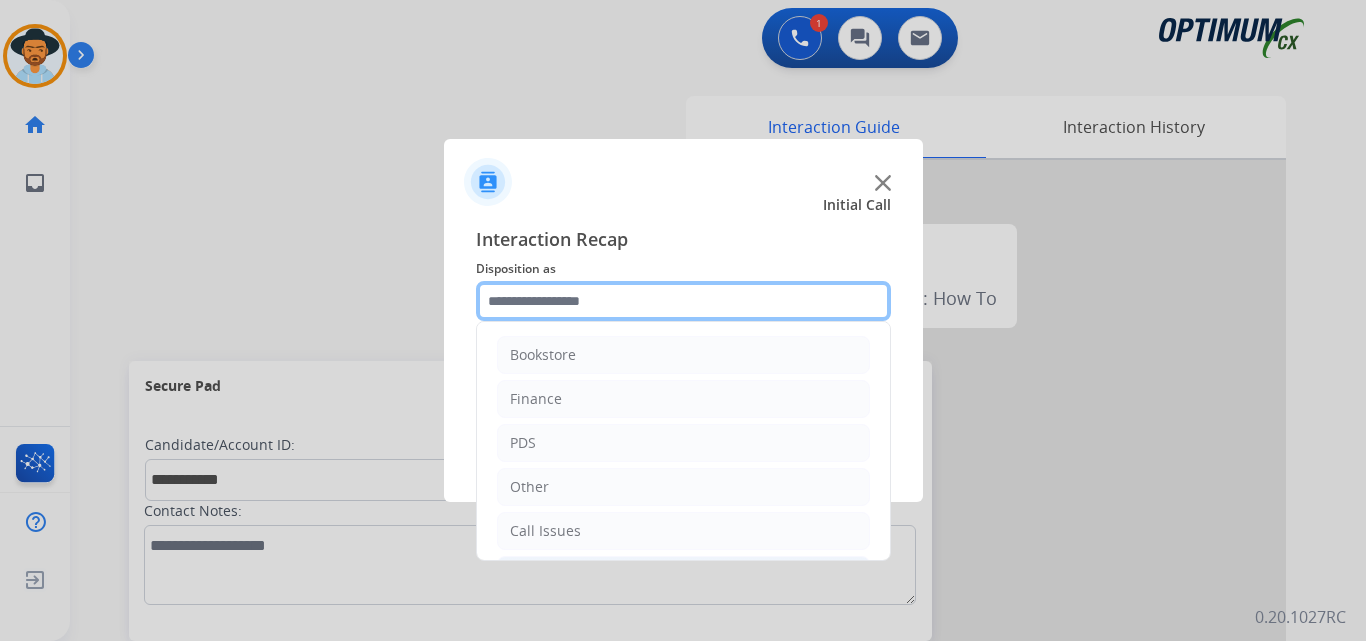 scroll, scrollTop: 136, scrollLeft: 0, axis: vertical 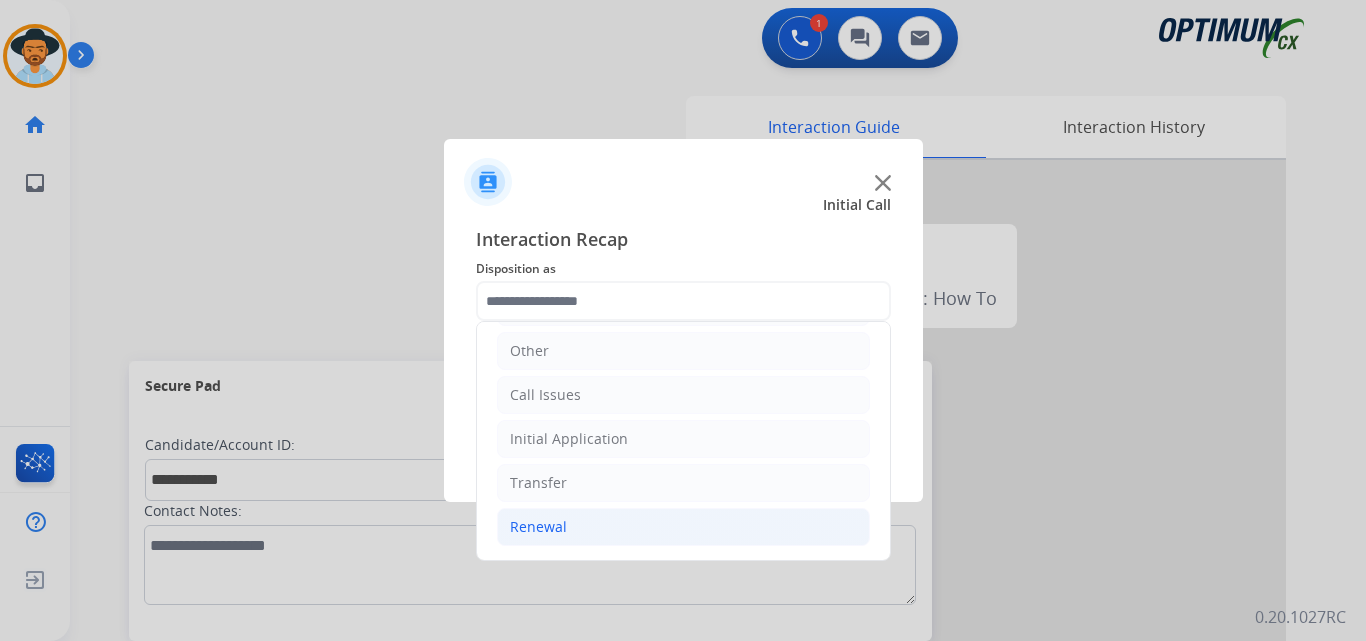 click on "Renewal" 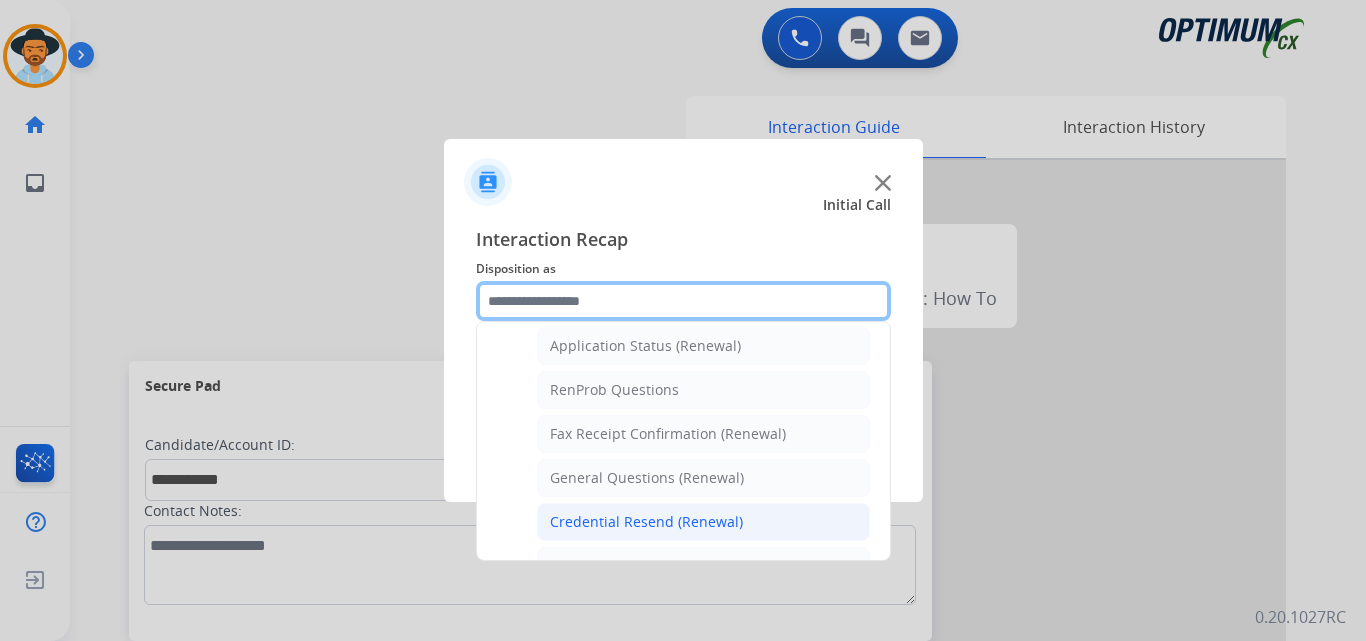 scroll, scrollTop: 772, scrollLeft: 0, axis: vertical 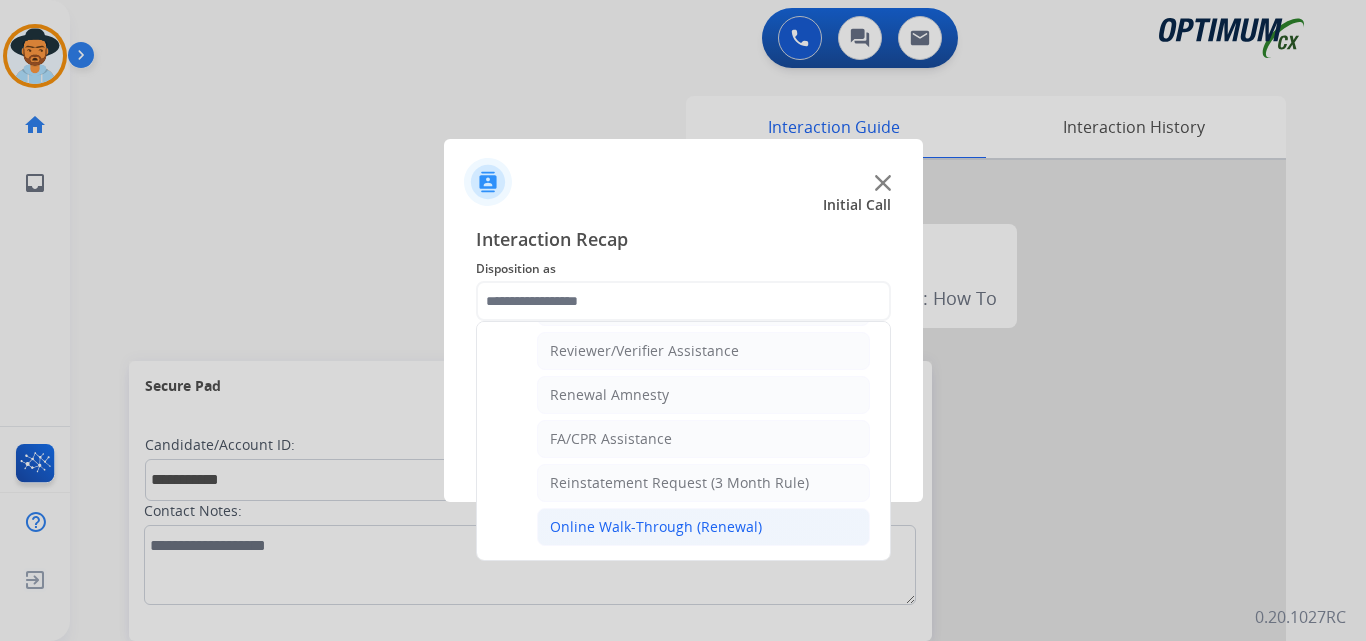 click on "Online Walk-Through (Renewal)" 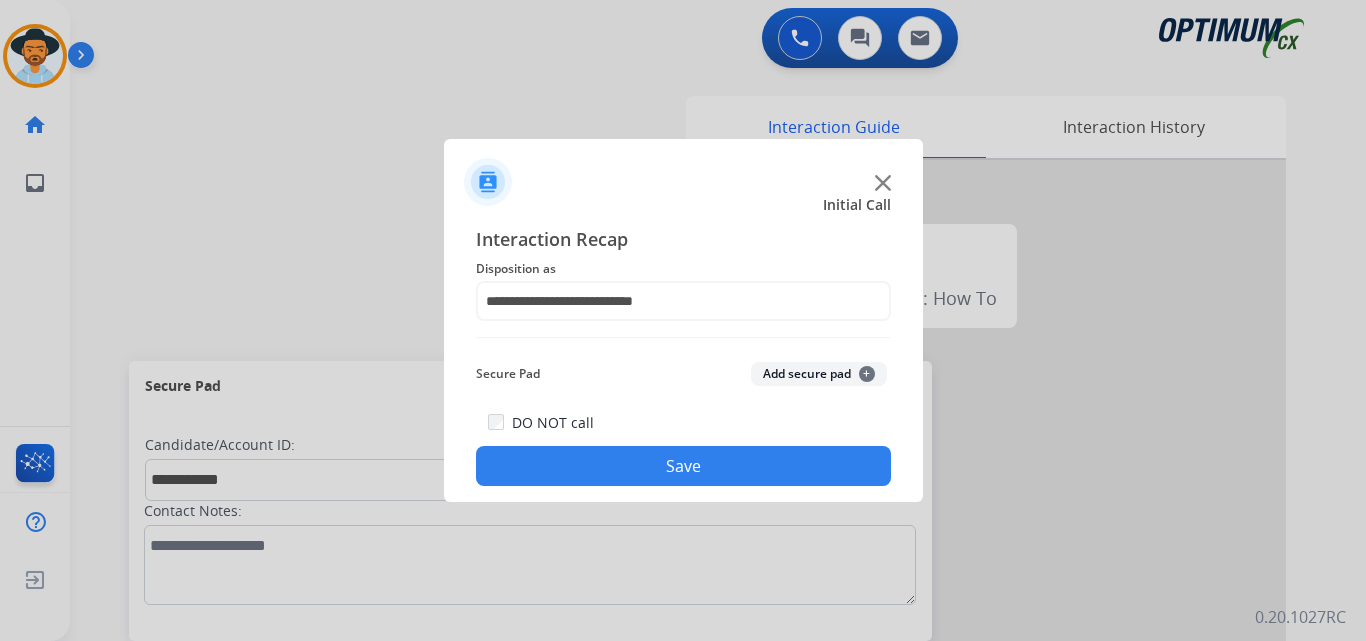 click on "Save" 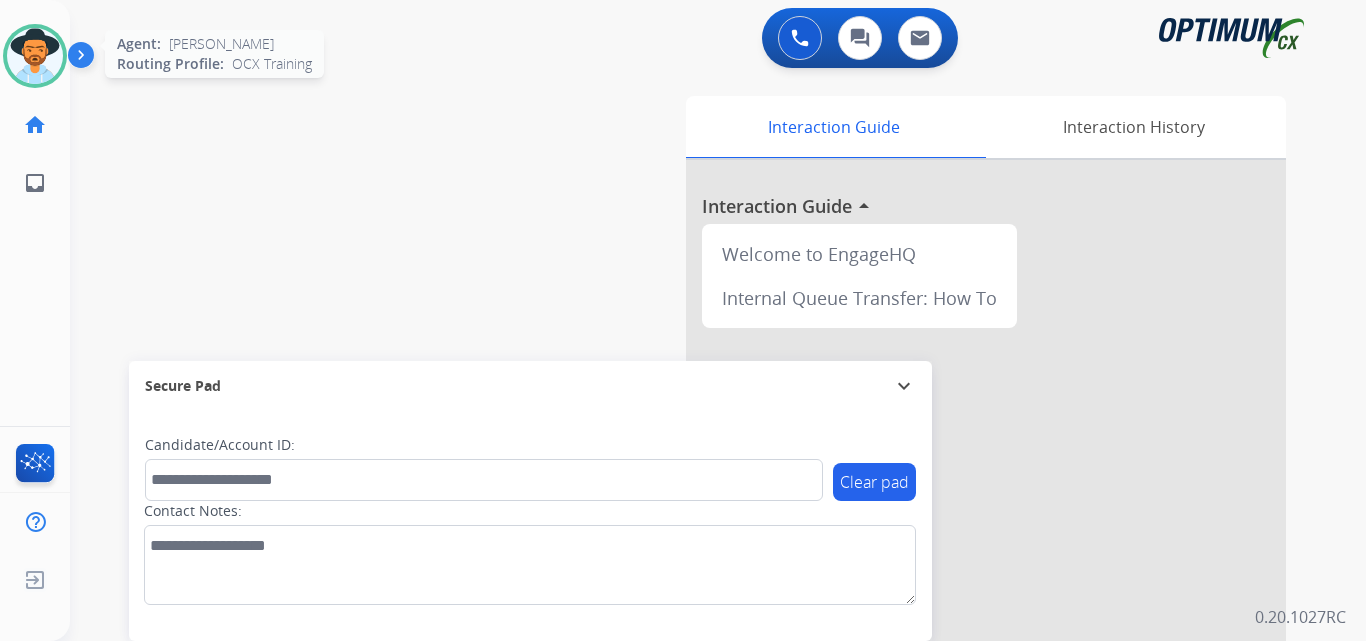 click at bounding box center (35, 56) 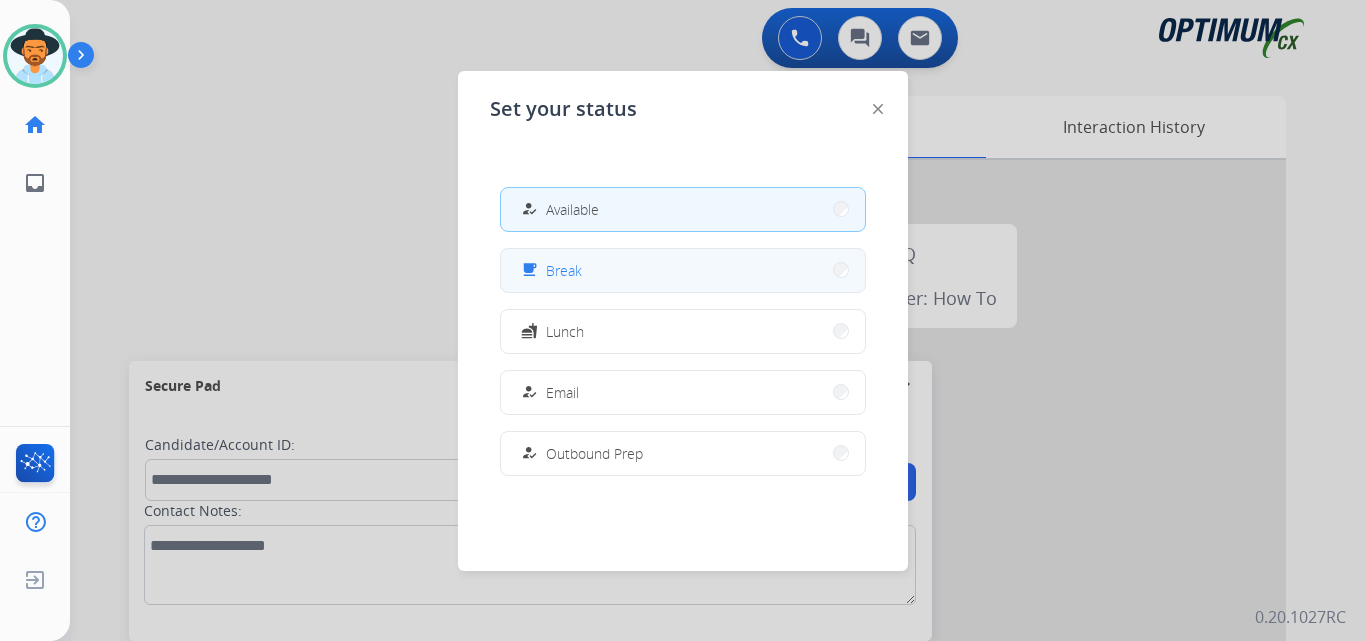 click on "free_breakfast Break" at bounding box center [683, 270] 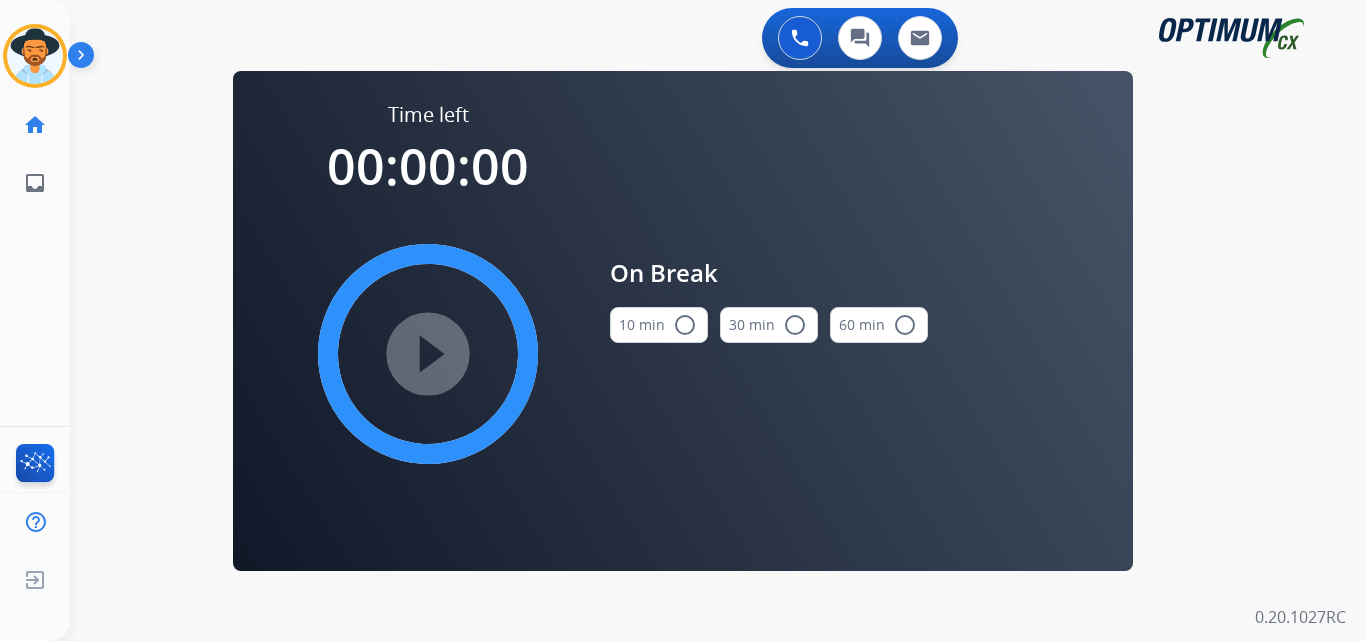 click on "radio_button_unchecked" at bounding box center [685, 325] 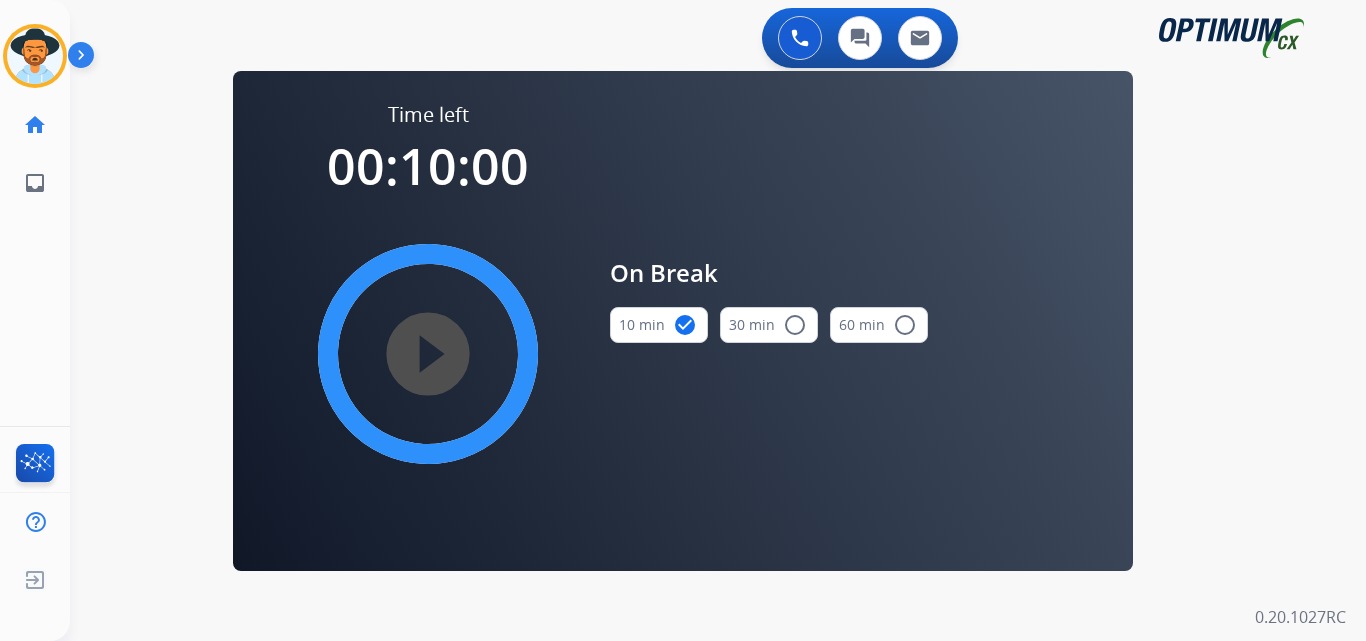 click on "play_circle_filled" at bounding box center (428, 354) 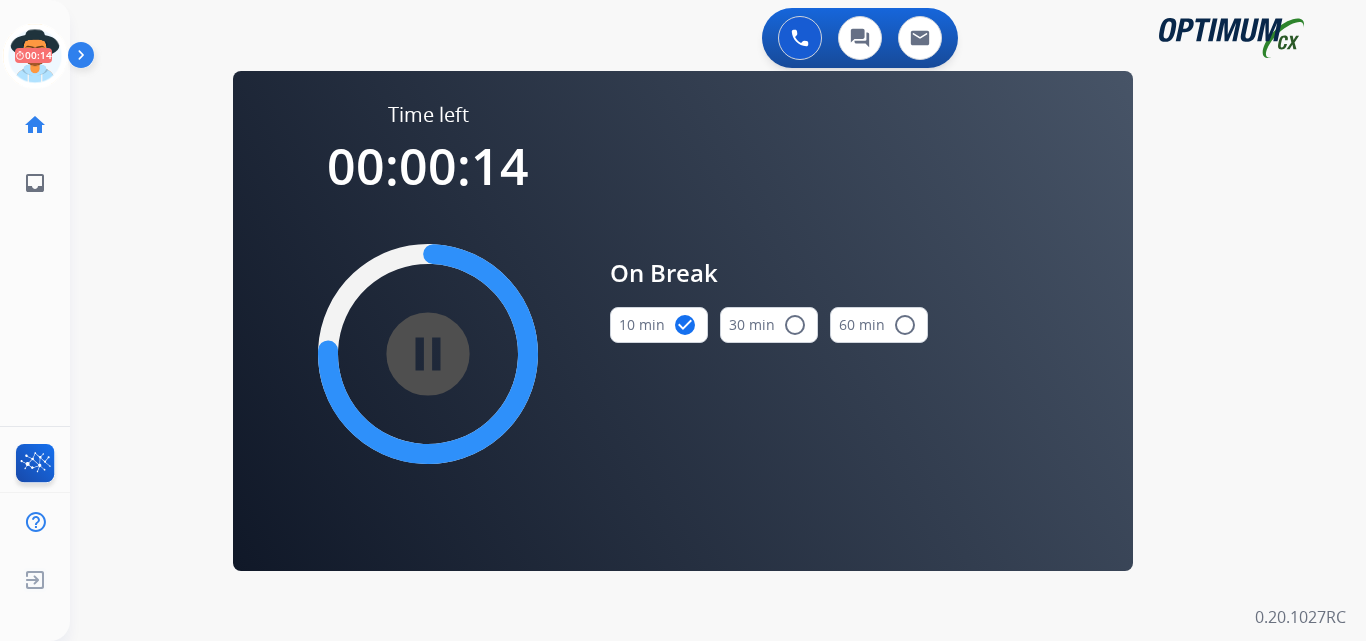click on "Luis   Break  Edit Avatar  00:14   Agent:   Luis  Routing Profile:  OCX Training" 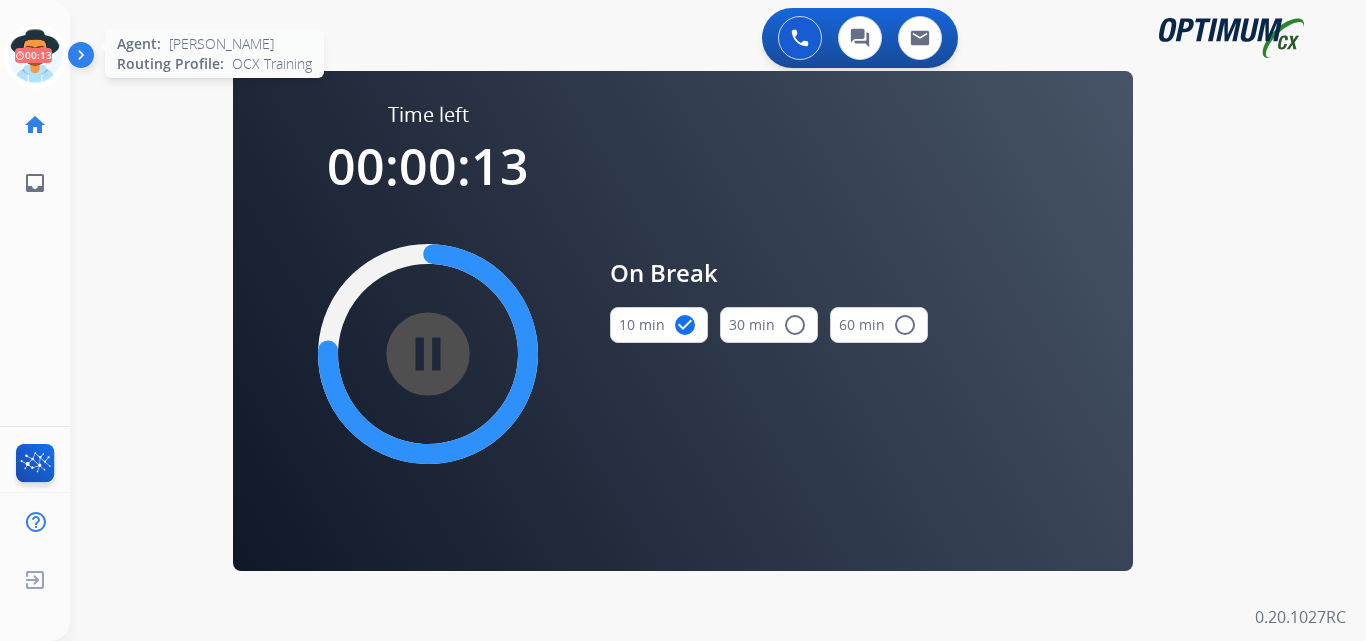 click 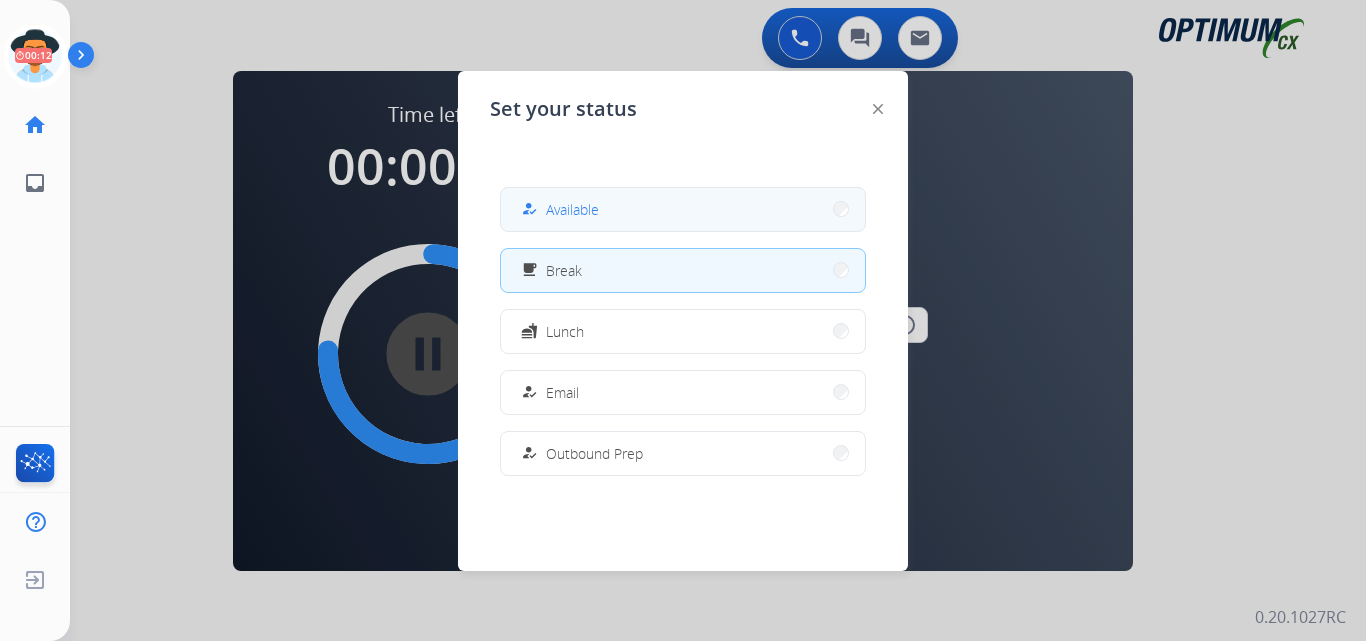 click on "how_to_reg Available" at bounding box center [683, 209] 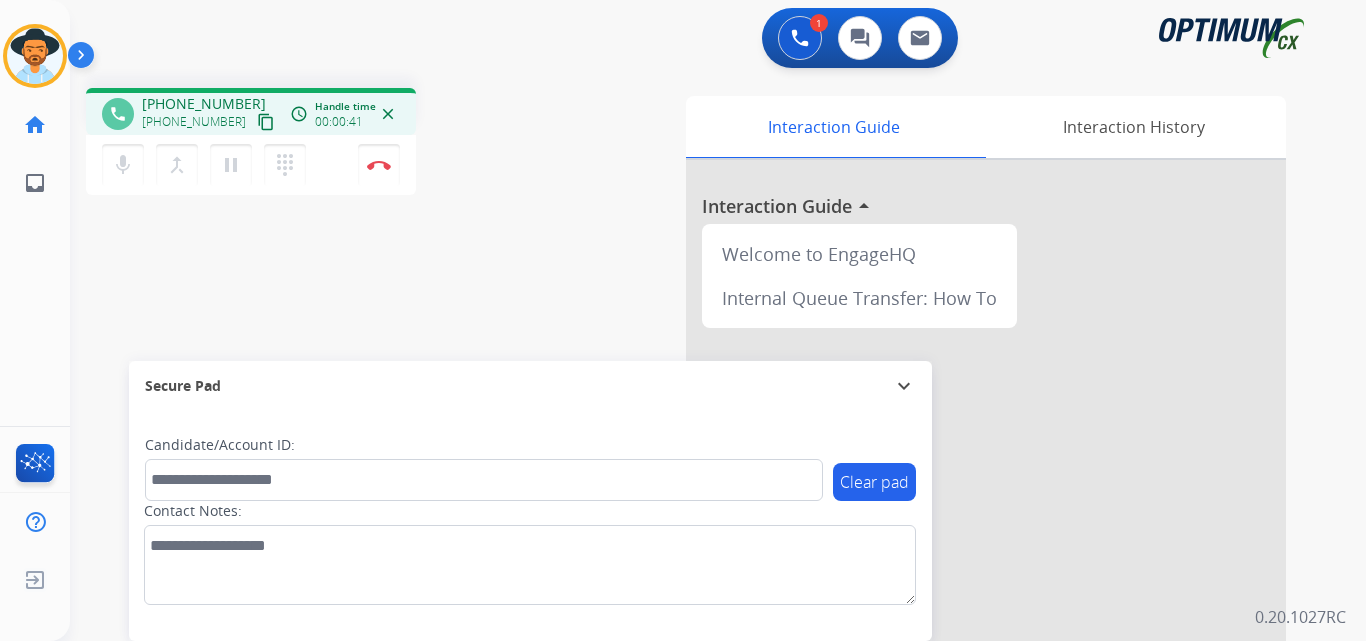 click on "+13129272432" at bounding box center [204, 104] 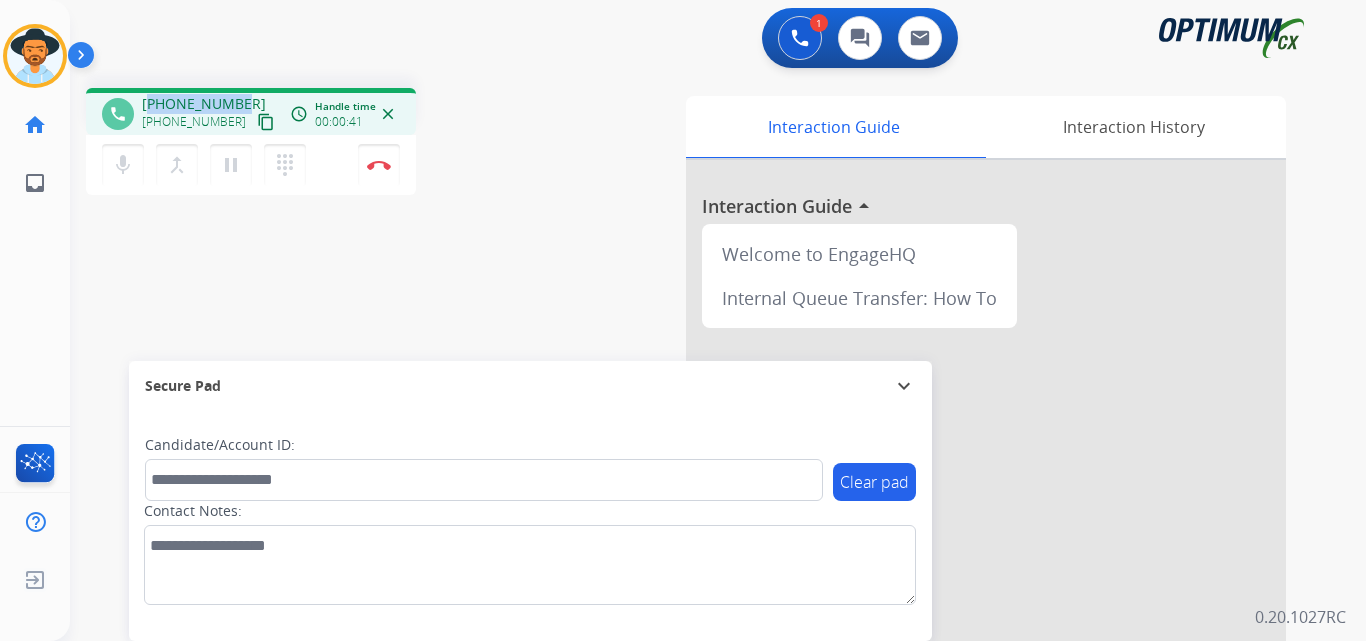 click on "+13129272432" at bounding box center (204, 104) 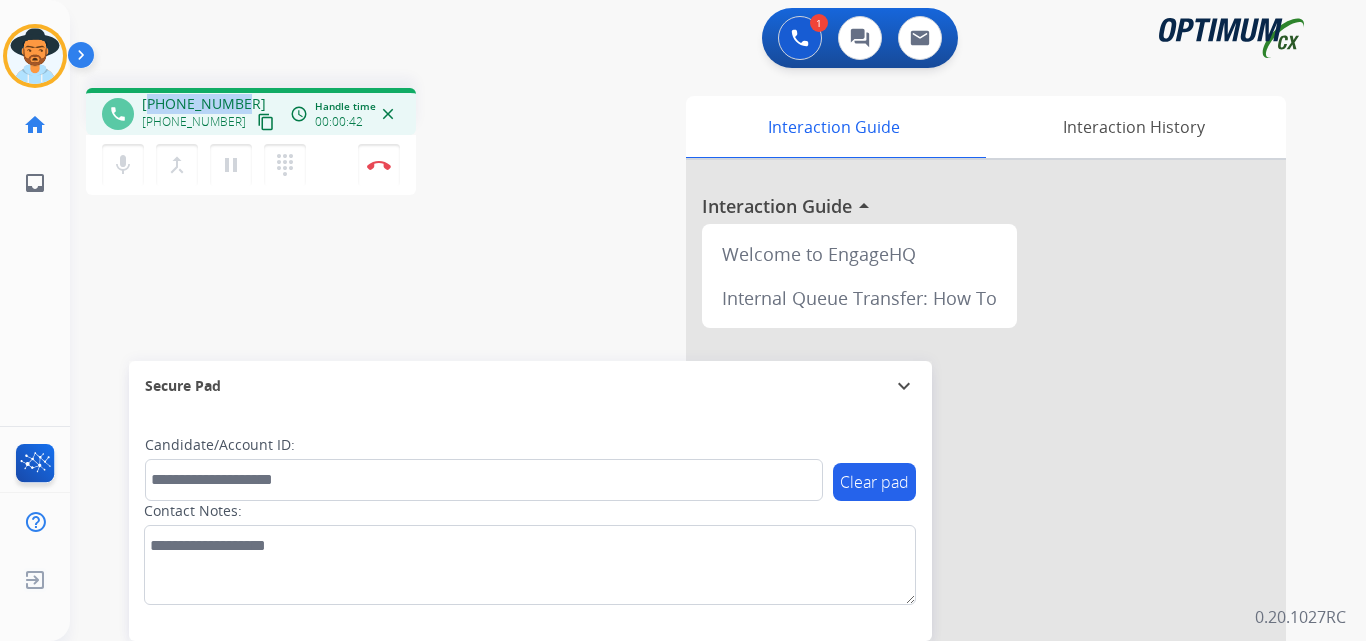 copy on "13129272432" 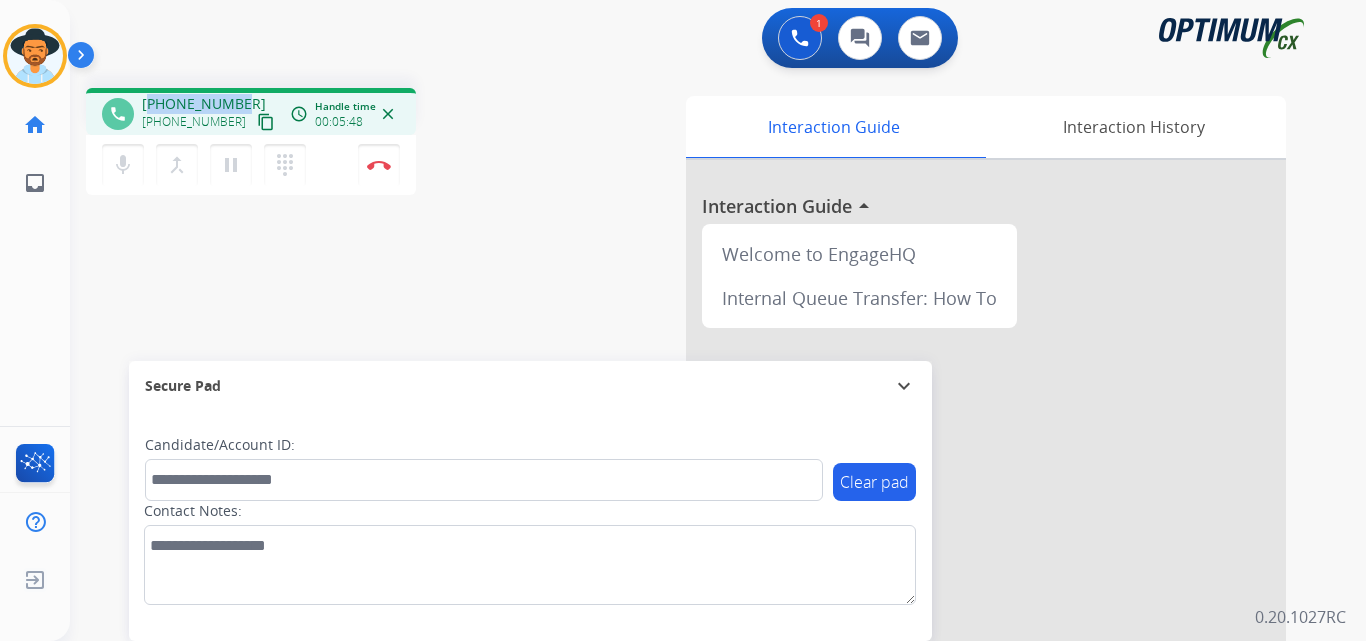 copy on "13129272432" 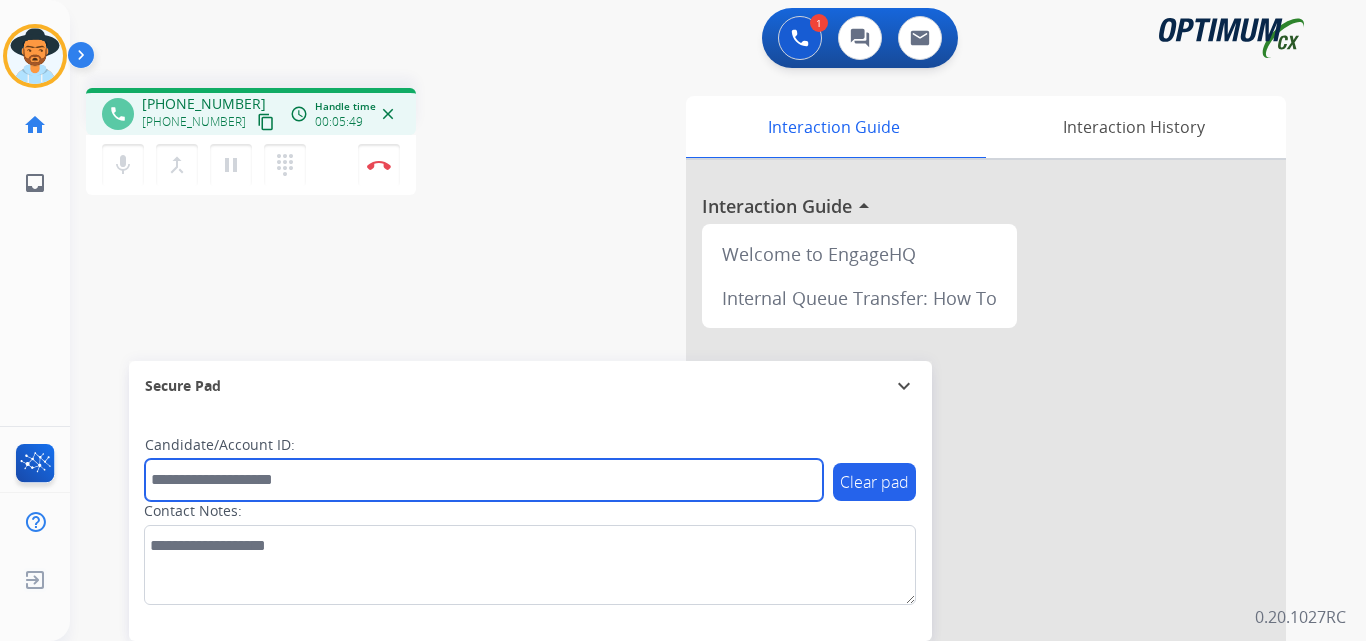 click at bounding box center [484, 480] 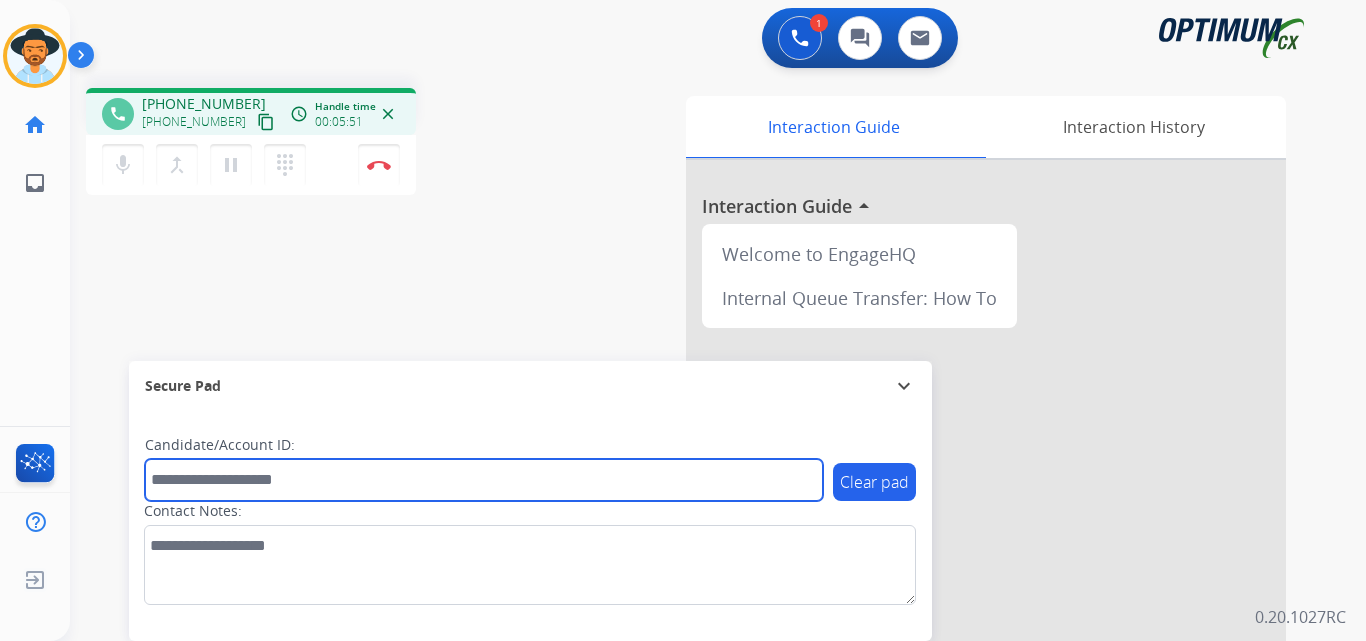 paste on "**********" 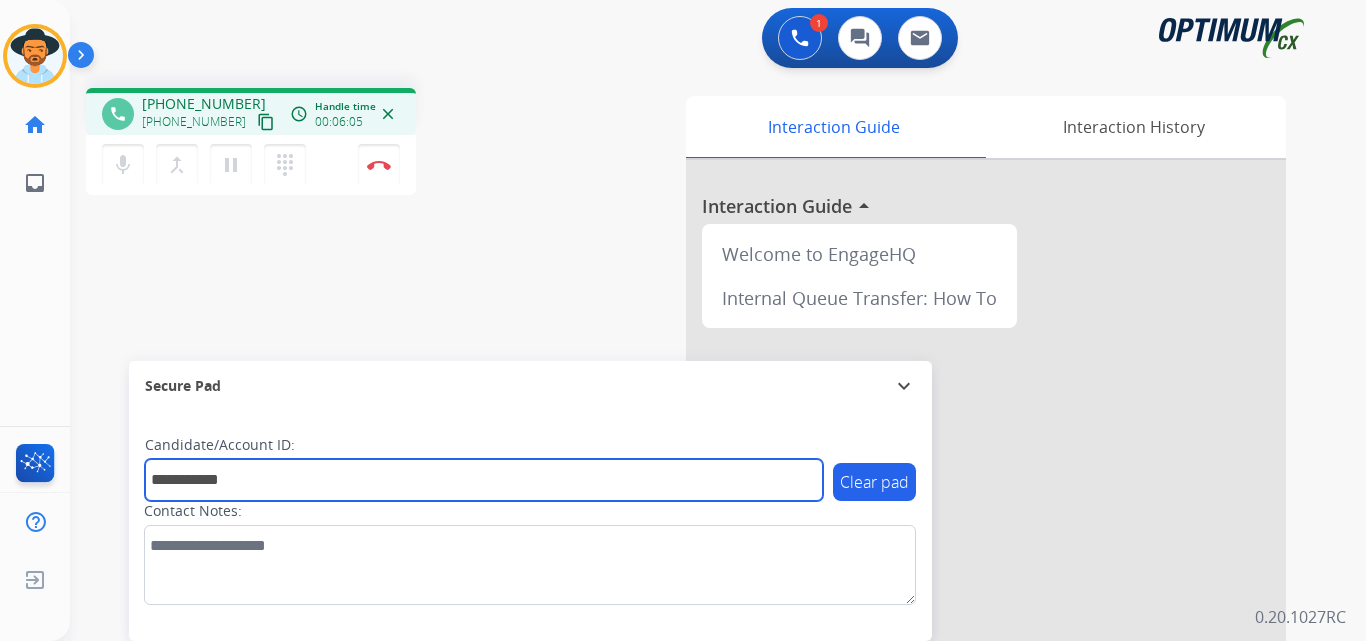 type on "**********" 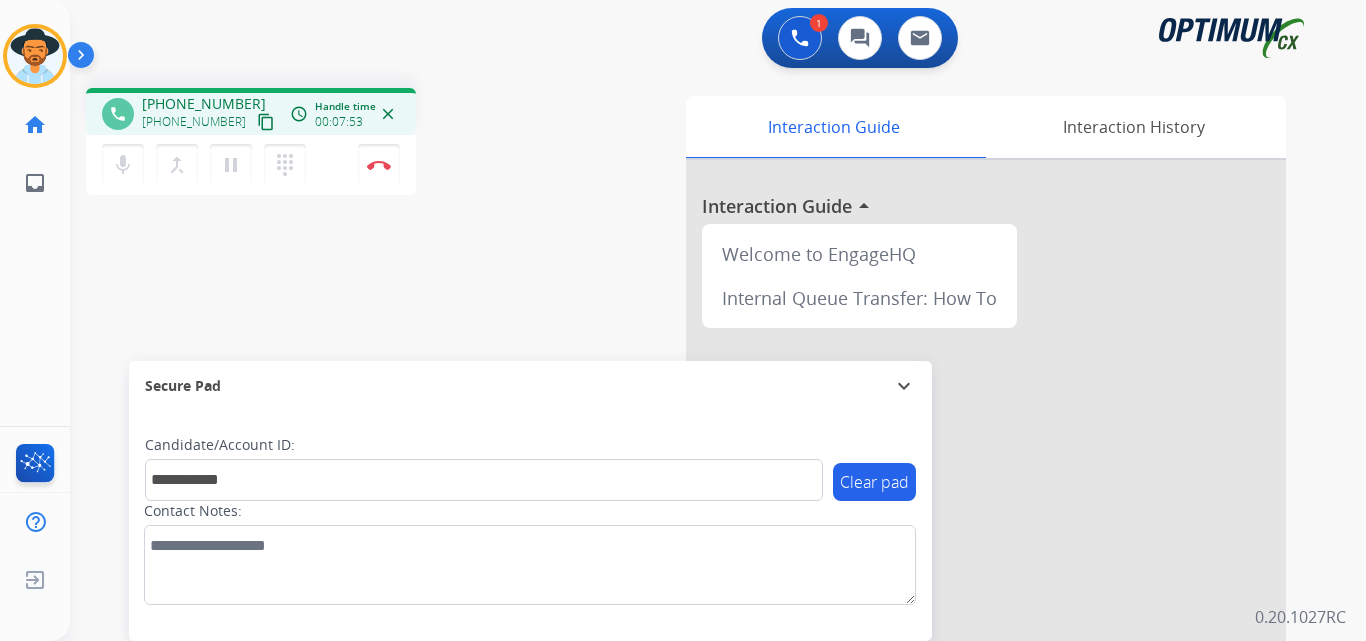 click on "**********" at bounding box center [694, 489] 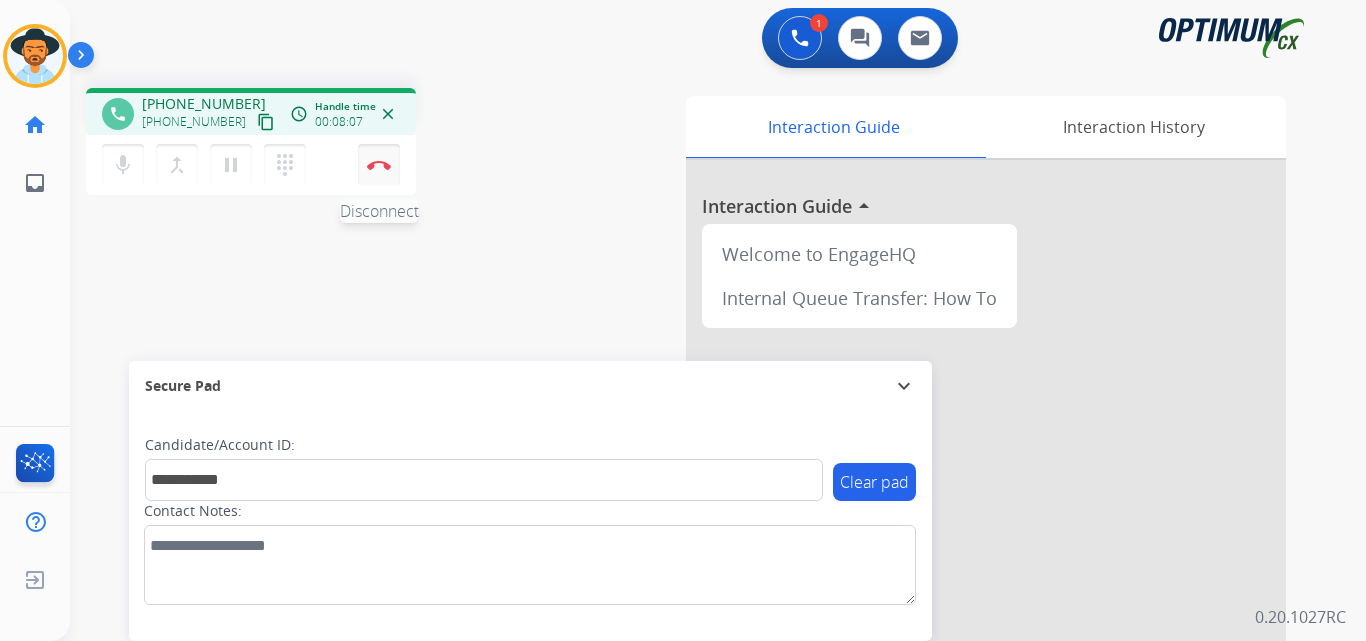 click at bounding box center (379, 165) 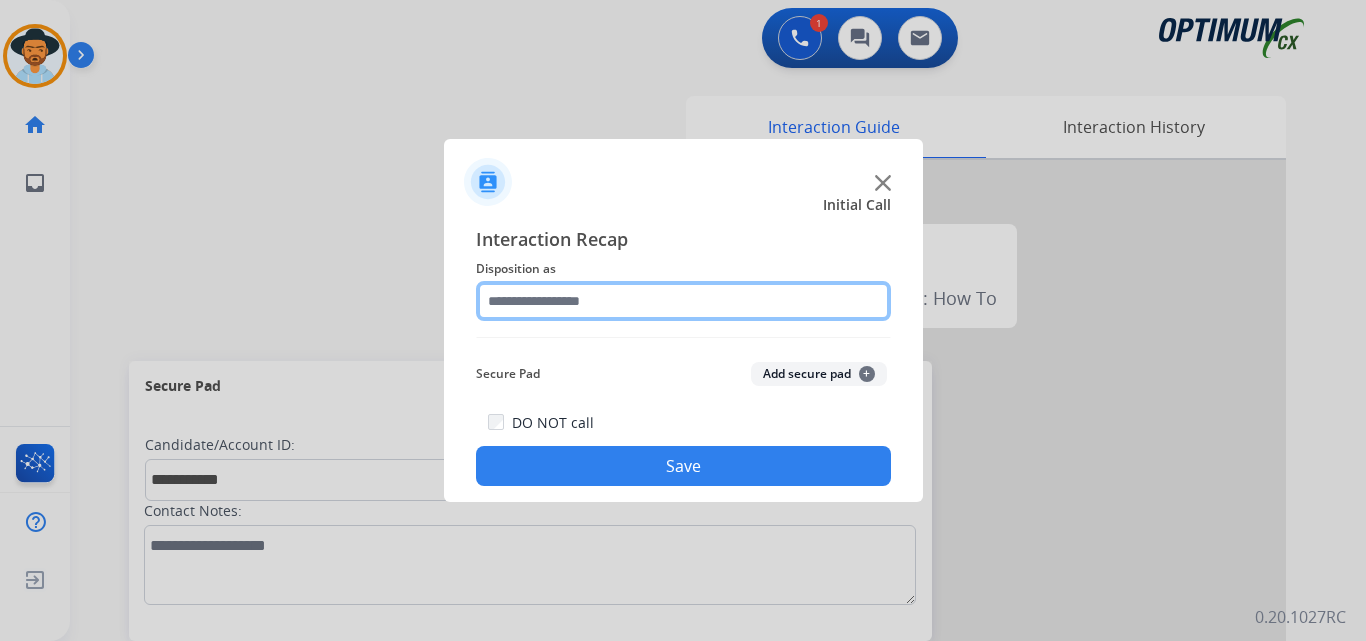 click 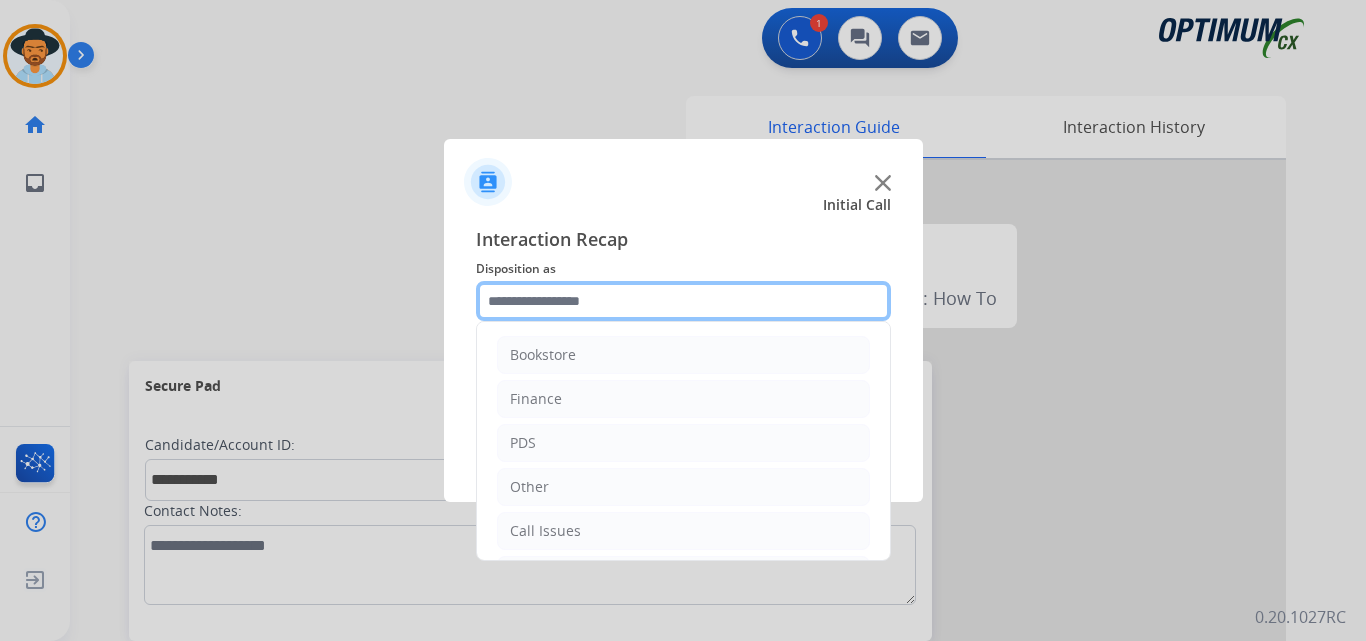 scroll, scrollTop: 136, scrollLeft: 0, axis: vertical 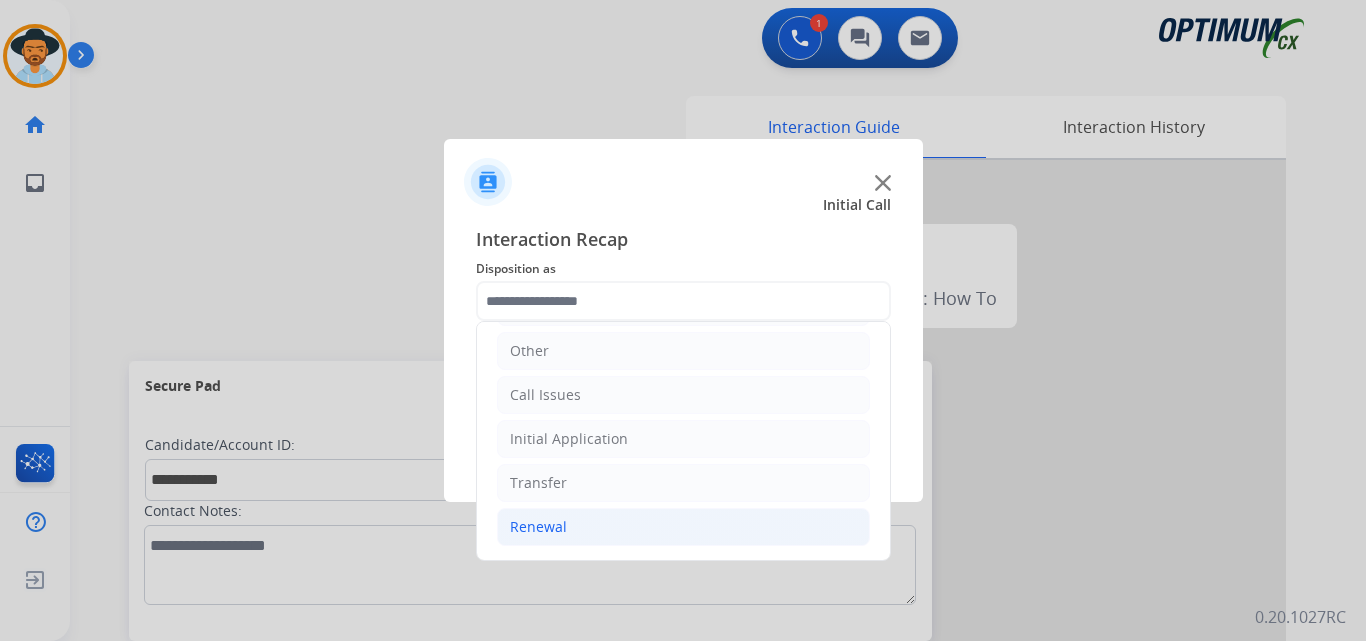 click on "Renewal" 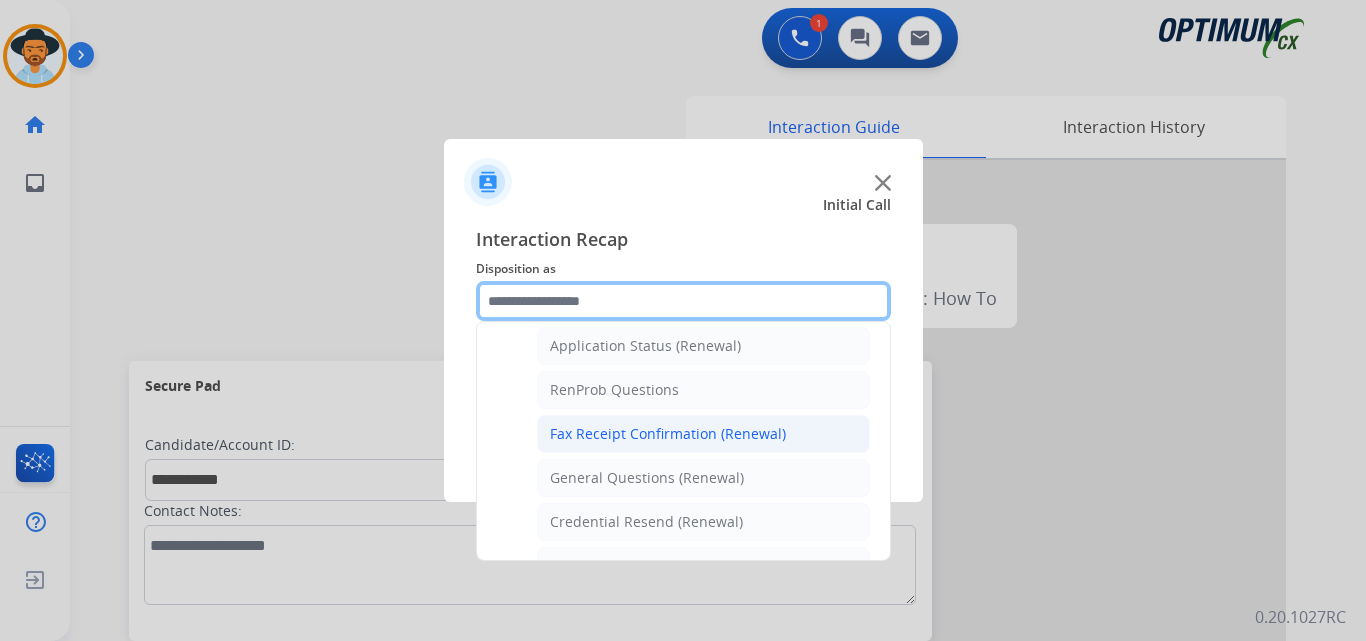 scroll, scrollTop: 772, scrollLeft: 0, axis: vertical 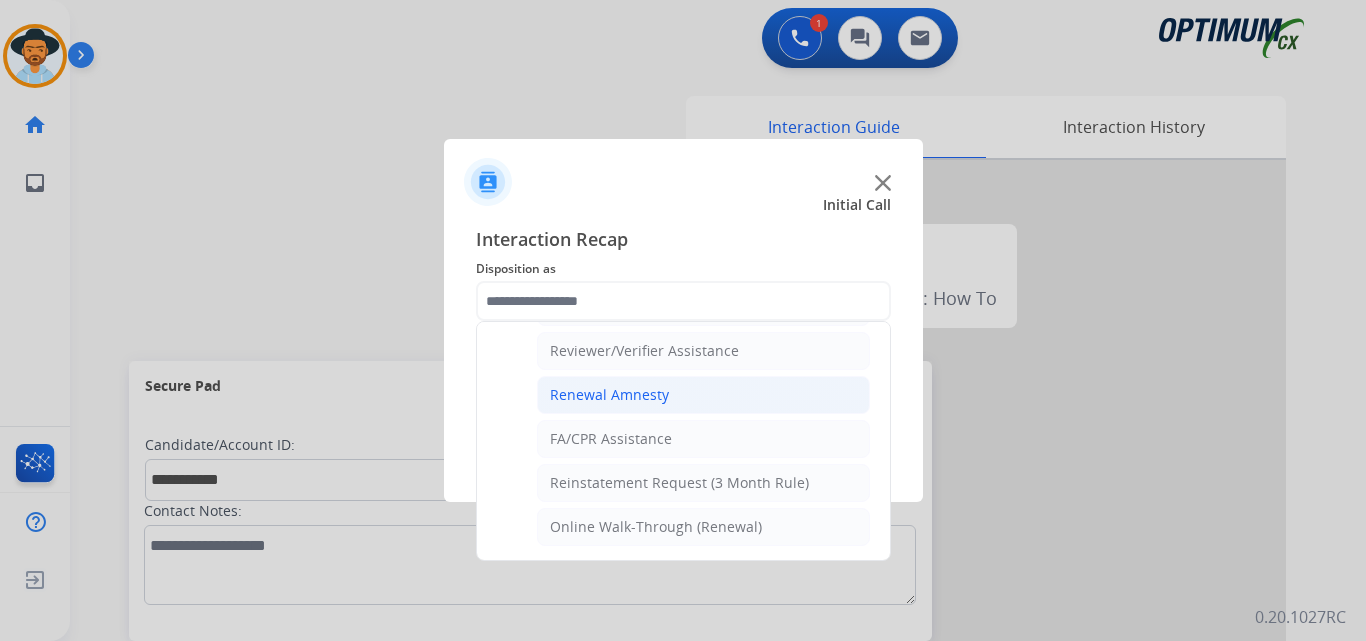 click on "Renewal Amnesty" 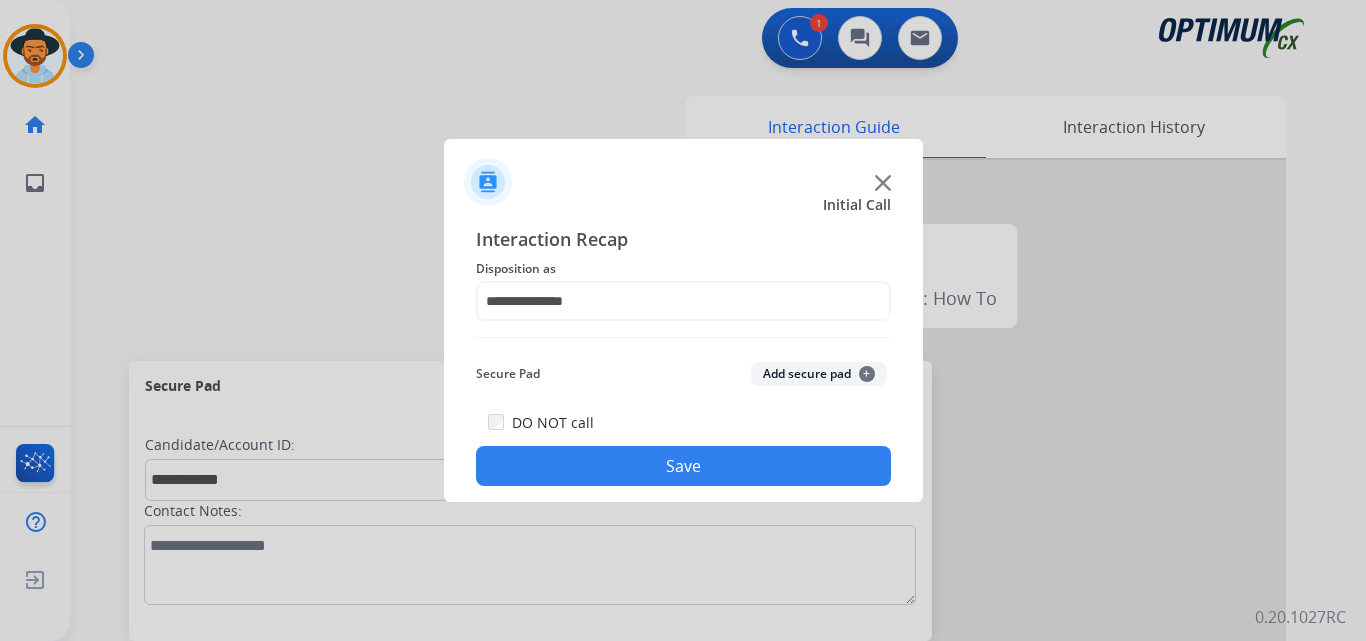 click on "Save" 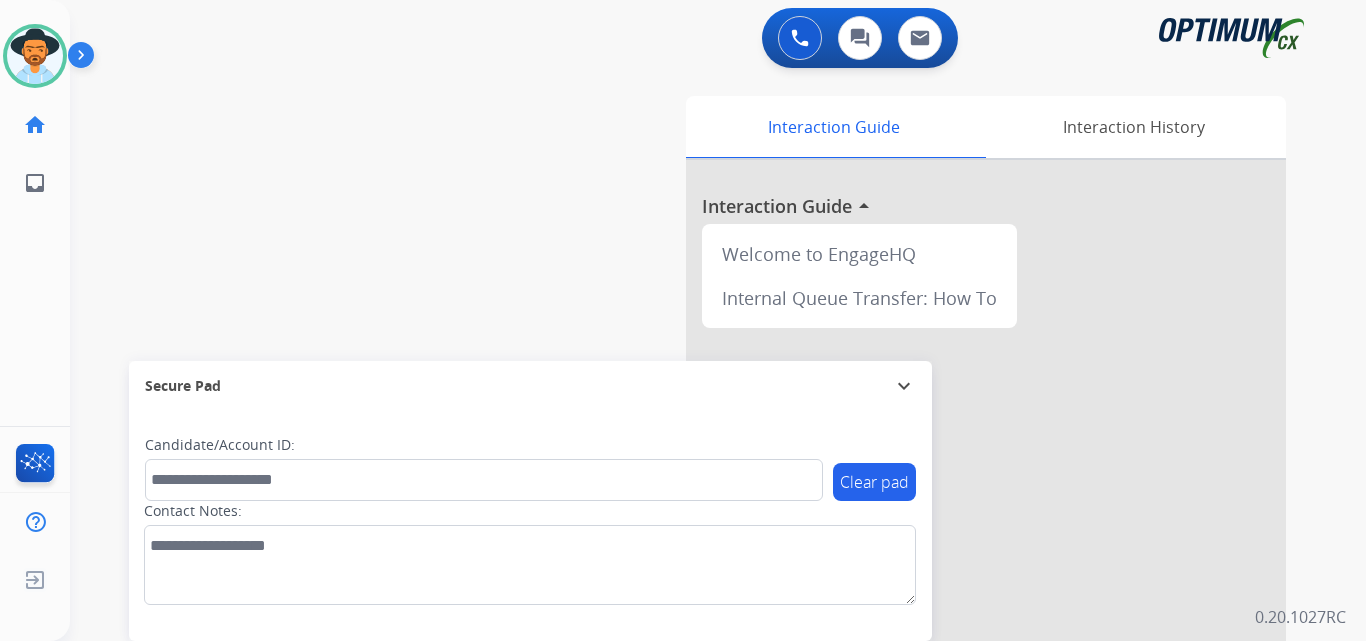 click on "swap_horiz Break voice bridge close_fullscreen Connect 3-Way Call merge_type Separate 3-Way Call  Interaction Guide   Interaction History  Interaction Guide arrow_drop_up  Welcome to EngageHQ   Internal Queue Transfer: How To  Secure Pad expand_more Clear pad Candidate/Account ID: Contact Notes:" at bounding box center [694, 489] 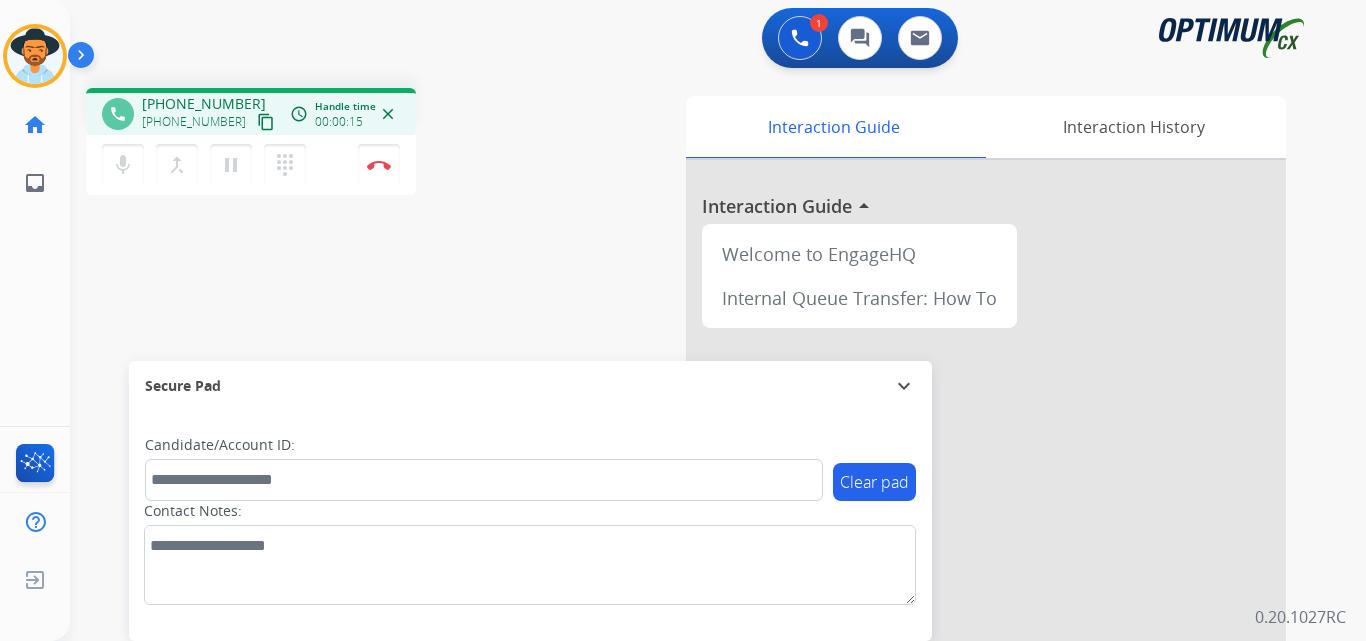 click on "+12035082120" at bounding box center (204, 104) 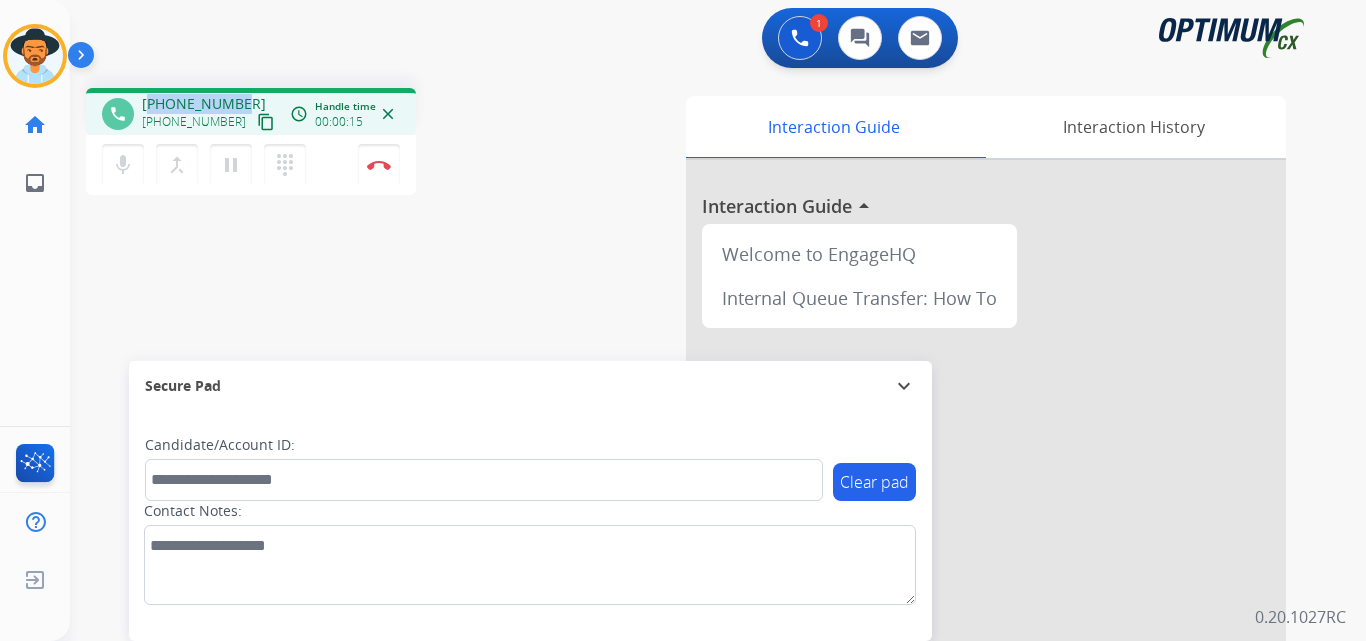click on "+12035082120" at bounding box center [204, 104] 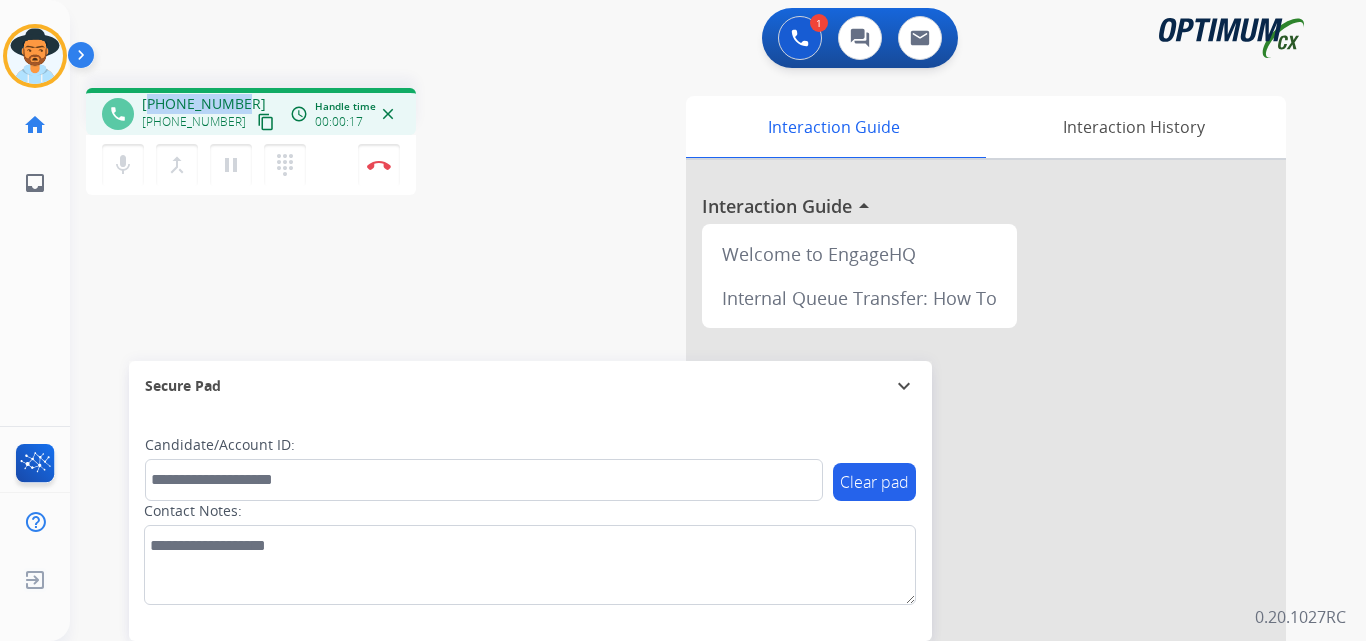 copy on "12035082120" 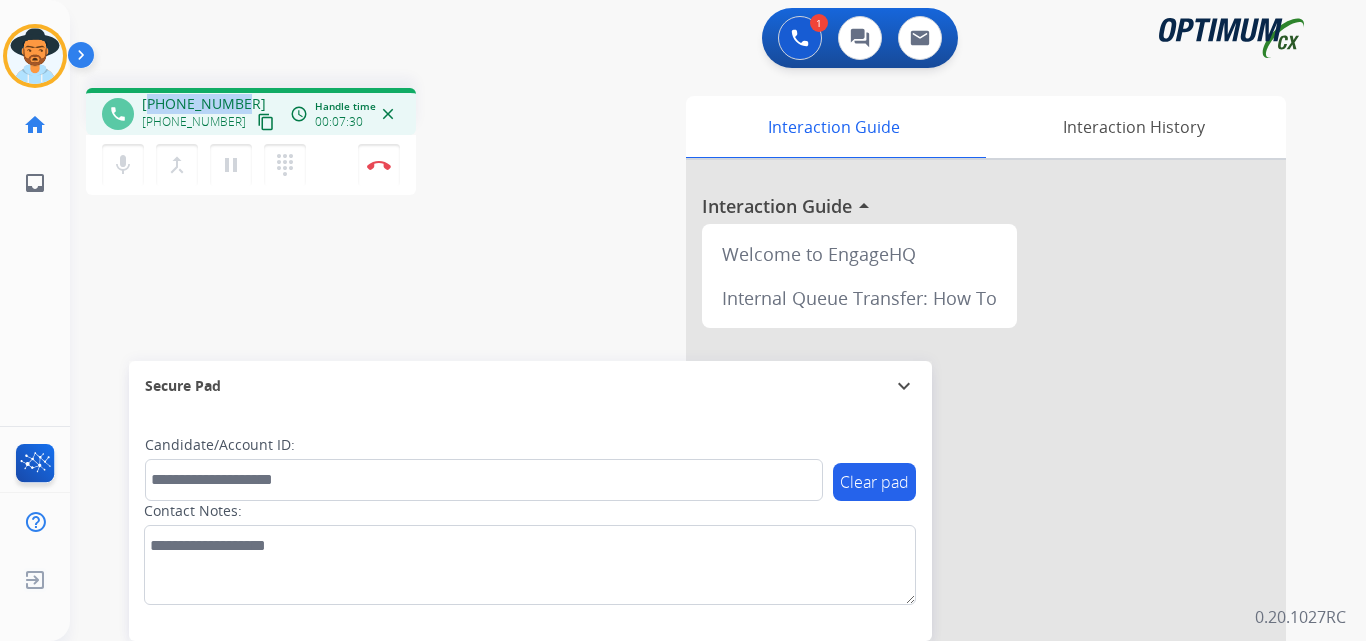 click on "+12035082120" at bounding box center (204, 104) 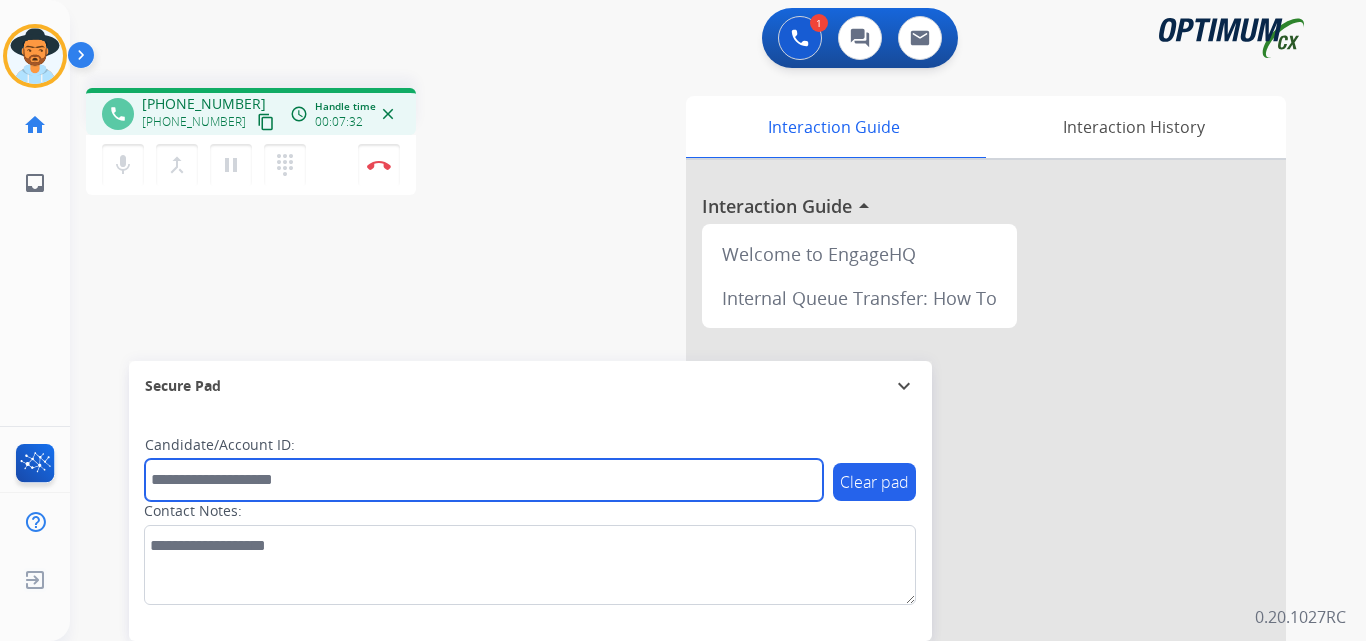 click at bounding box center (484, 480) 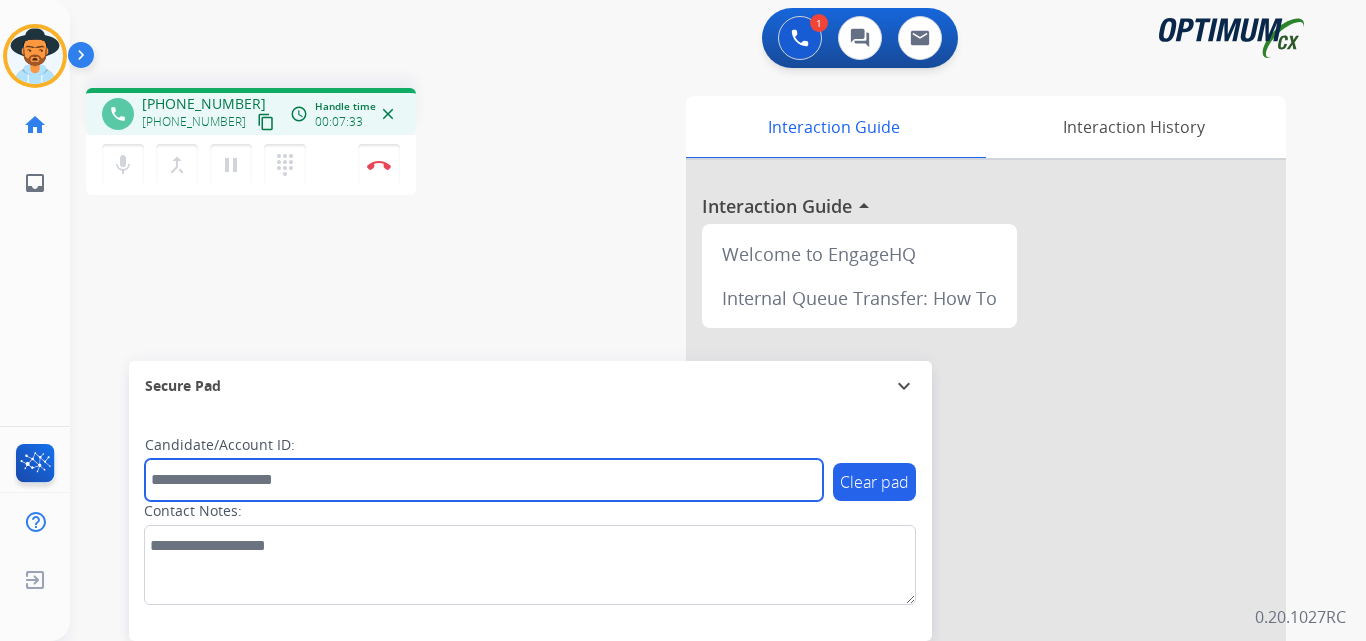 paste on "**********" 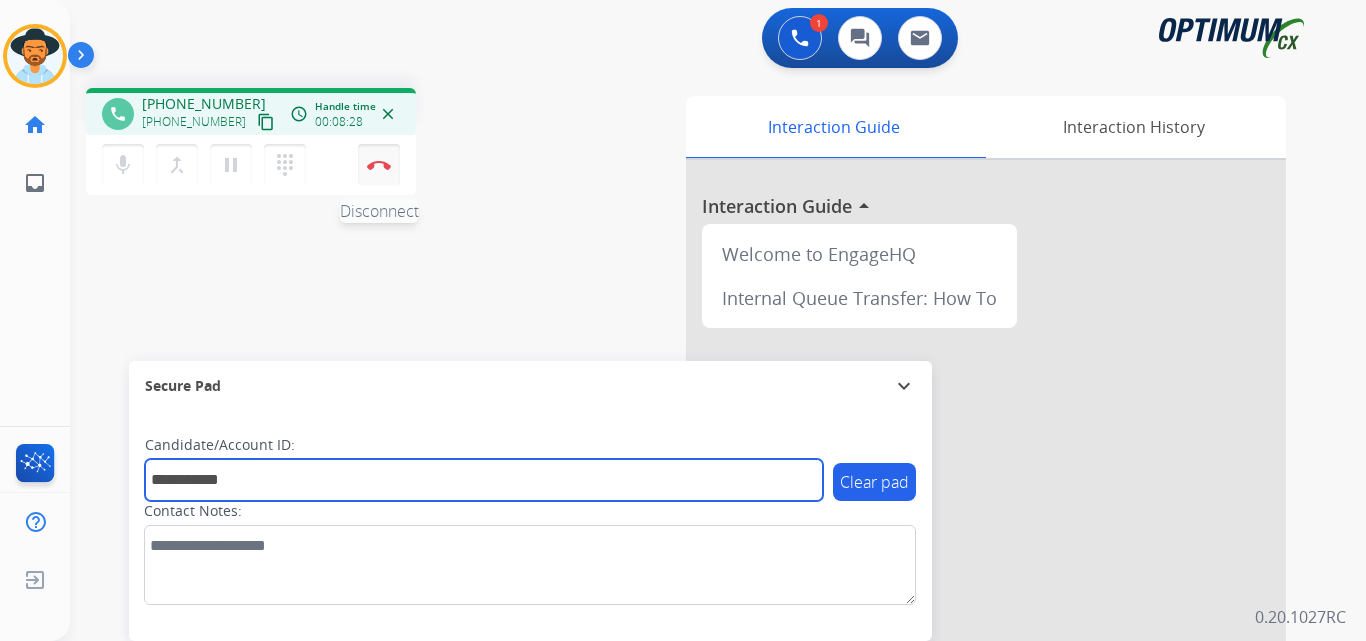 type on "**********" 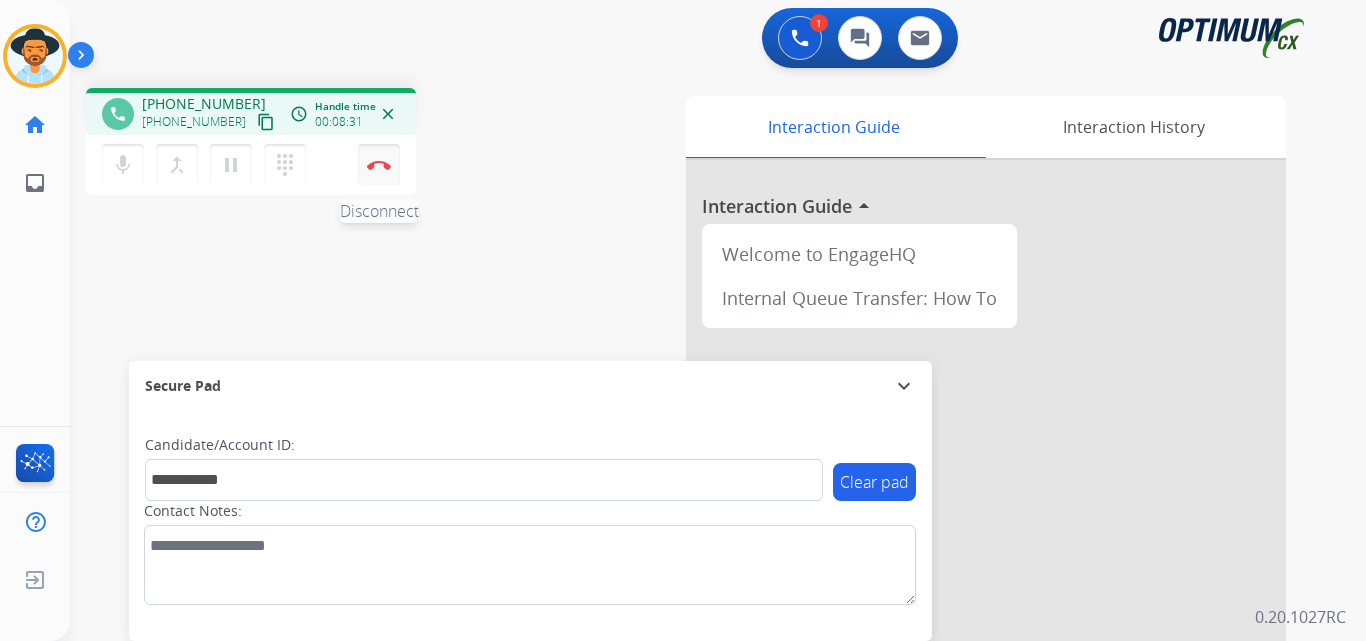 click at bounding box center [379, 165] 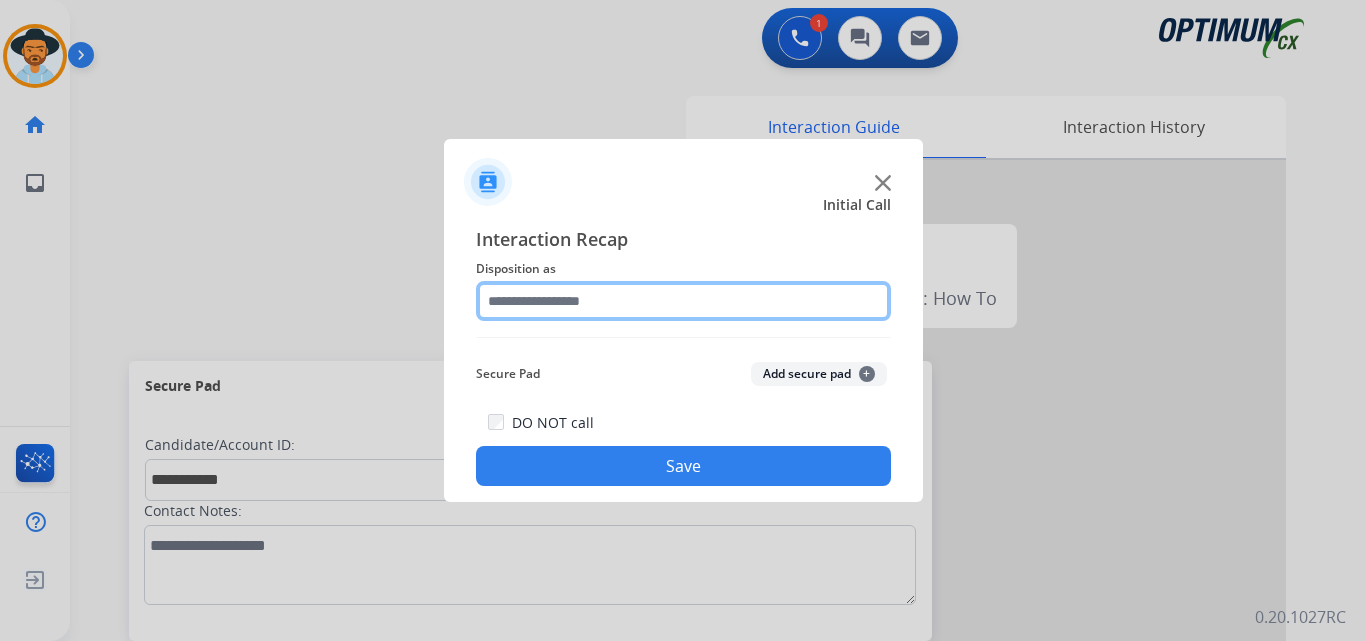click 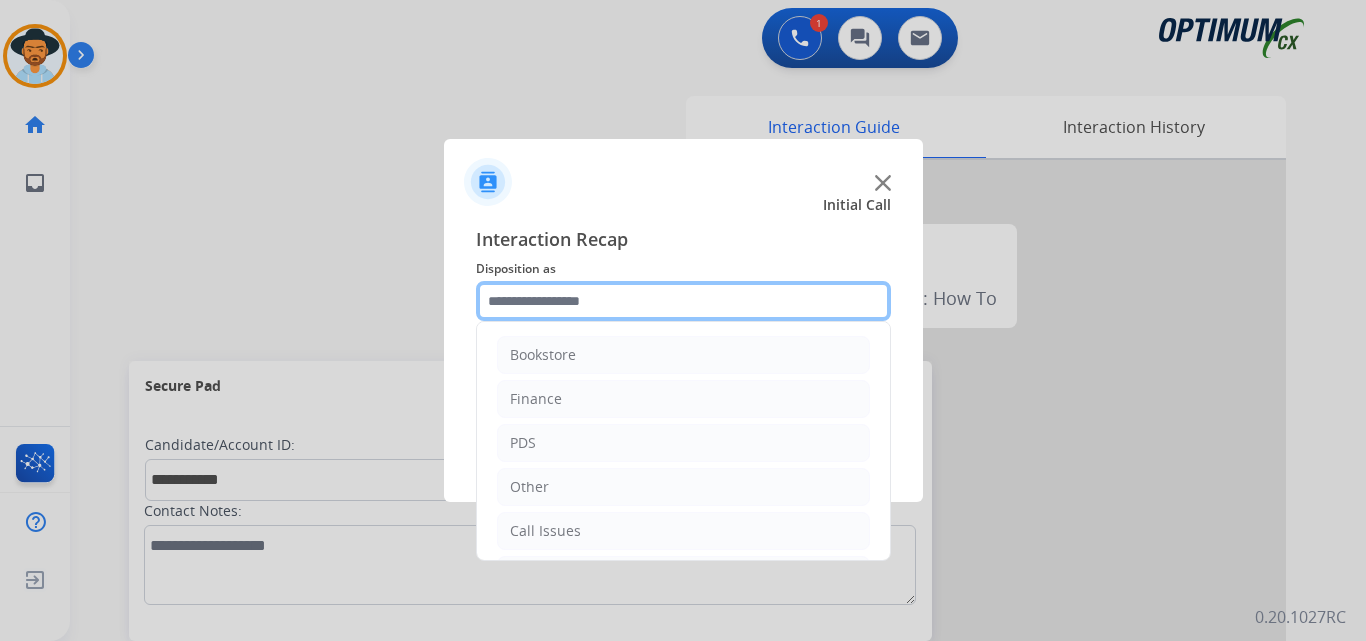 scroll, scrollTop: 136, scrollLeft: 0, axis: vertical 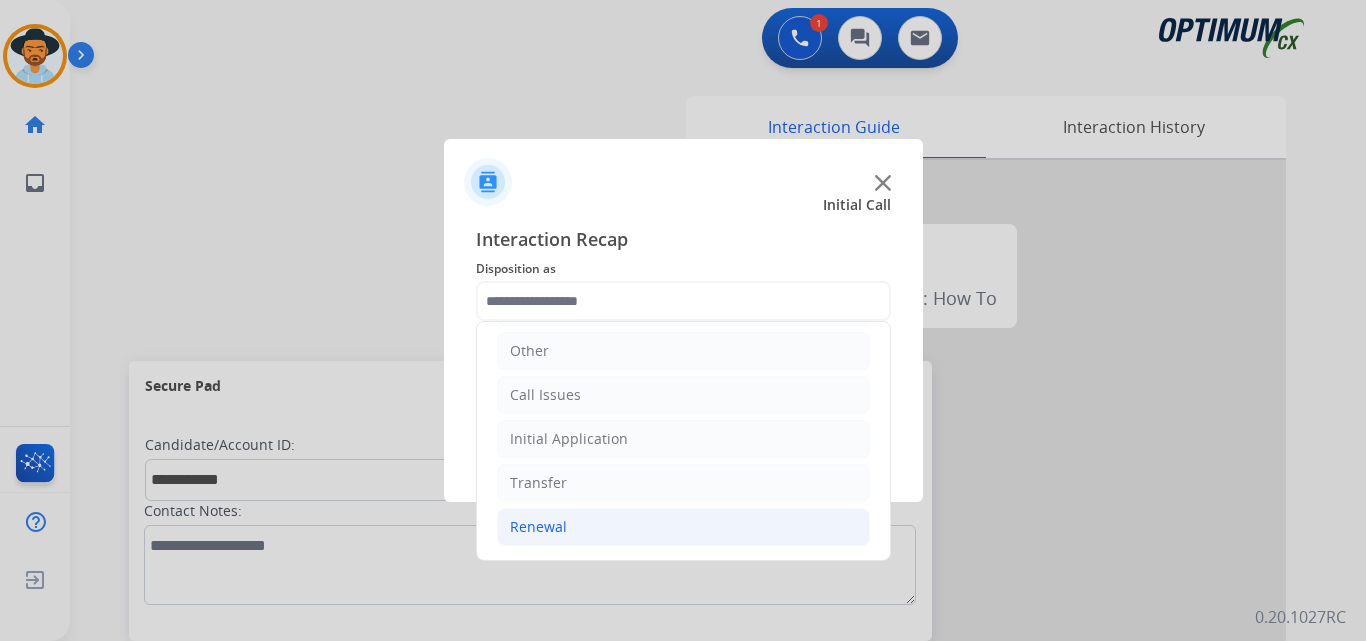 click on "Renewal" 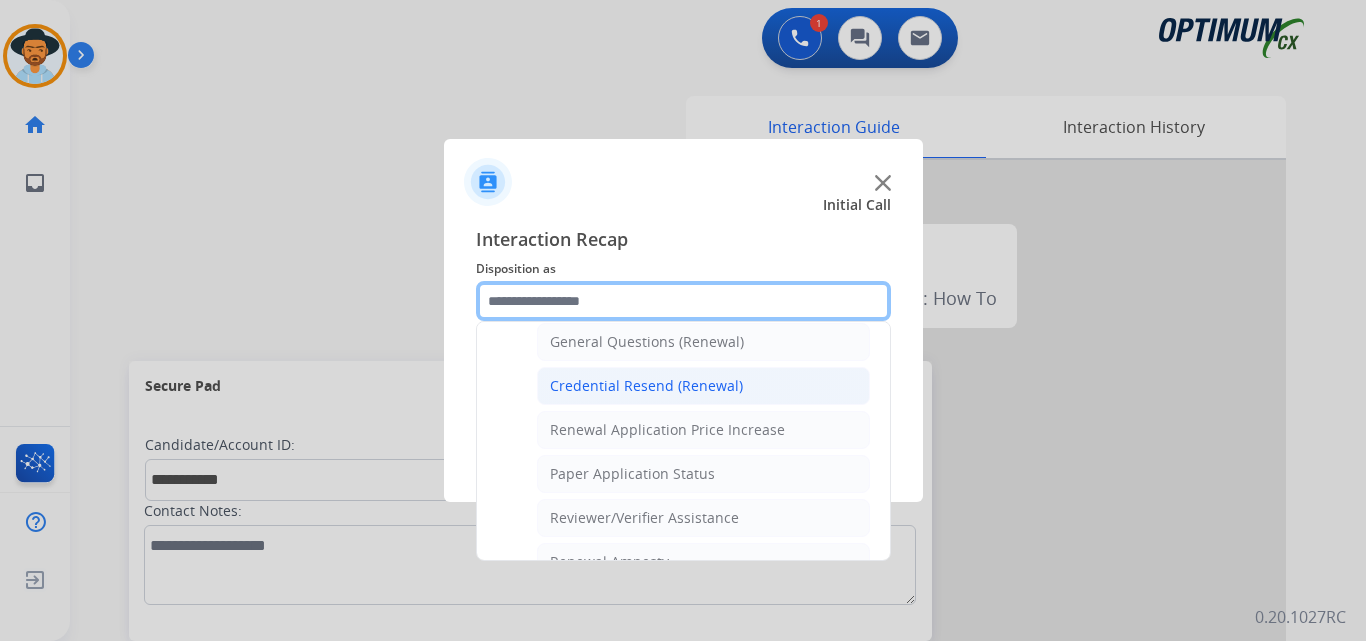 scroll, scrollTop: 772, scrollLeft: 0, axis: vertical 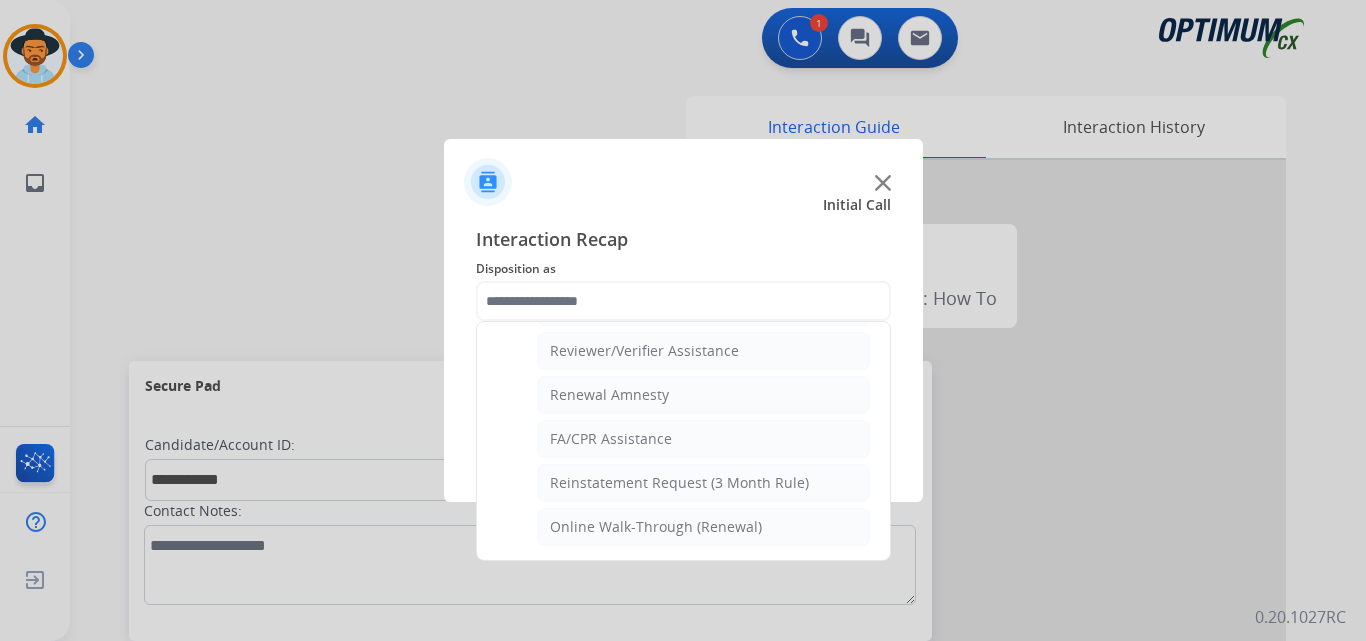click on "Renewal Amnesty" 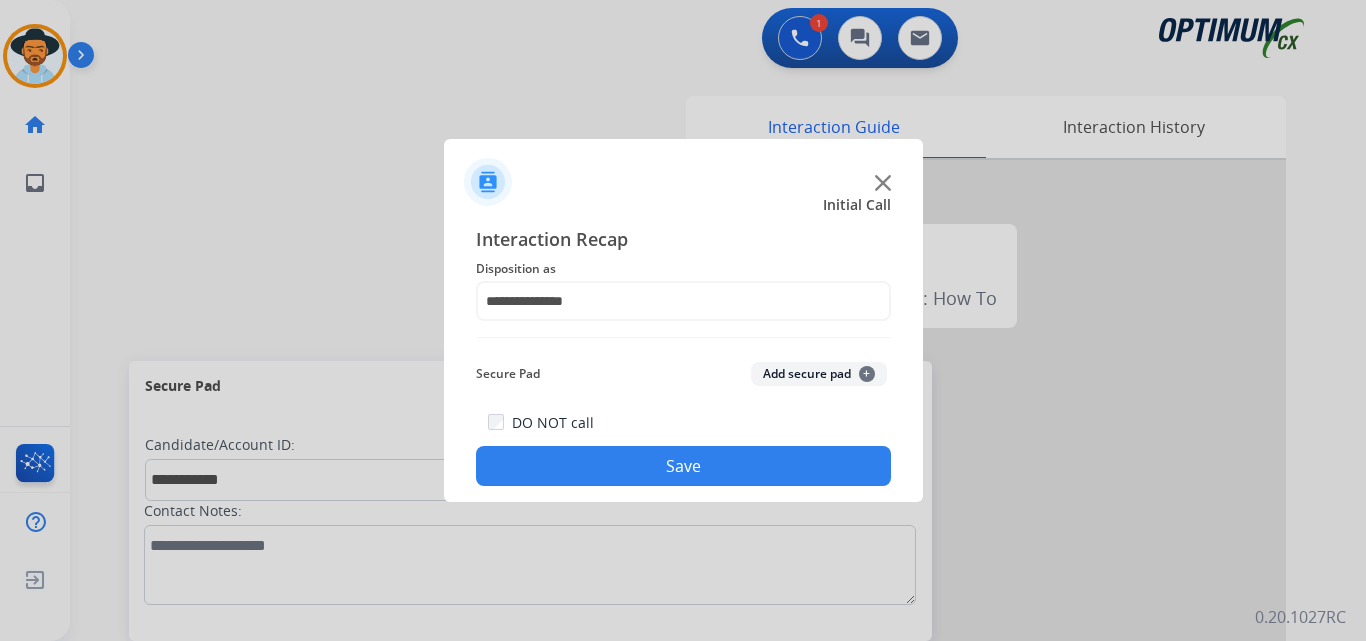 click on "Save" 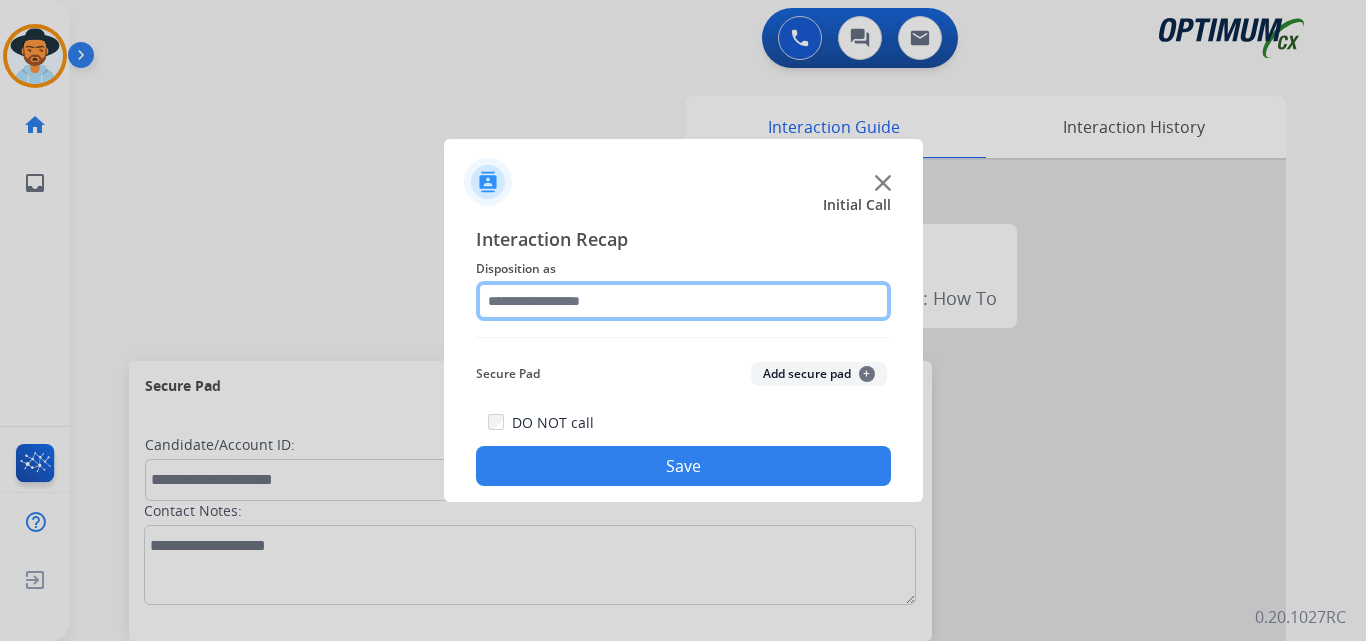 click 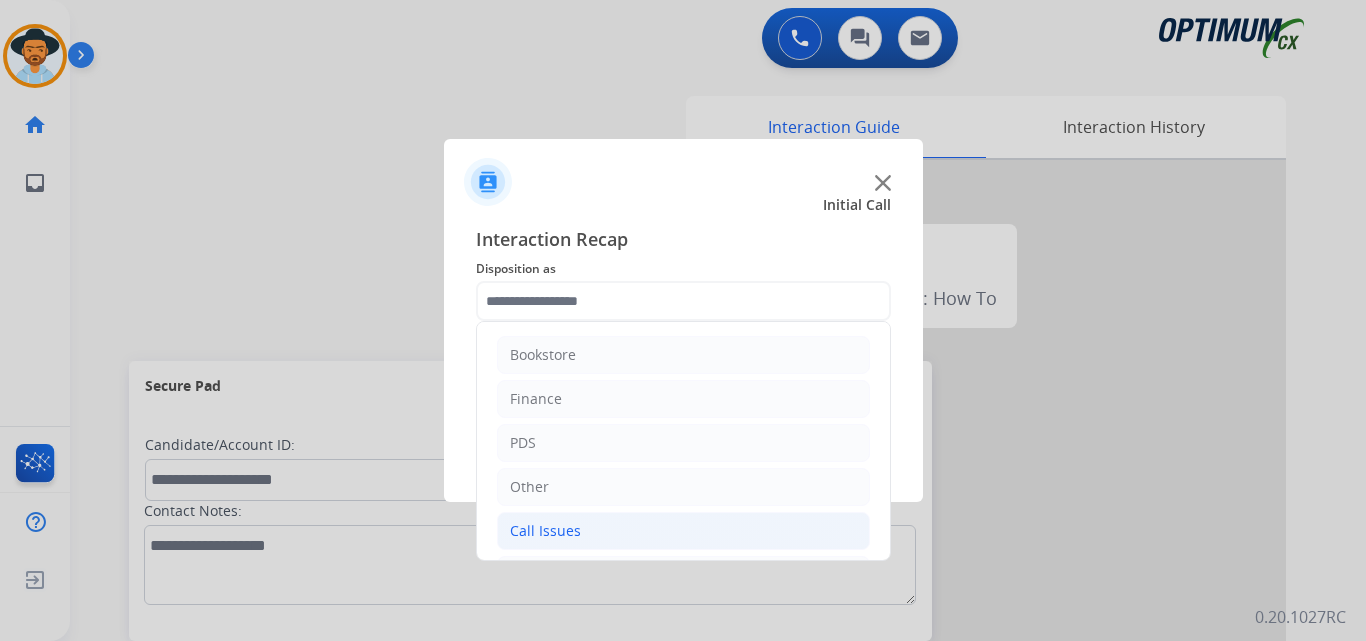 click on "Call Issues" 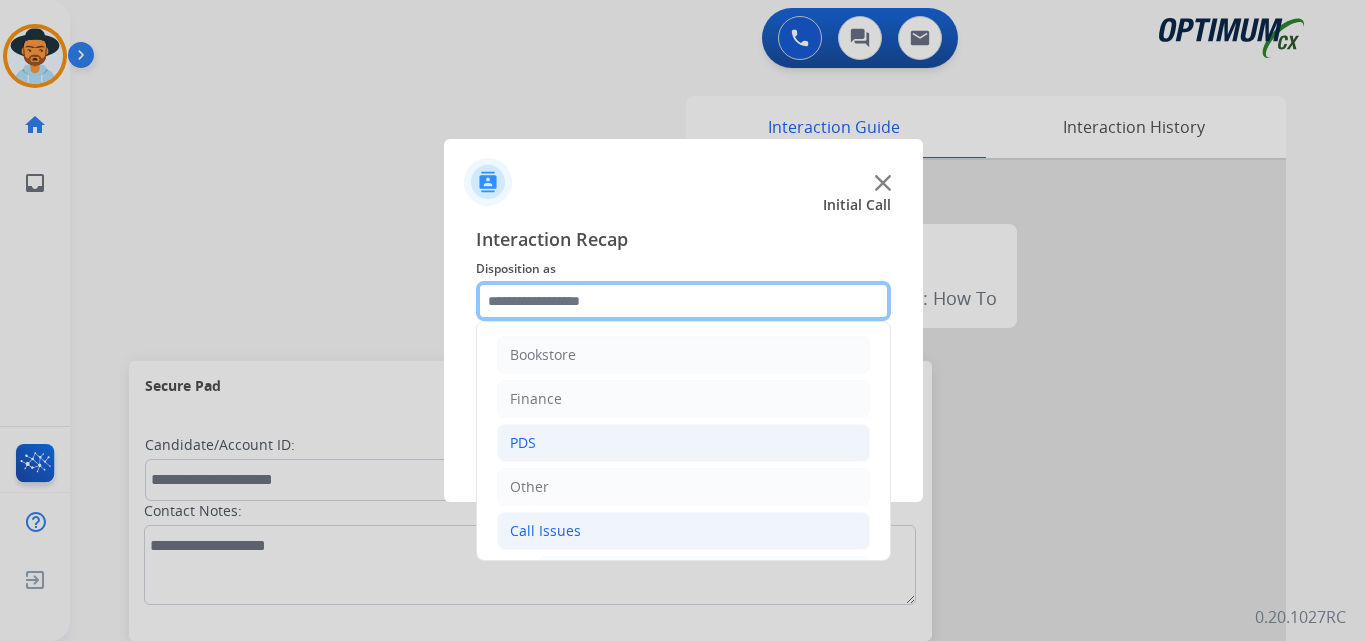 scroll, scrollTop: 333, scrollLeft: 0, axis: vertical 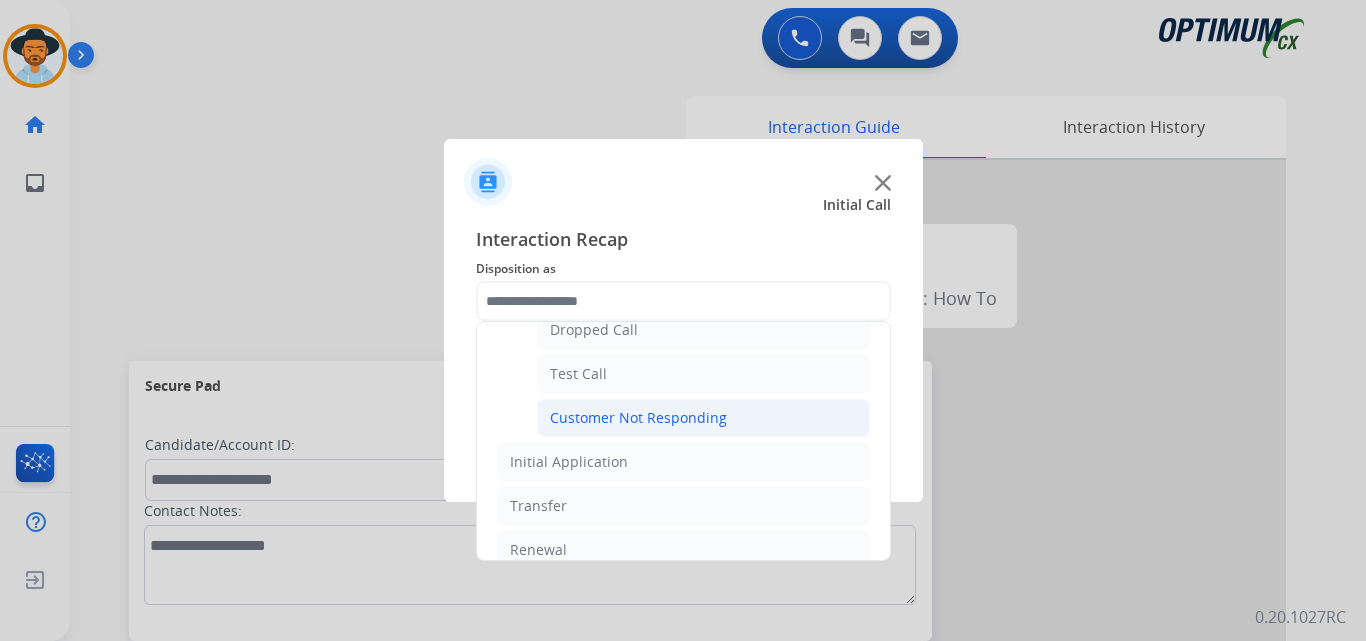click on "Customer Not Responding" 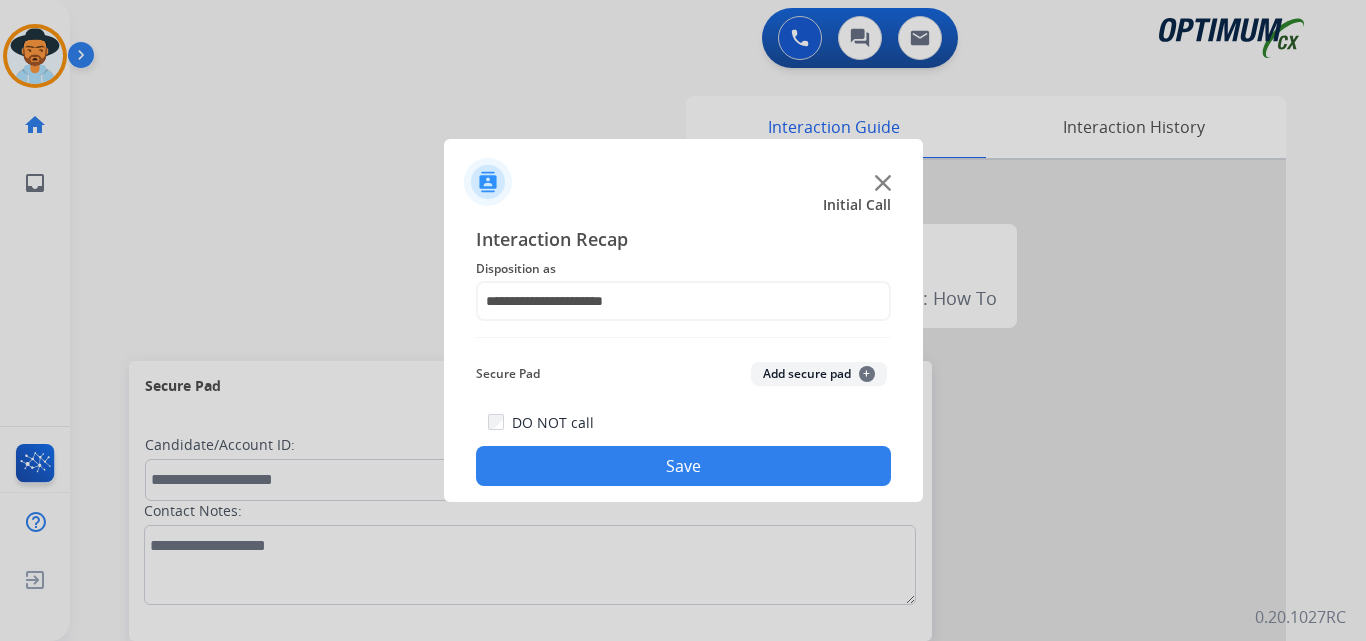 click on "Save" 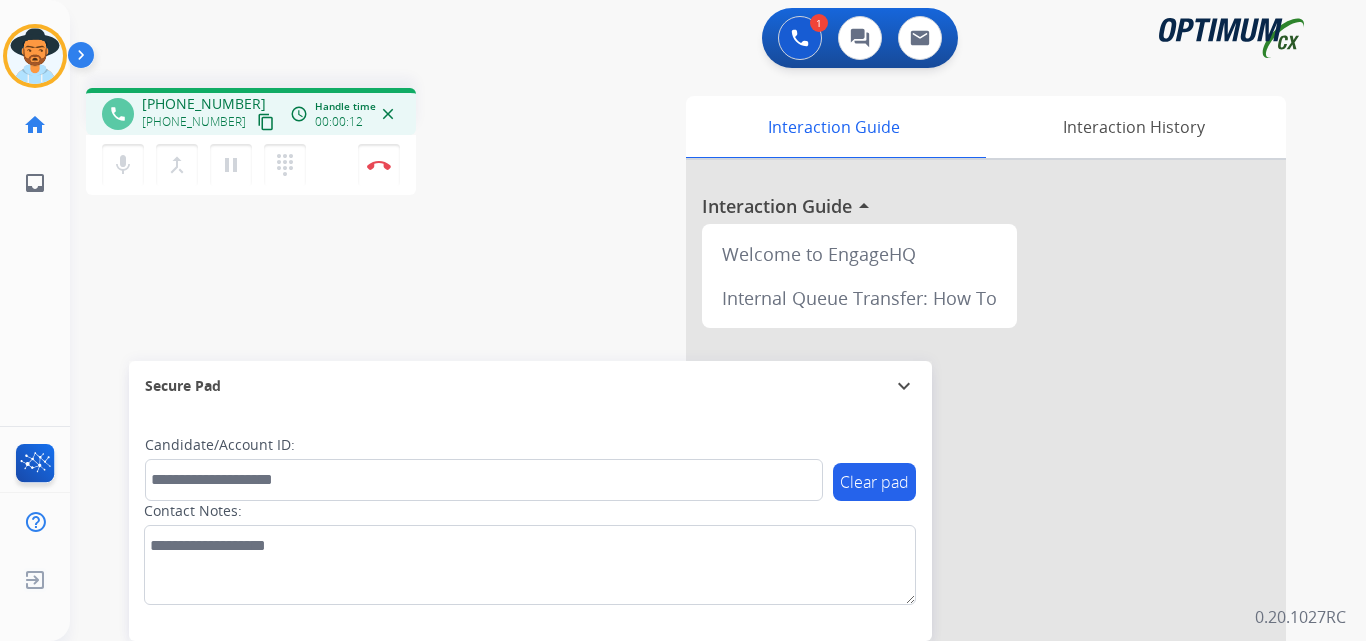 click on "+12404235123" at bounding box center (204, 104) 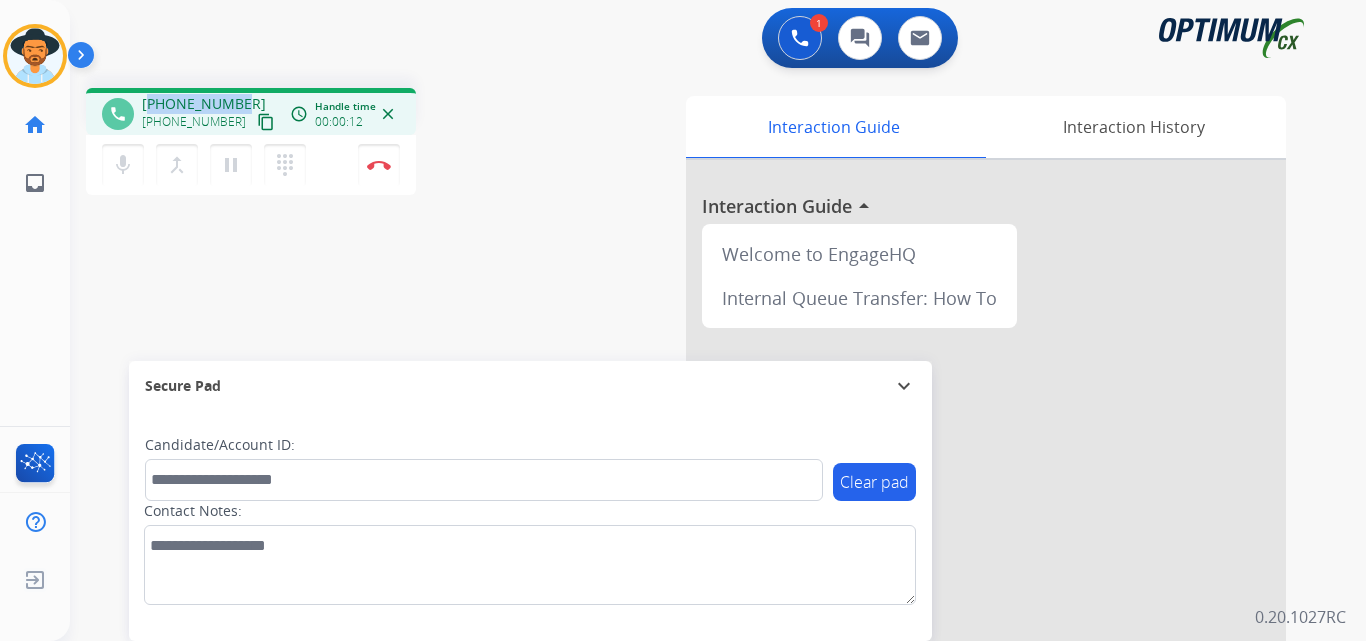 click on "+12404235123" at bounding box center [204, 104] 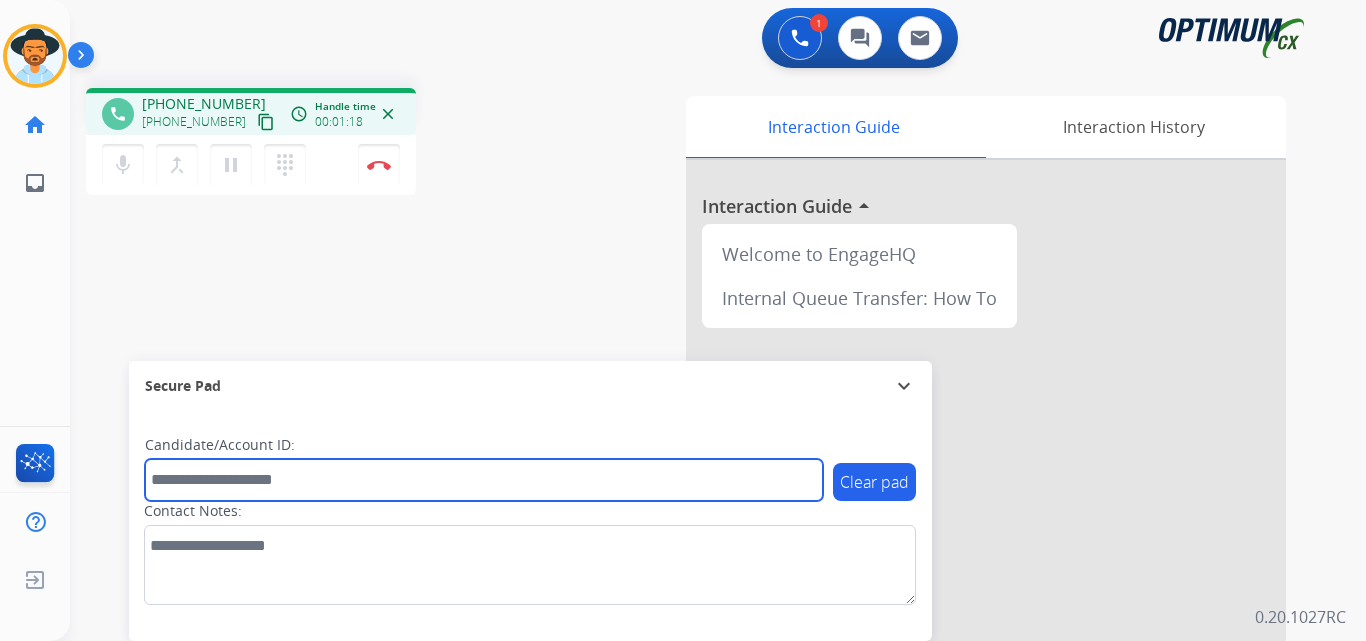 click at bounding box center (484, 480) 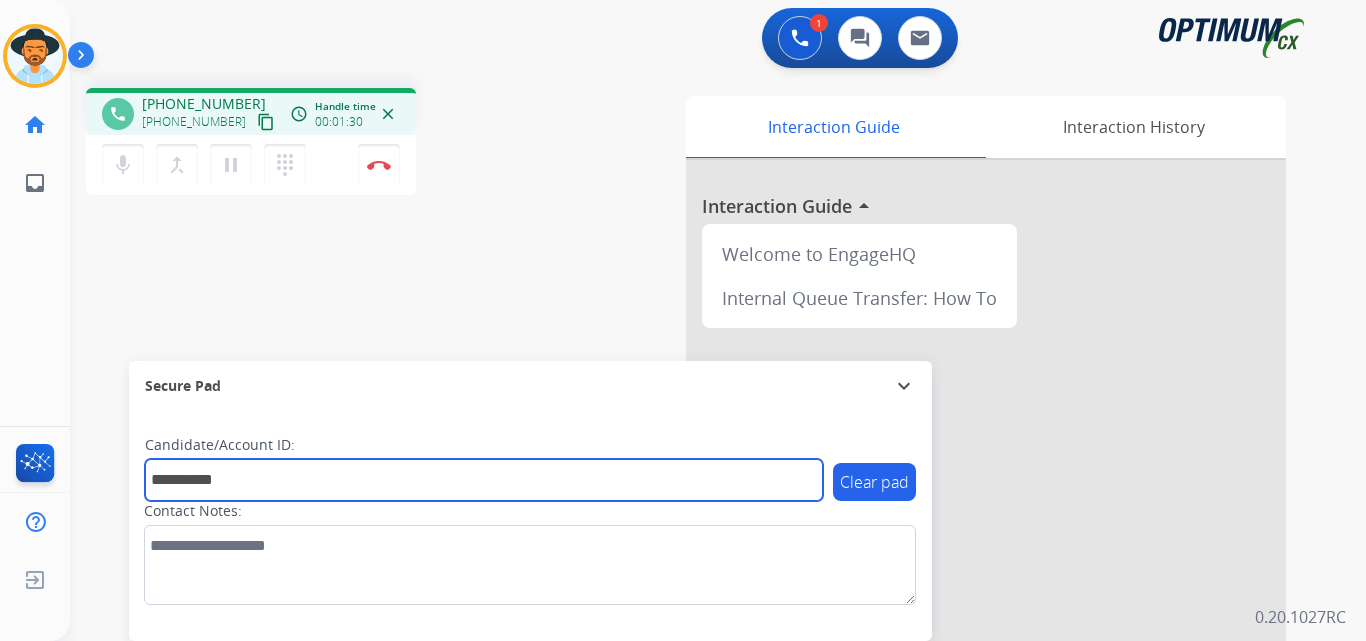 click on "**********" at bounding box center [484, 480] 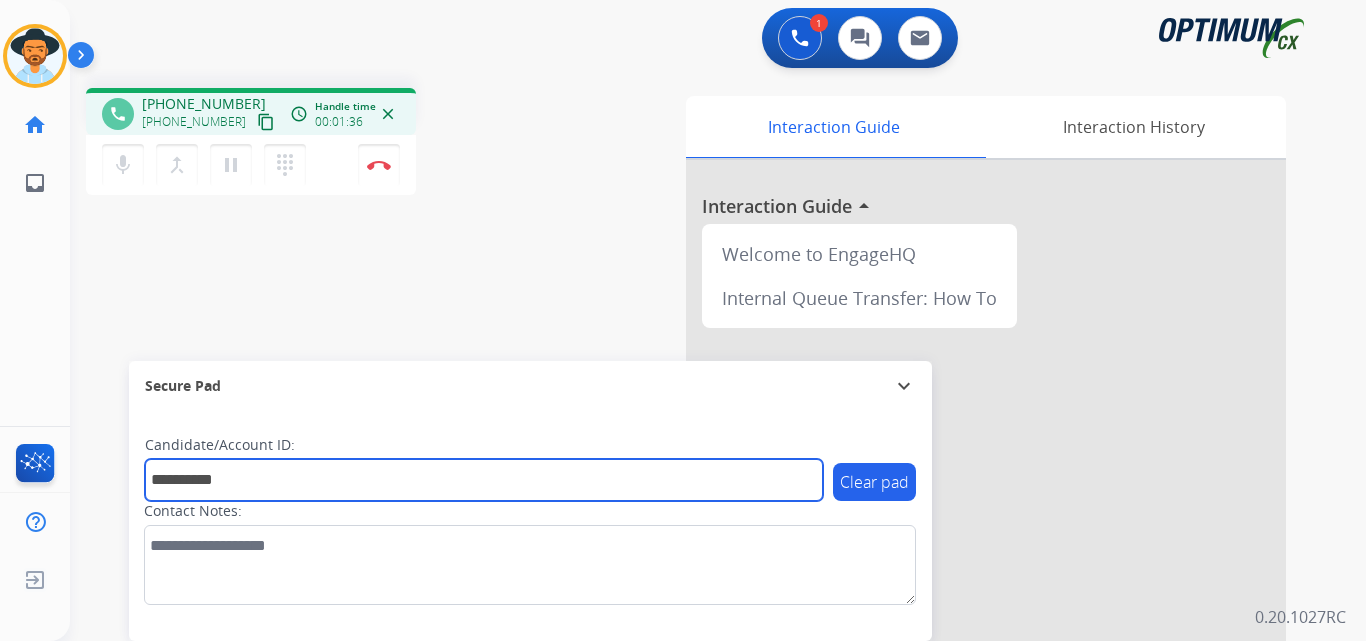 type on "**********" 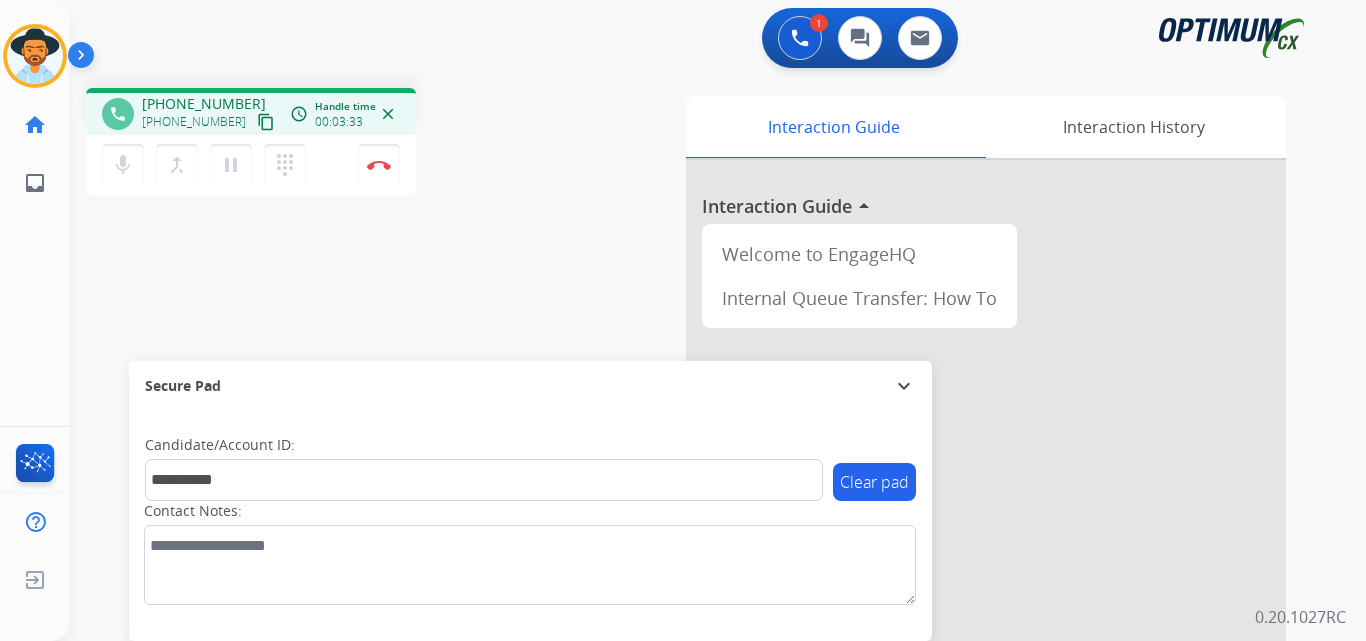 click on "**********" at bounding box center (694, 489) 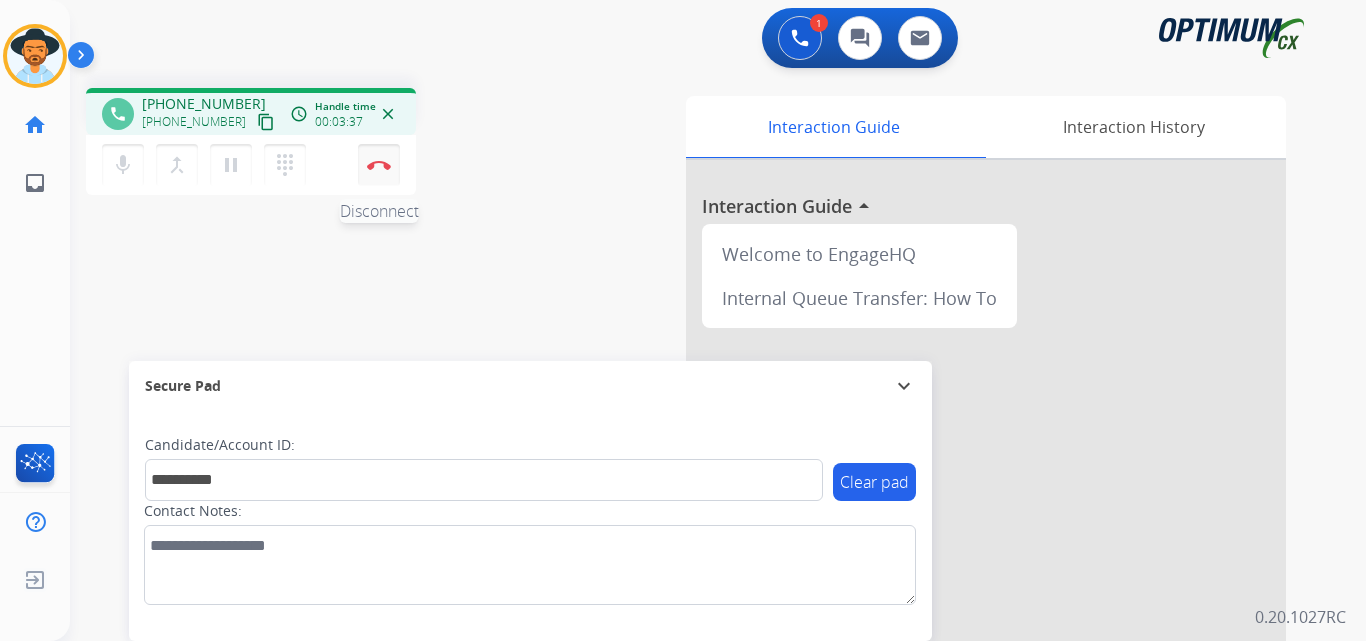 click at bounding box center (379, 165) 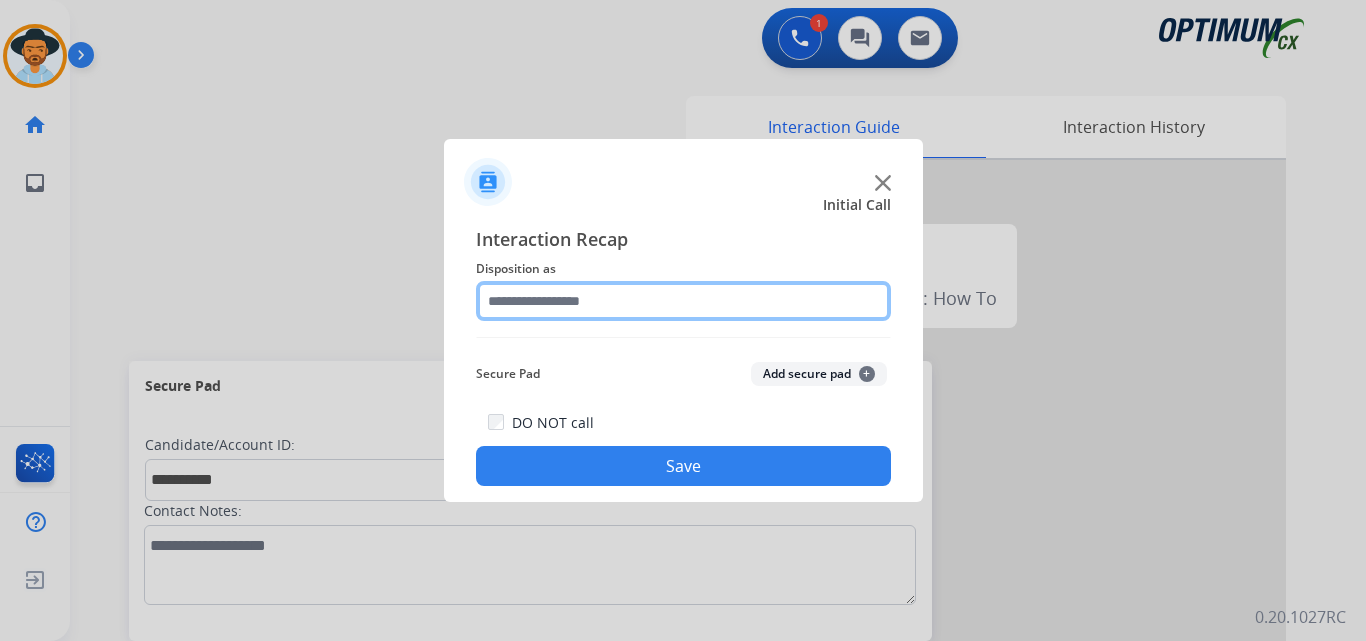 click 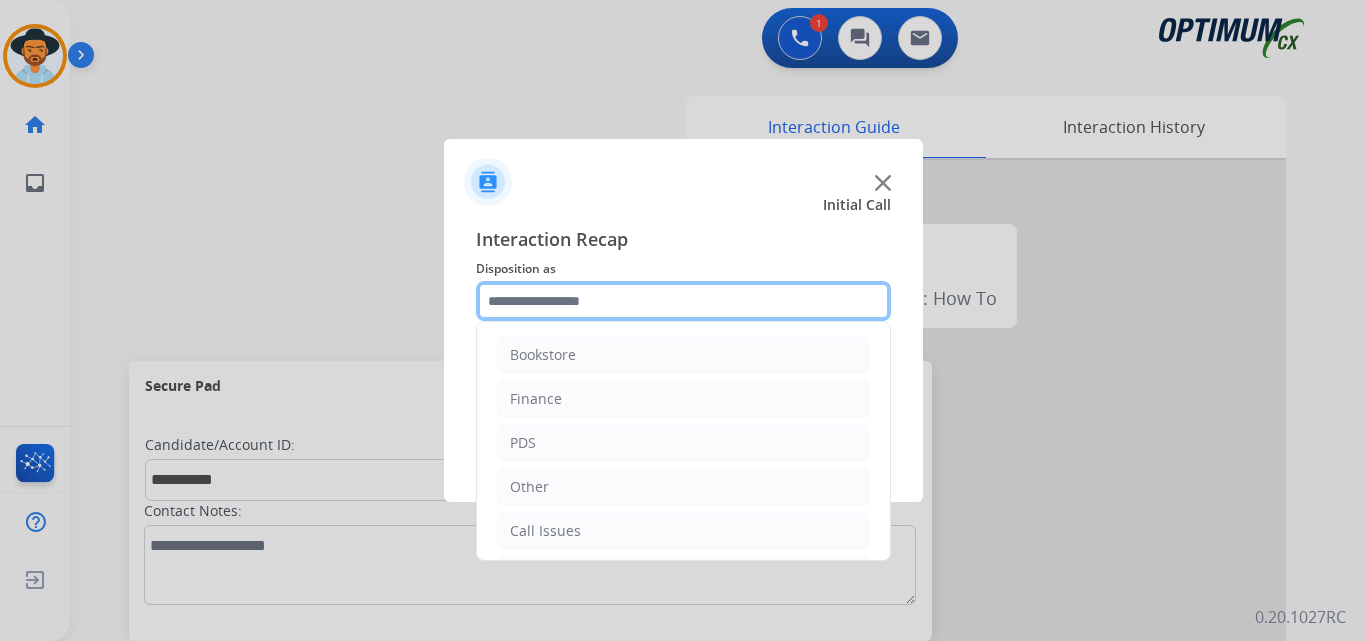 scroll, scrollTop: 136, scrollLeft: 0, axis: vertical 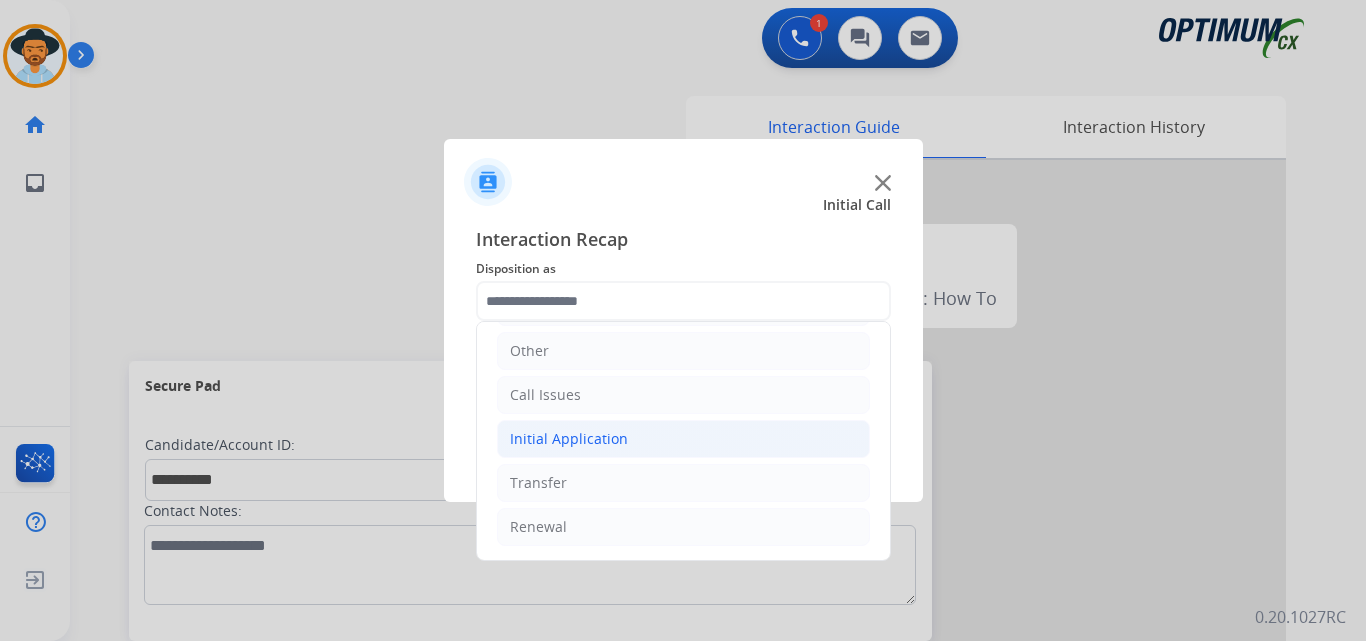 click on "Initial Application" 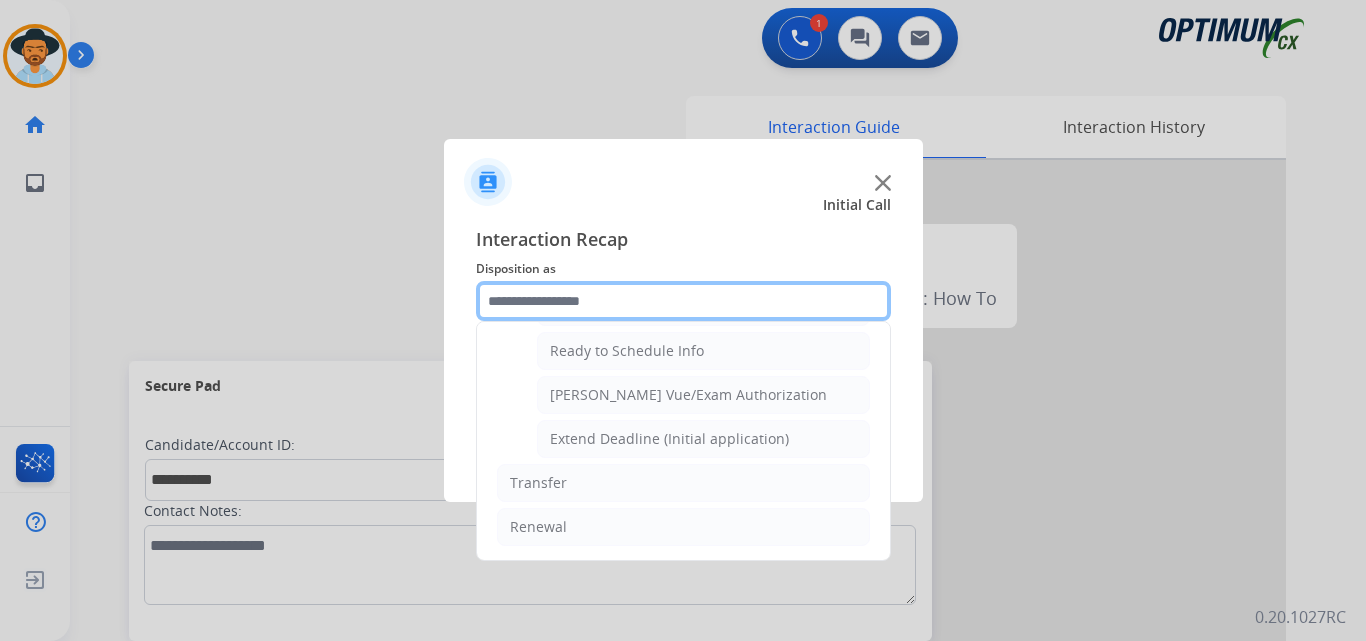 scroll, scrollTop: 1065, scrollLeft: 0, axis: vertical 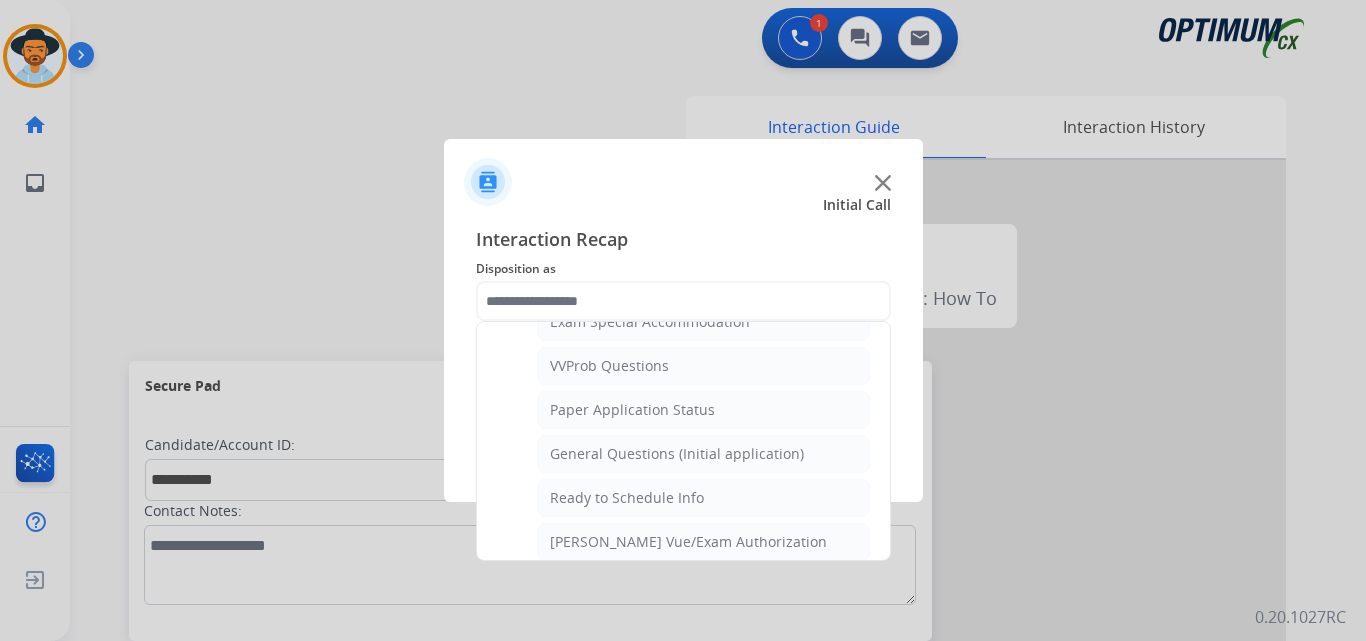 click on "General Questions (Initial application)" 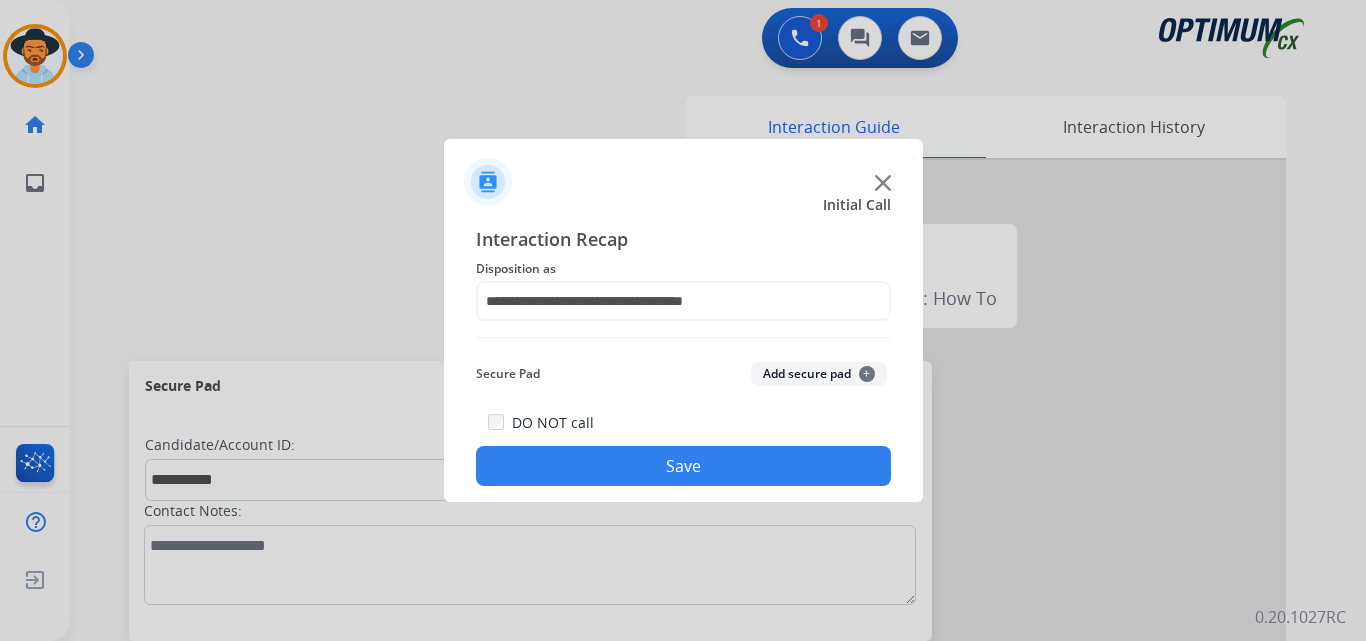 click on "Save" 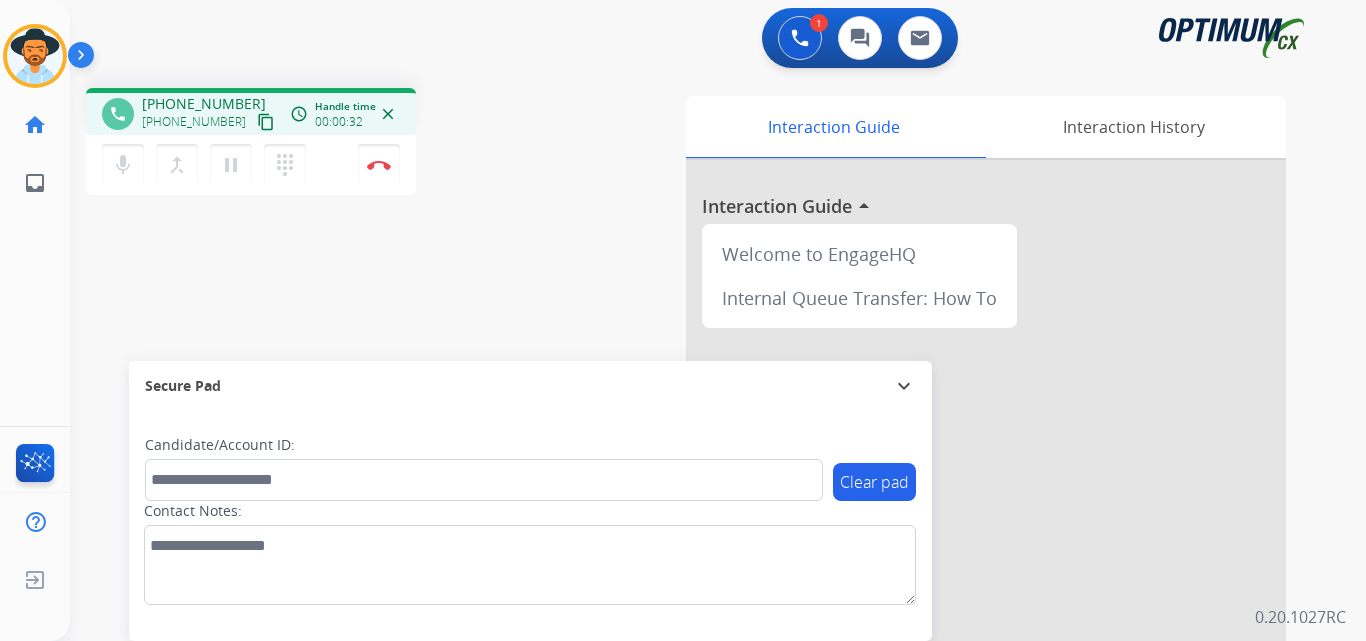 click on "+15055928566" at bounding box center (204, 104) 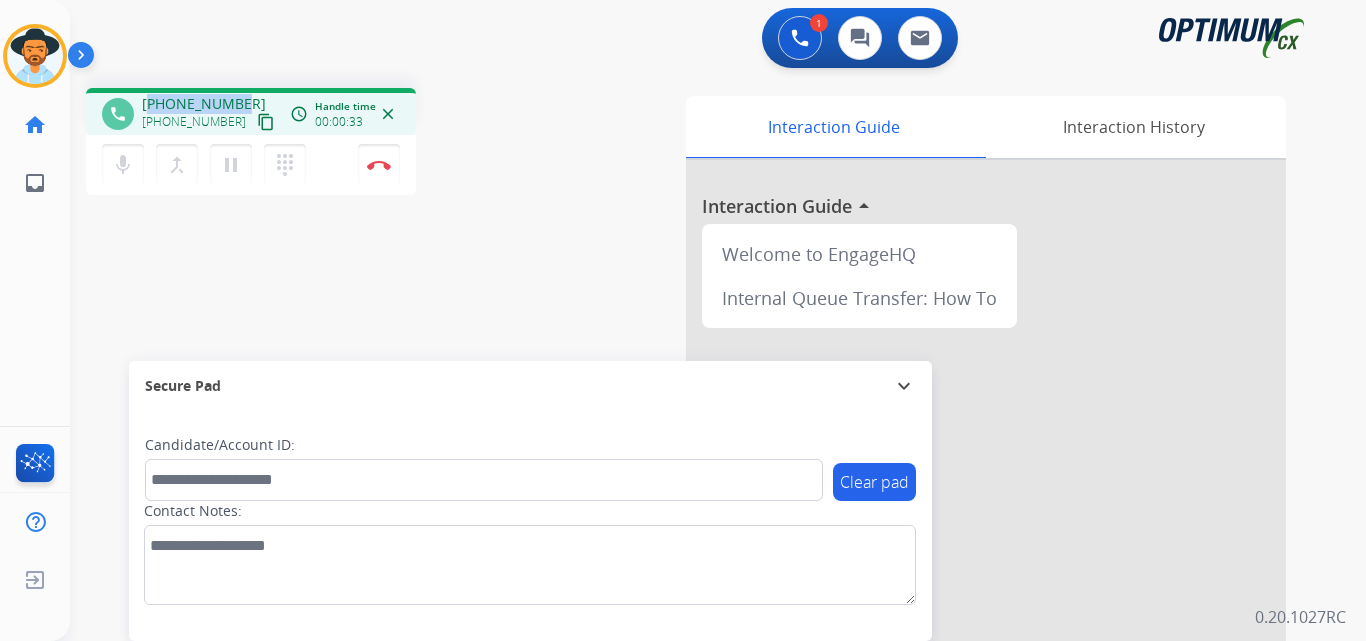 click on "+15055928566" at bounding box center [204, 104] 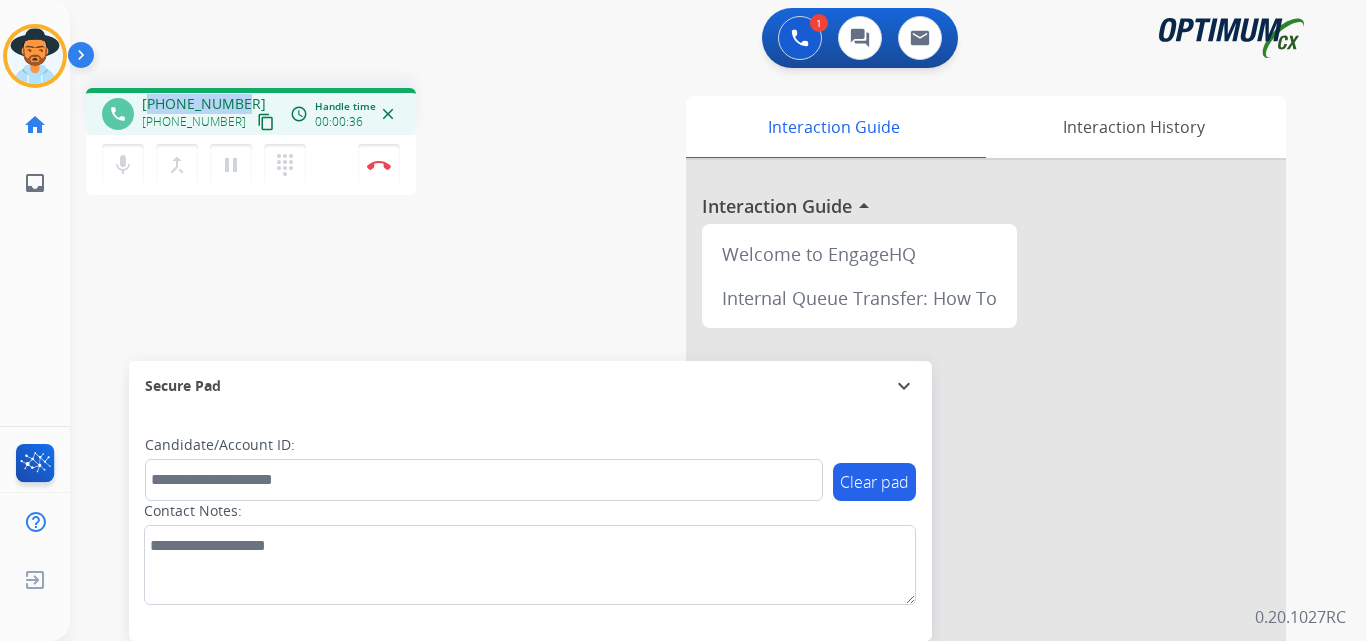 click on "+15055928566" at bounding box center (204, 104) 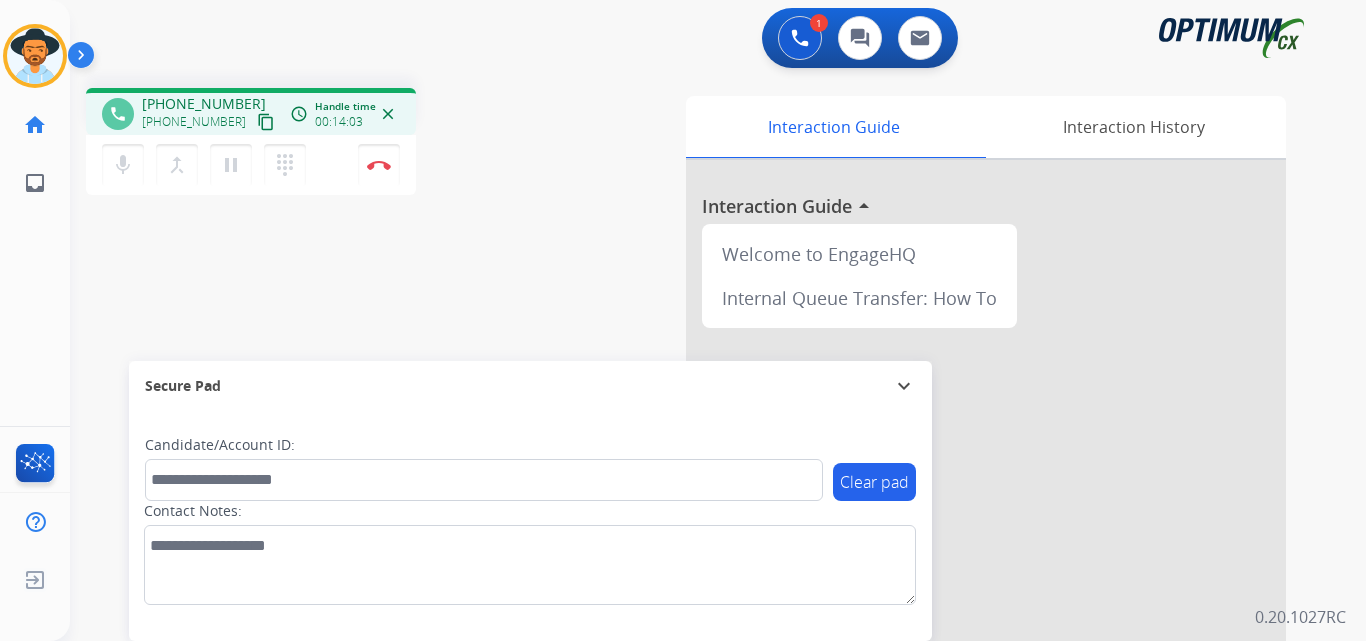 click on "phone +15055928566 +15055928566 content_copy access_time Call metrics Queue   00:11 Hold   00:00 Talk   14:04 Total   14:14 Handle time 00:14:03 close mic Mute merge_type Bridge pause Hold dialpad Dialpad Disconnect swap_horiz Break voice bridge close_fullscreen Connect 3-Way Call merge_type Separate 3-Way Call  Interaction Guide   Interaction History  Interaction Guide arrow_drop_up  Welcome to EngageHQ   Internal Queue Transfer: How To  Secure Pad expand_more Clear pad Candidate/Account ID: Contact Notes:" at bounding box center [694, 489] 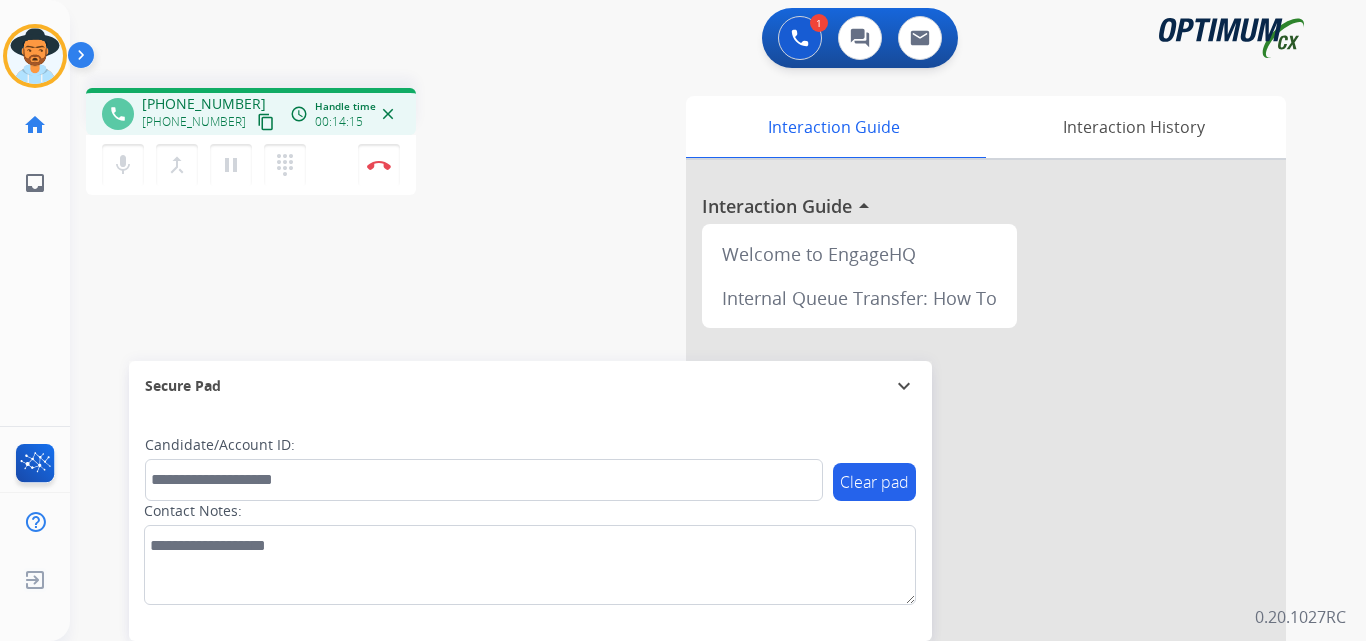 click on "+15055928566" at bounding box center (204, 104) 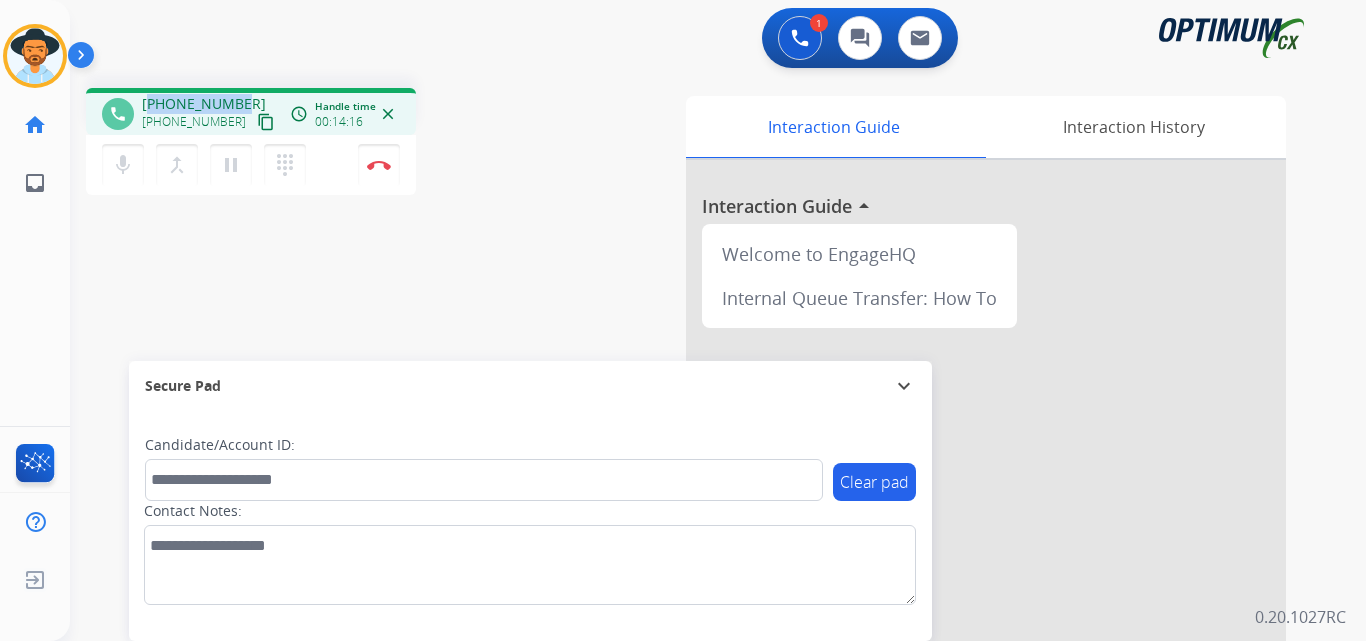 click on "+15055928566" at bounding box center (204, 104) 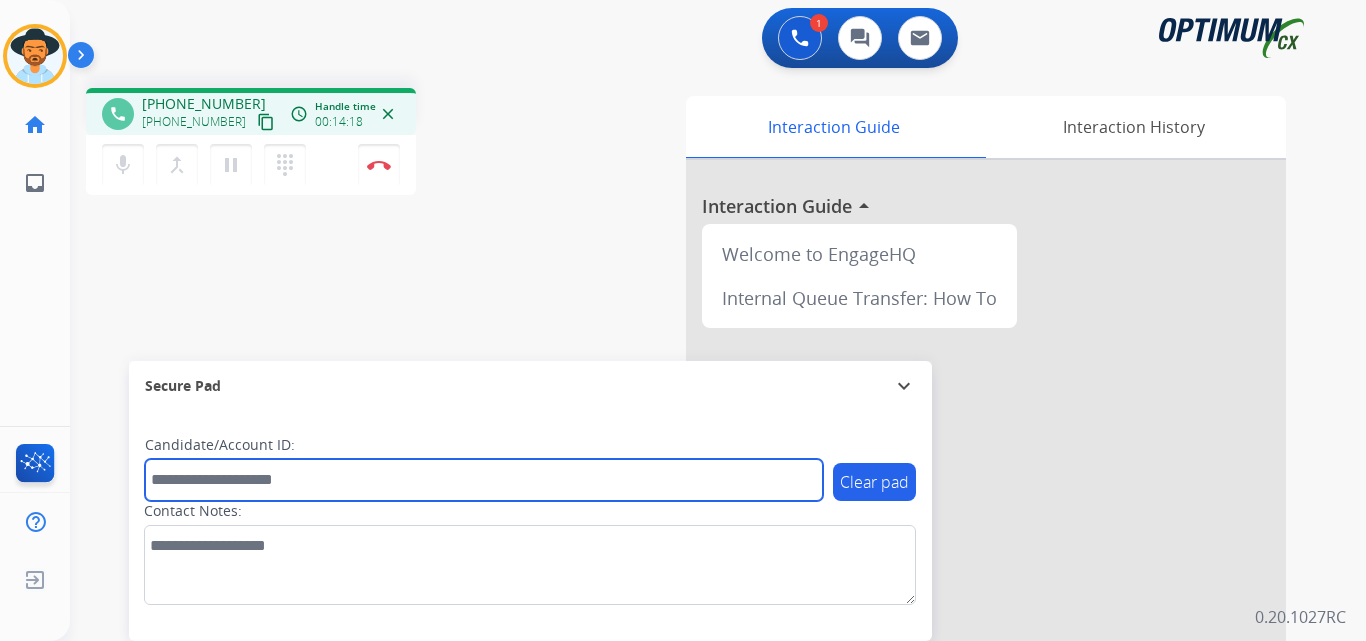 click at bounding box center (484, 480) 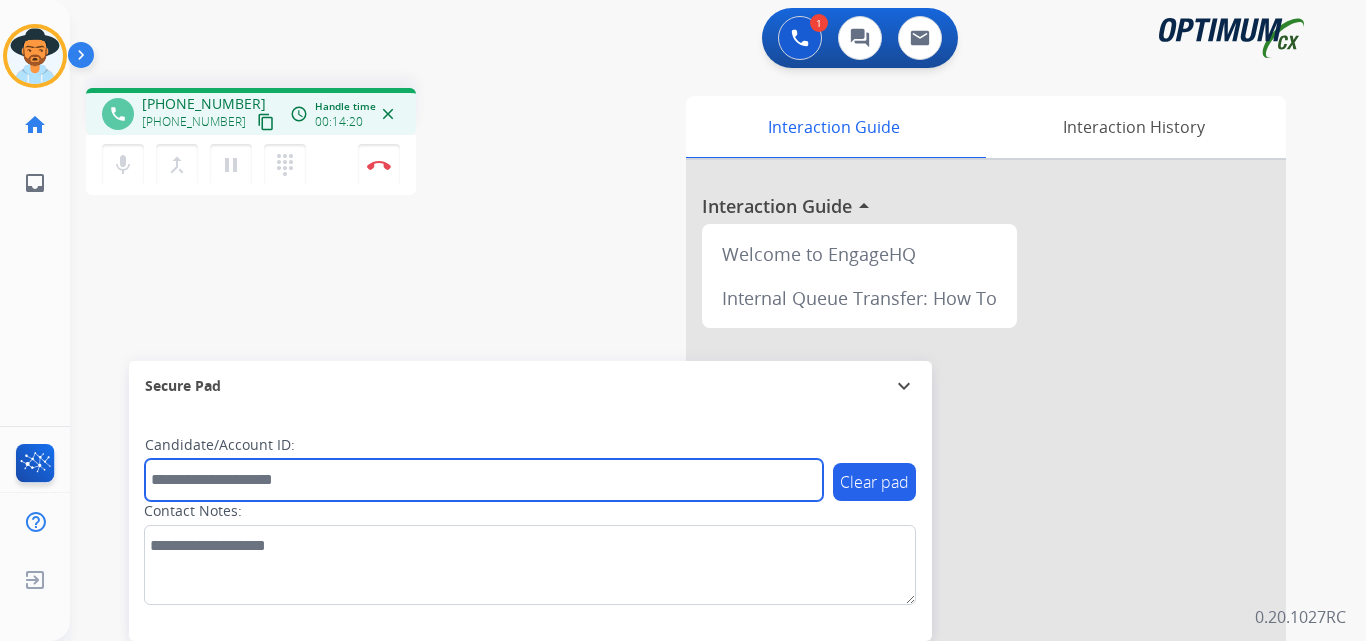 paste on "**********" 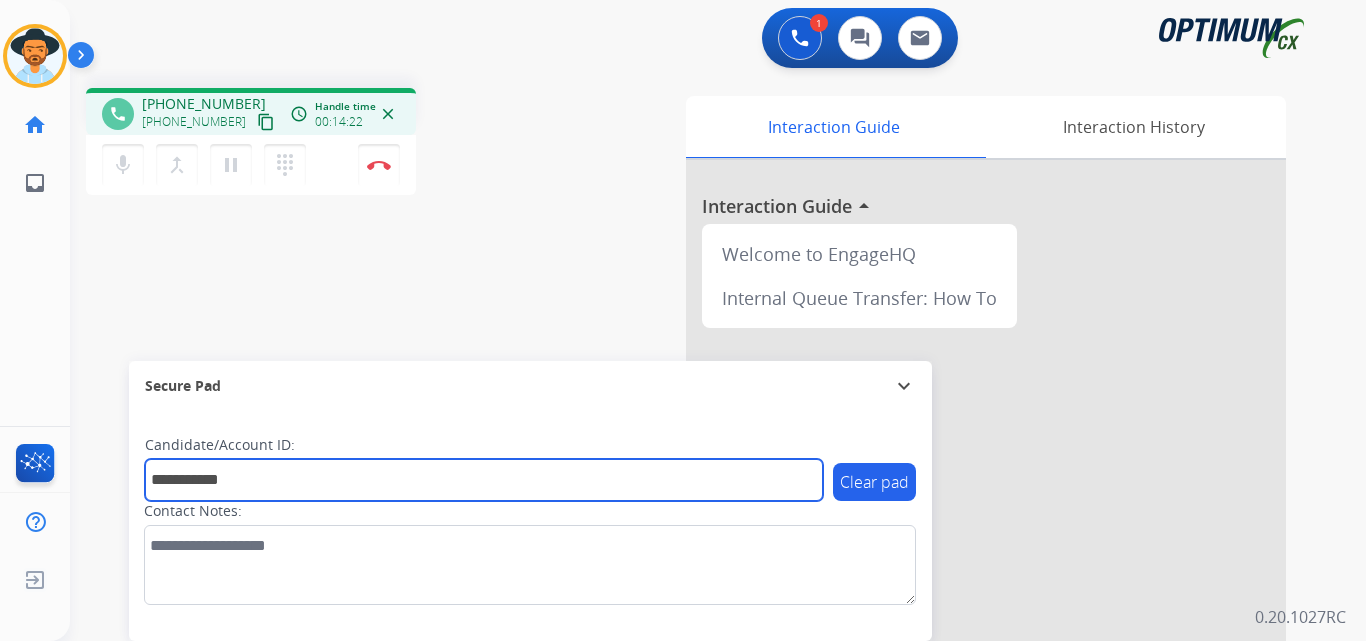 click on "**********" at bounding box center [484, 480] 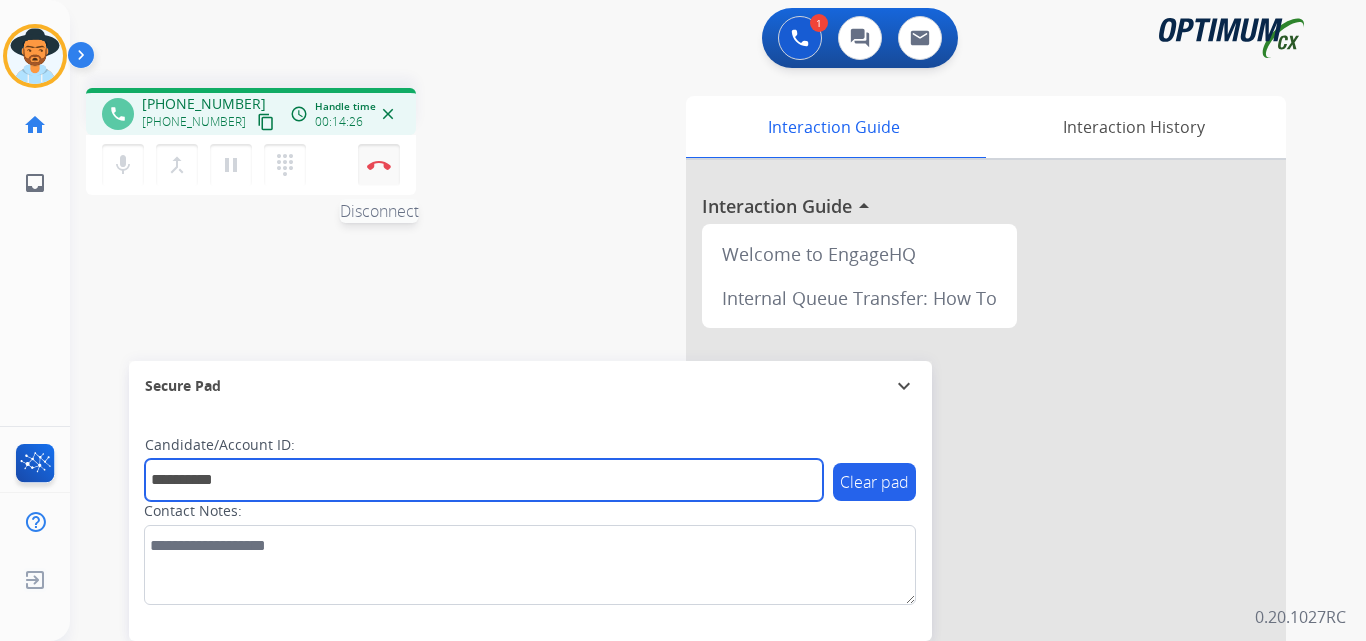 type on "**********" 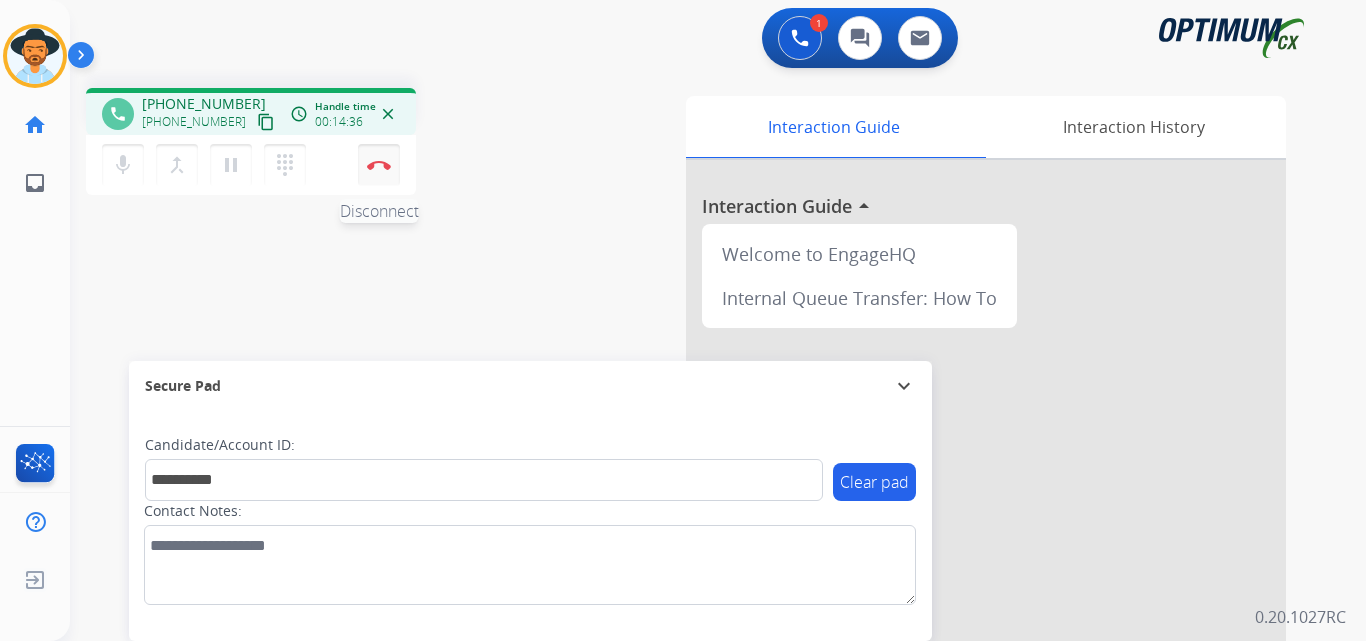 click at bounding box center (379, 165) 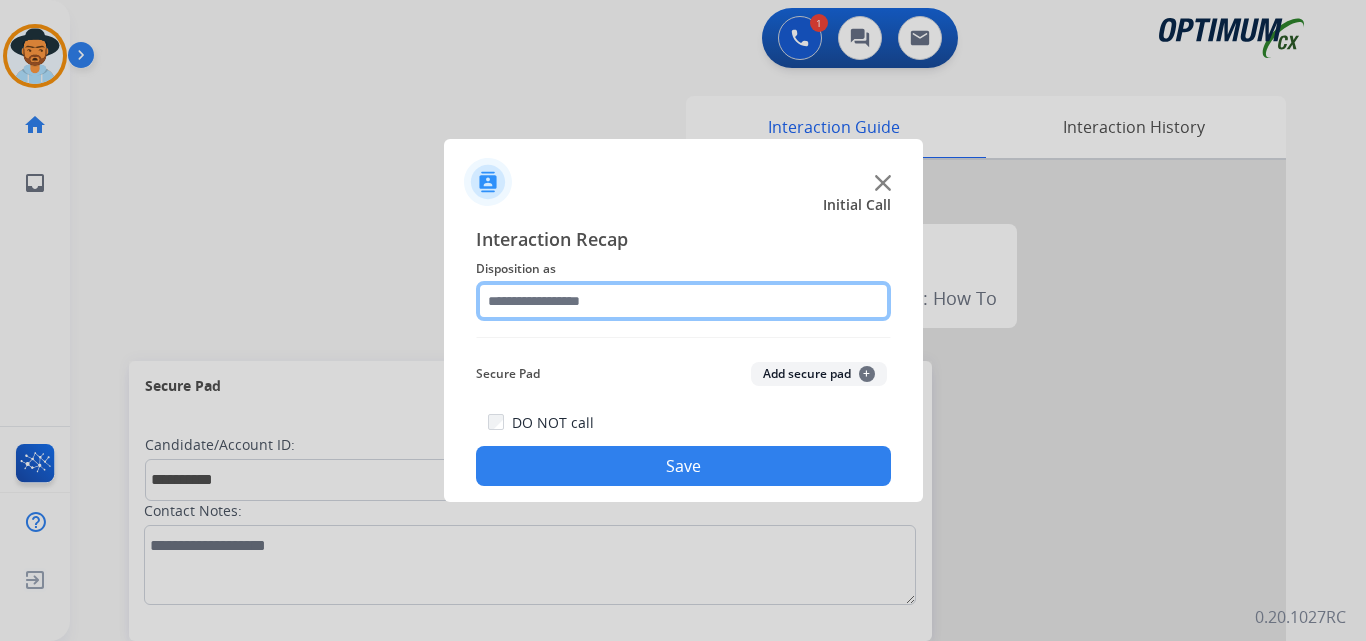 click 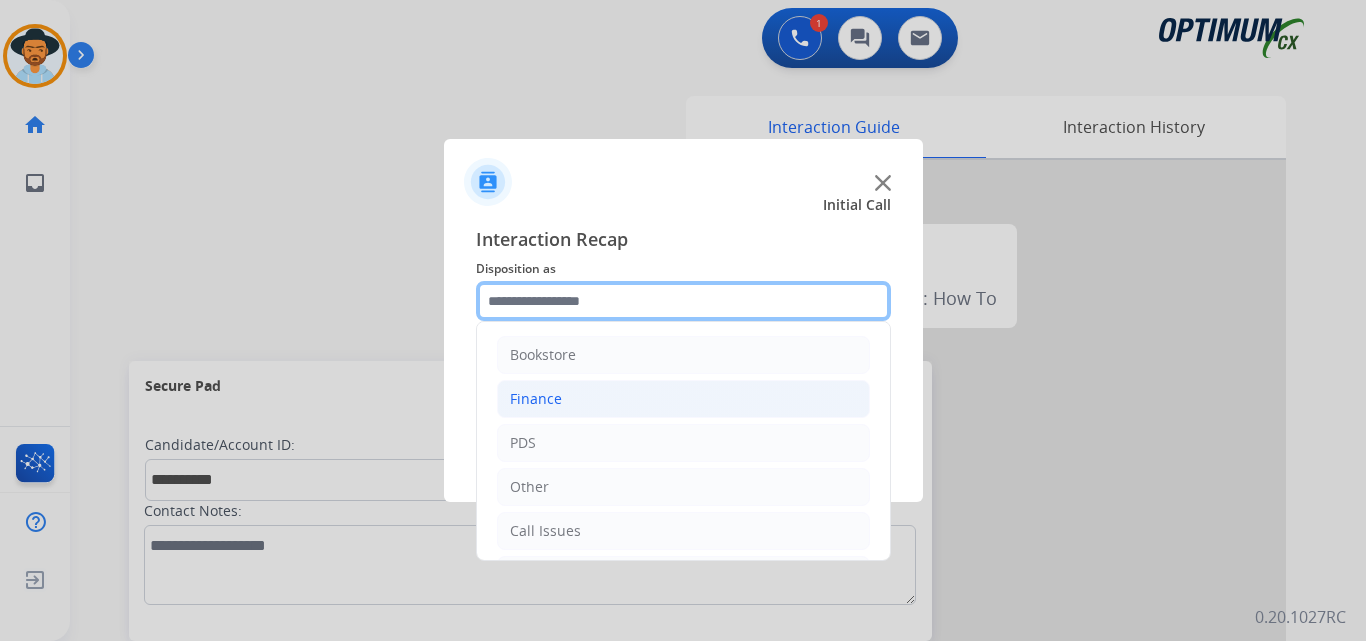 scroll, scrollTop: 136, scrollLeft: 0, axis: vertical 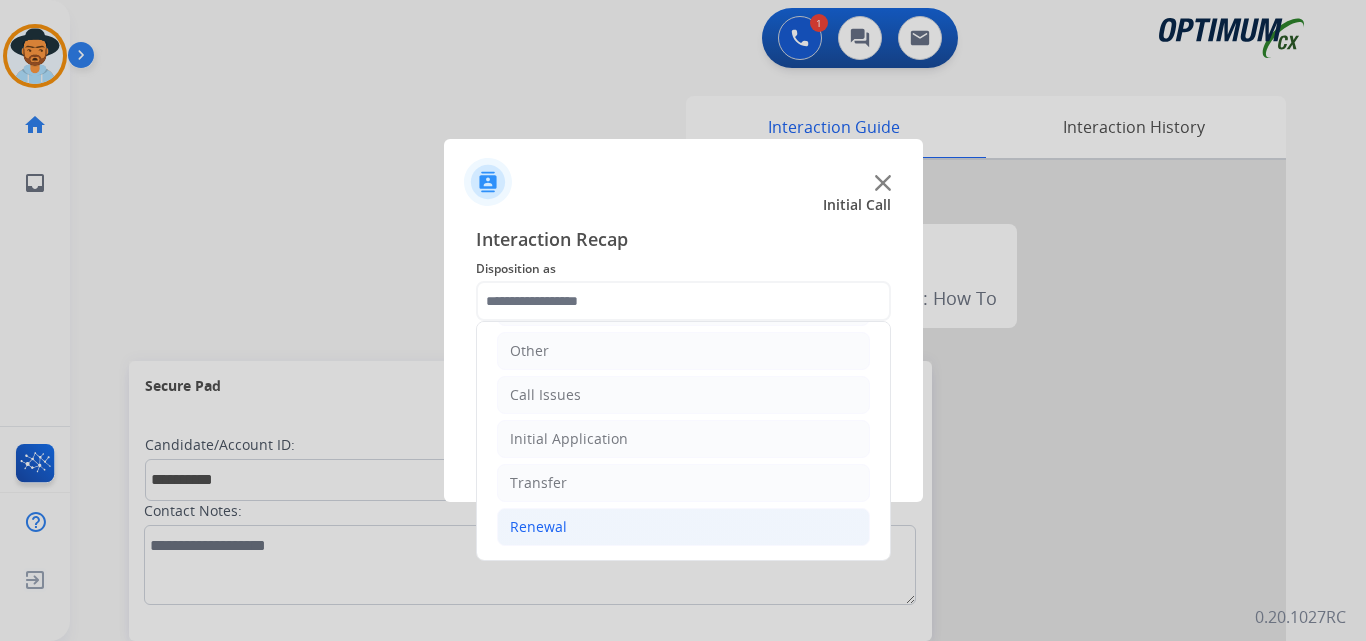 click on "Renewal" 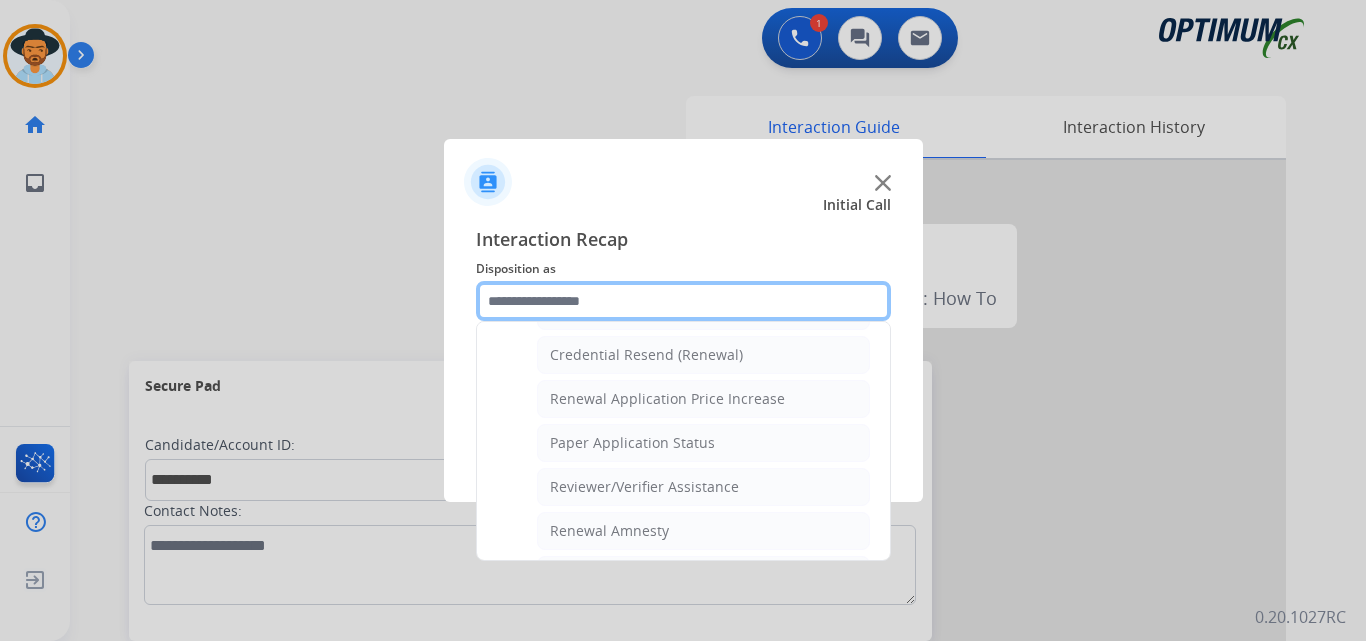 scroll, scrollTop: 772, scrollLeft: 0, axis: vertical 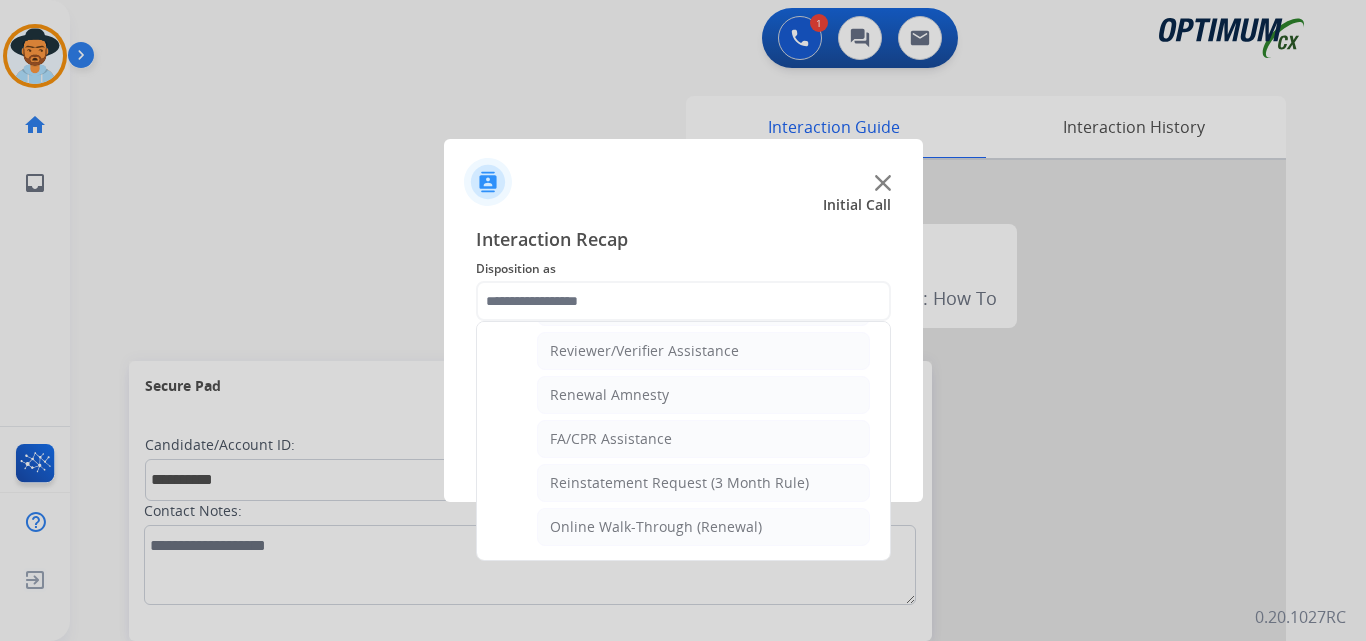 click on "Online Walk-Through (Renewal)" 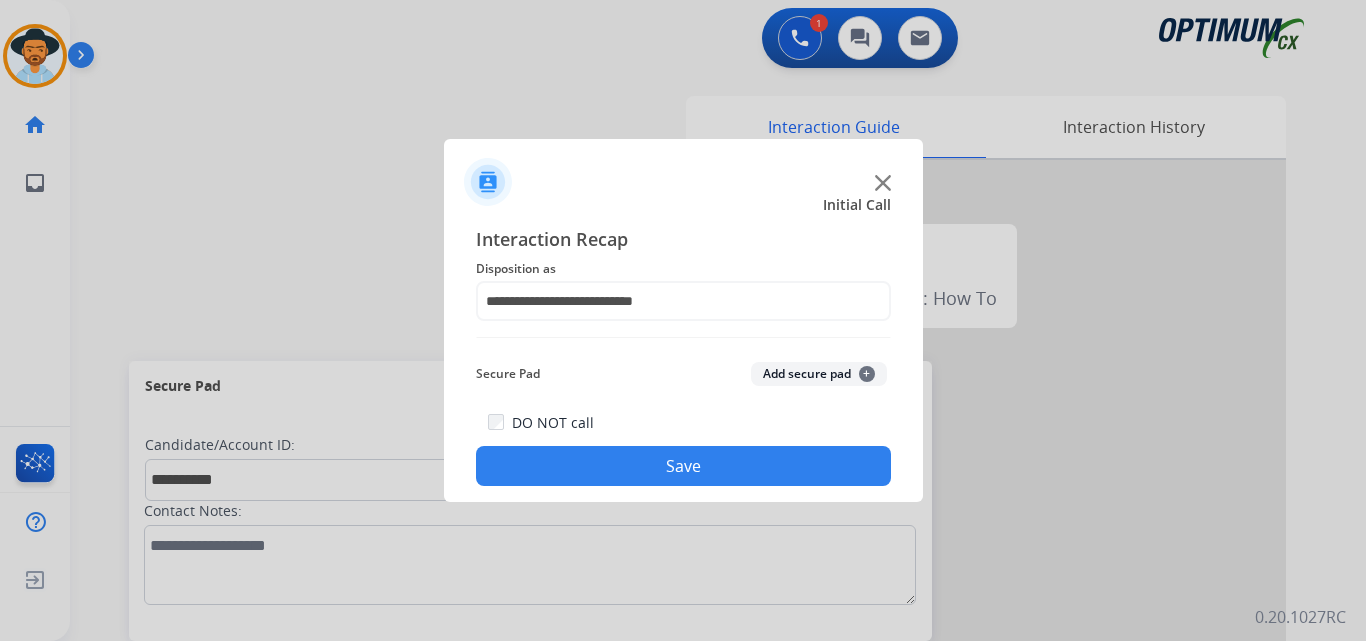 click on "Save" 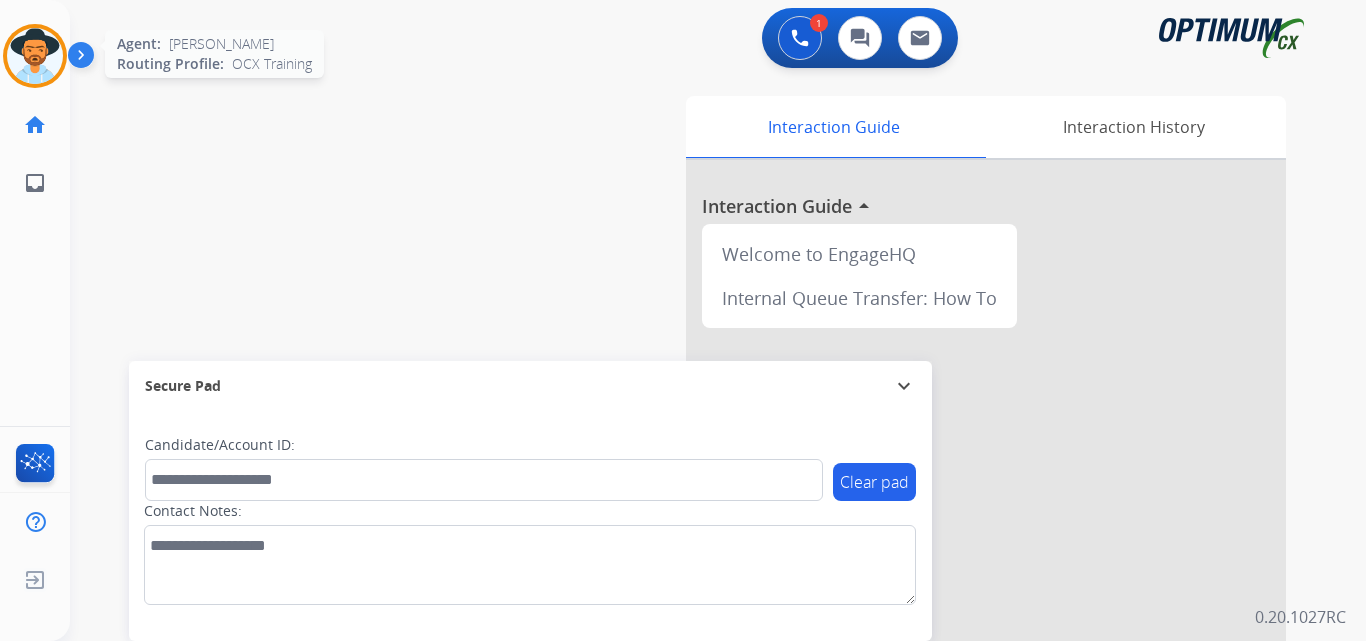 click at bounding box center (35, 56) 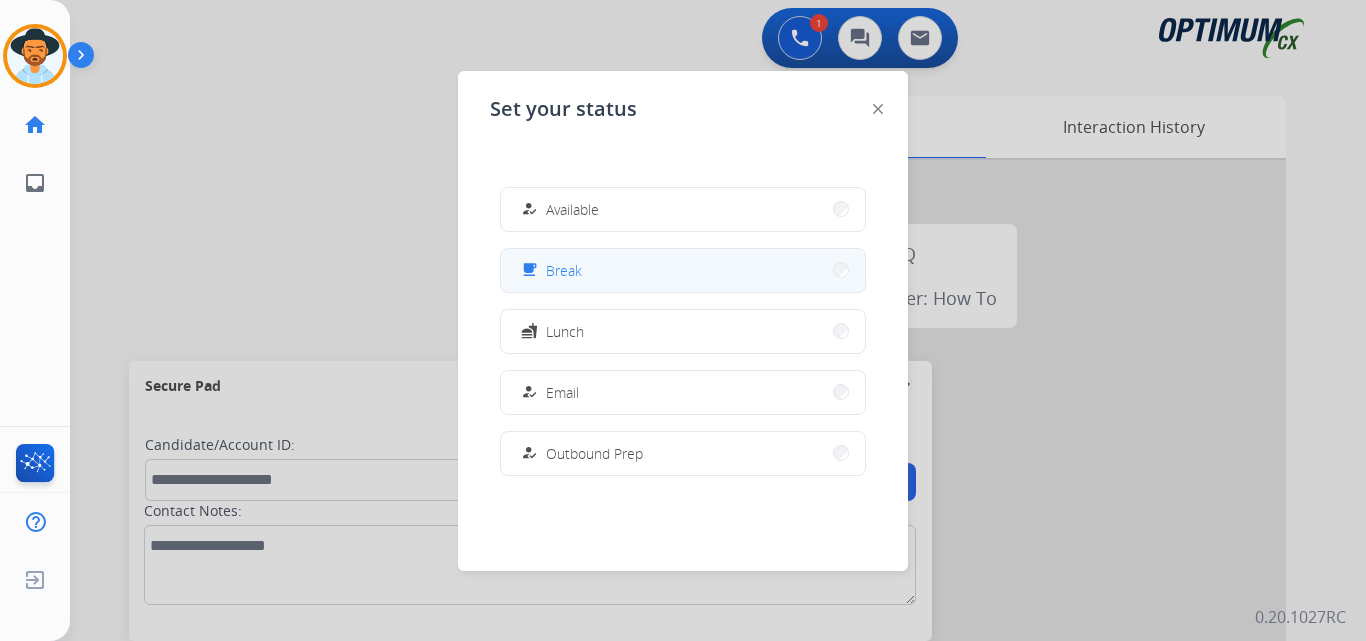 scroll, scrollTop: 499, scrollLeft: 0, axis: vertical 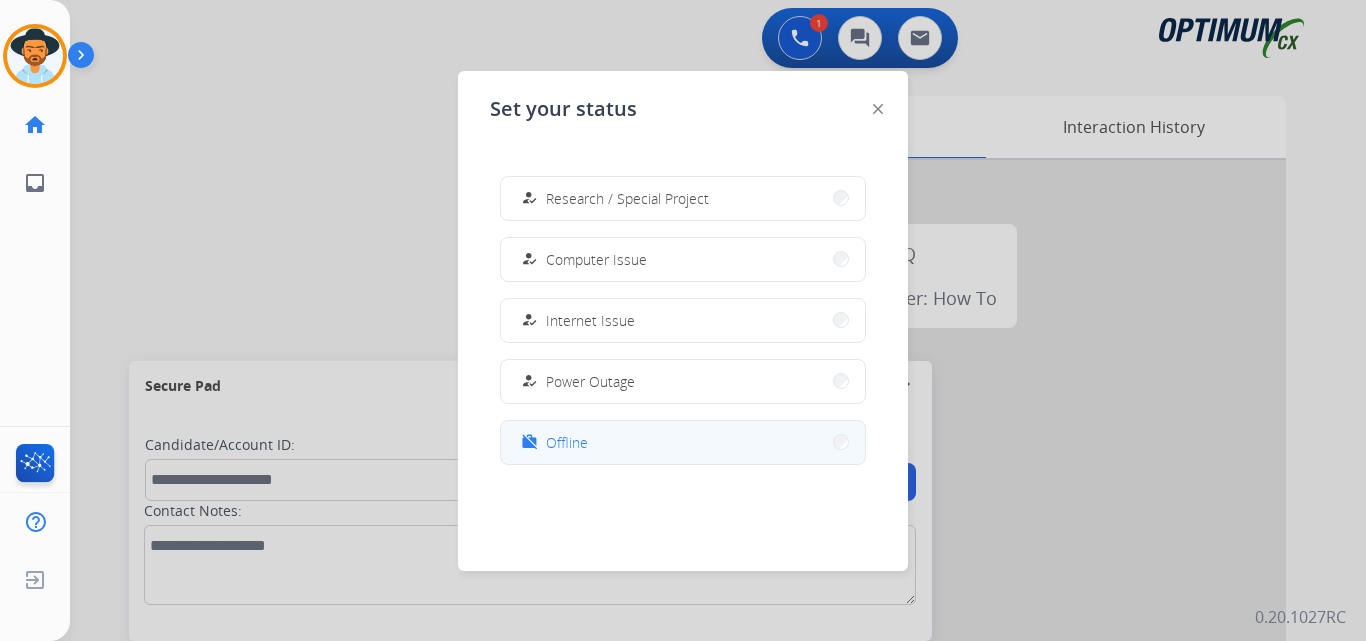 click on "work_off Offline" at bounding box center (552, 442) 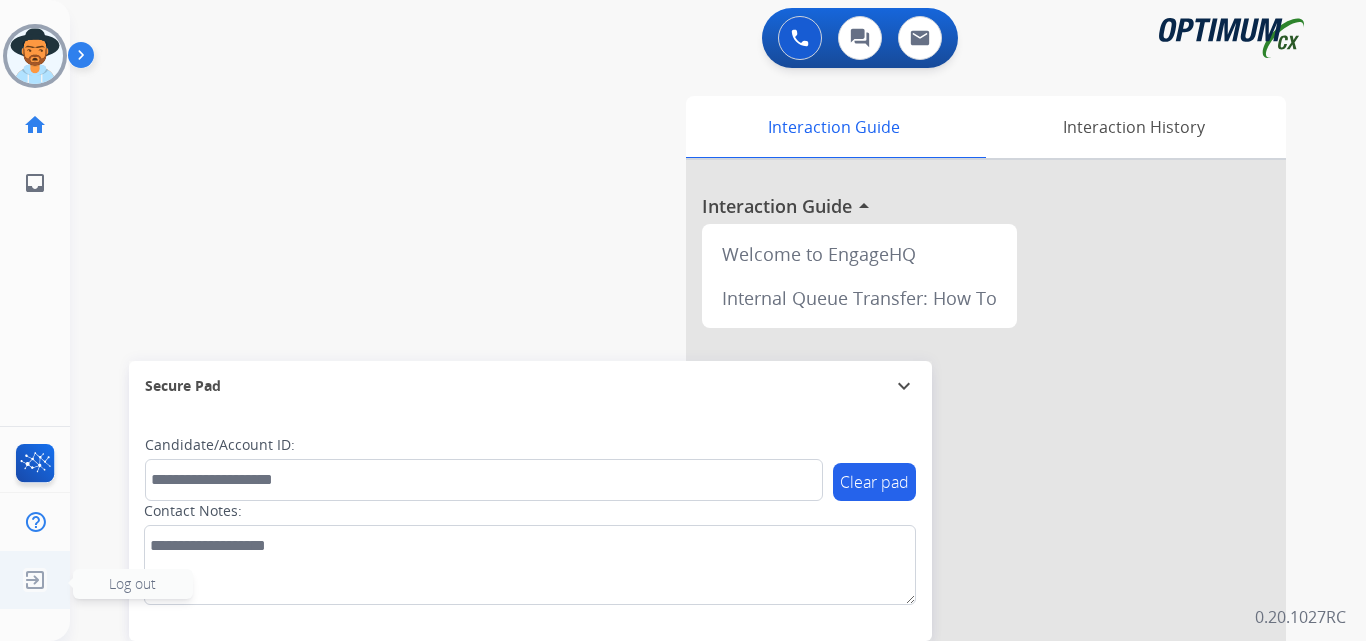 click 